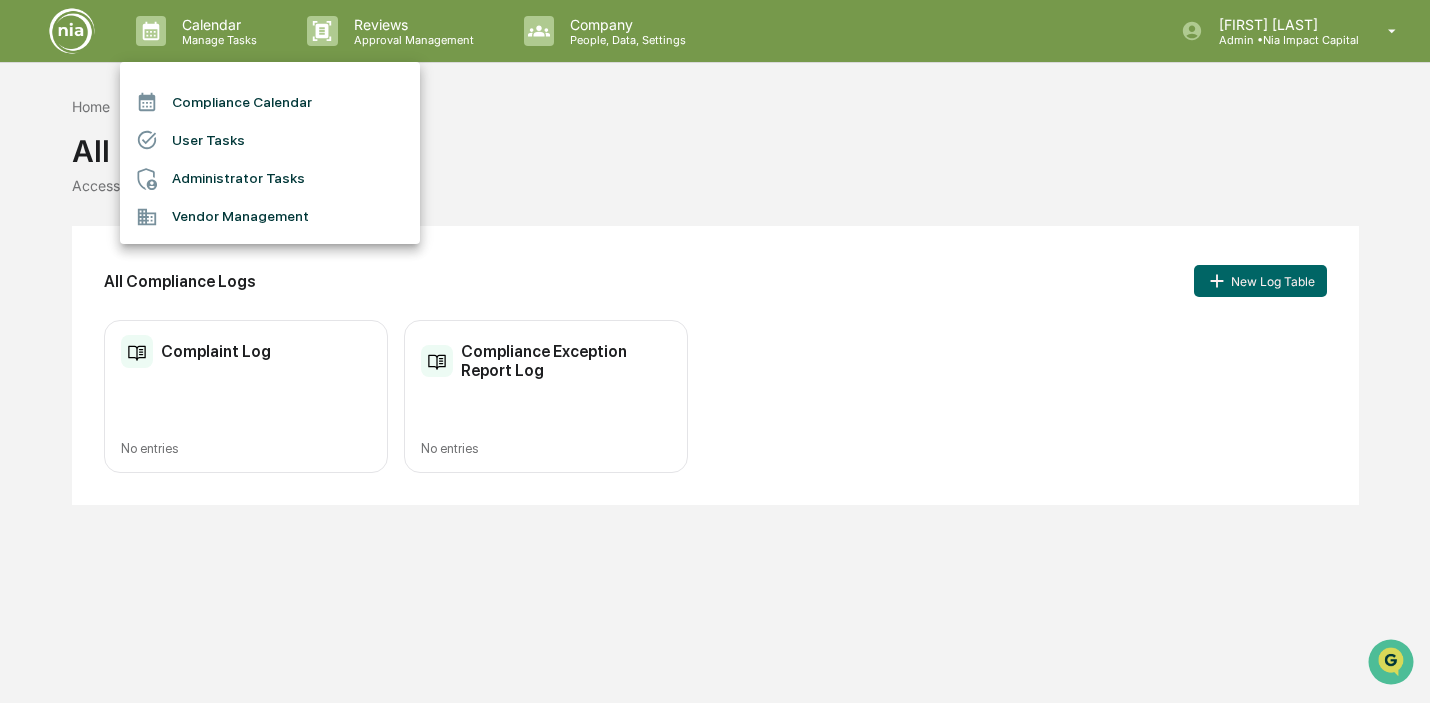 scroll, scrollTop: 0, scrollLeft: 0, axis: both 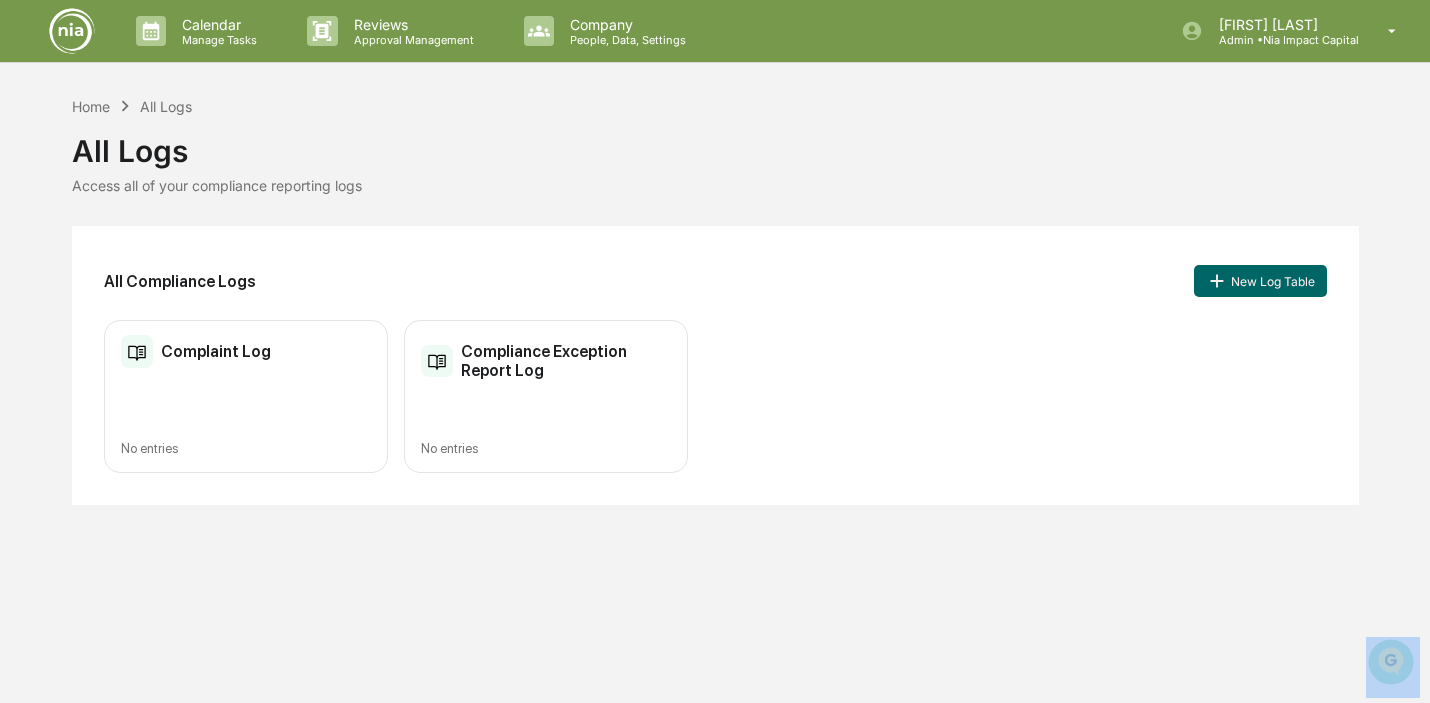 click at bounding box center (72, 31) 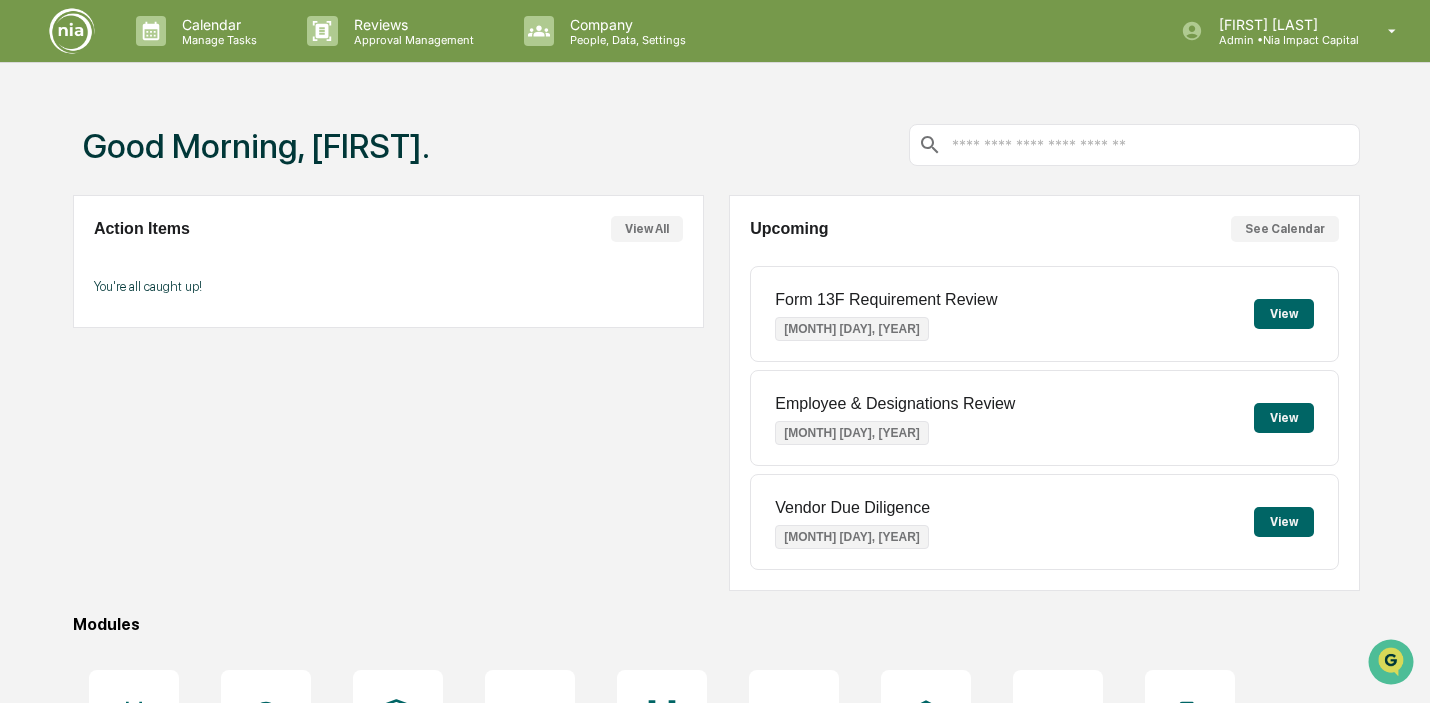 click on "Good Morning, Mary." at bounding box center (256, 146) 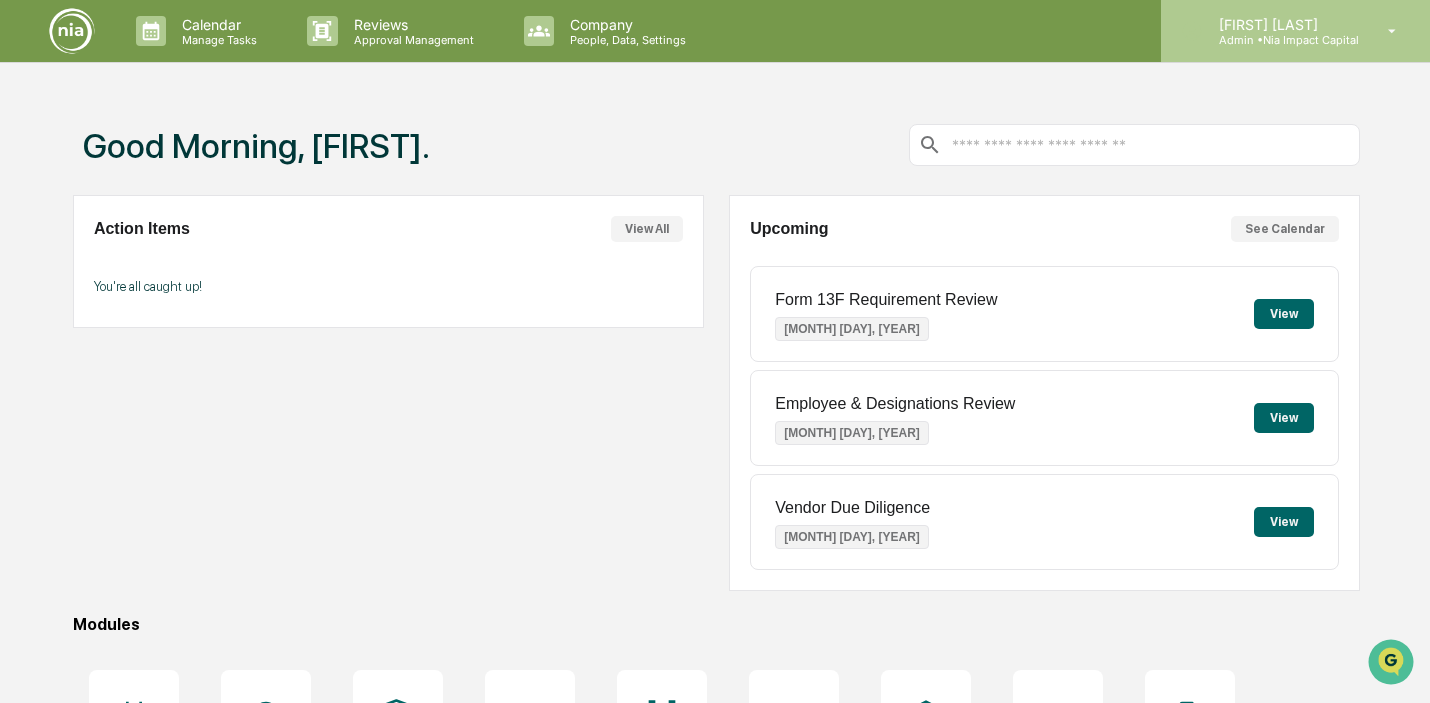 click 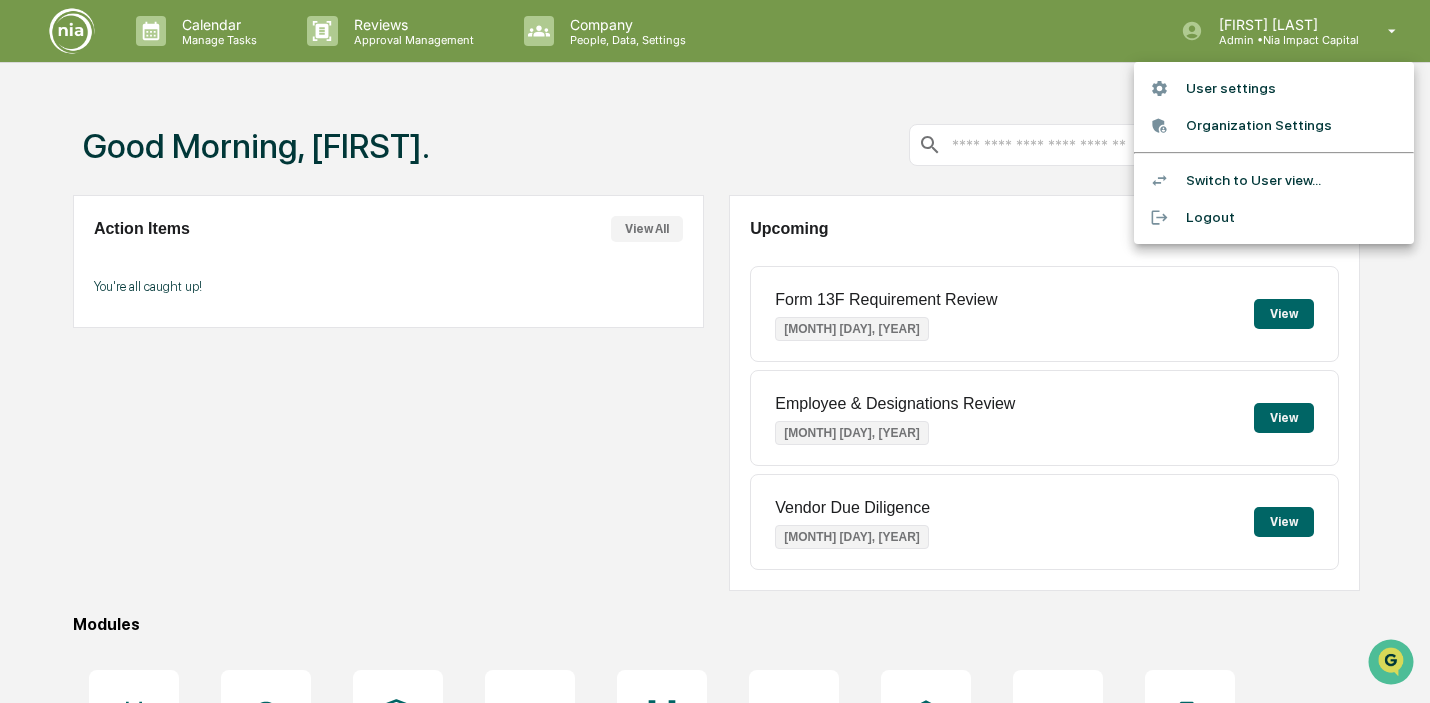 click on "User settings" at bounding box center (1274, 88) 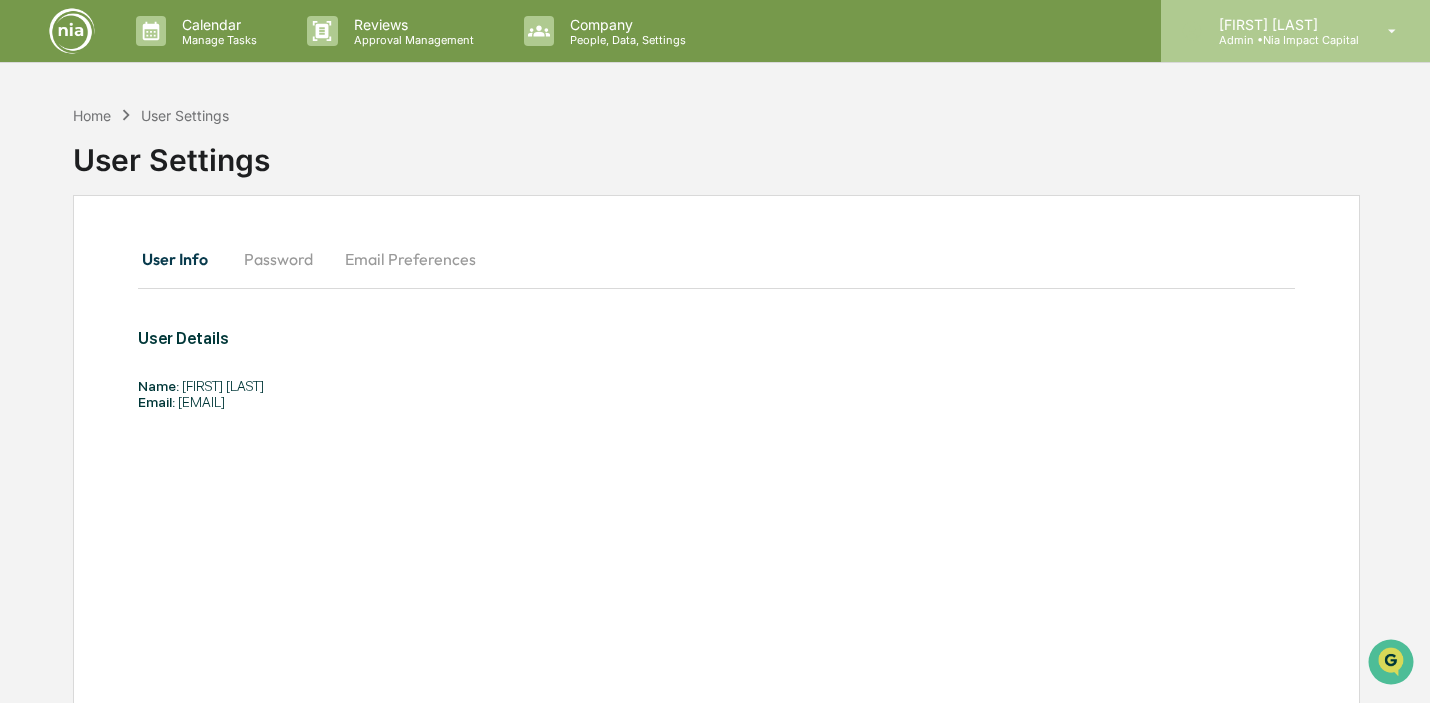 click on "[FIRST] [MIDDLE] [LAST]" at bounding box center (1281, 24) 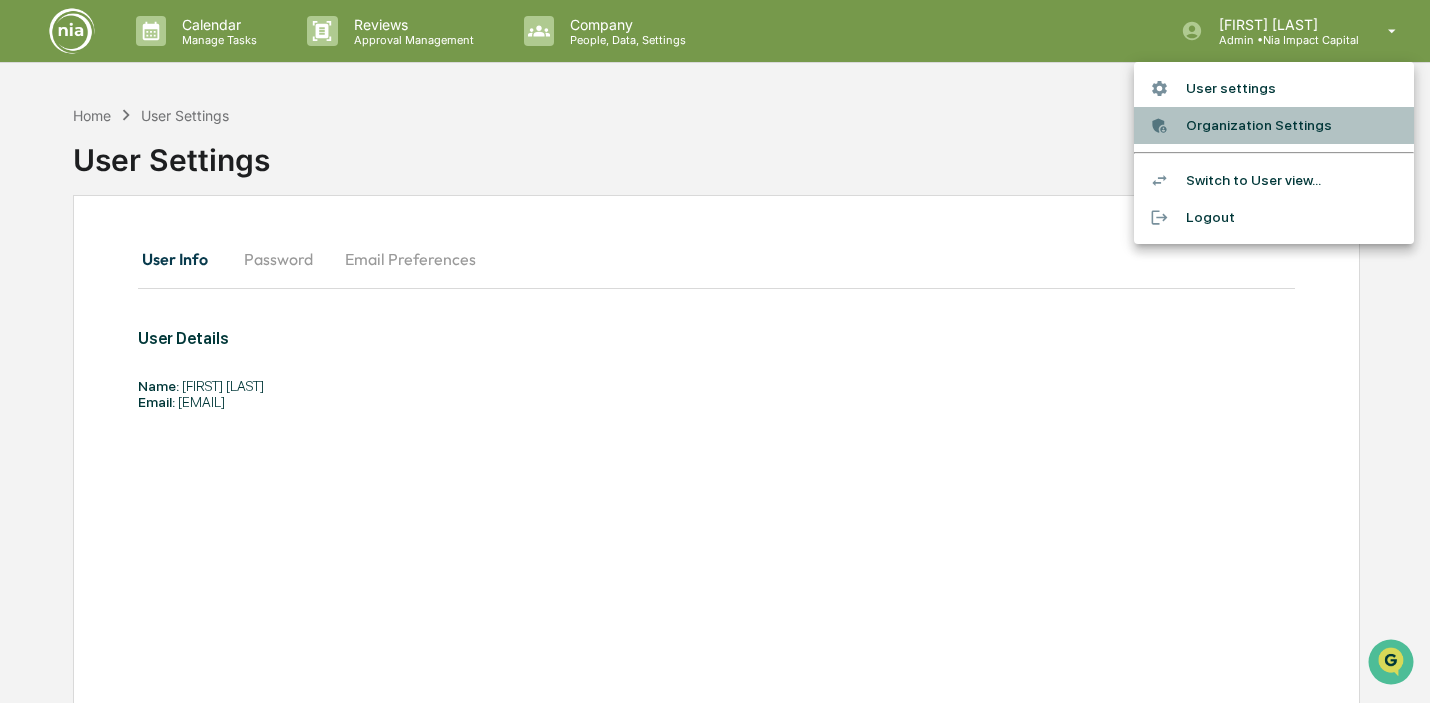 click on "Organization Settings" at bounding box center [1274, 125] 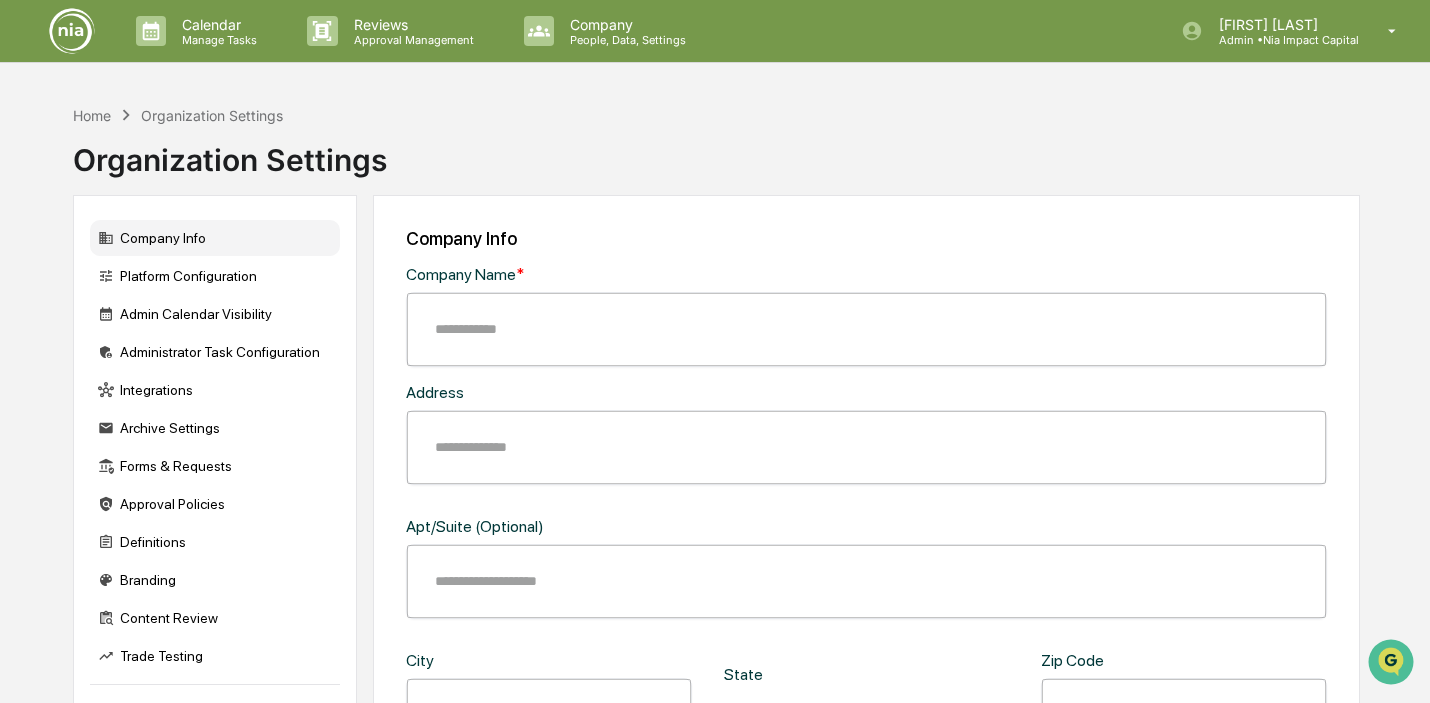 type on "**********" 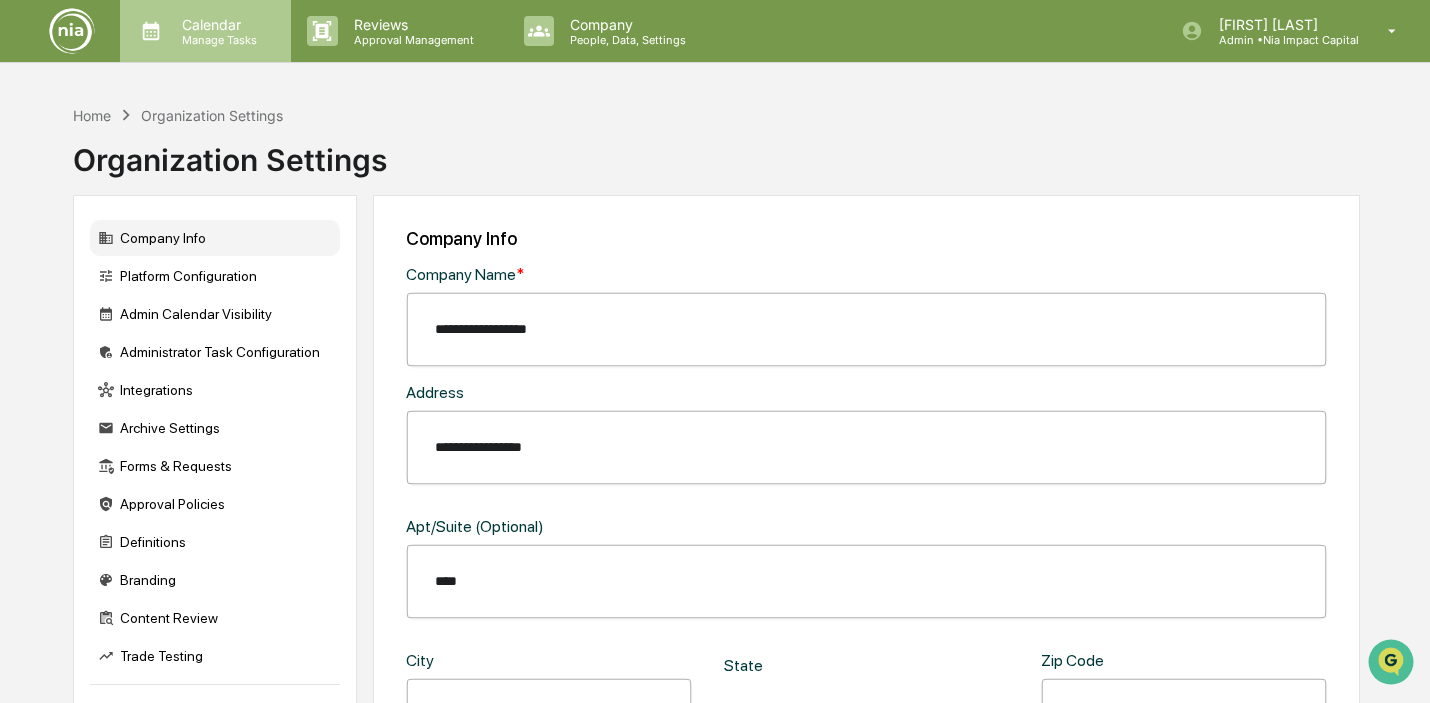 click on "Manage Tasks" at bounding box center (216, 40) 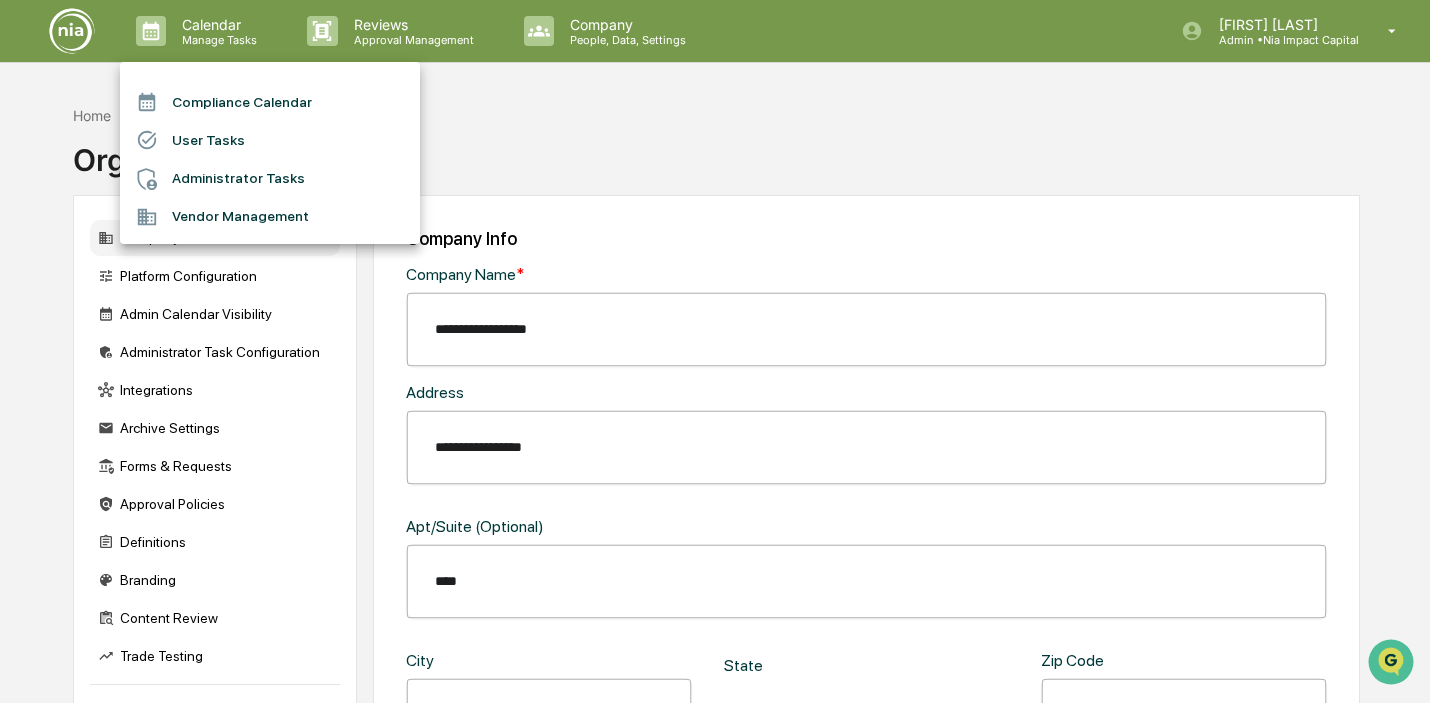 click at bounding box center [715, 351] 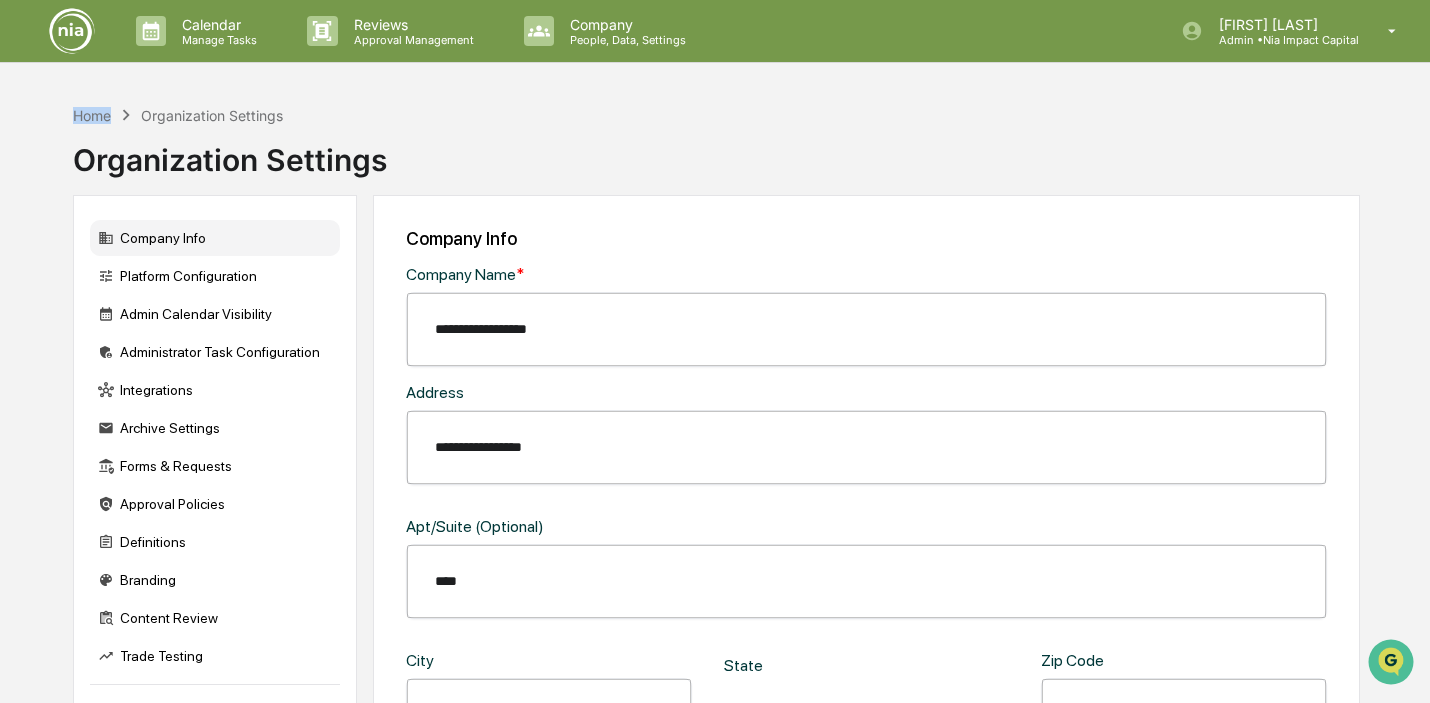 click on "Home" at bounding box center (92, 115) 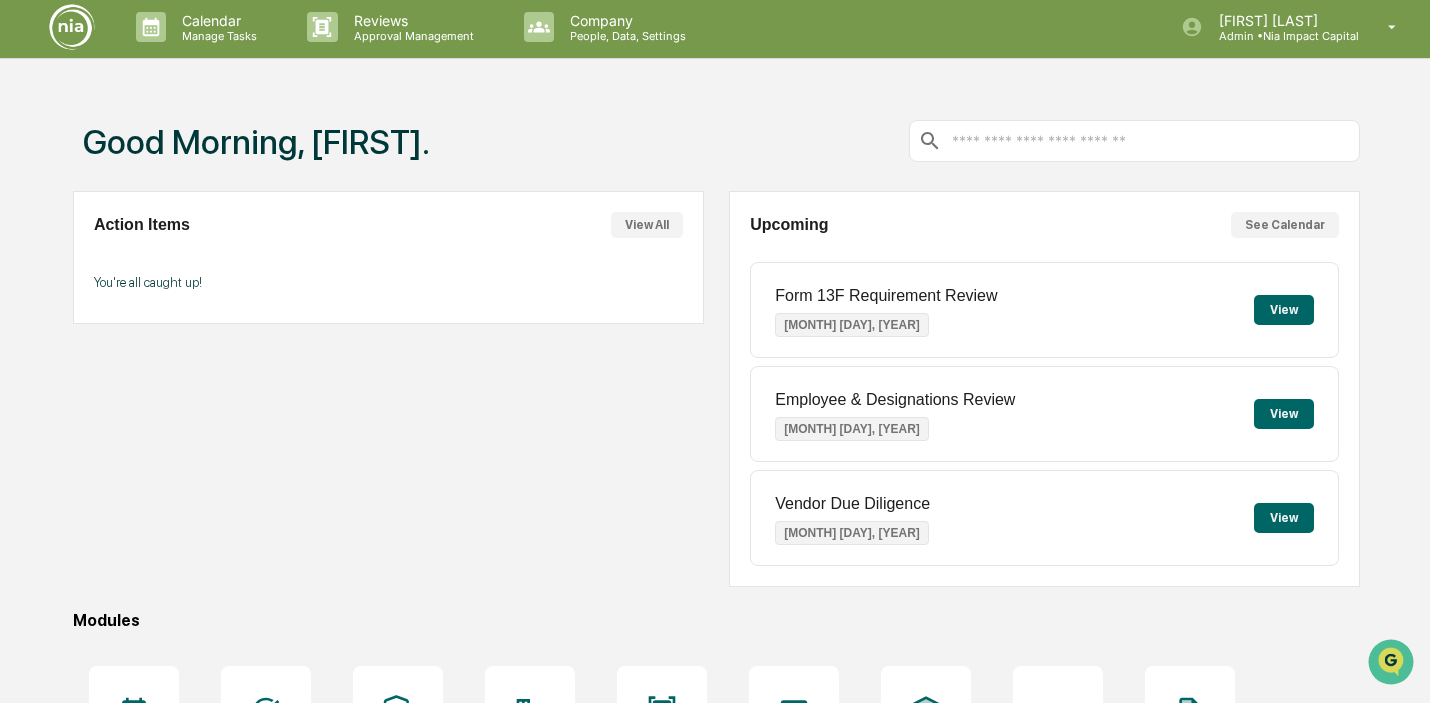 scroll, scrollTop: 0, scrollLeft: 0, axis: both 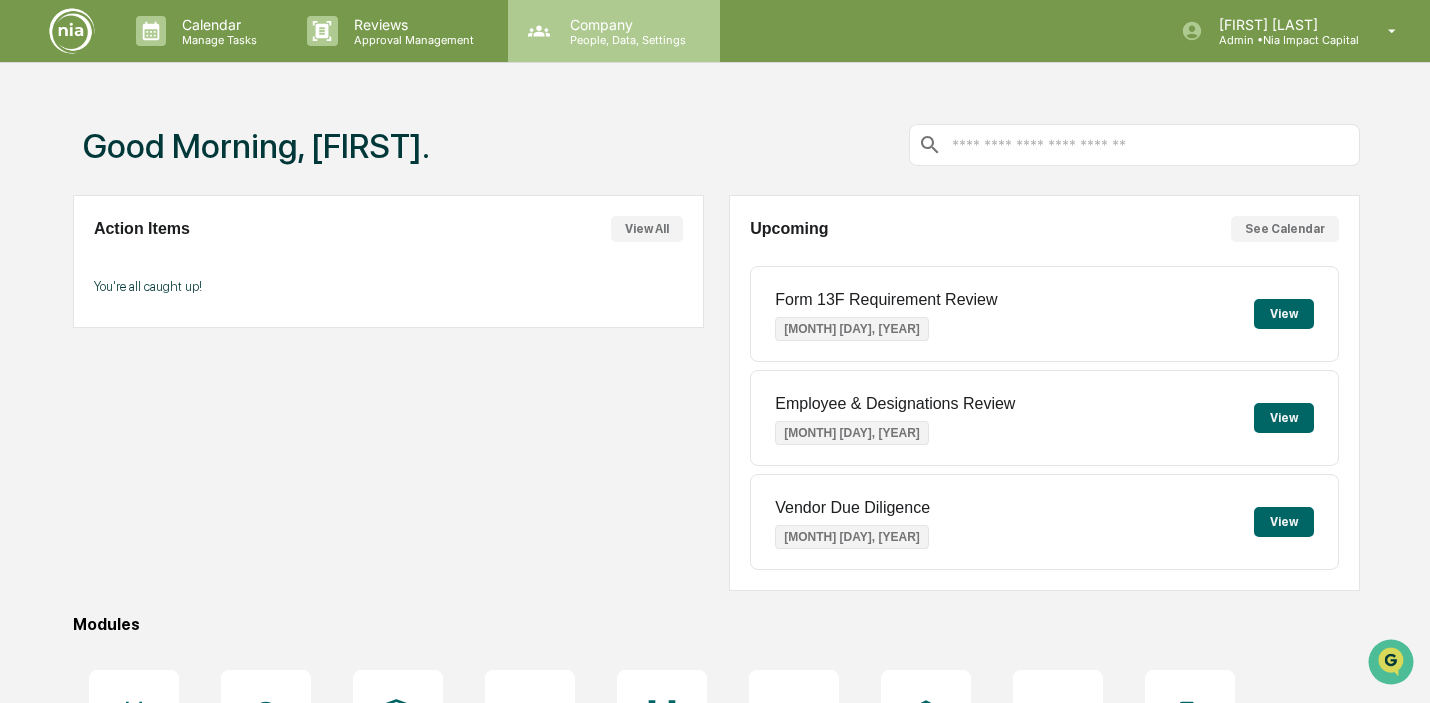 click on "People, Data, Settings" at bounding box center [625, 40] 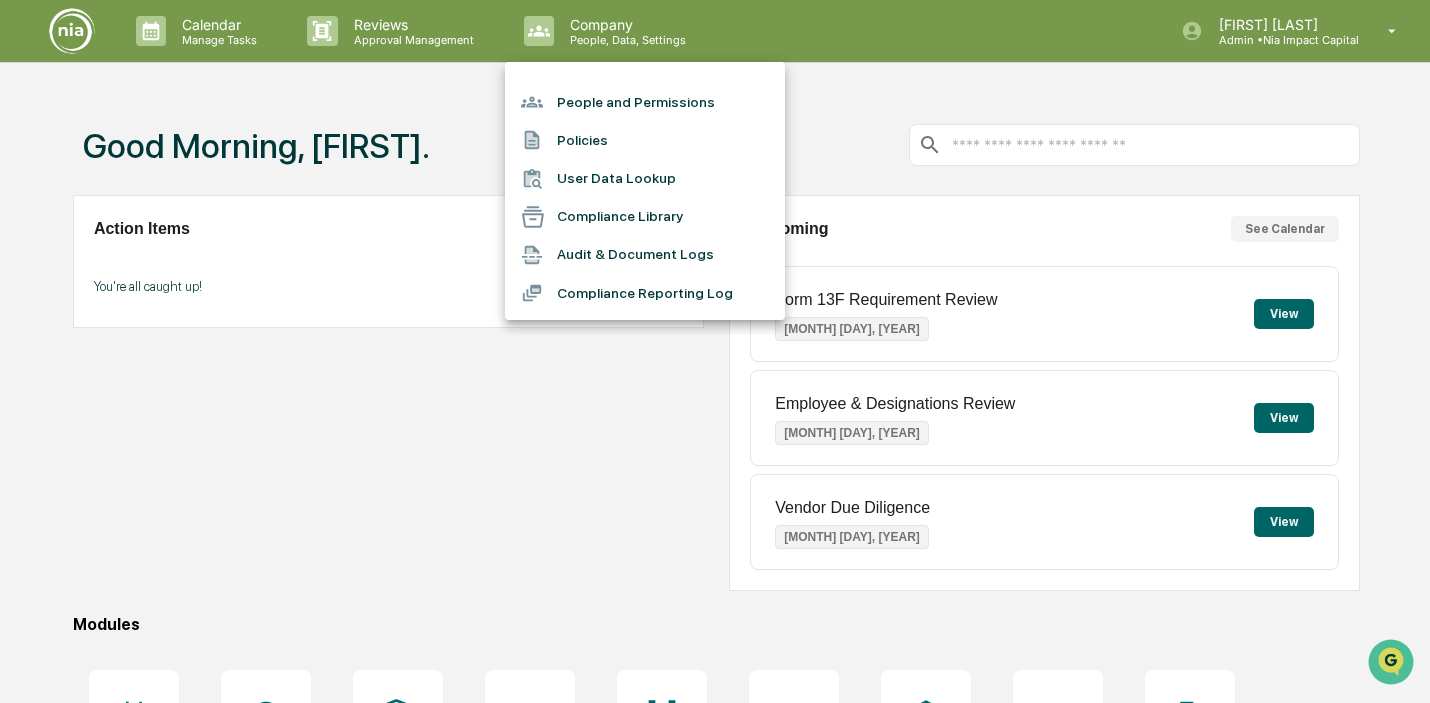 click on "People and Permissions" at bounding box center [645, 102] 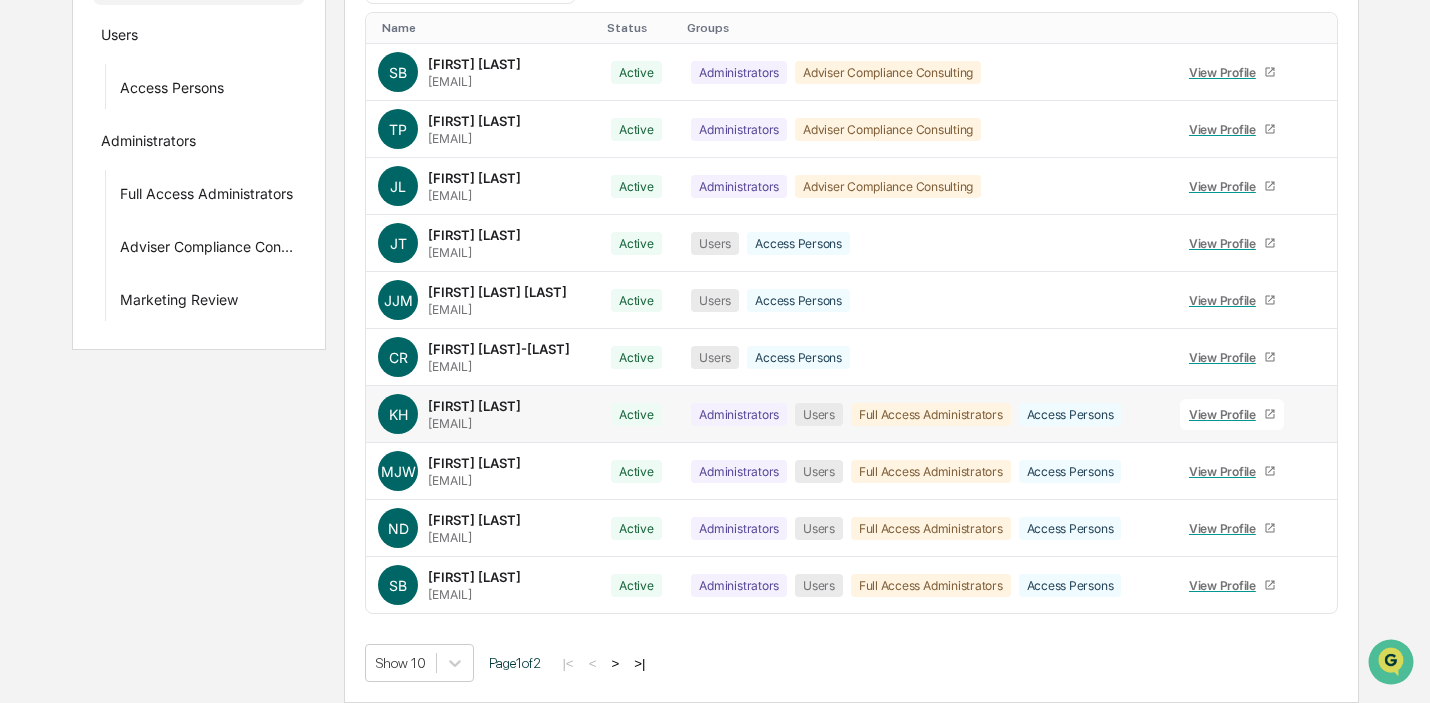 scroll, scrollTop: 0, scrollLeft: 0, axis: both 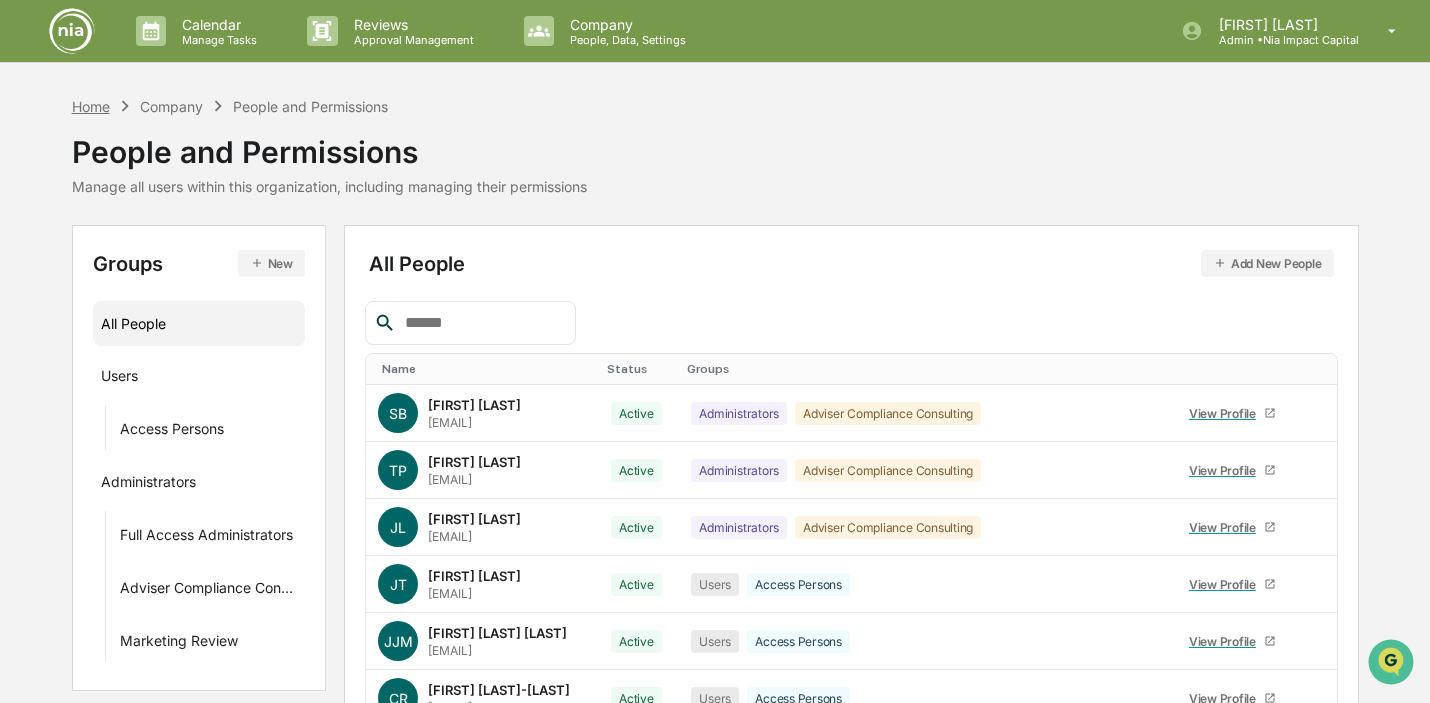 click on "Home" at bounding box center [91, 106] 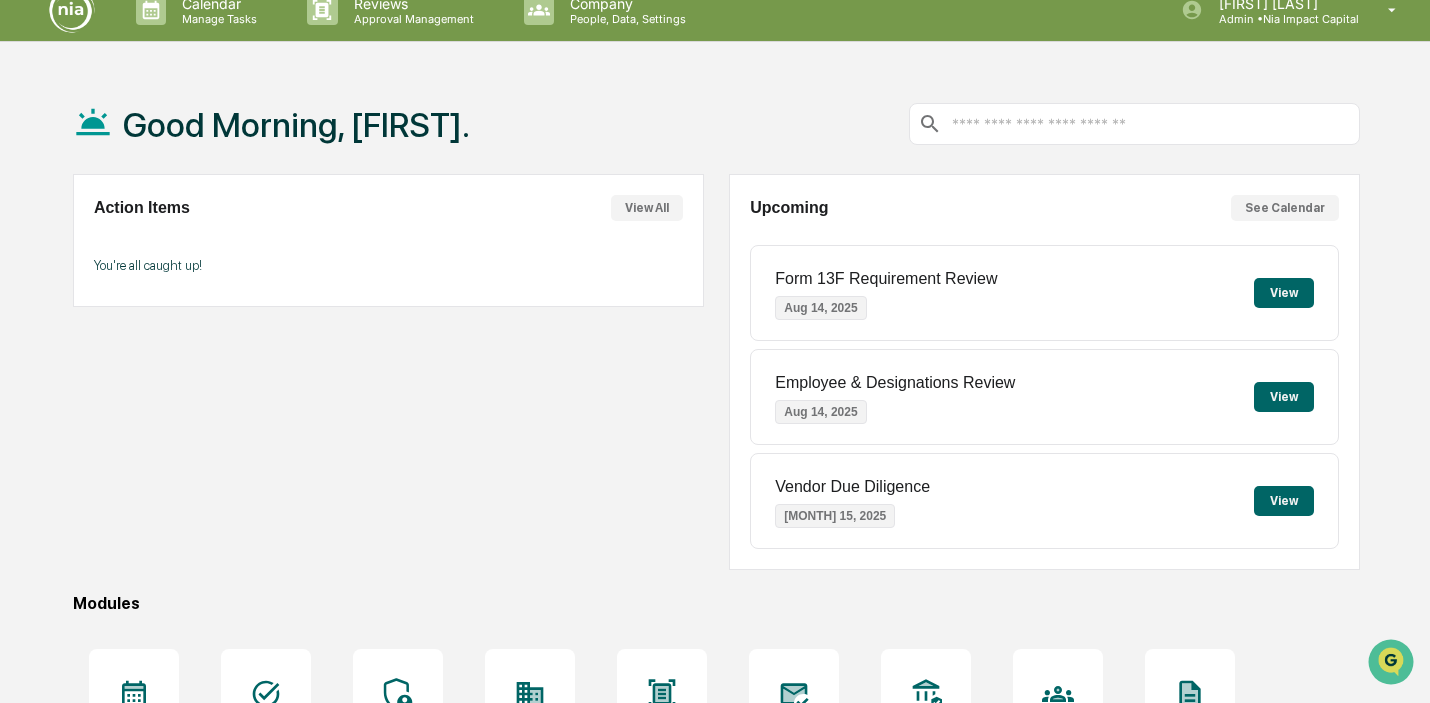 scroll, scrollTop: 0, scrollLeft: 0, axis: both 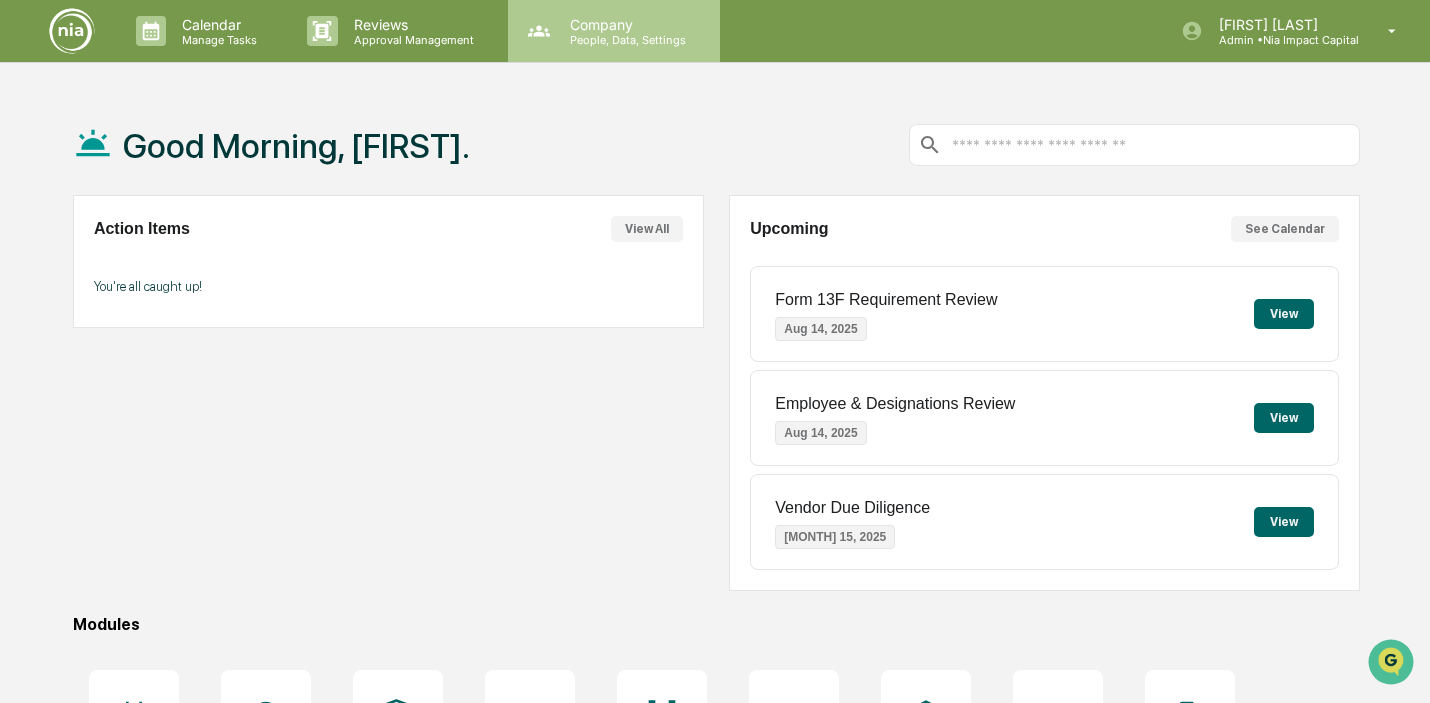click on "Company" at bounding box center (625, 24) 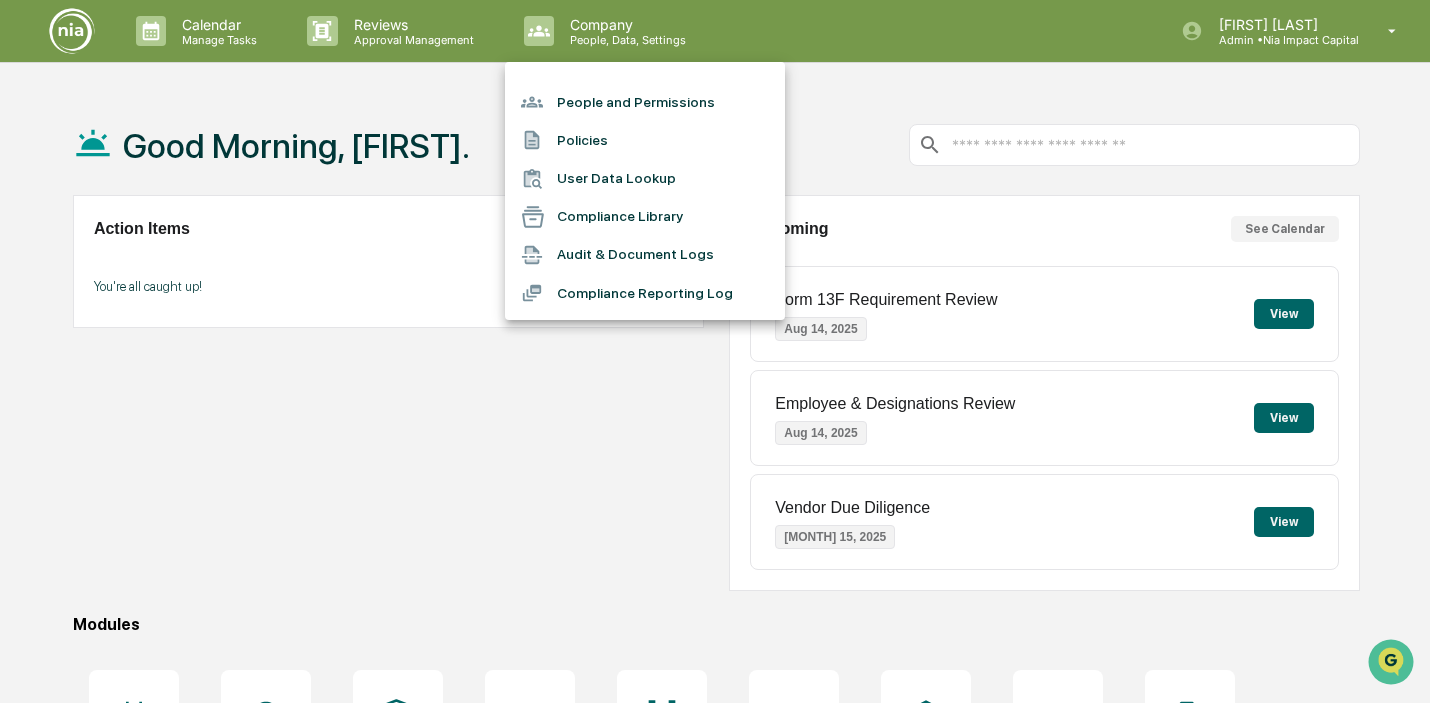 click on "People and Permissions" at bounding box center [645, 102] 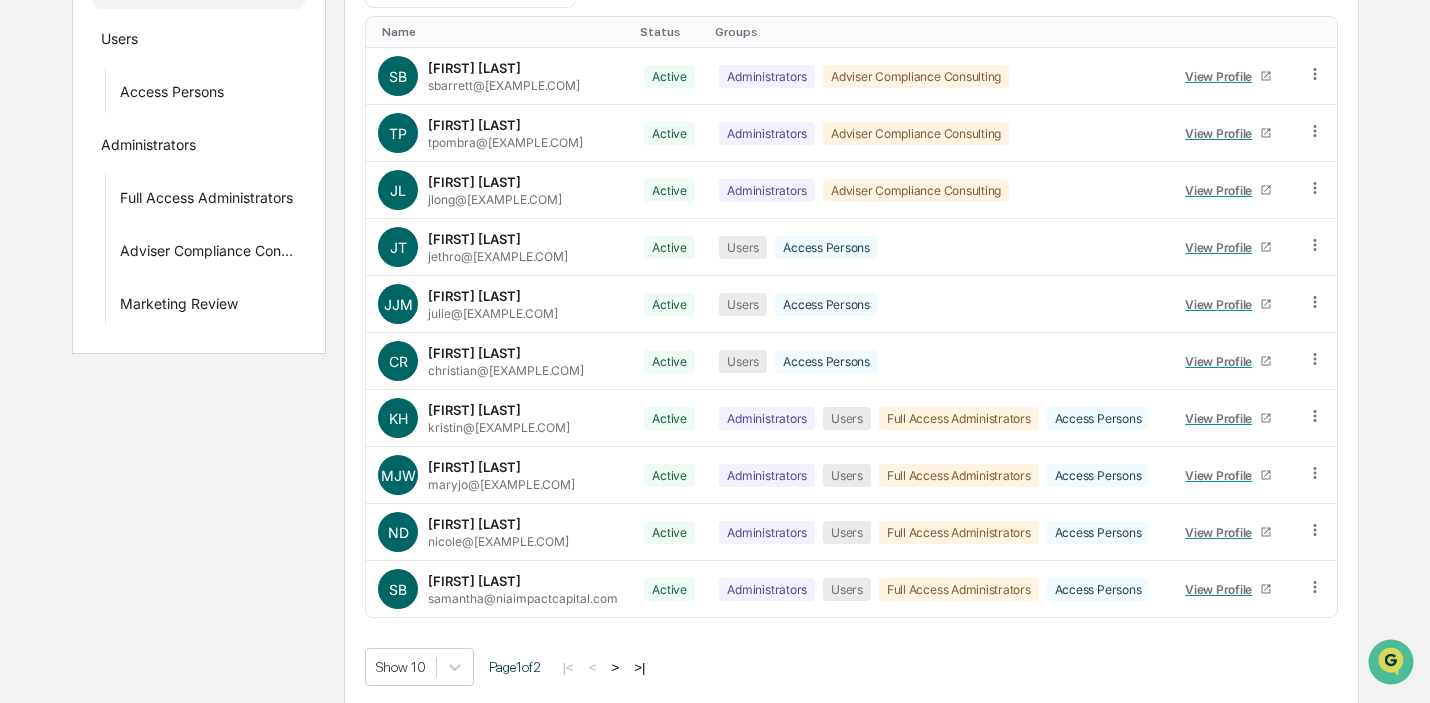 scroll, scrollTop: 342, scrollLeft: 0, axis: vertical 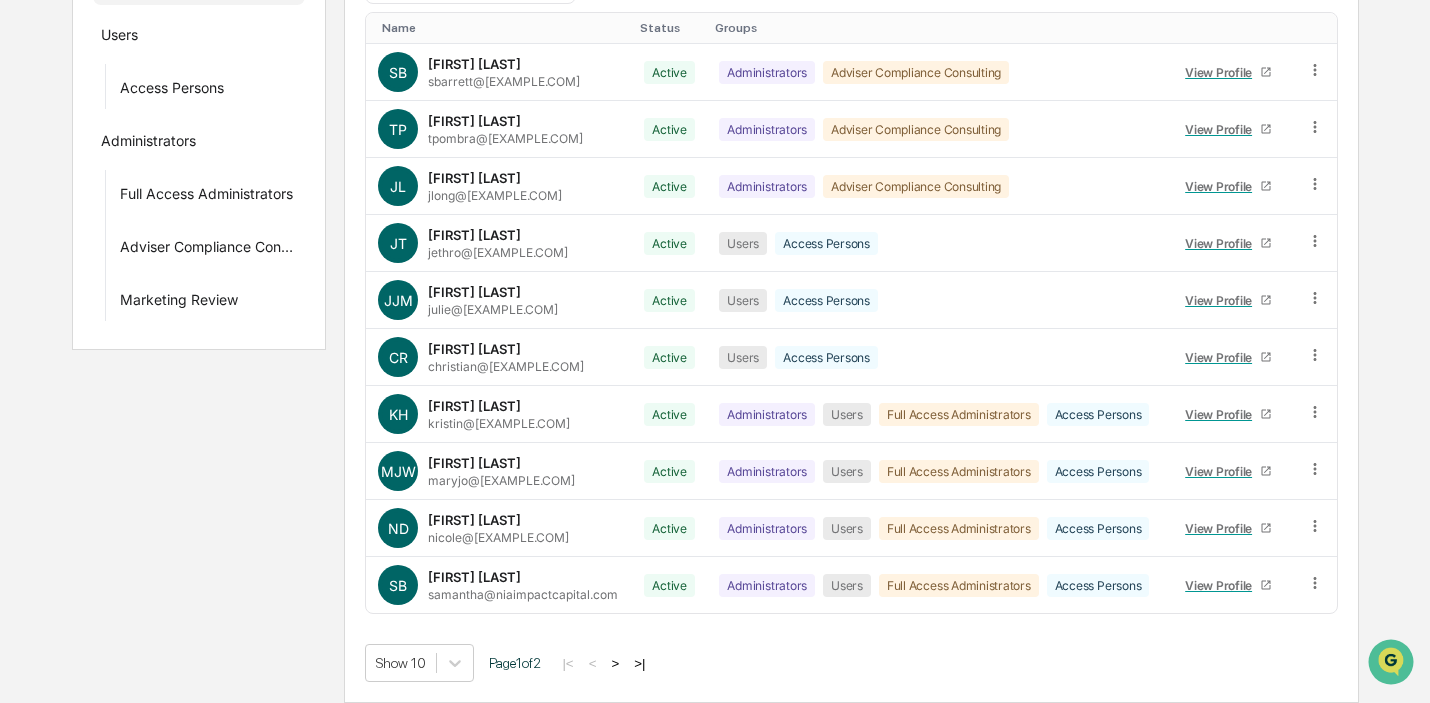 click on ">|" at bounding box center [639, 663] 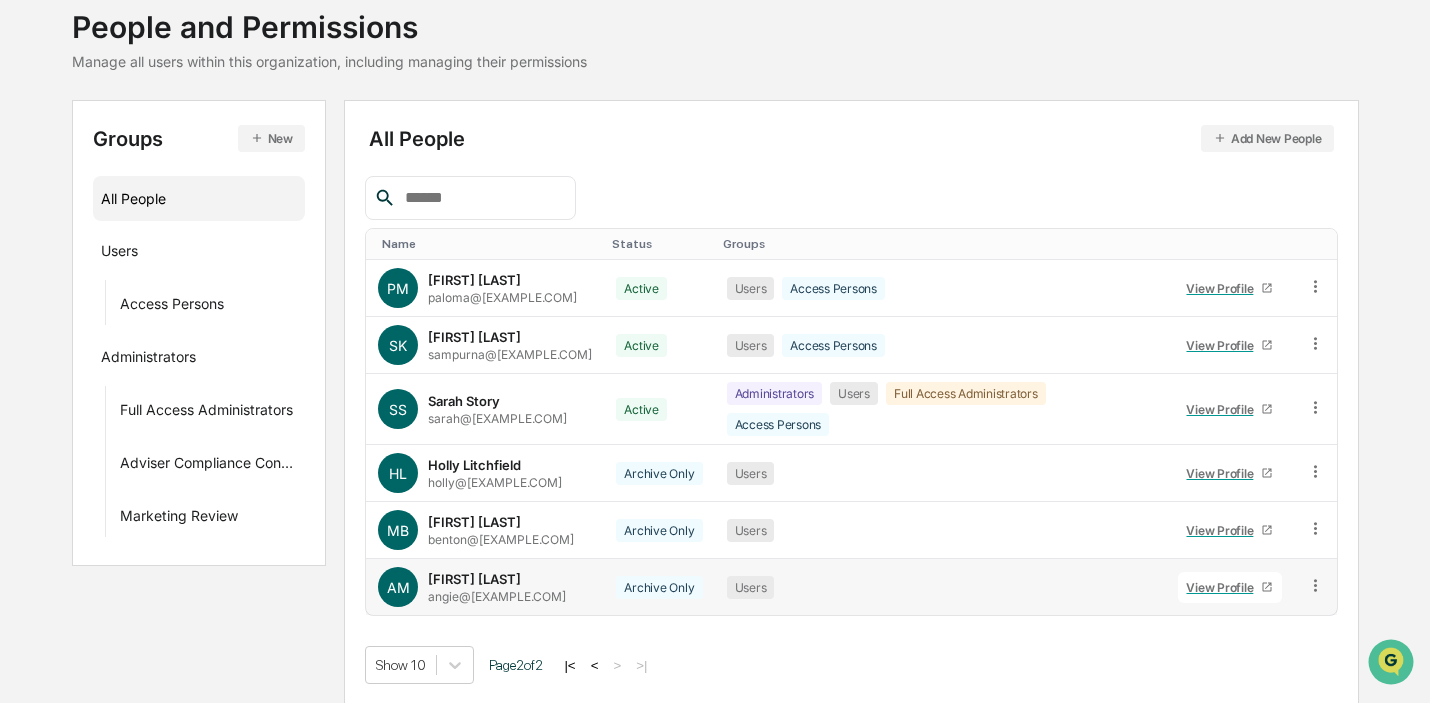scroll, scrollTop: 128, scrollLeft: 0, axis: vertical 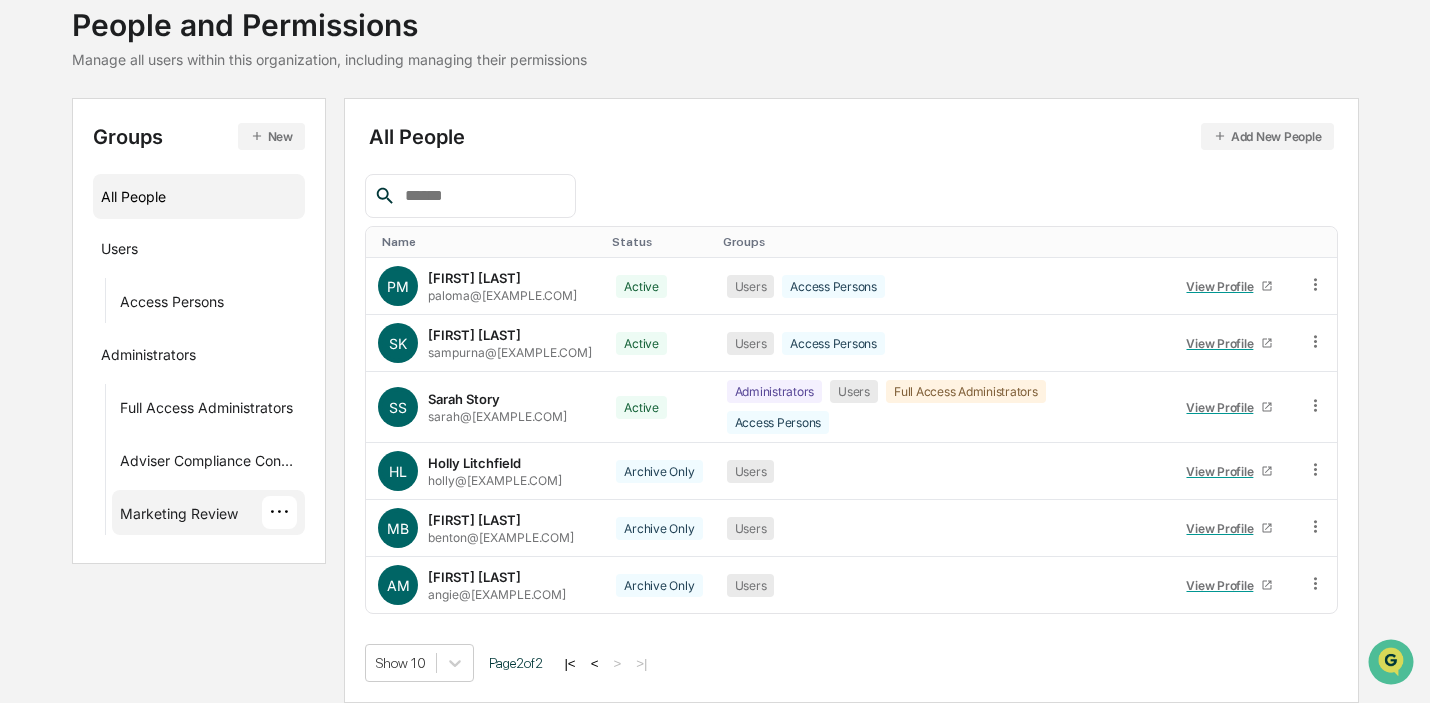 click on "Marketing Review" at bounding box center [179, 517] 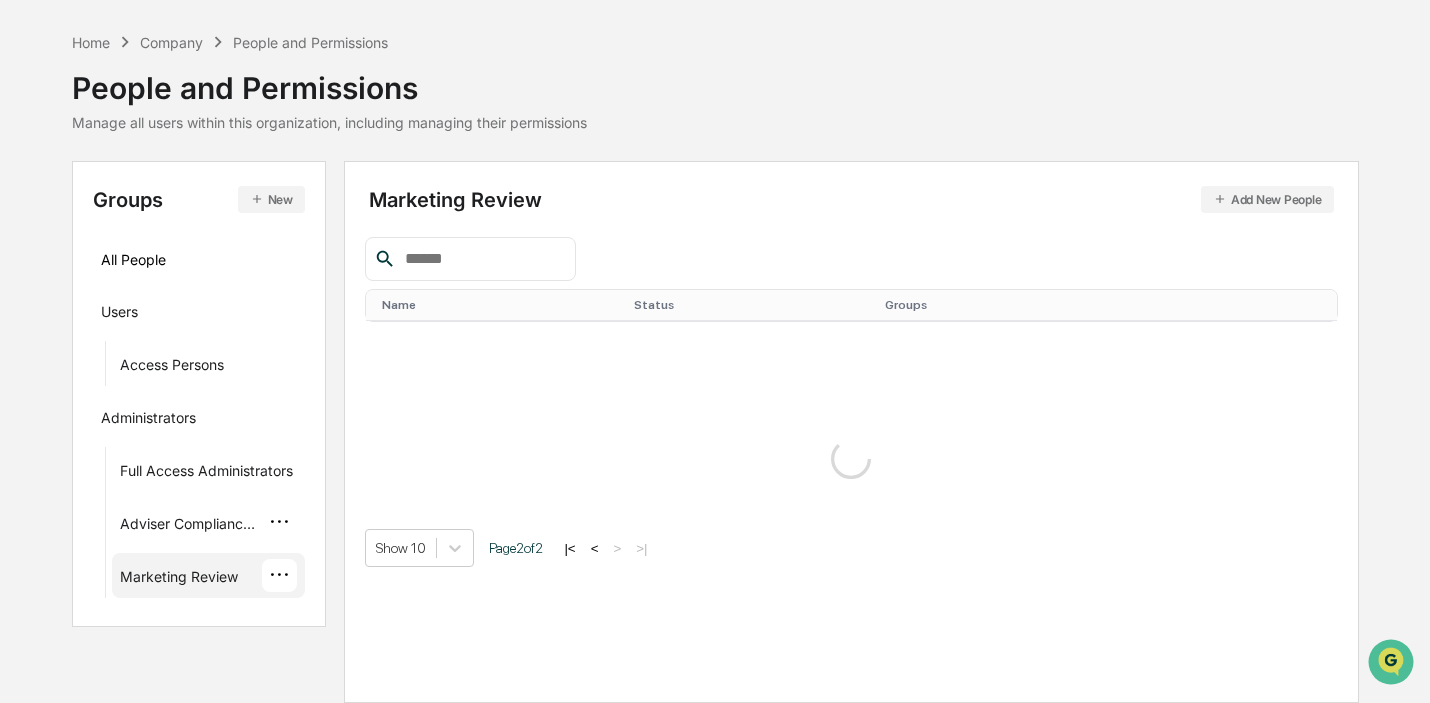 scroll, scrollTop: 64, scrollLeft: 0, axis: vertical 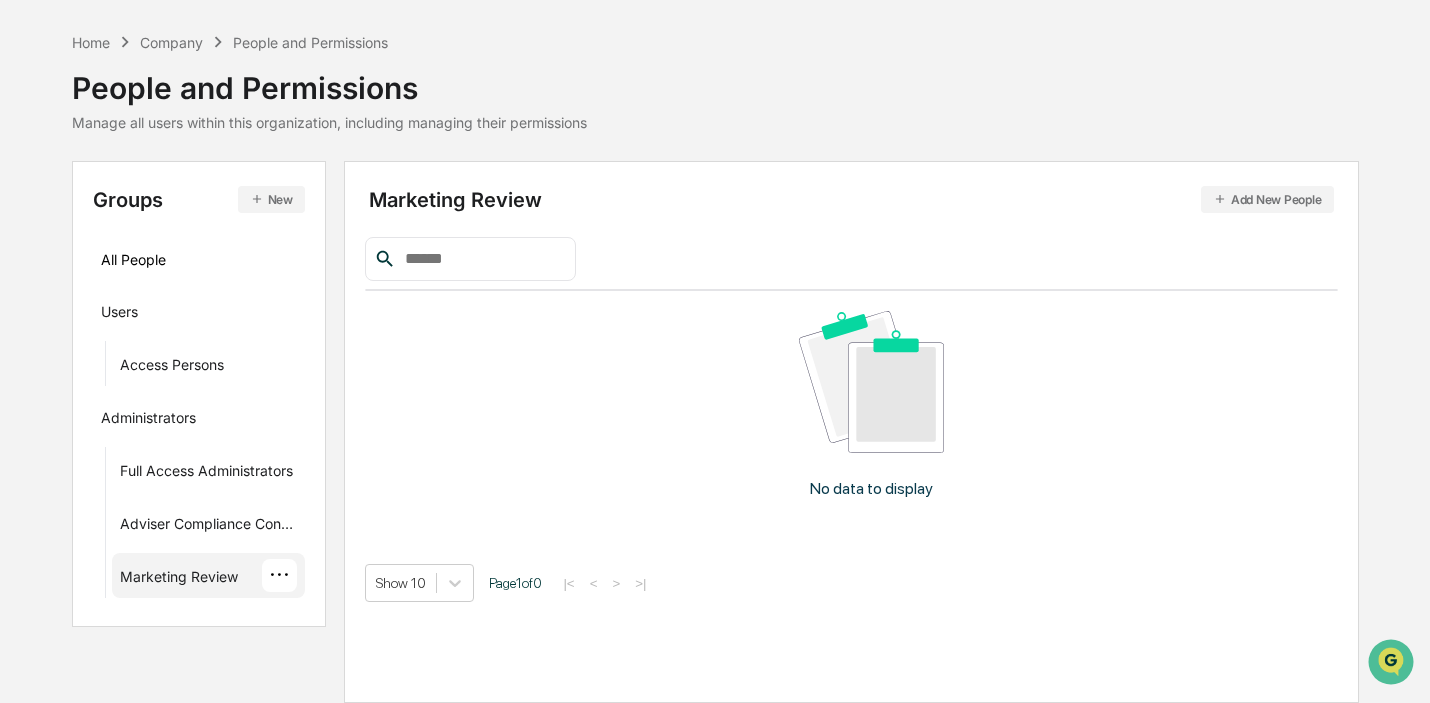 click on "People and Permissions" at bounding box center (310, 42) 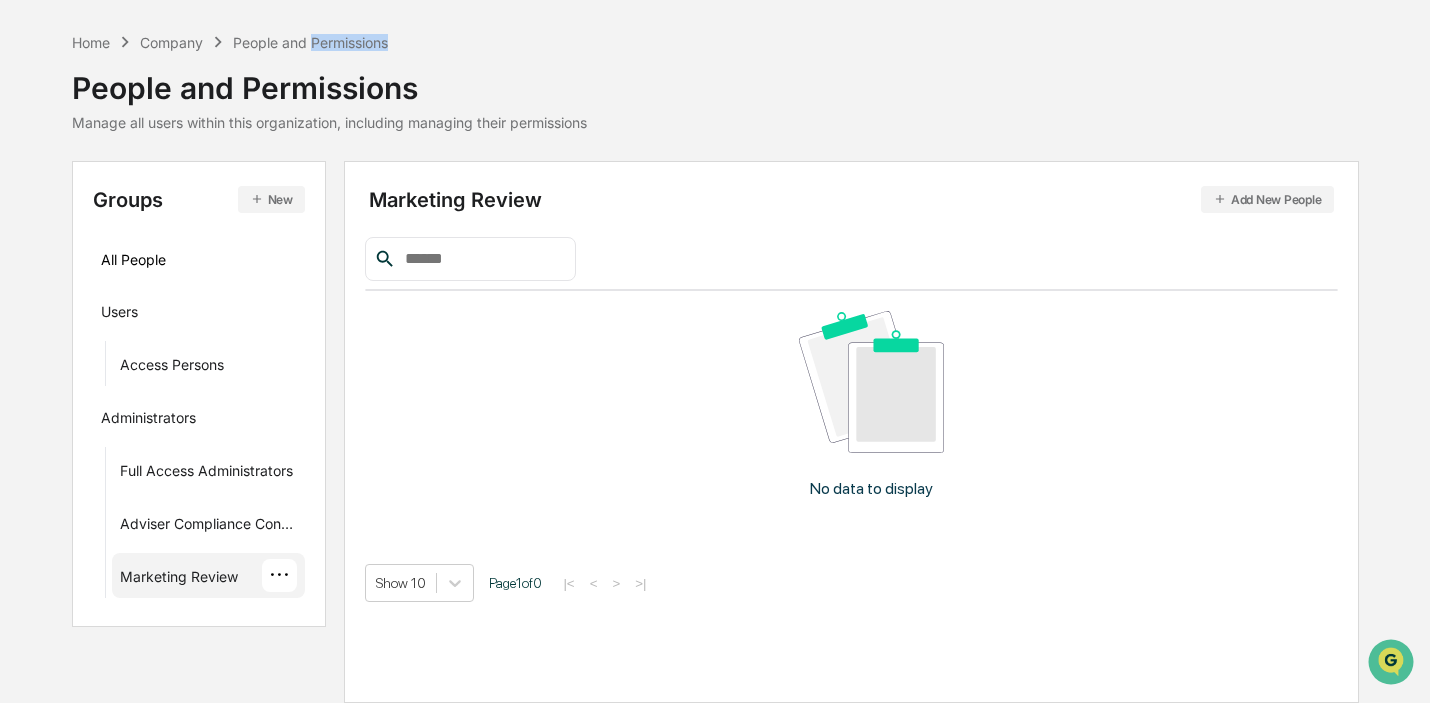 click on "People and Permissions" at bounding box center [310, 42] 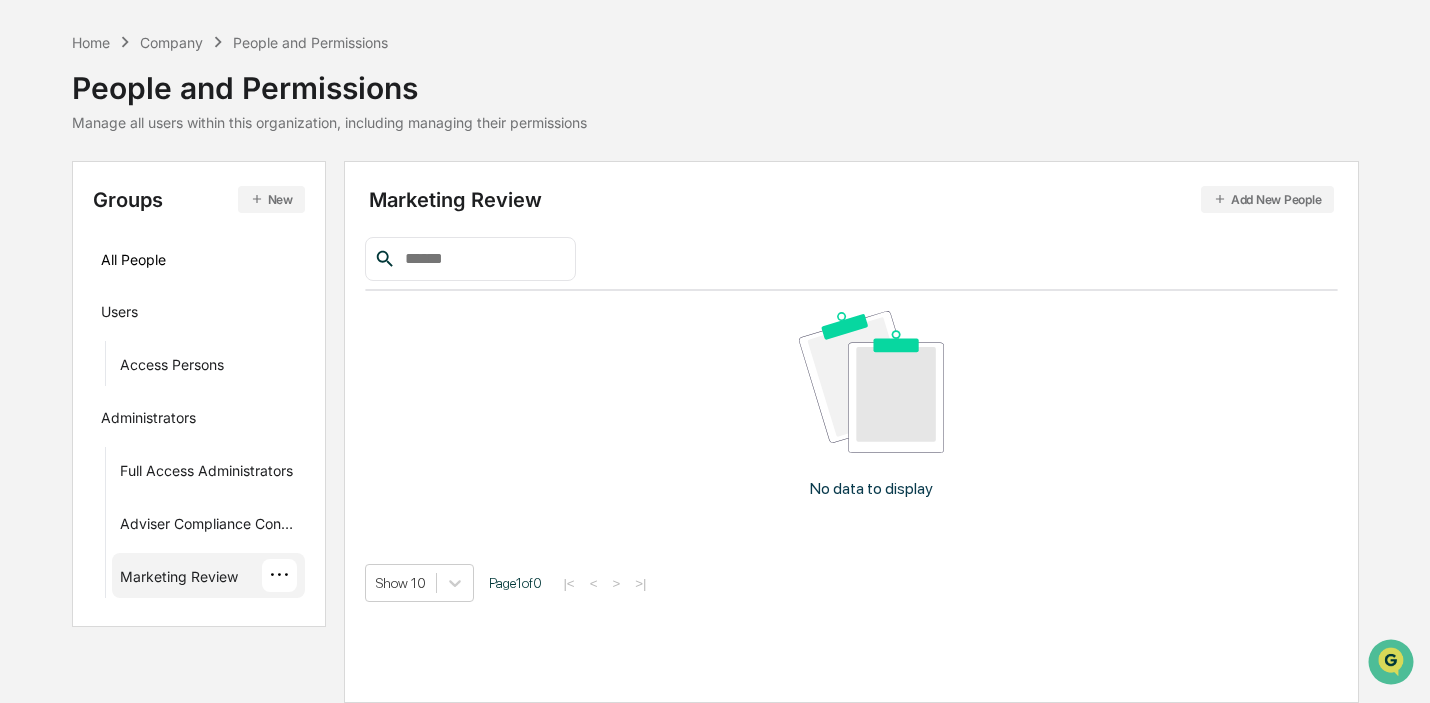 click on "Company" at bounding box center (171, 42) 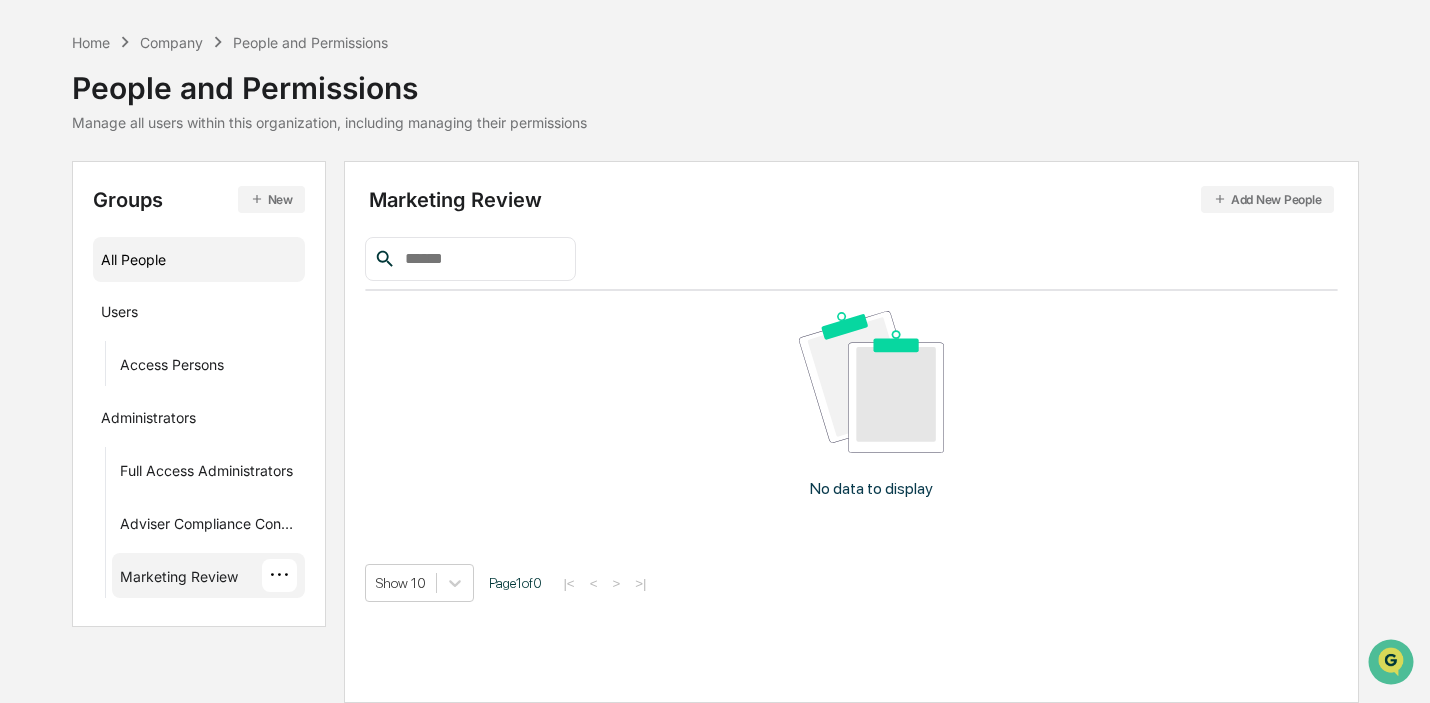 click on "All People" at bounding box center [199, 259] 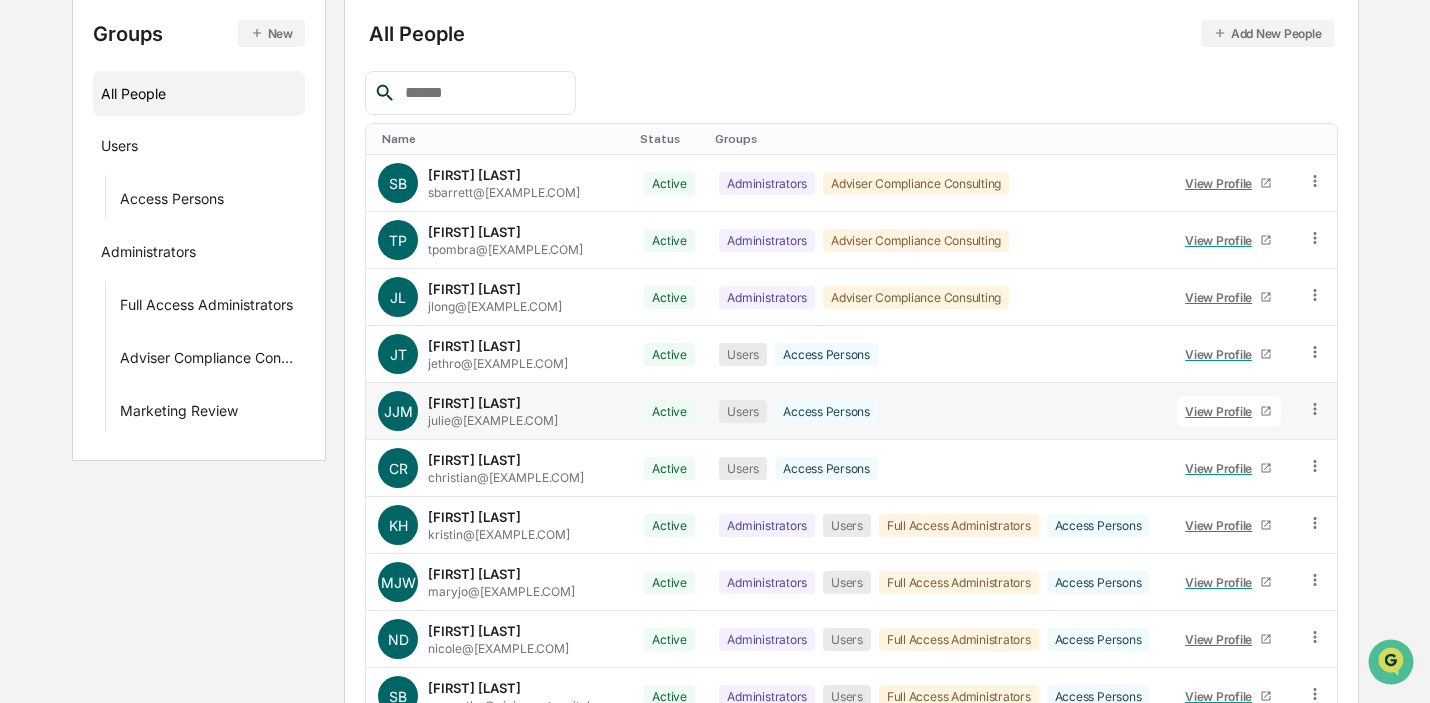 scroll, scrollTop: 342, scrollLeft: 0, axis: vertical 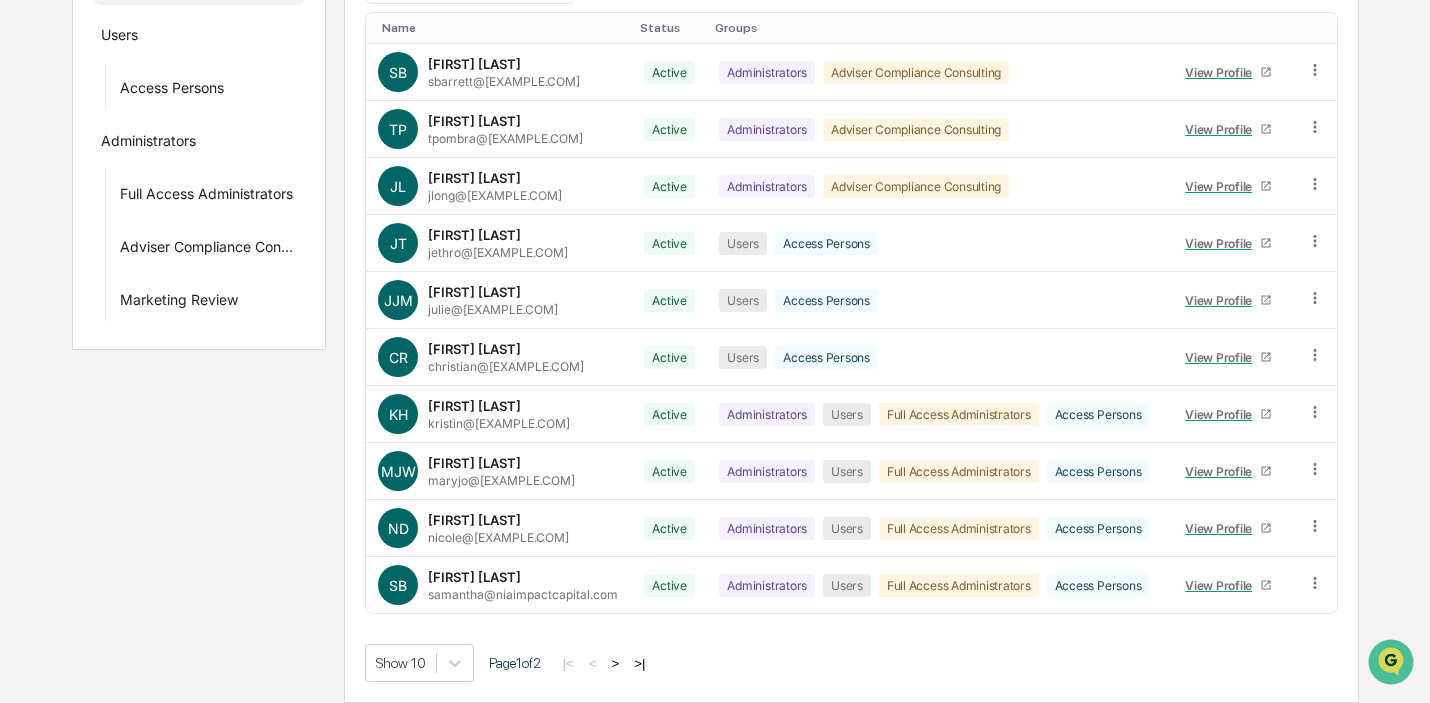 click on ">" at bounding box center [615, 663] 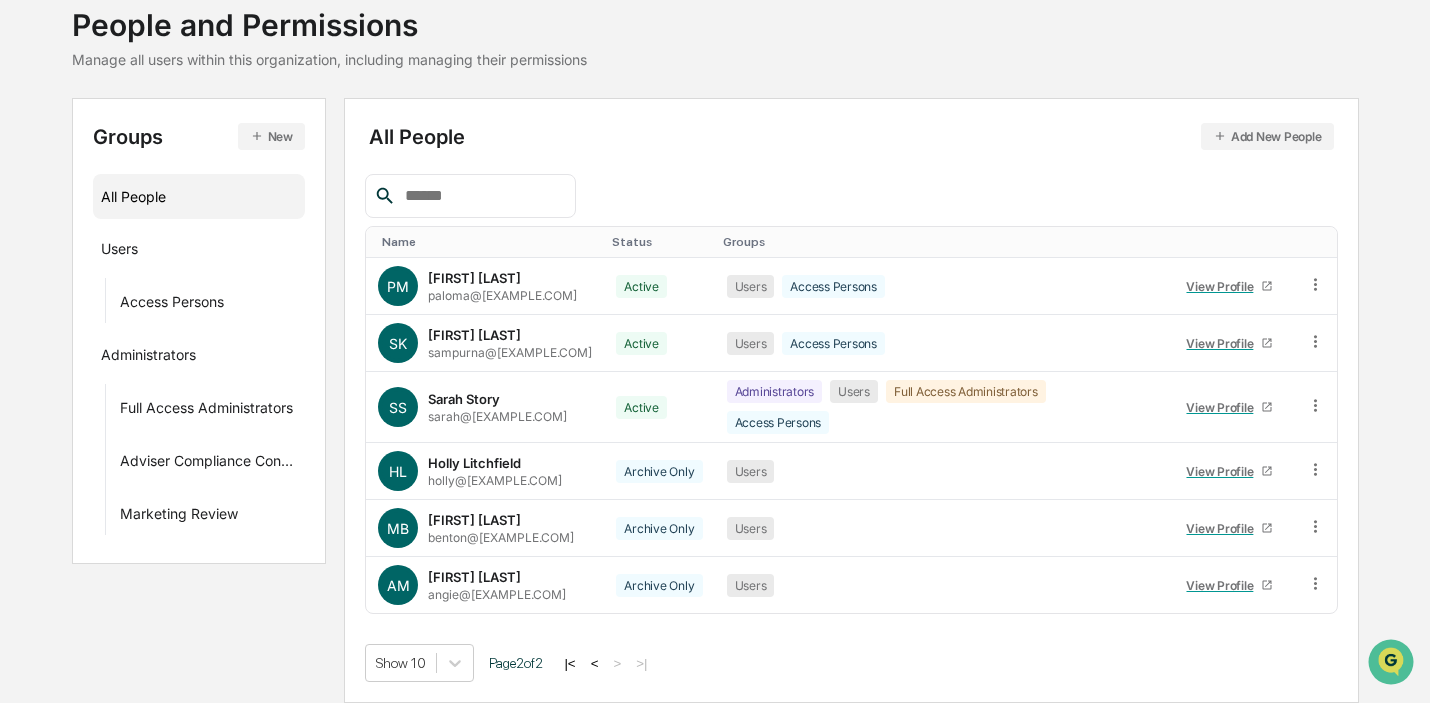 scroll, scrollTop: 128, scrollLeft: 0, axis: vertical 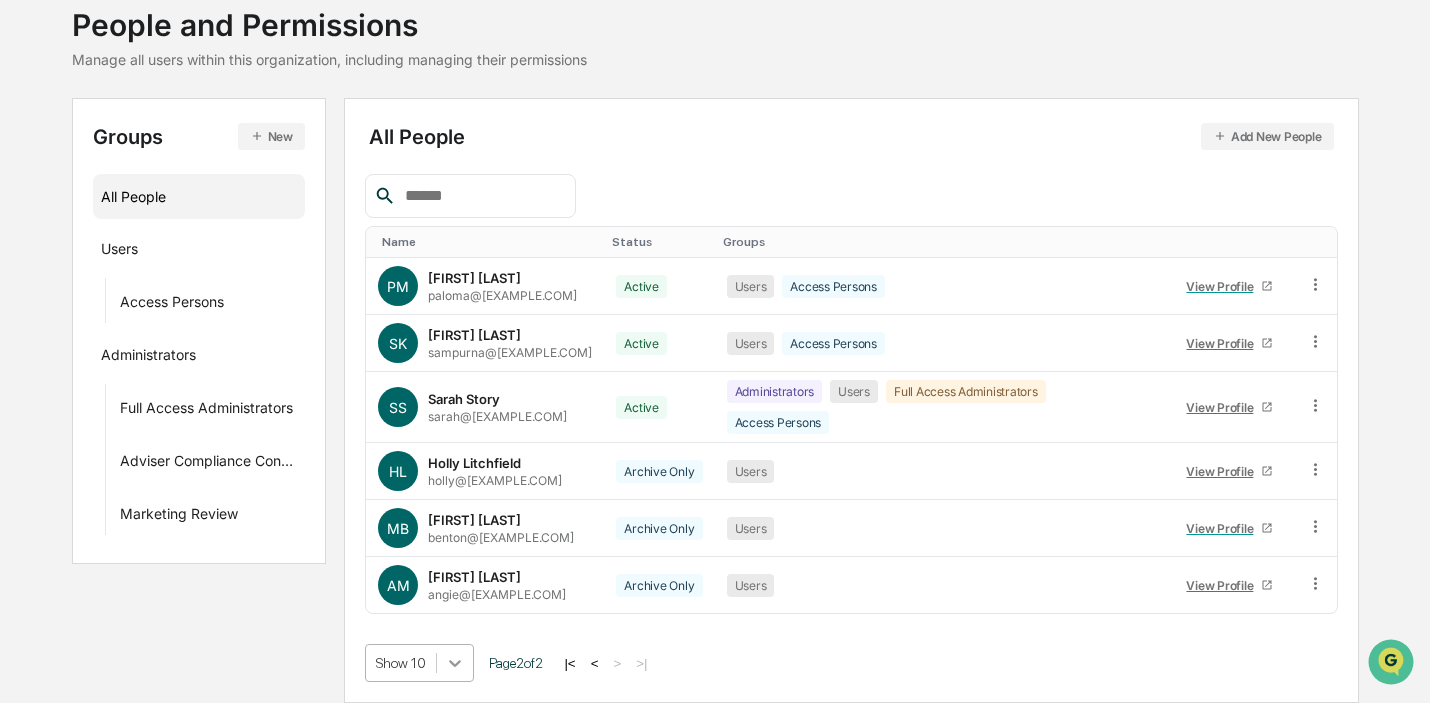 click on "Calendar Manage Tasks Reviews Approval Management Company People, Data, Settings Mary Jo Willmore Admin •  Nia Impact Capital Home Company People and Permissions People and Permissions Manage all users within this organization, including managing their permissions Groups  New All People Users Access Persons Administrators Full Access Administrators Adviser Compliance Consulting Marketing Review All People  Add New People Name Status Groups PM Paloma Mate-Kodjo paloma@niaimpactcapital.com Active Users Access Persons View Profile SK Sampurna Khasnabis sampurna@niaimpactcapital.com Active Users Access Persons View Profile SS Sarah Story sarah@niaimpactcapital.com Active Administrators Users Full Access Administrators Access Persons View Profile HL Holly Litchfield holly@niaimpactcapital.com Archive Only Users View Profile MB Meredith Benton benton@whistlestop.capital Archive Only Users View Profile AM Angie Mertens angie@oneworld.training Archive Only Users View Profile Show 10 Page  2  of  2   |<   <   >   >|" at bounding box center (715, 288) 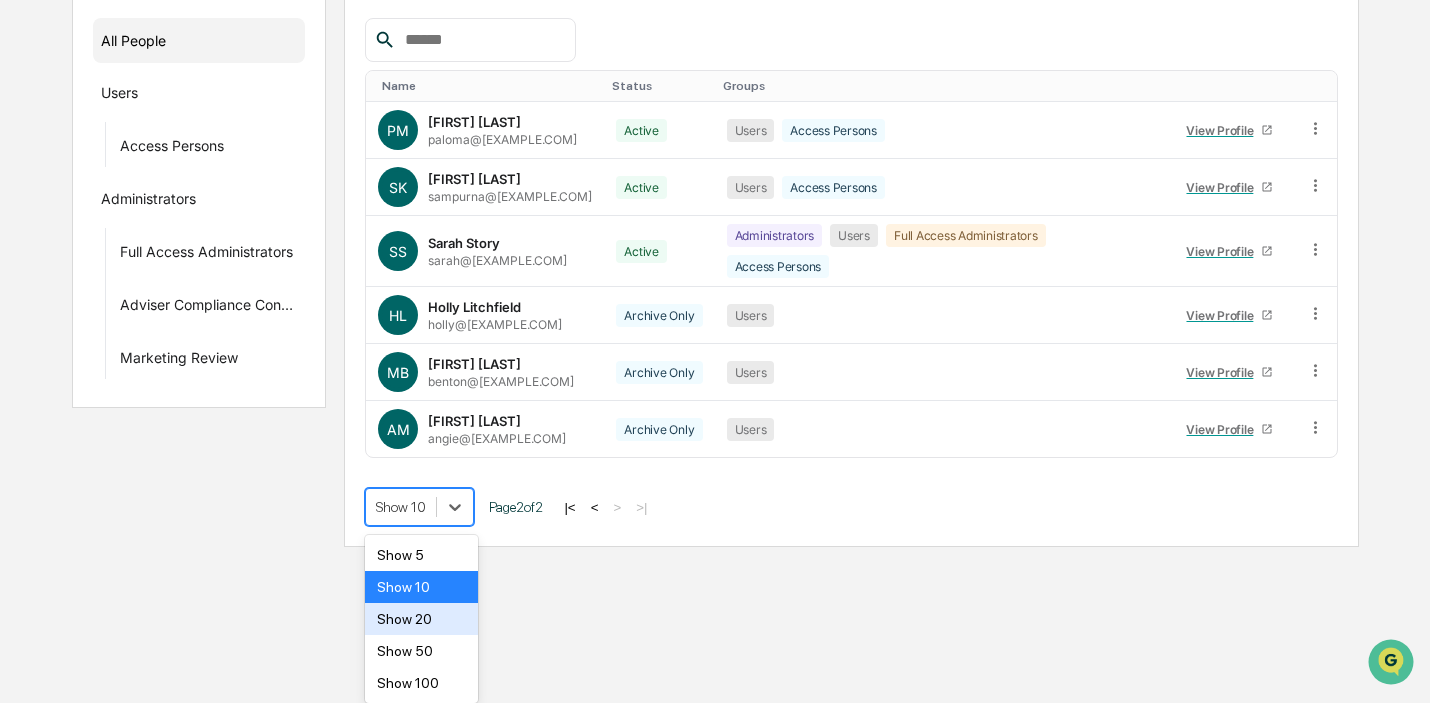 click on "Show 20" at bounding box center [421, 619] 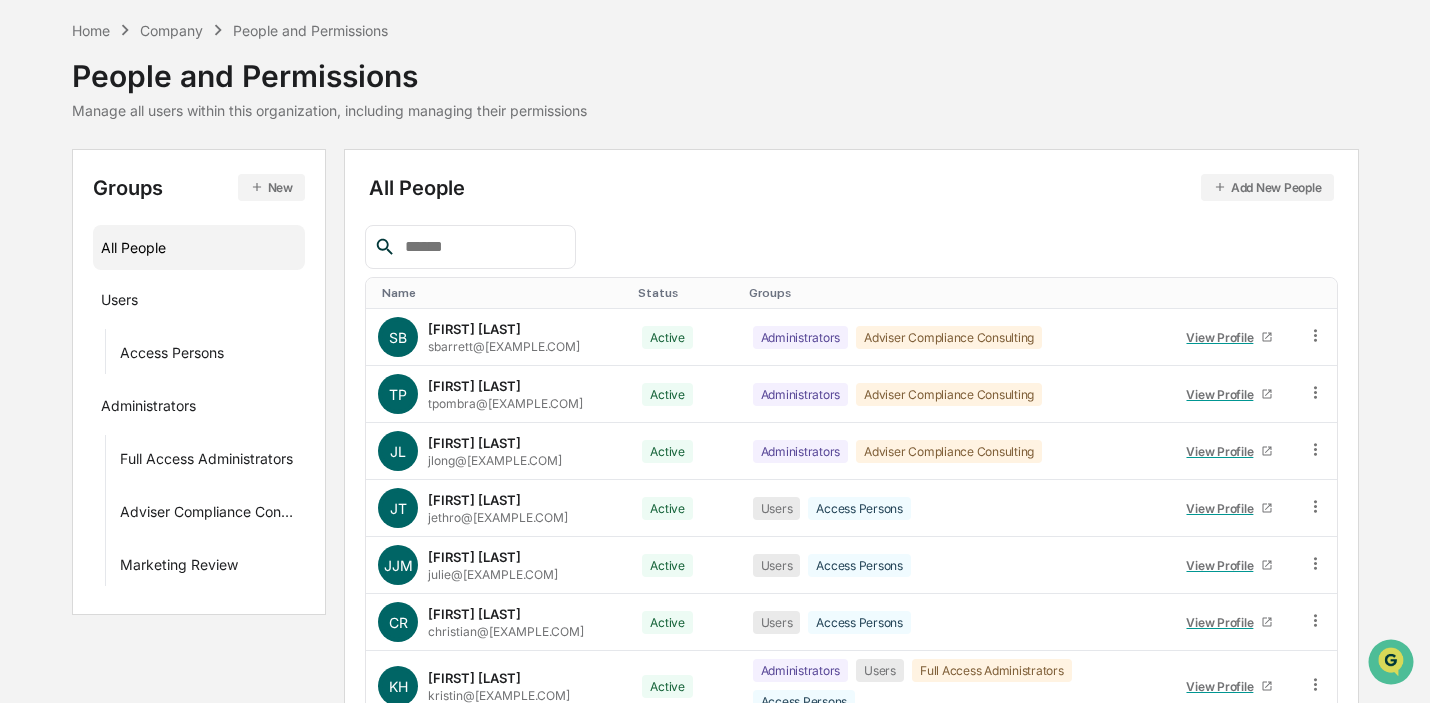 scroll, scrollTop: 0, scrollLeft: 0, axis: both 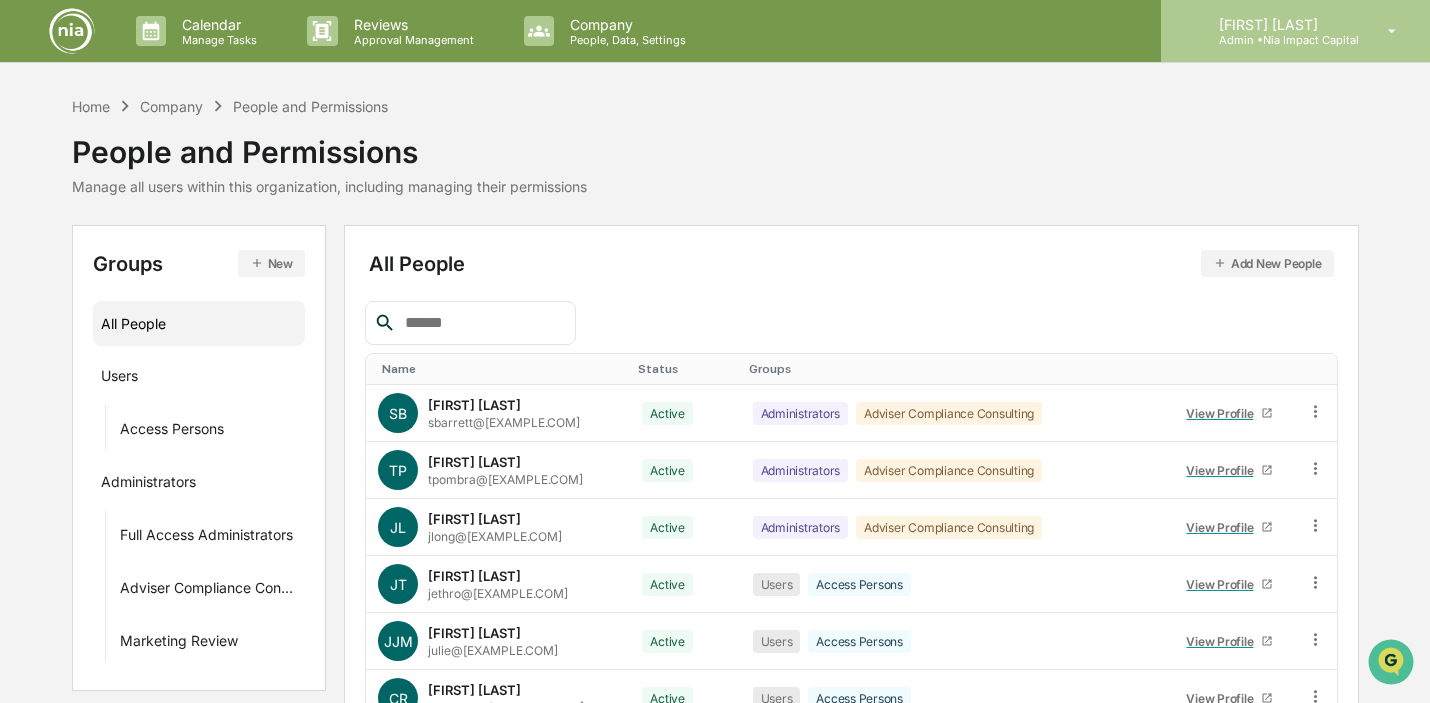 click on "Admin •  Nia Impact Capital" at bounding box center [1281, 40] 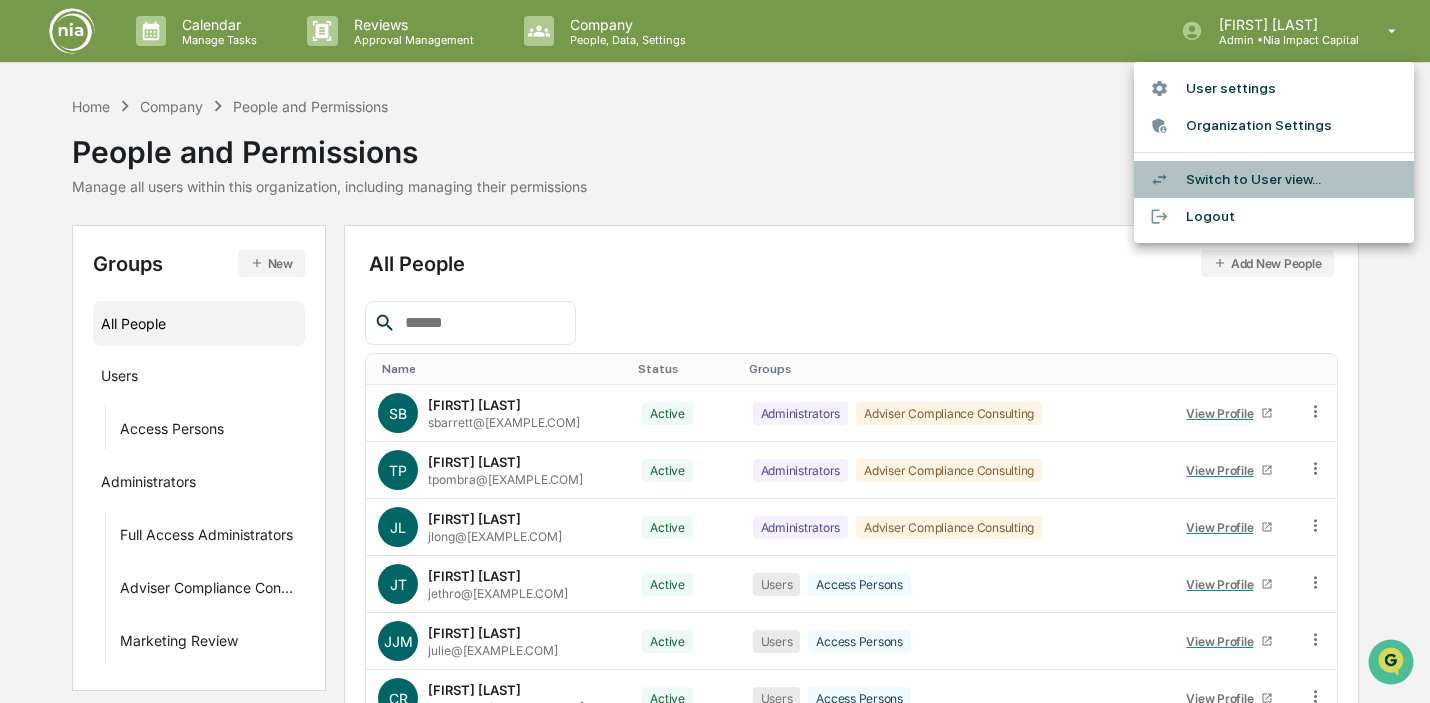 click on "Switch to User view..." at bounding box center (1274, 179) 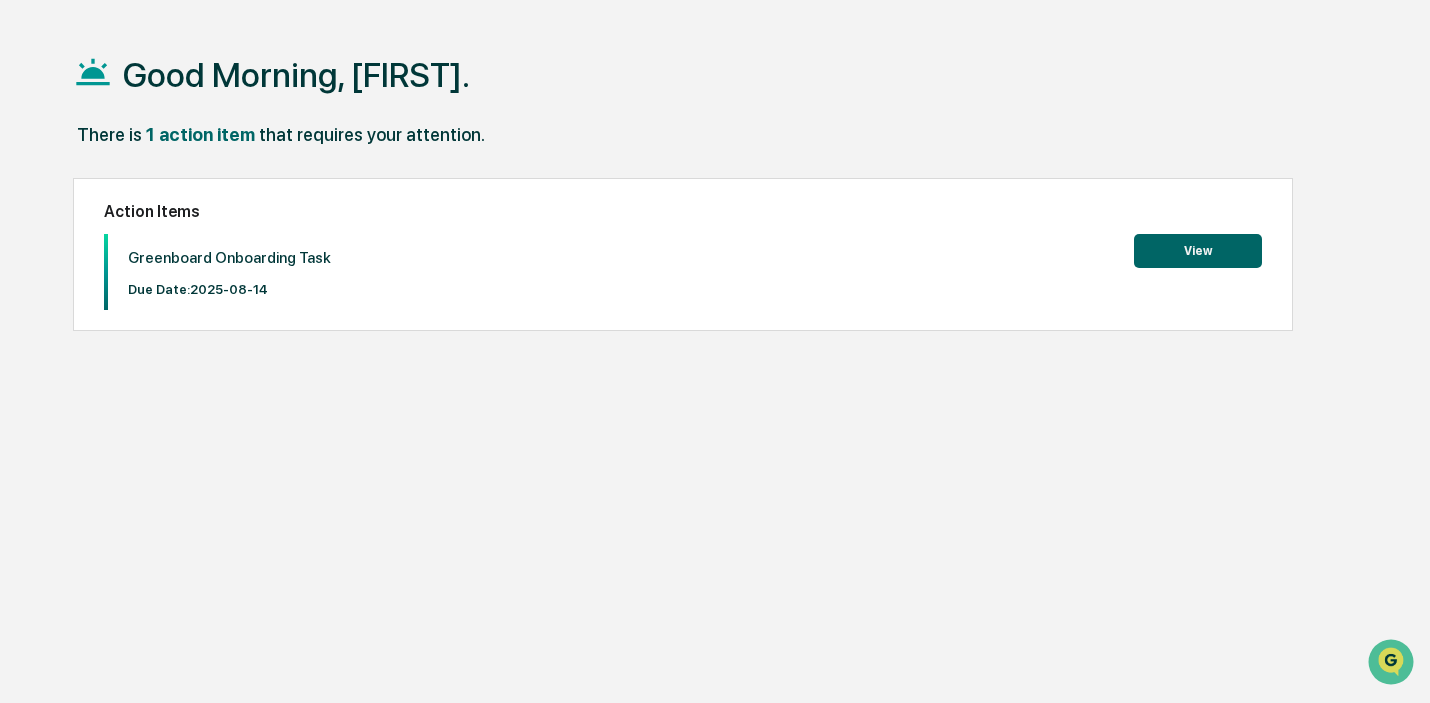 scroll, scrollTop: 95, scrollLeft: 0, axis: vertical 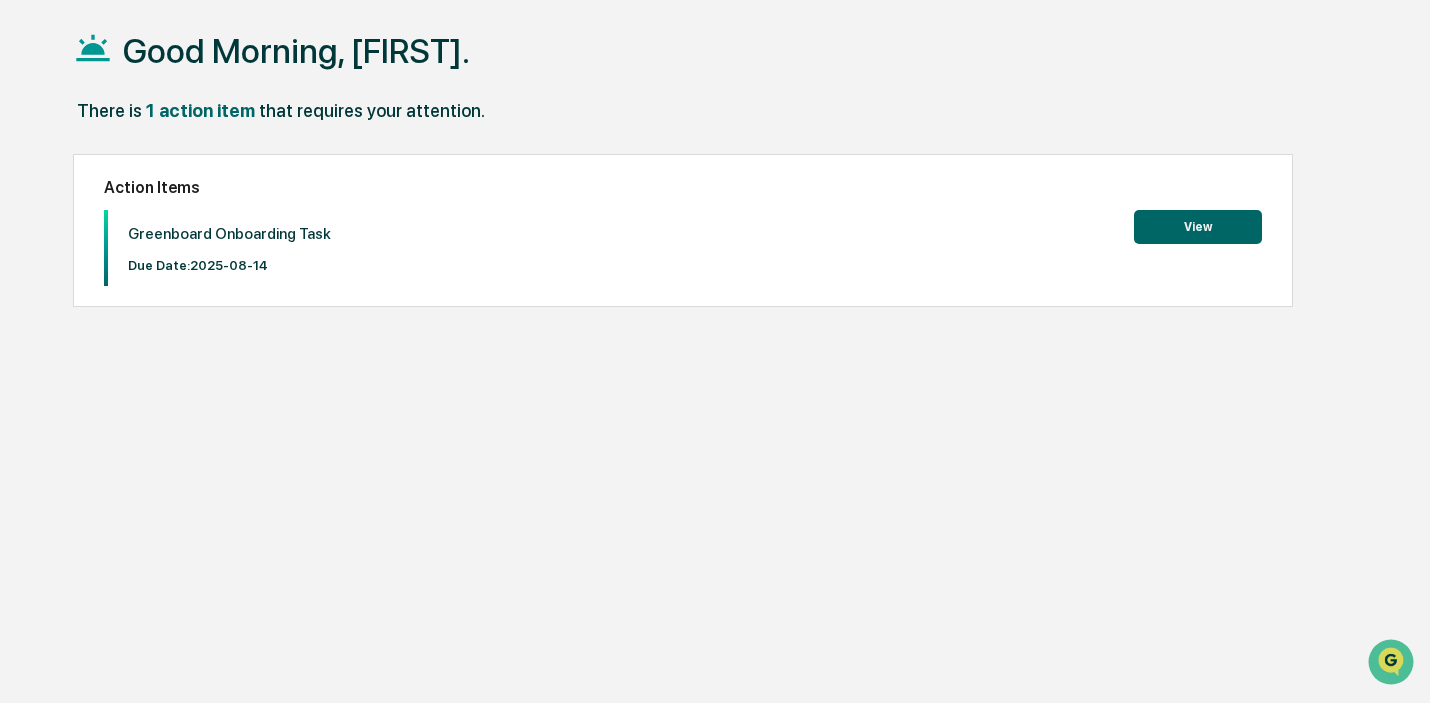 click on "Good Morning, Mary." at bounding box center [296, 51] 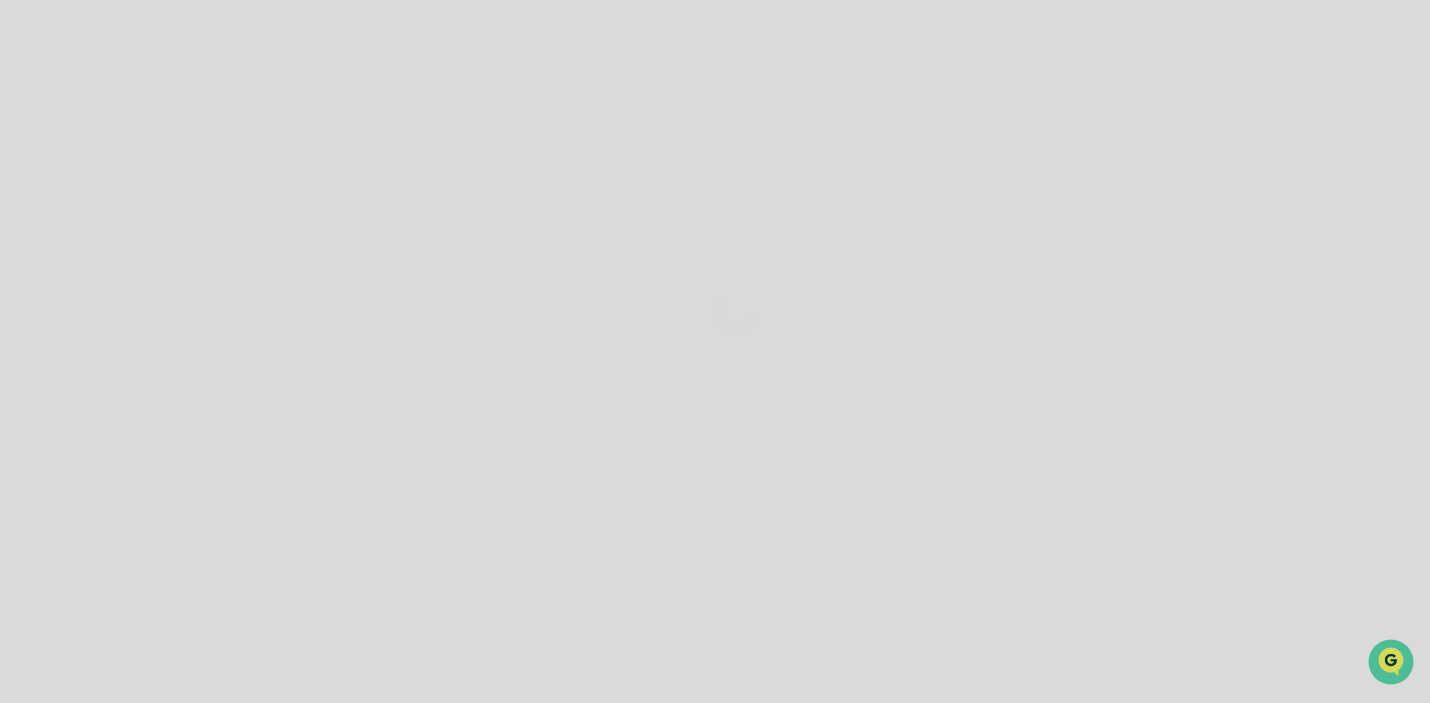 scroll, scrollTop: 0, scrollLeft: 0, axis: both 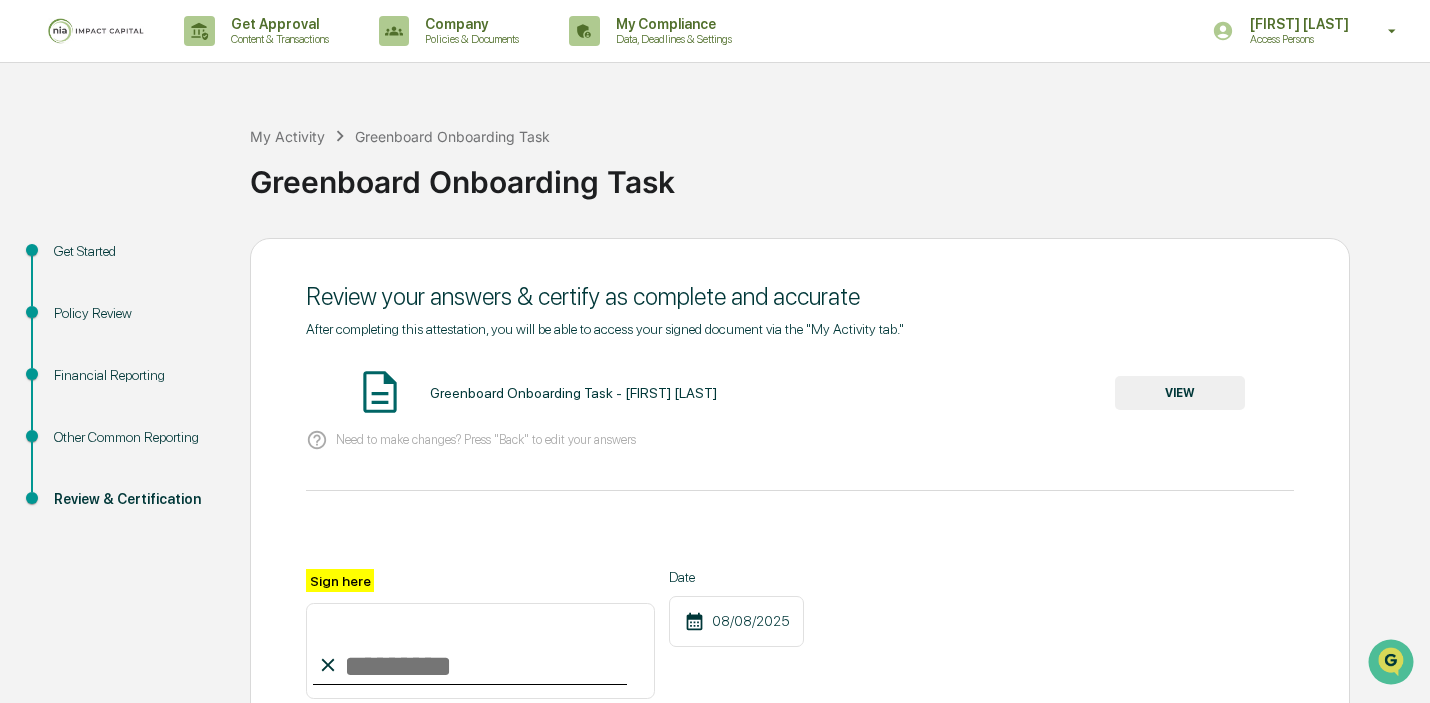 click on "VIEW" at bounding box center (1180, 393) 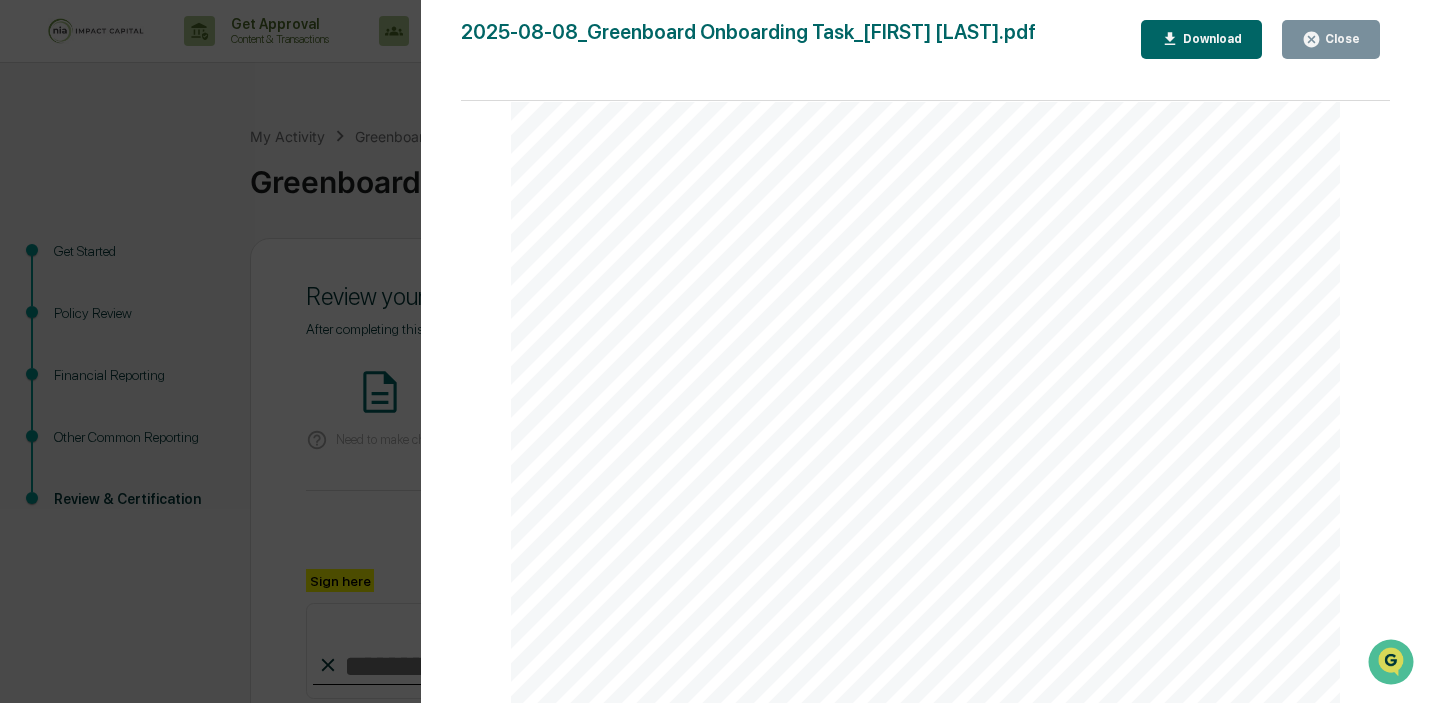 scroll, scrollTop: 46, scrollLeft: 0, axis: vertical 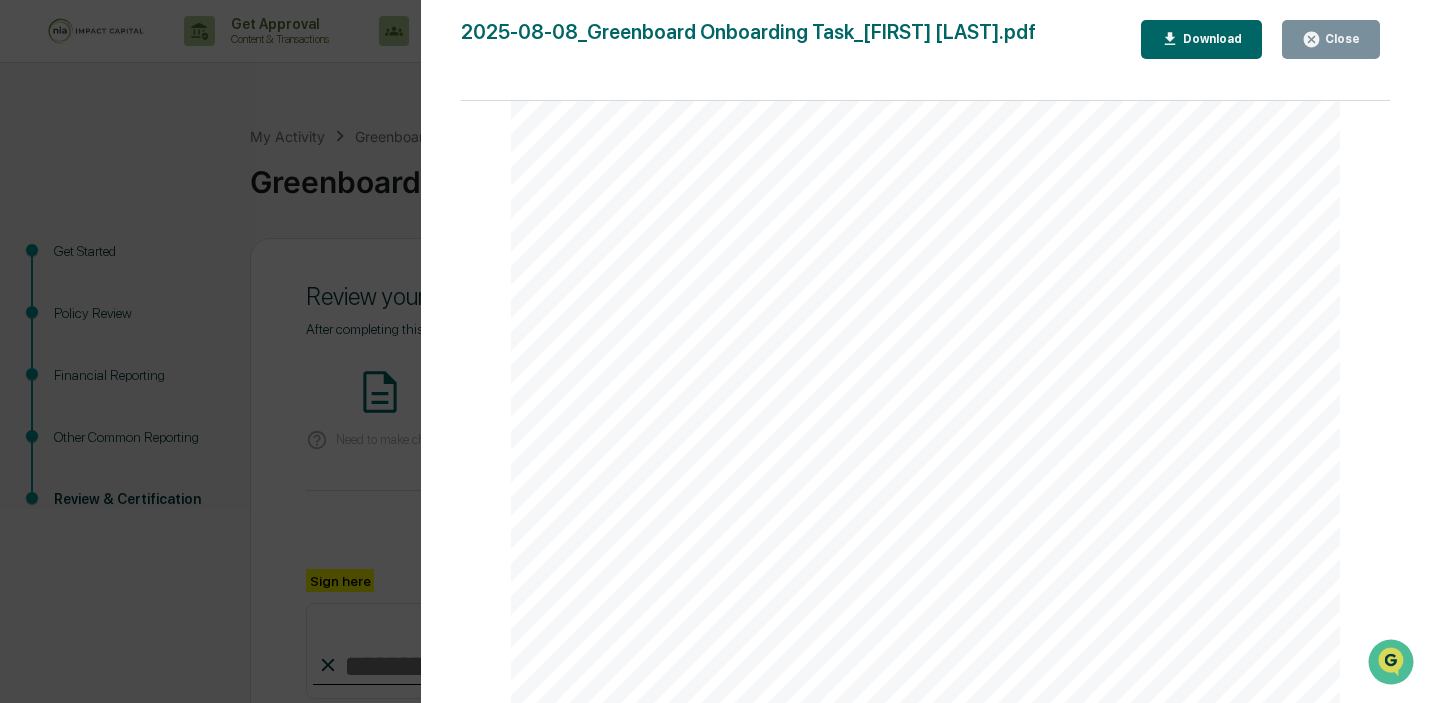 click 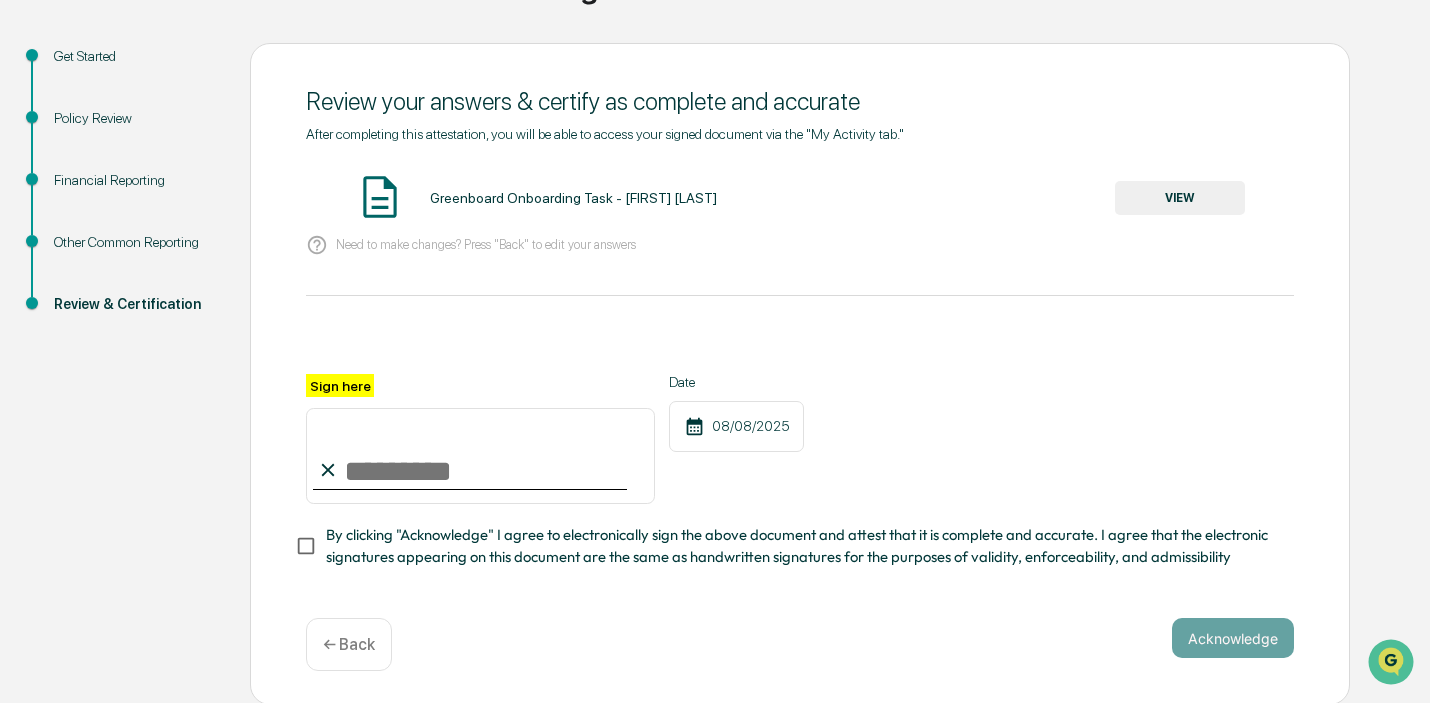 scroll, scrollTop: 0, scrollLeft: 0, axis: both 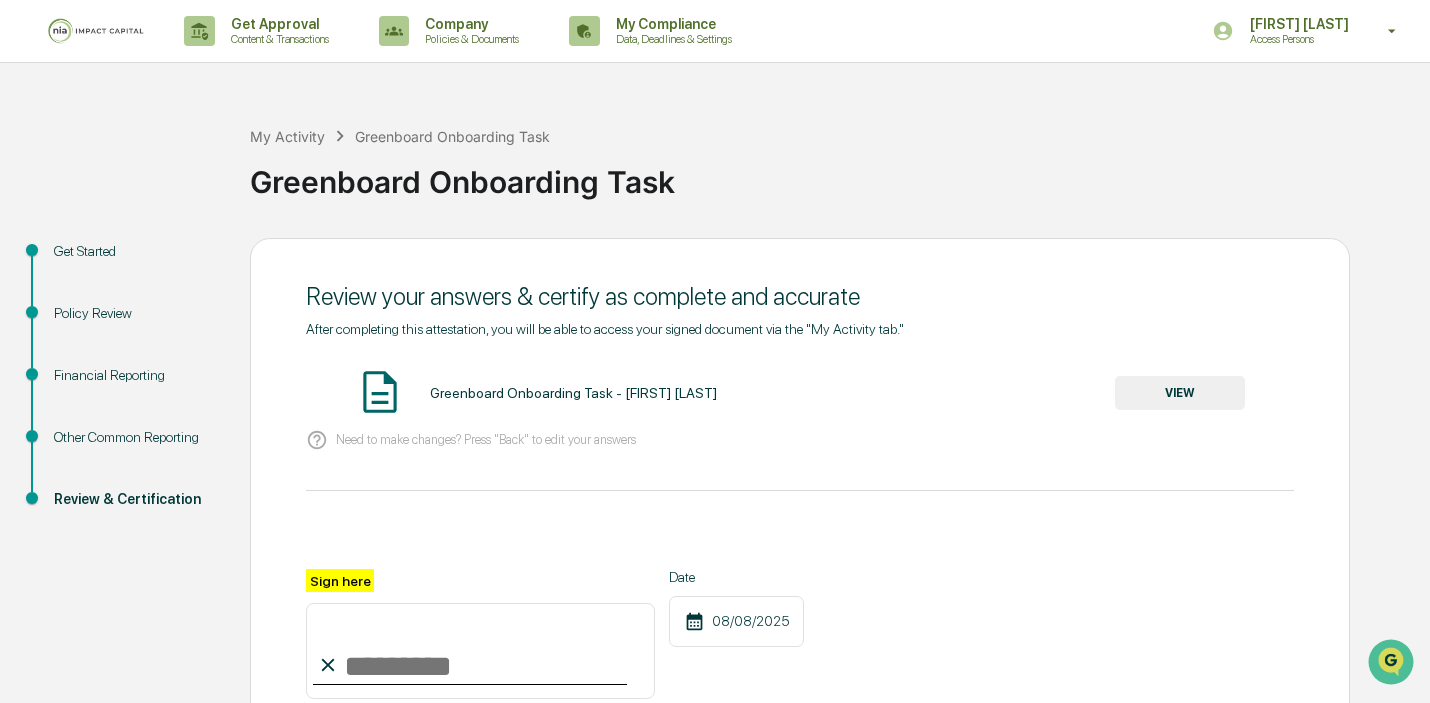click at bounding box center (108, 31) 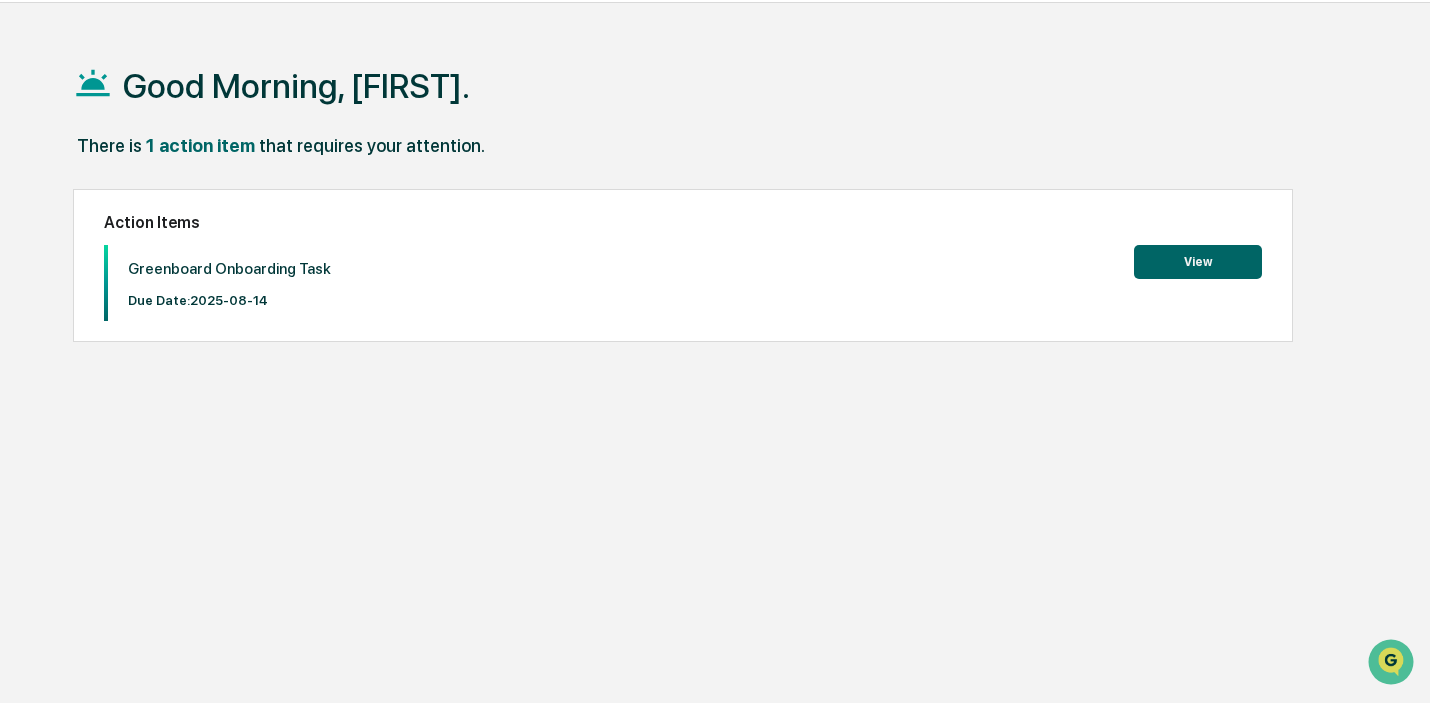 scroll, scrollTop: 0, scrollLeft: 0, axis: both 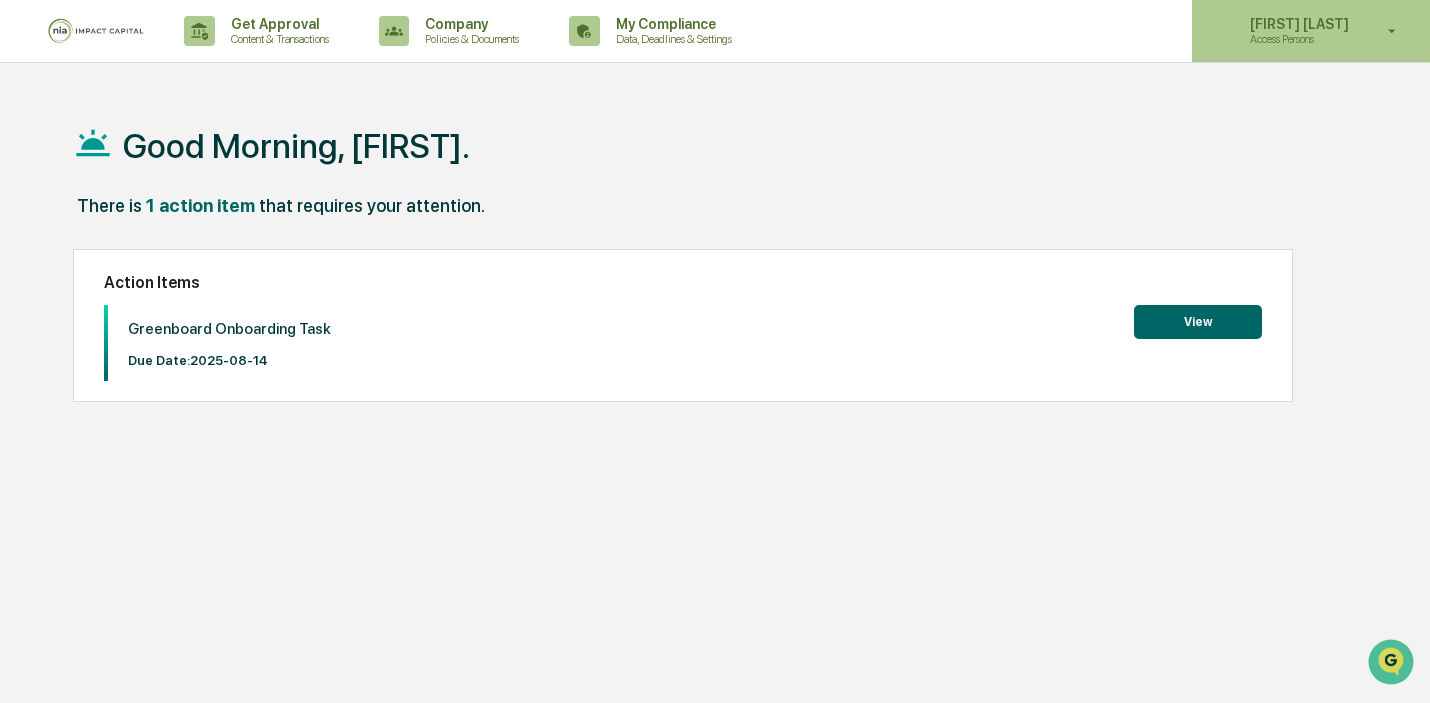 click on "Access Persons" at bounding box center (1296, 39) 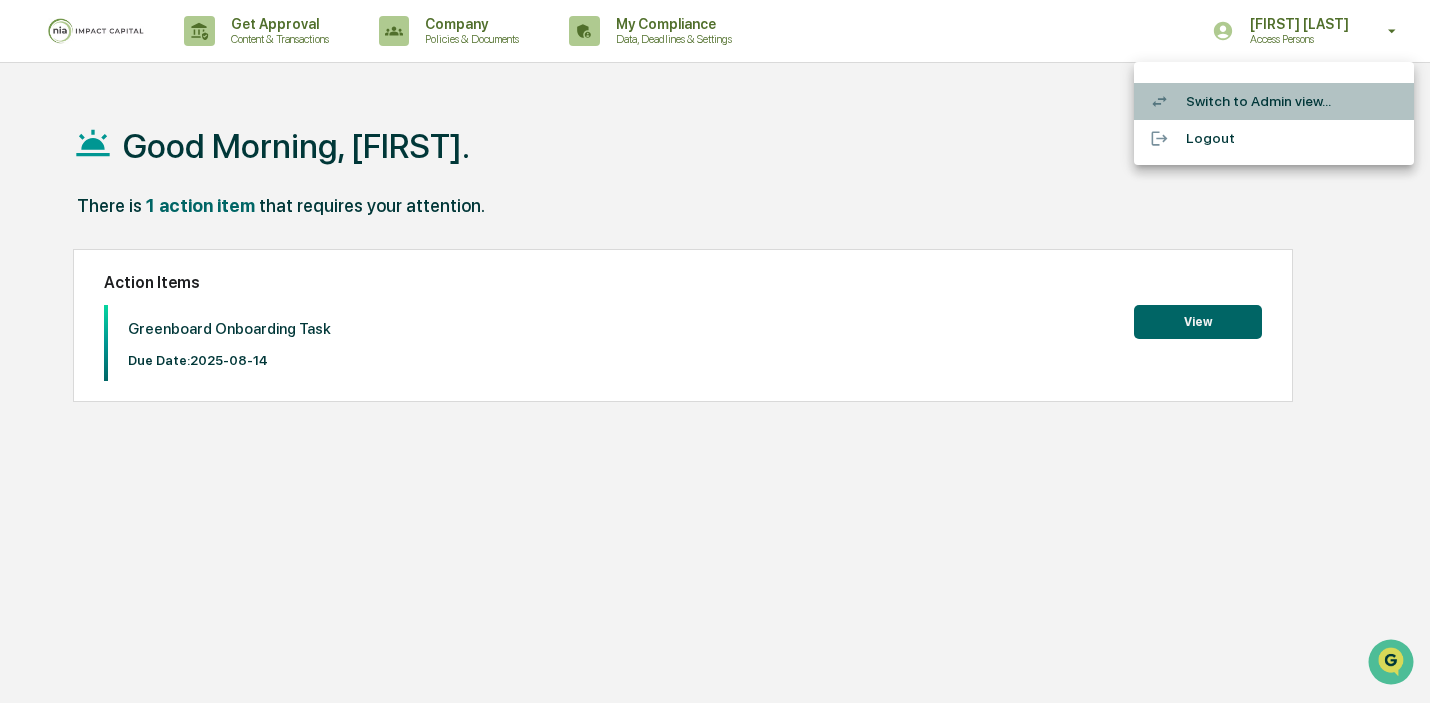 click on "Switch to Admin view..." at bounding box center [1274, 101] 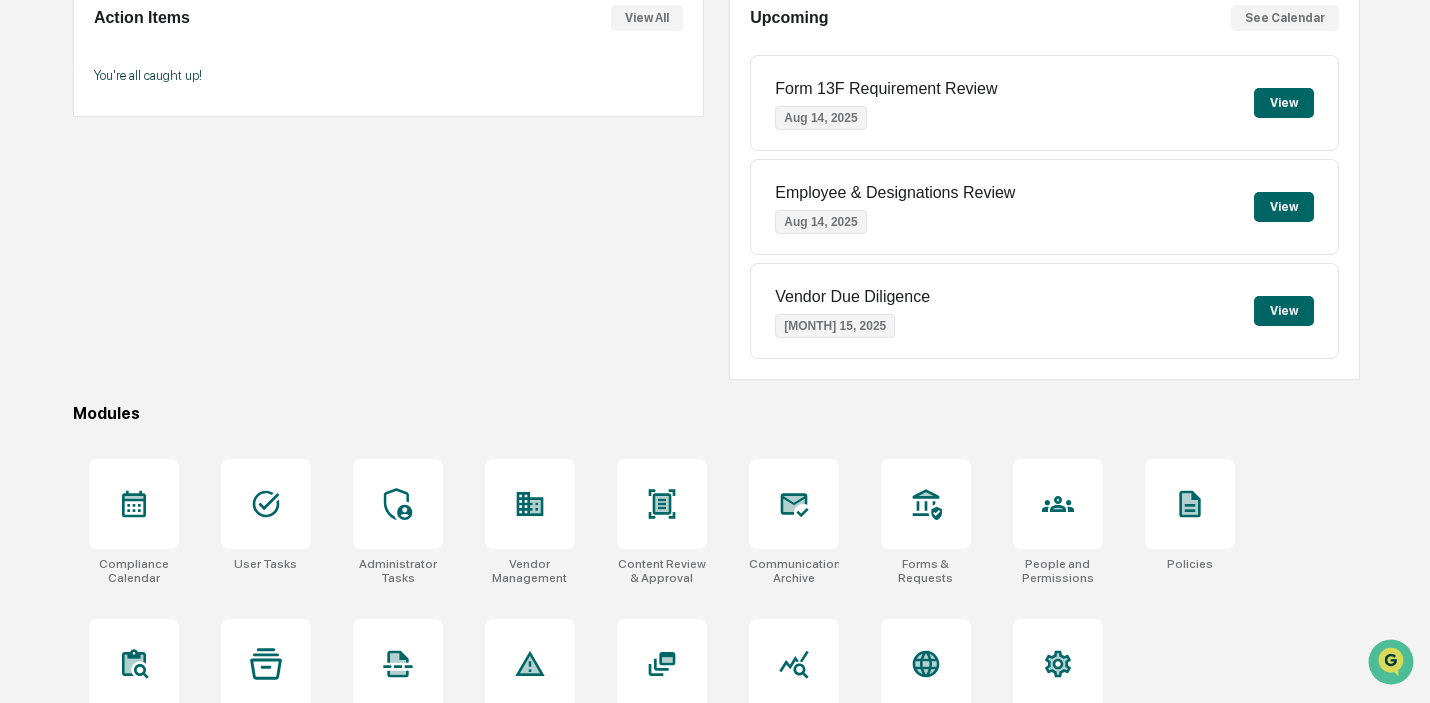 scroll, scrollTop: 269, scrollLeft: 0, axis: vertical 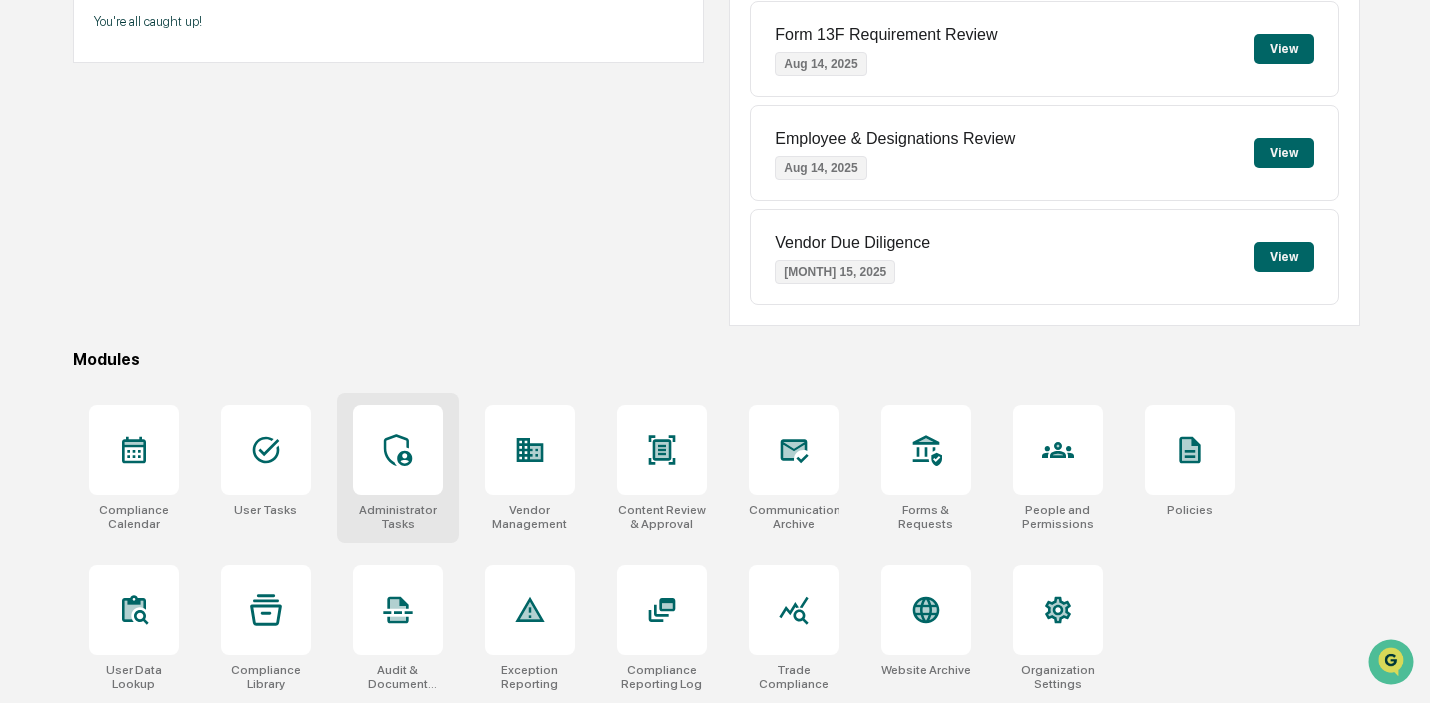 click 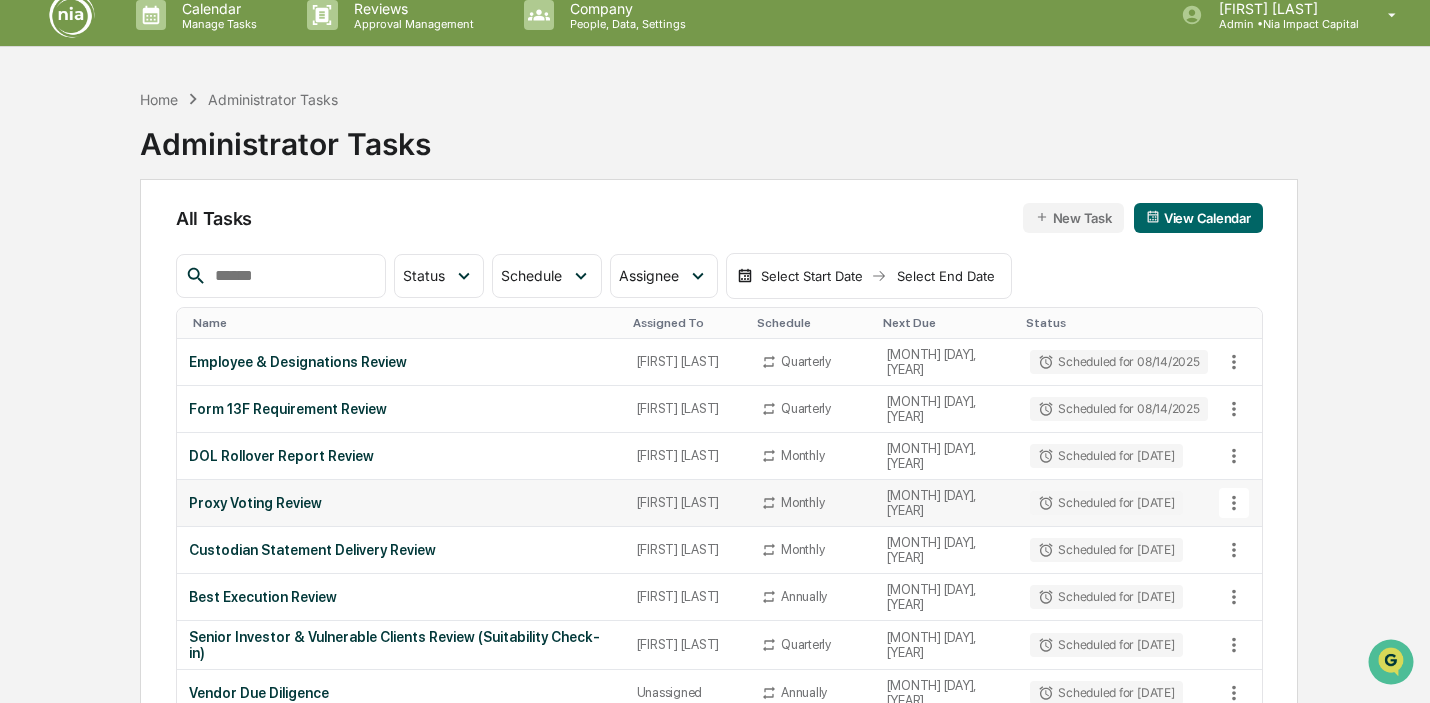 scroll, scrollTop: 0, scrollLeft: 0, axis: both 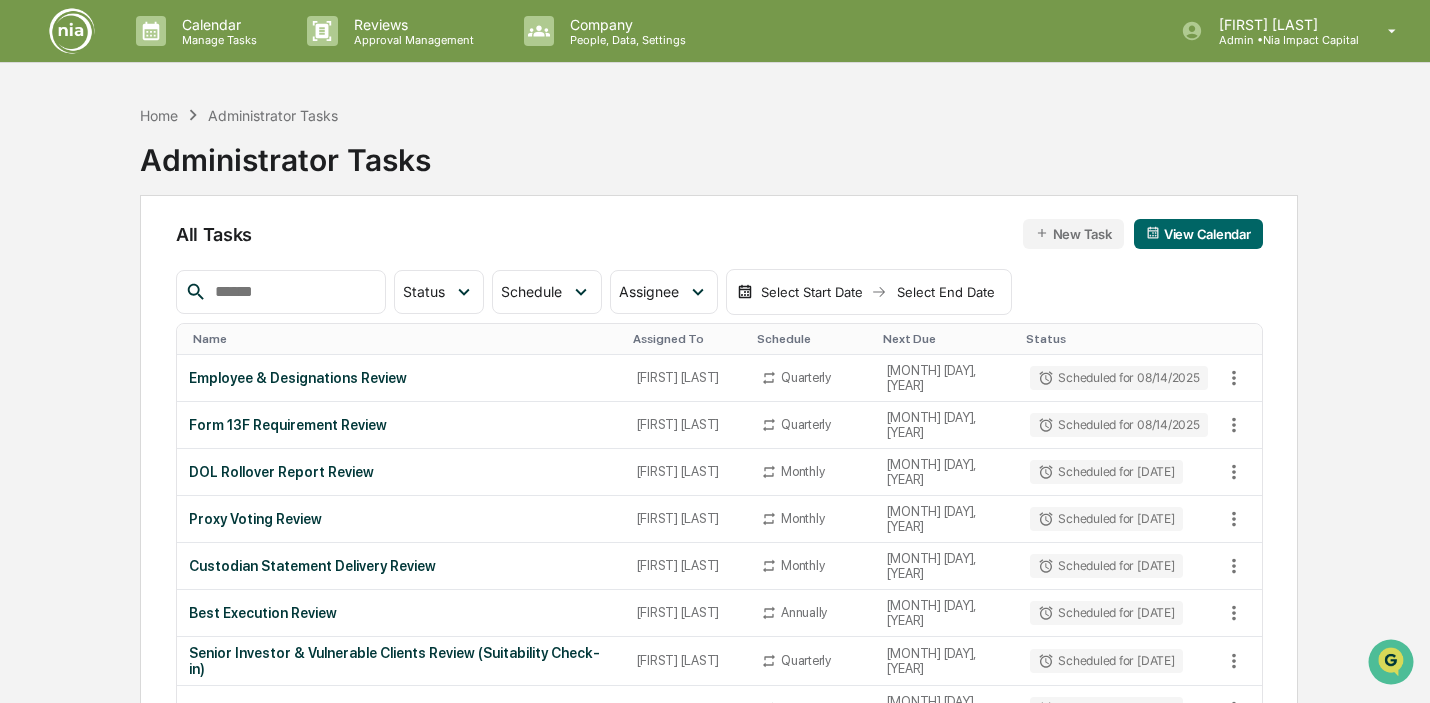 click at bounding box center (72, 31) 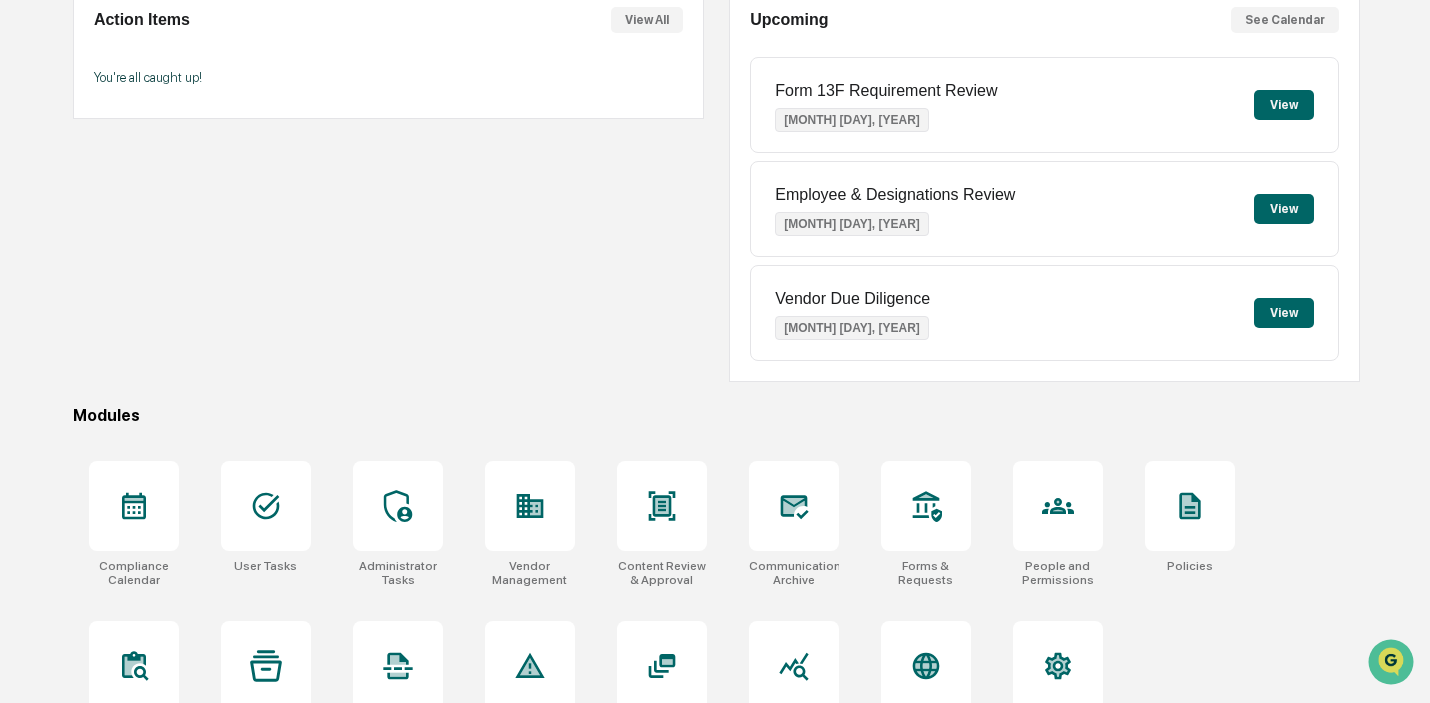 scroll, scrollTop: 269, scrollLeft: 0, axis: vertical 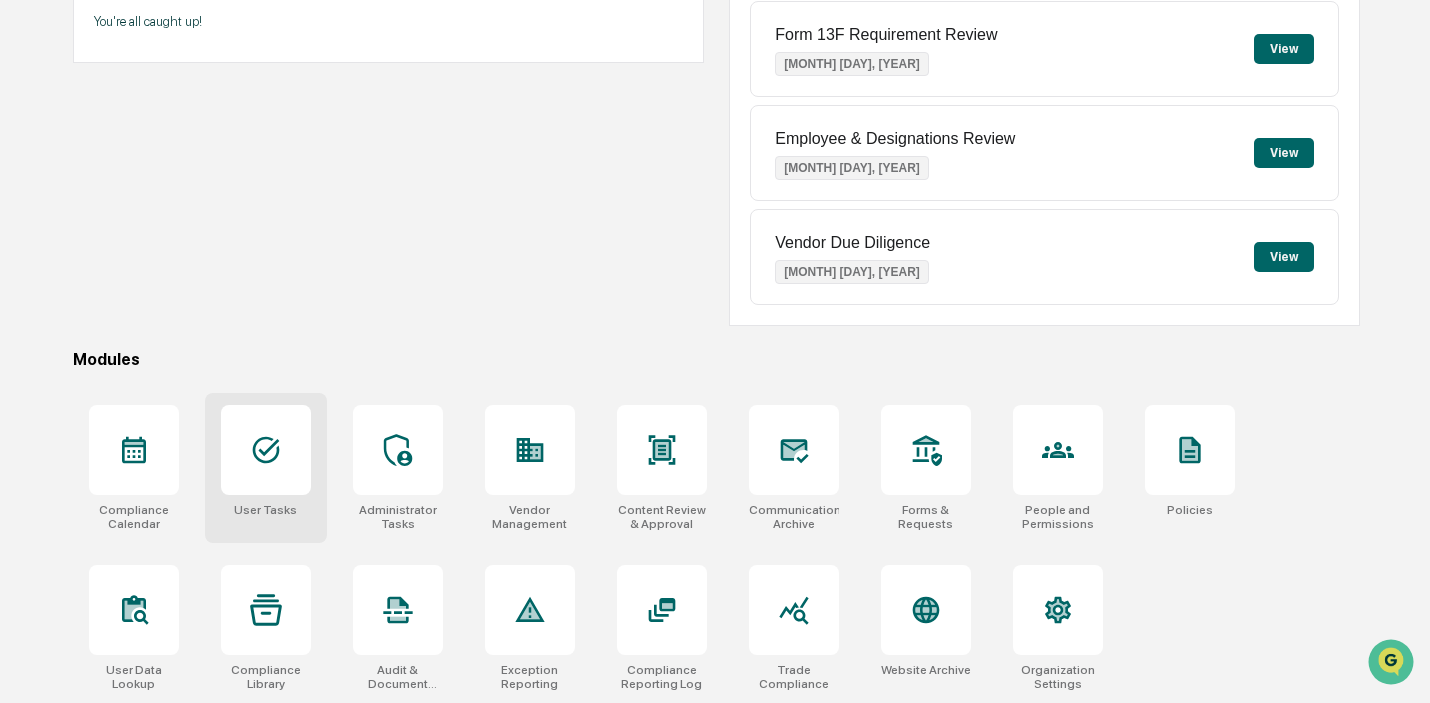 click 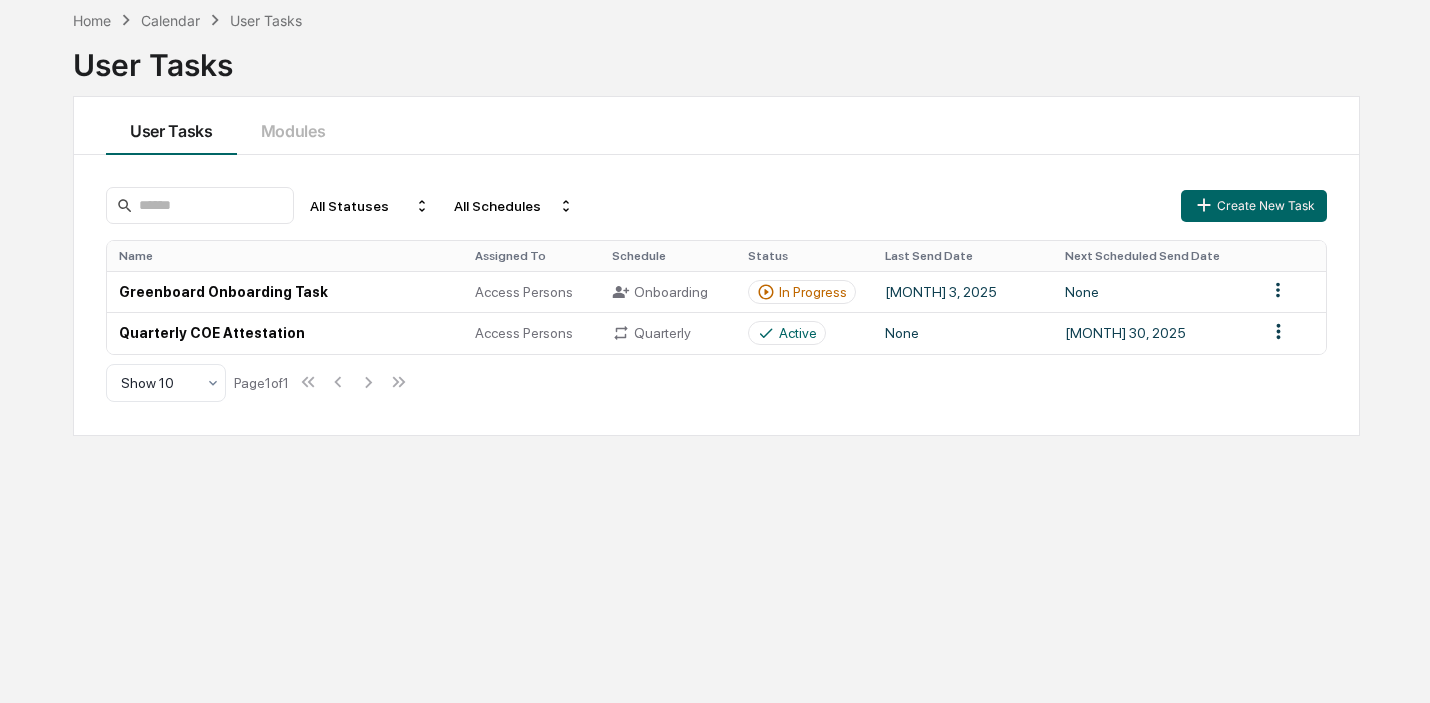 scroll, scrollTop: 0, scrollLeft: 0, axis: both 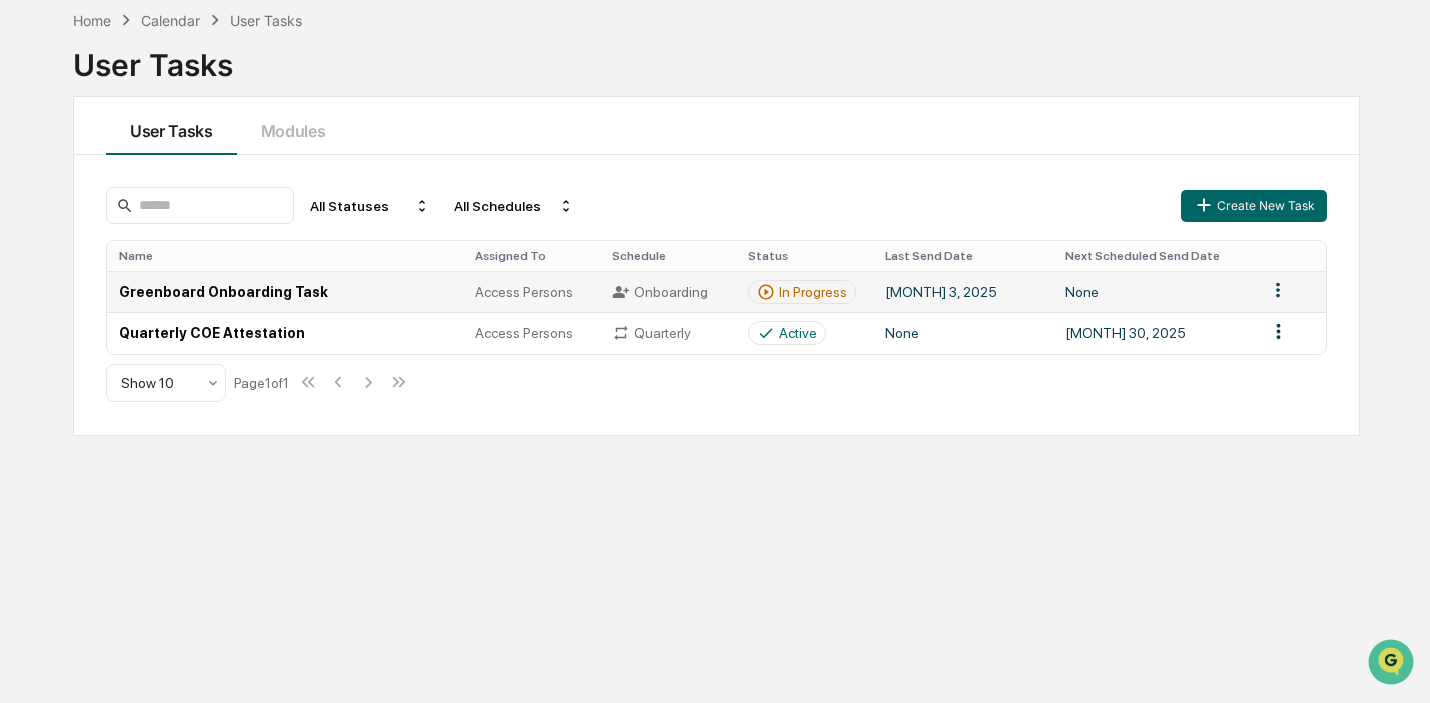 click on "Greenboard Onboarding Task" at bounding box center (285, 291) 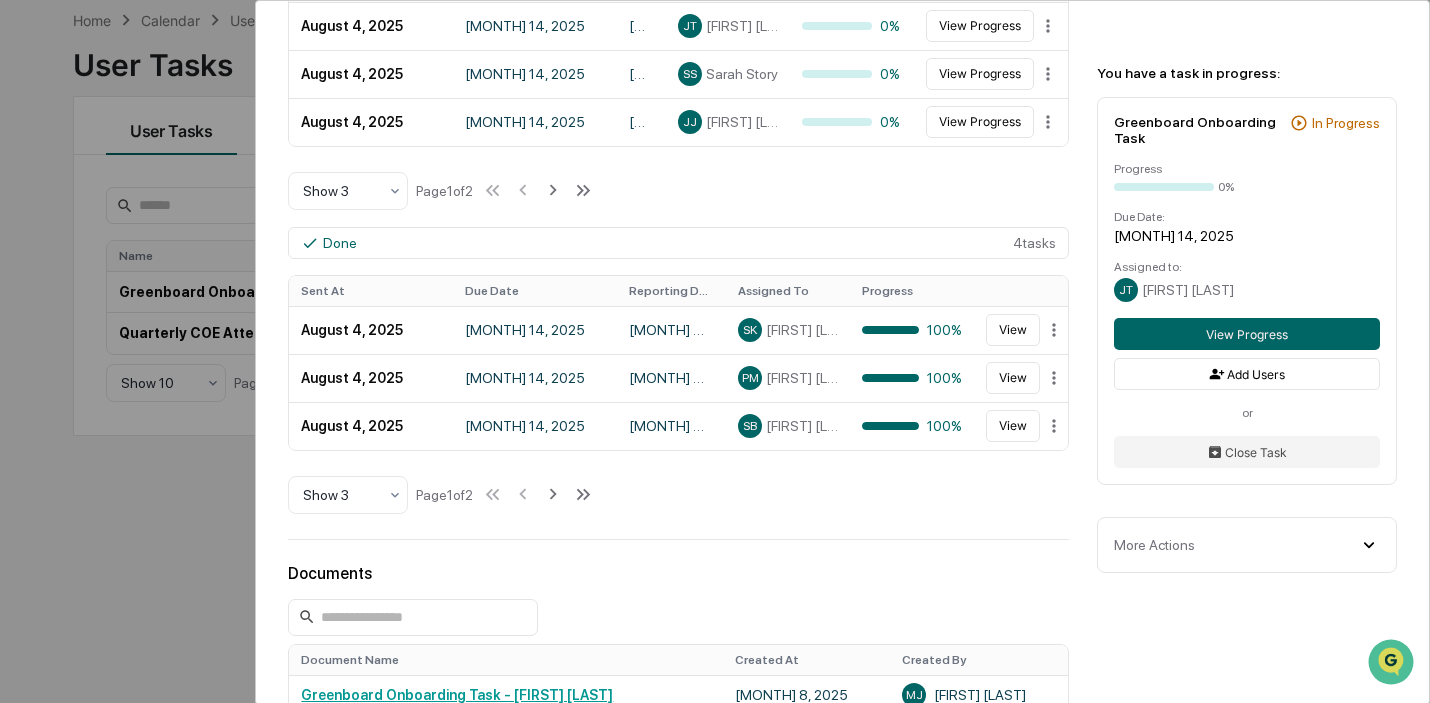 scroll, scrollTop: 666, scrollLeft: 0, axis: vertical 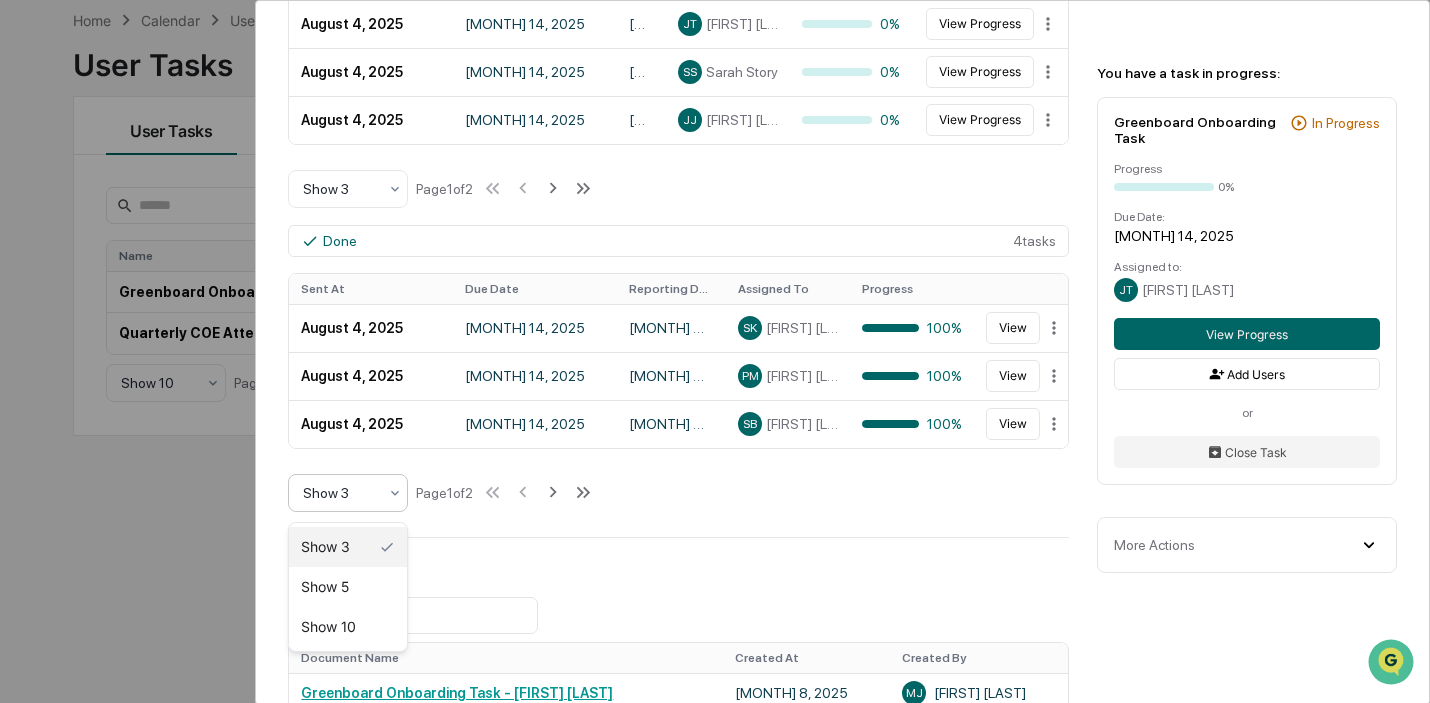 click 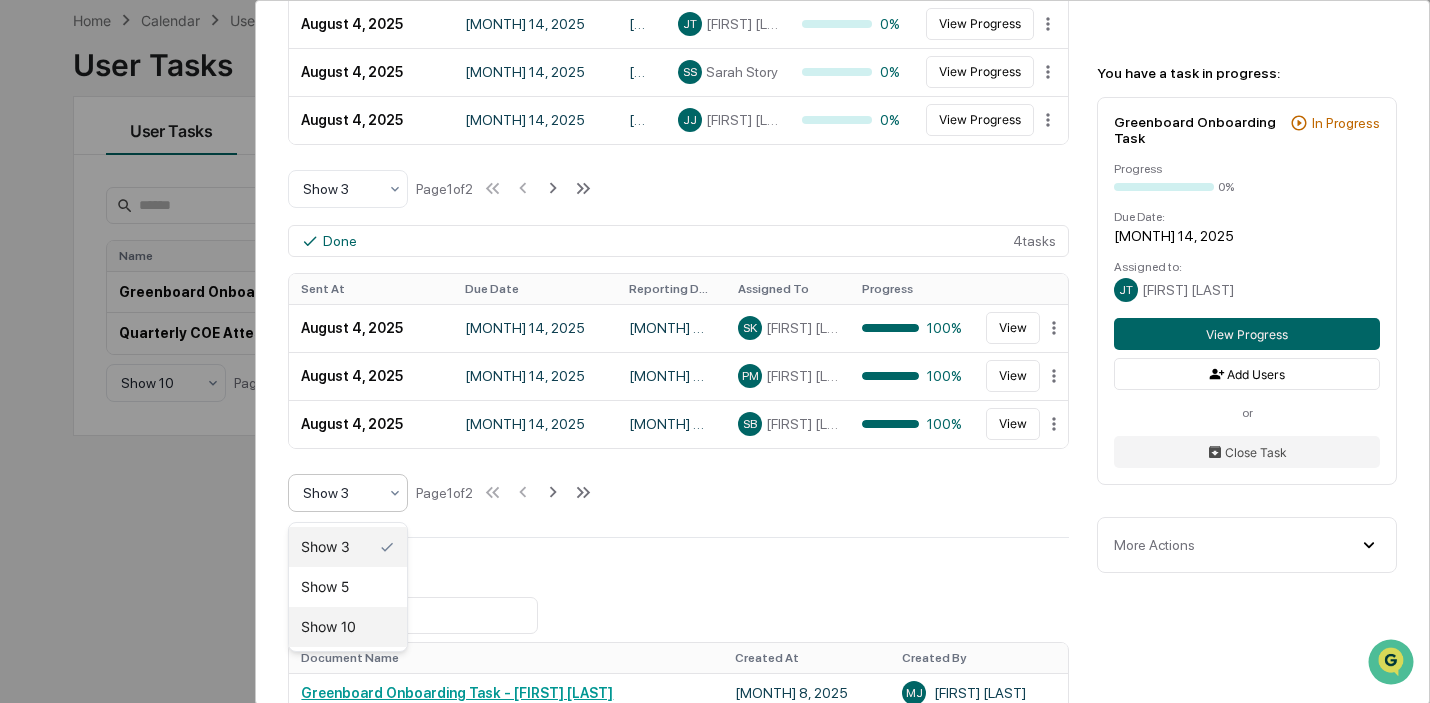 click on "Show 10" at bounding box center [348, 627] 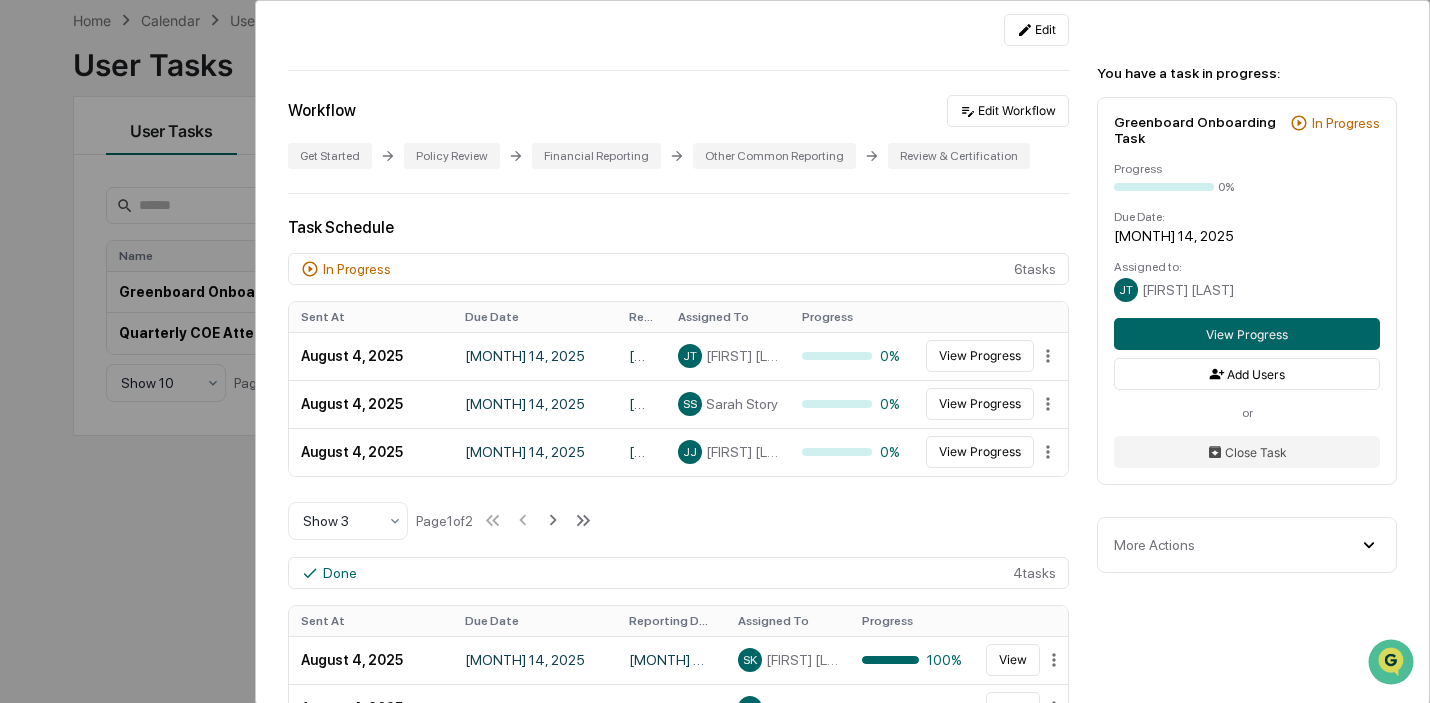 scroll, scrollTop: 346, scrollLeft: 0, axis: vertical 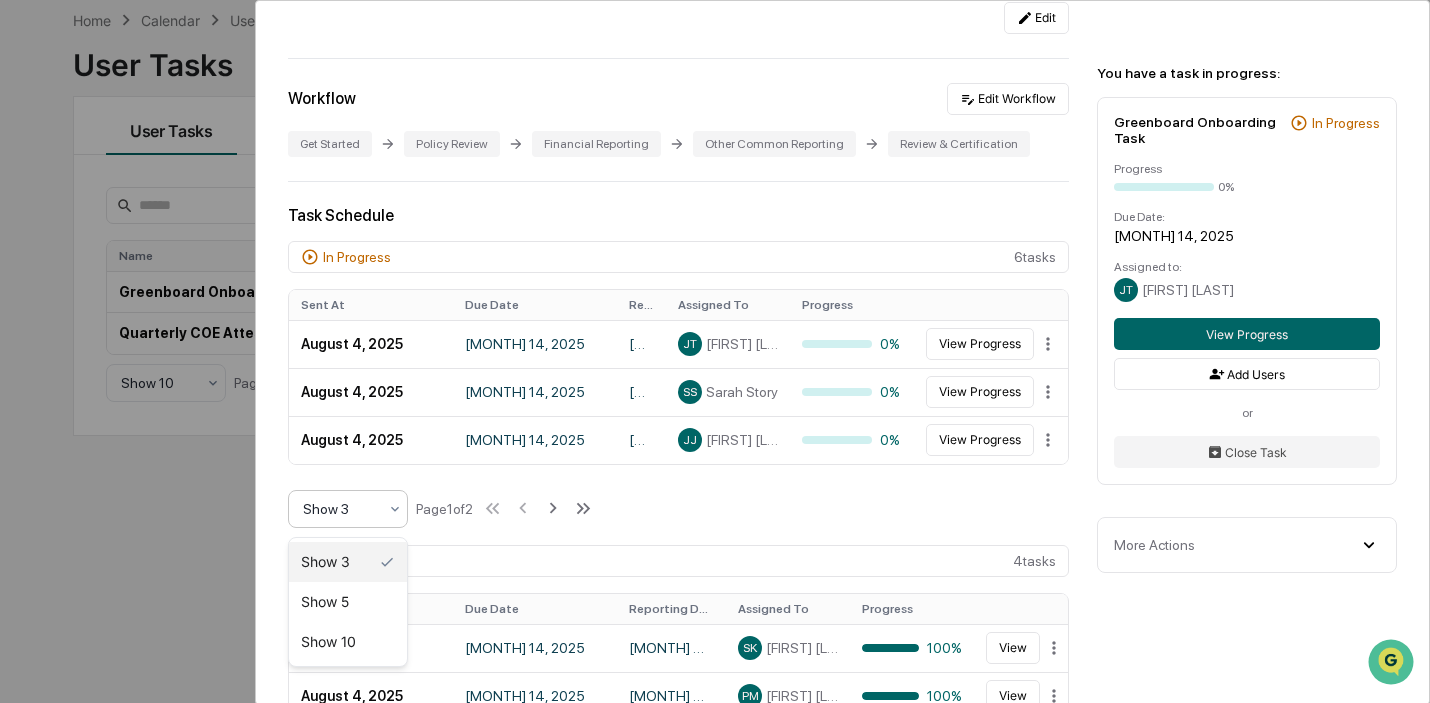 click at bounding box center (395, 509) 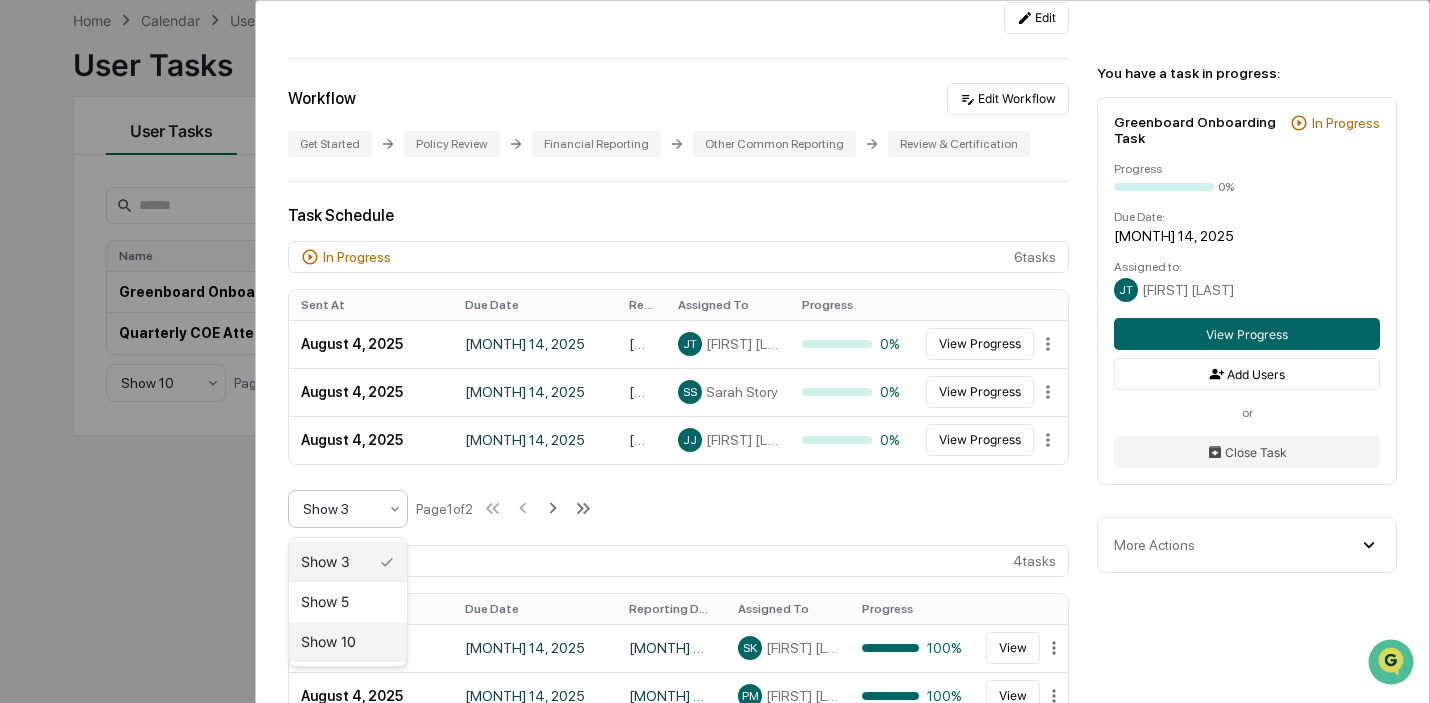 click on "Show 10" at bounding box center (348, 642) 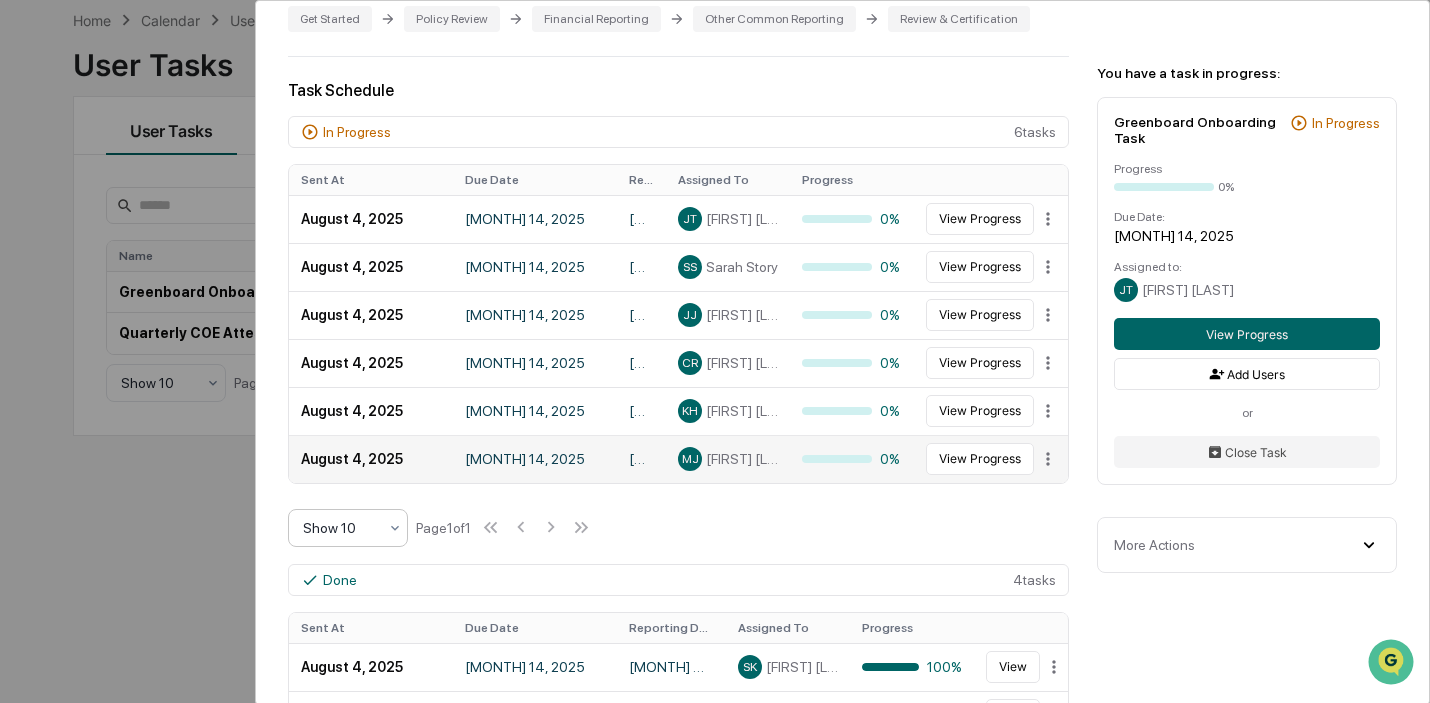 scroll, scrollTop: 465, scrollLeft: 0, axis: vertical 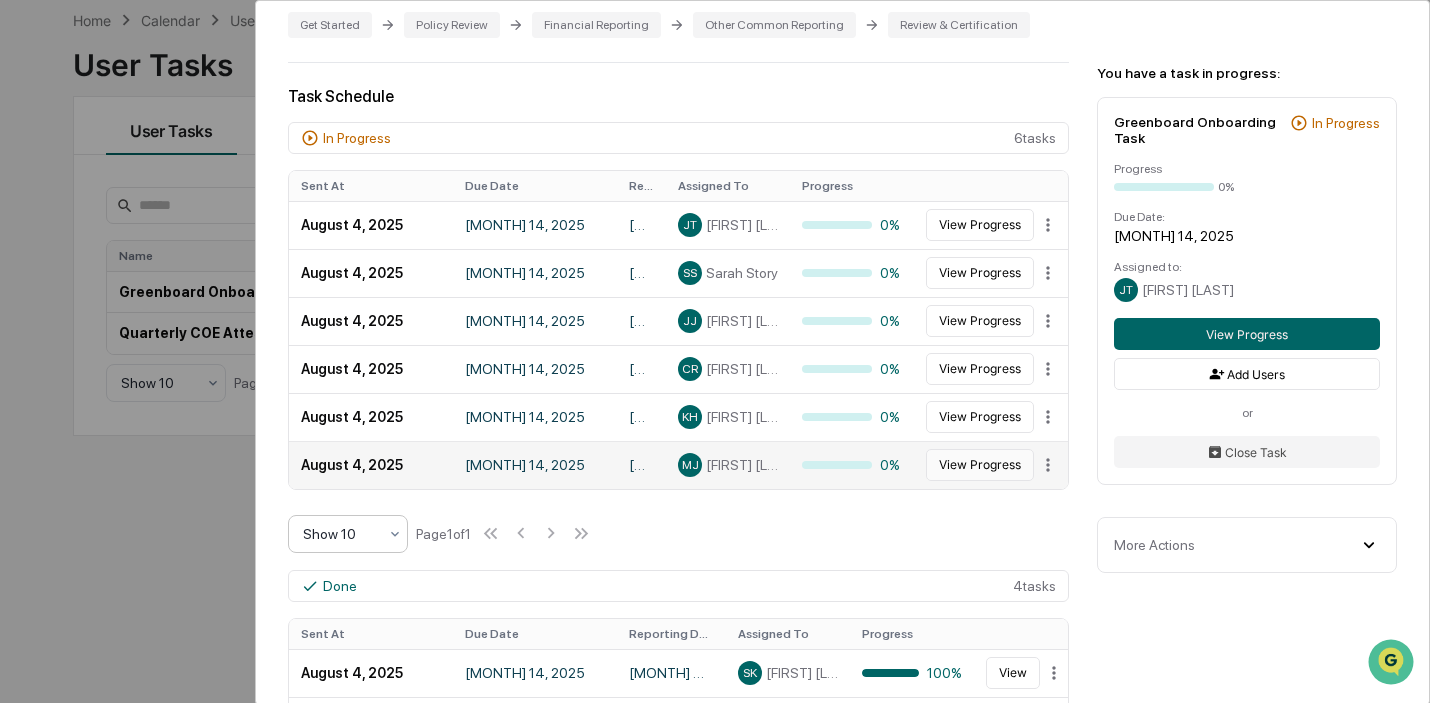 click on "View Progress" at bounding box center (980, 465) 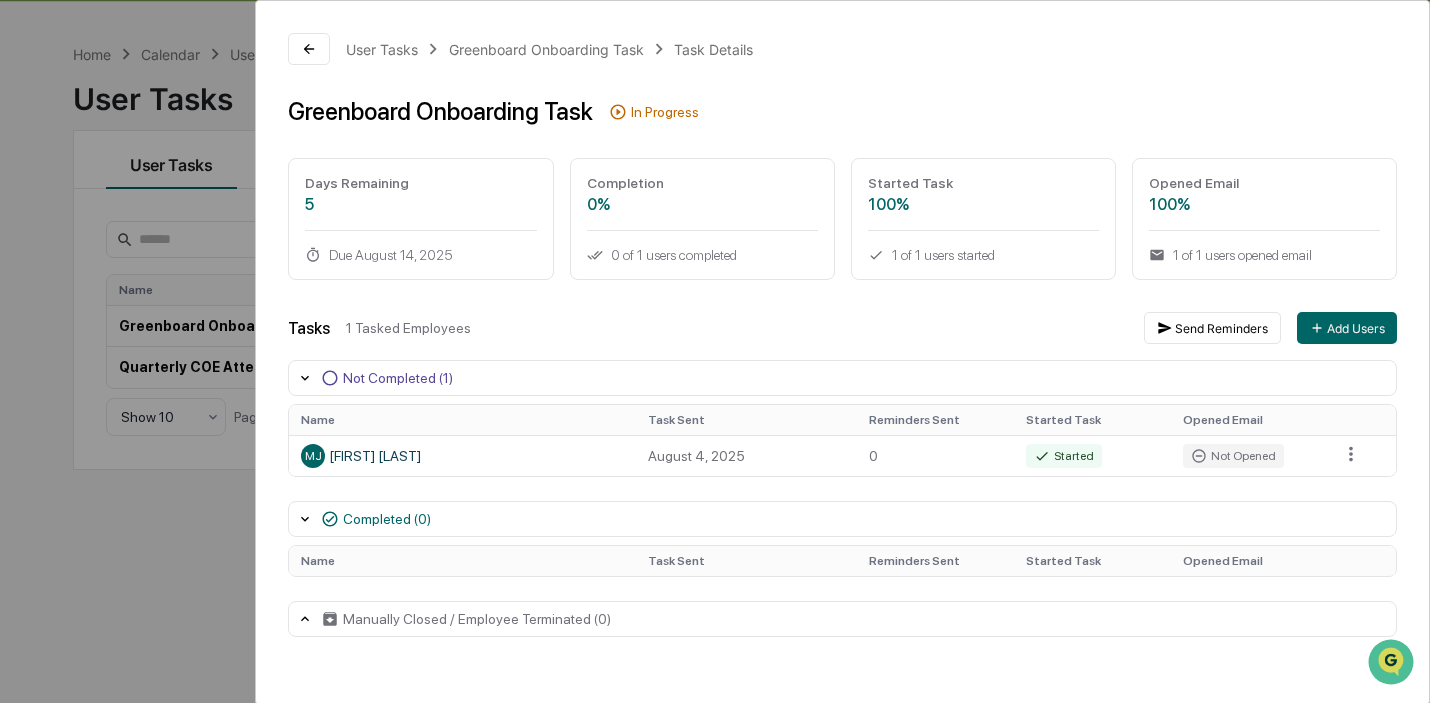 scroll, scrollTop: 0, scrollLeft: 0, axis: both 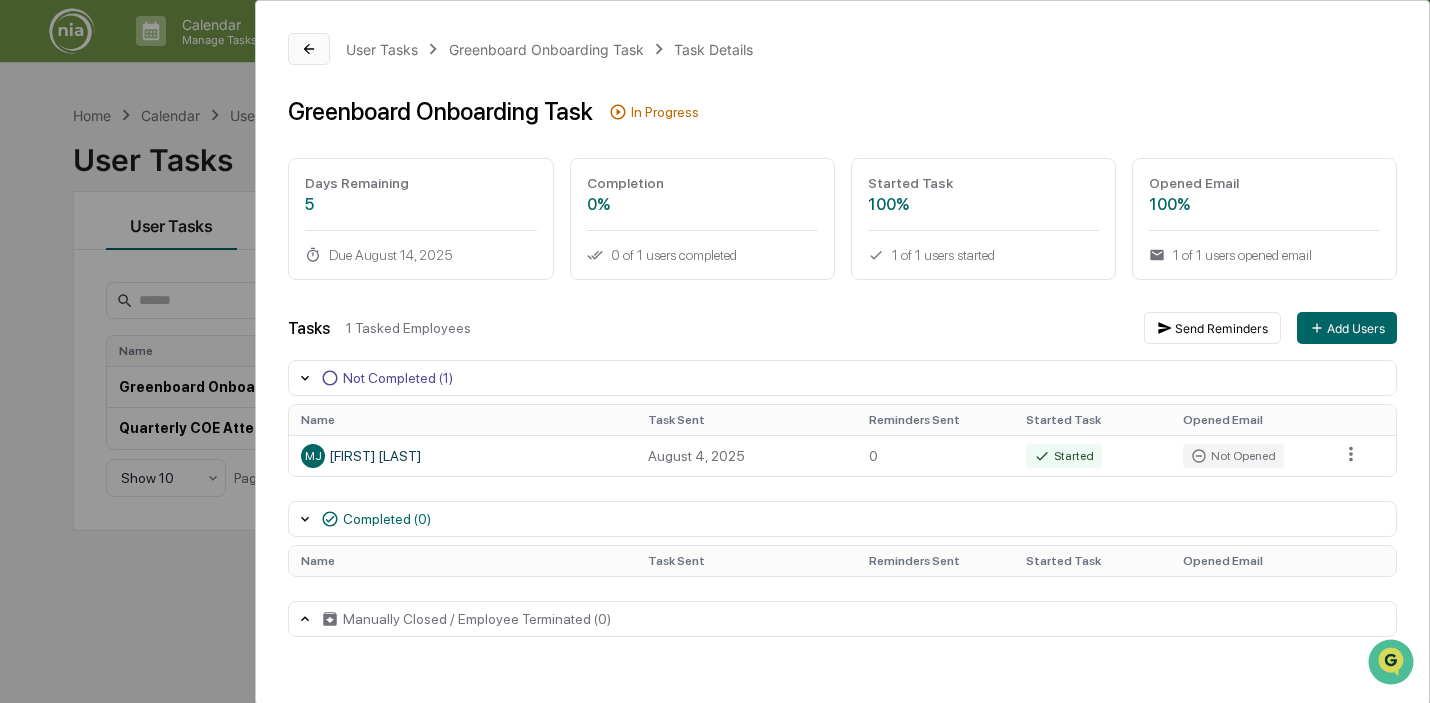 click 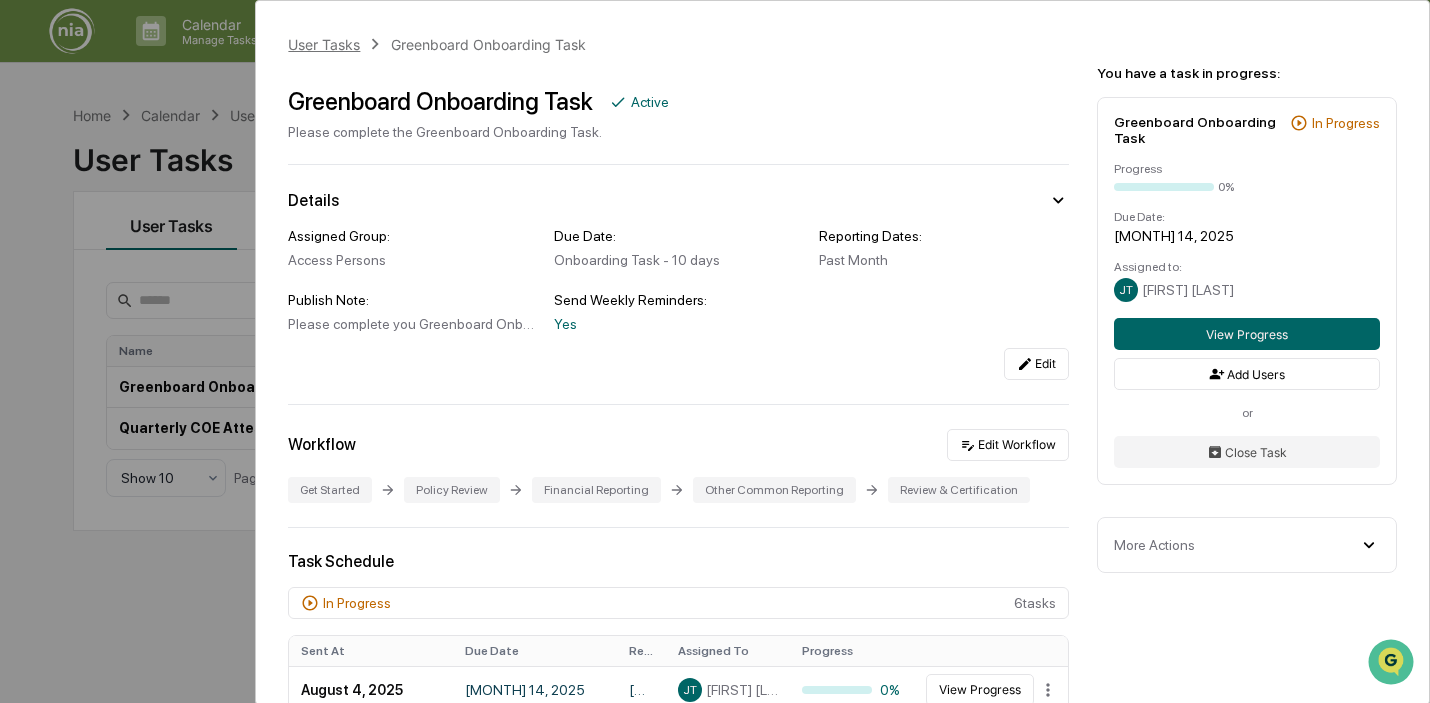 click on "User Tasks" at bounding box center (324, 44) 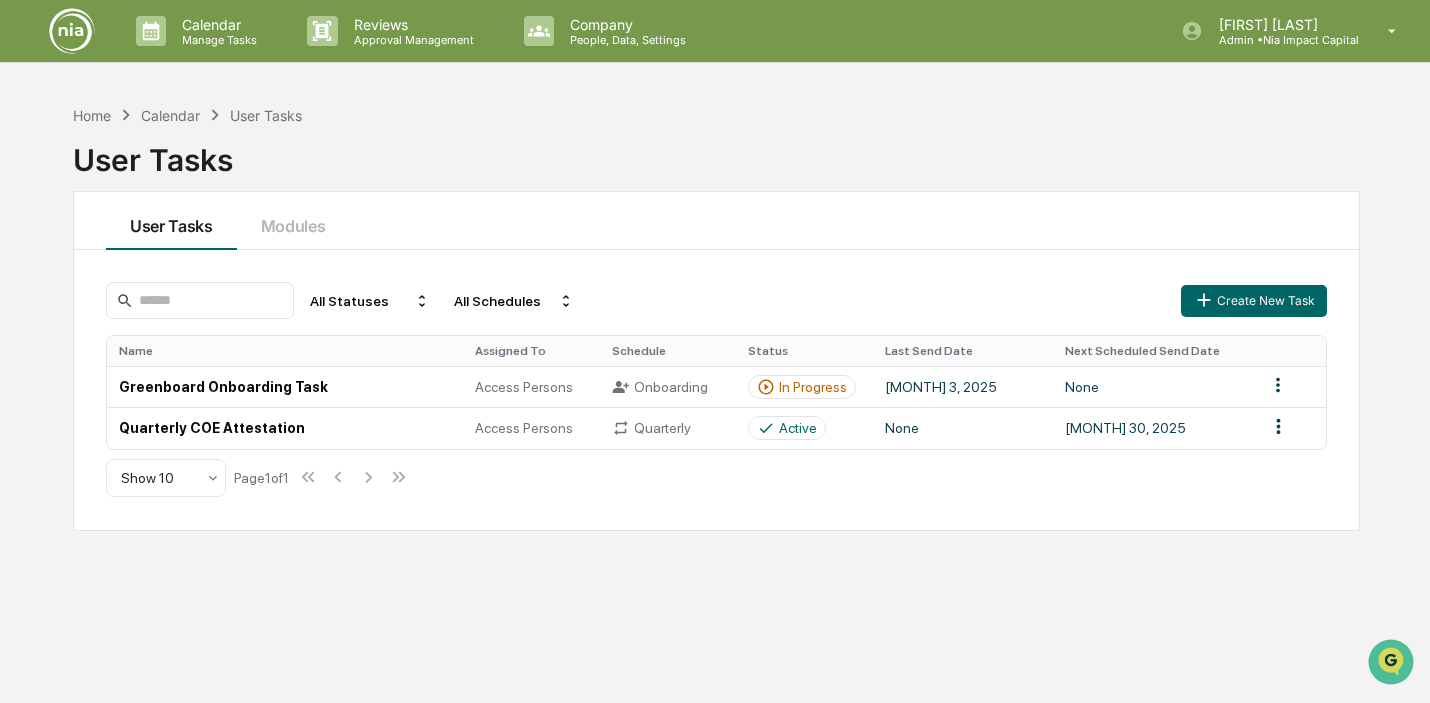 click on "Calendar" at bounding box center (170, 115) 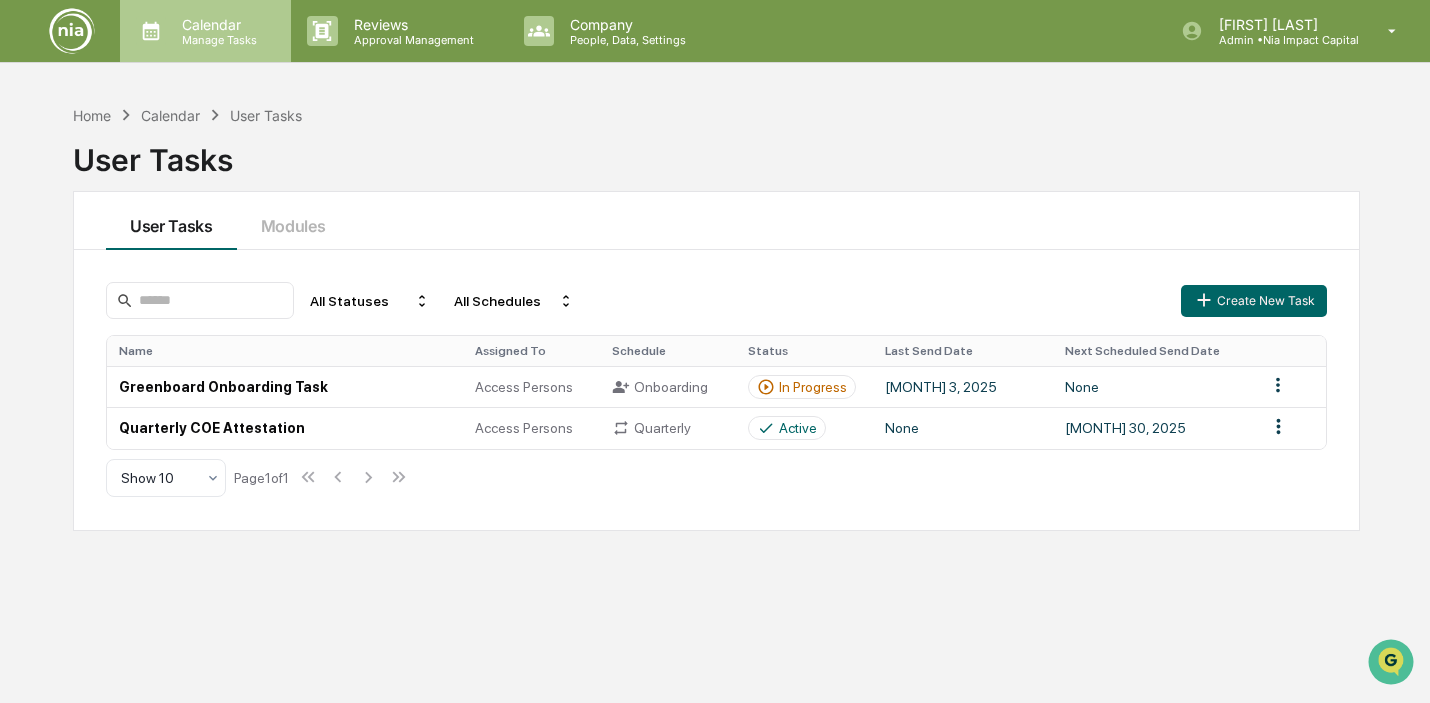 click on "Calendar" at bounding box center [216, 24] 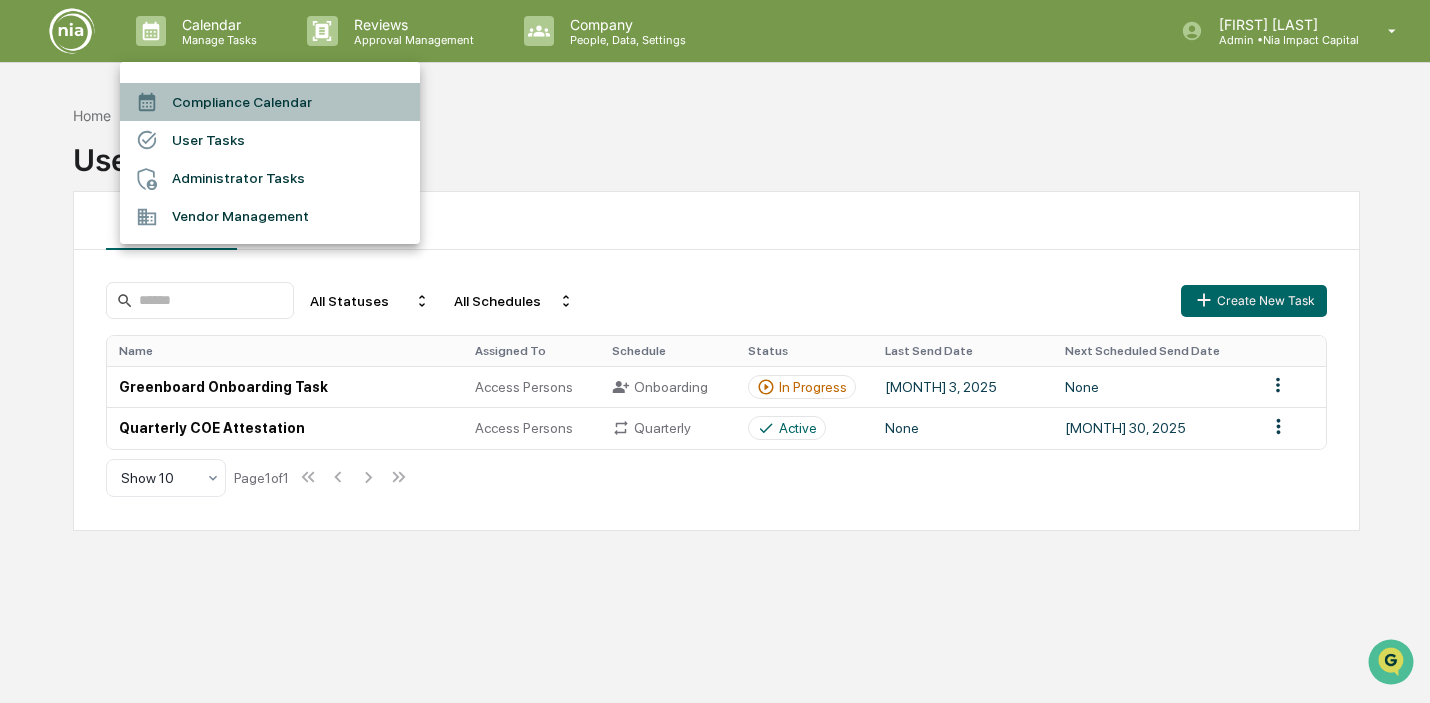 click on "Compliance Calendar" at bounding box center [270, 102] 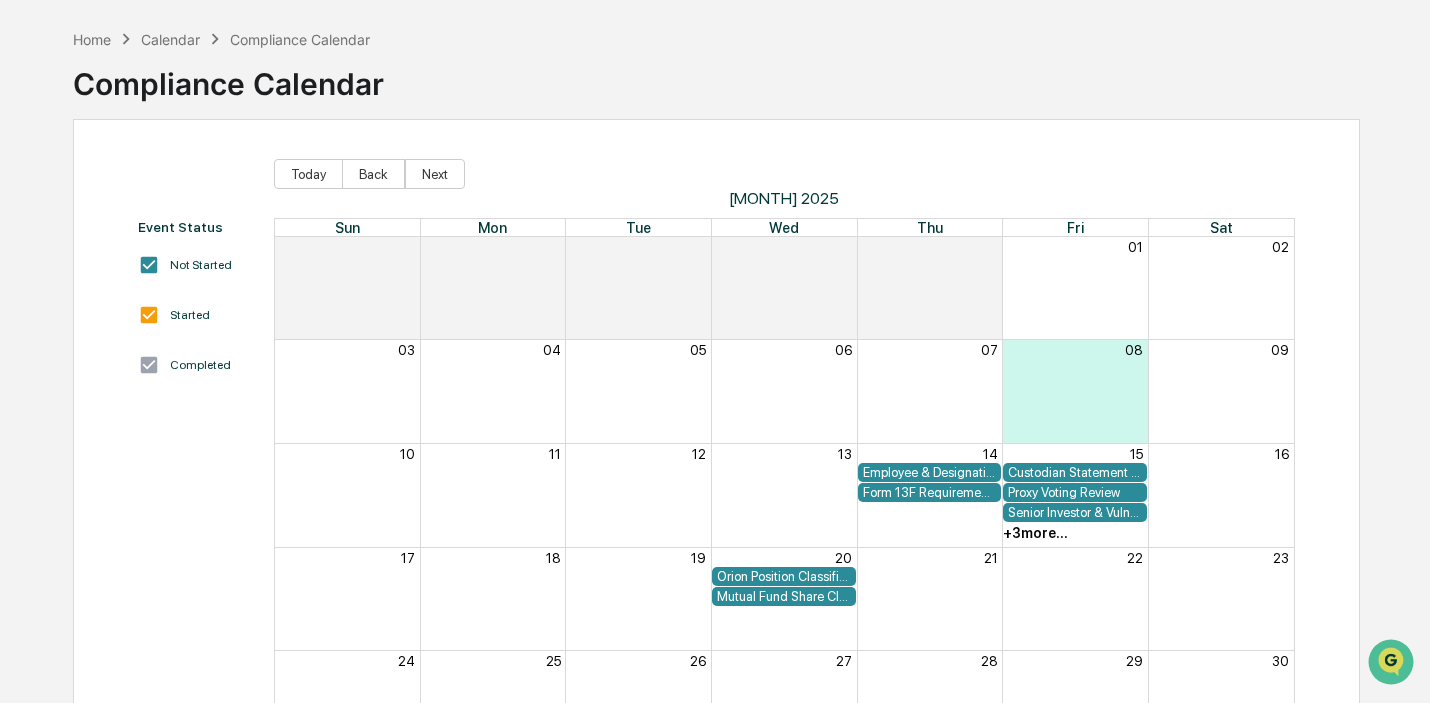 scroll, scrollTop: 80, scrollLeft: 0, axis: vertical 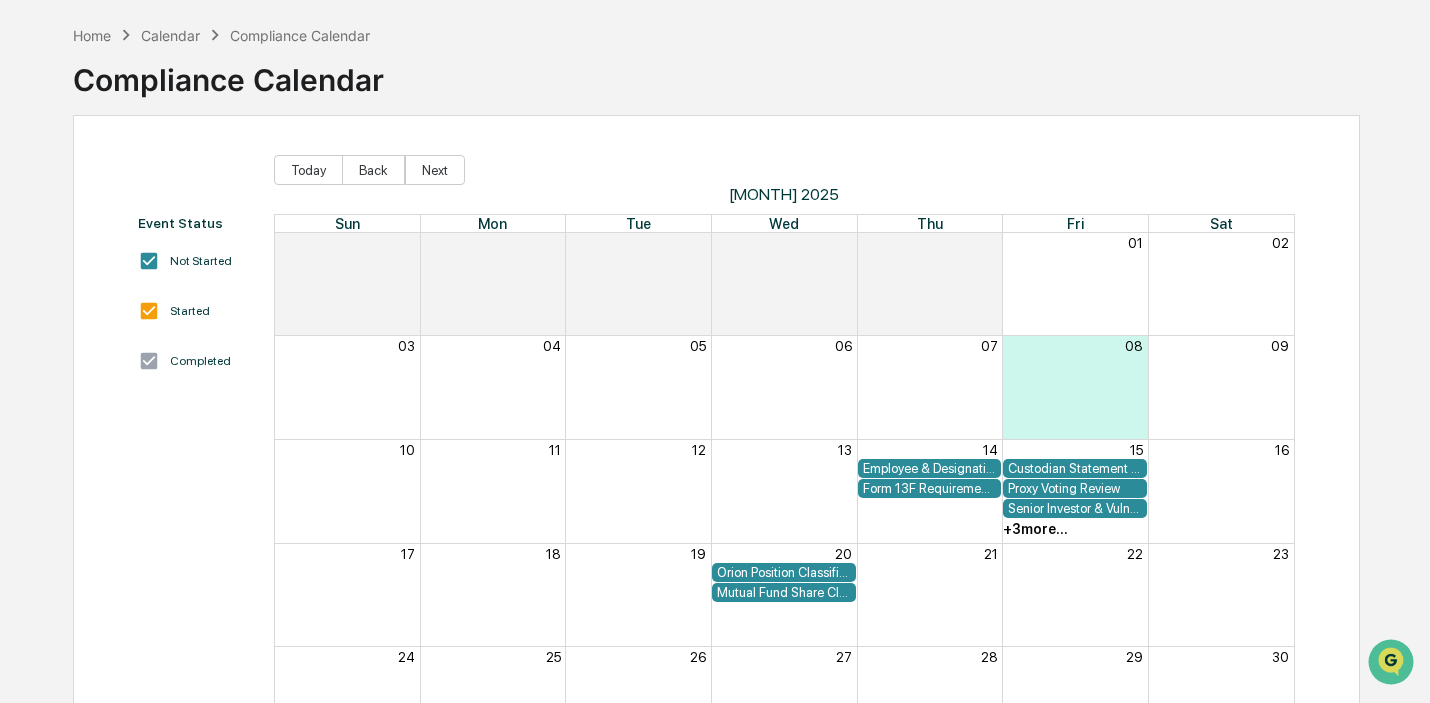 click on "Proxy Voting Review" at bounding box center (1075, 488) 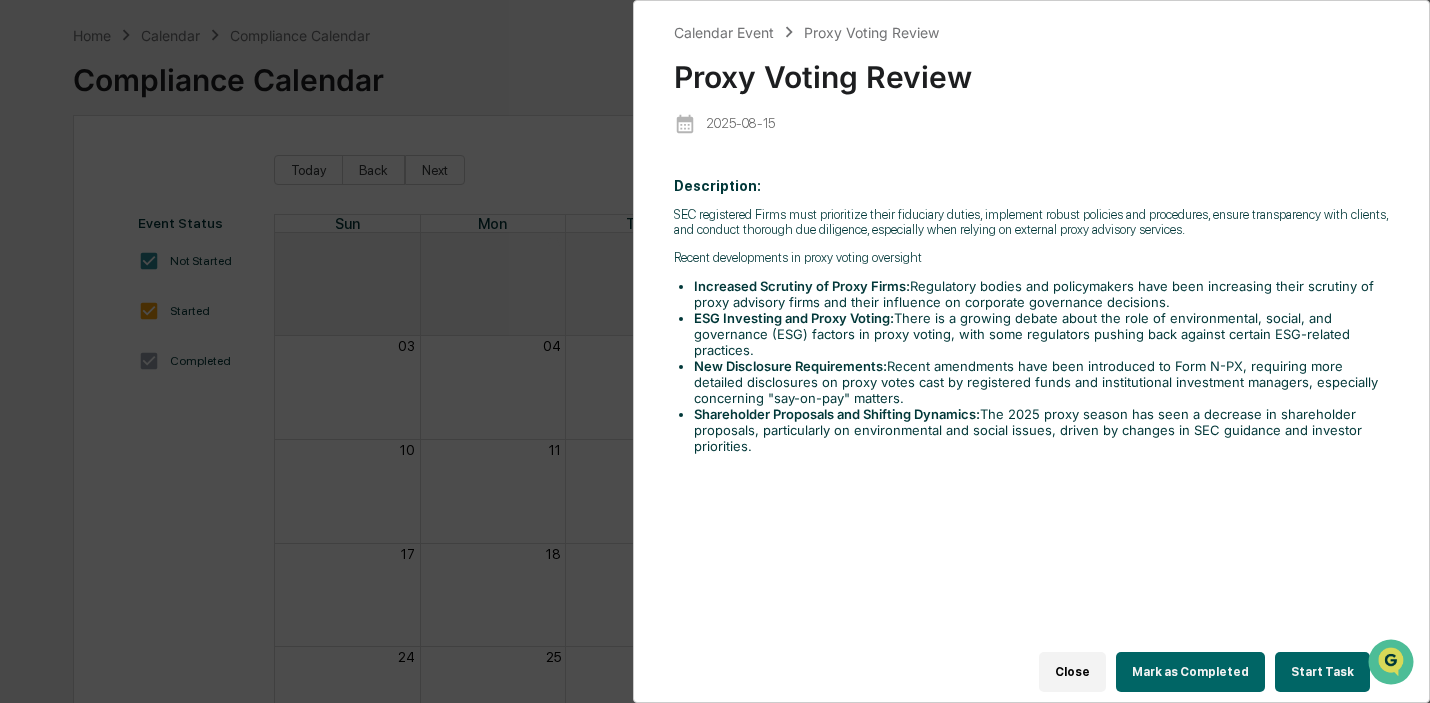 click on "Calendar Event Proxy Voting Review Proxy Voting Review 2025-08-15 Description:    ​SEC registered Firms must prioritize their fiduciary duties, implement robust policies and procedures, ensure transparency with clients, and conduct thorough due diligence, especially when relying on external proxy advisory services. Recent developments in proxy voting oversight Increased Scrutiny of Proxy Firms:  Regulatory bodies and policymakers have been increasing their scrutiny of proxy advisory firms and their influence on corporate governance decisions. ESG Investing and Proxy Voting:  There is a growing debate about the role of environmental, social, and governance (ESG) factors in proxy voting, with some regulators pushing back against certain ESG-related practices. New Disclosure Requirements:  Recent amendments have been introduced to Form N-PX, requiring more detailed disclosures on proxy votes cast by registered funds and institutional investment managers, especially concerning "say-on-pay" matters. Close" at bounding box center (715, 351) 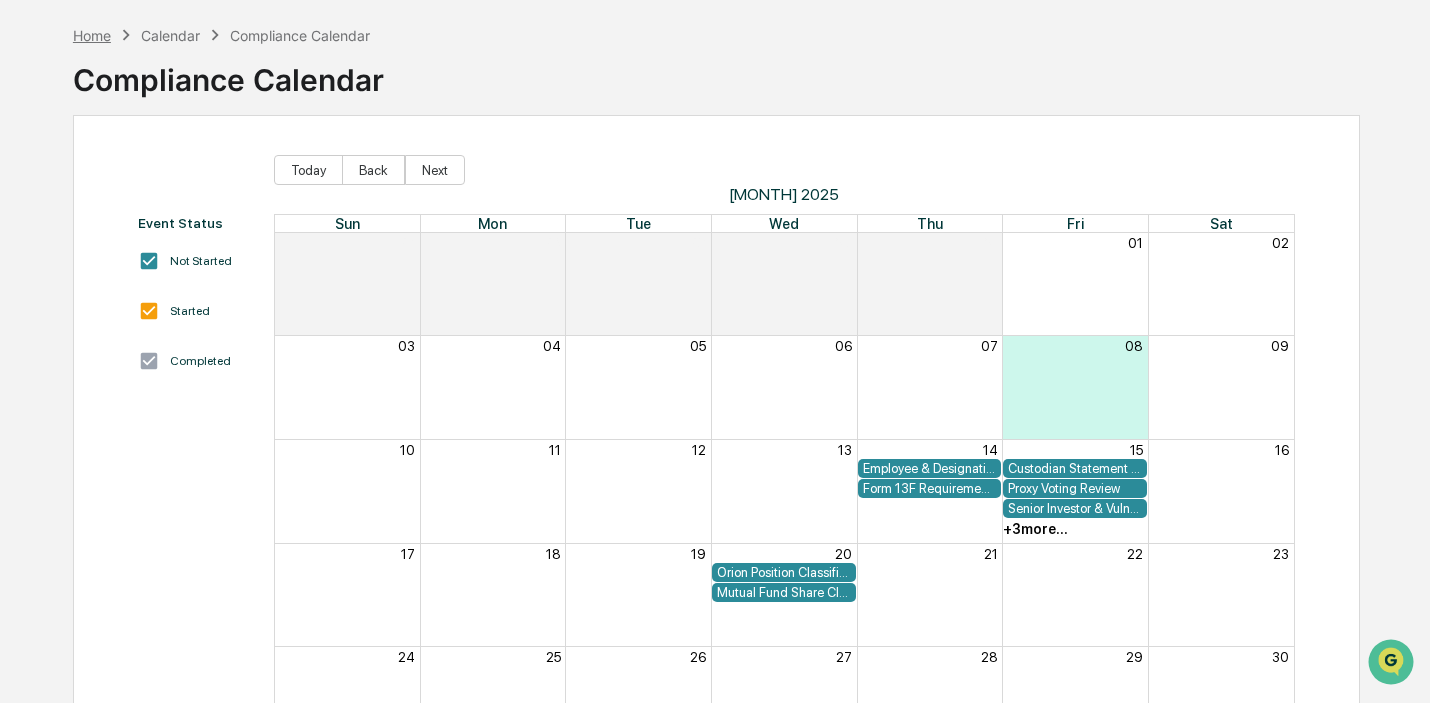 click on "Home" at bounding box center (92, 35) 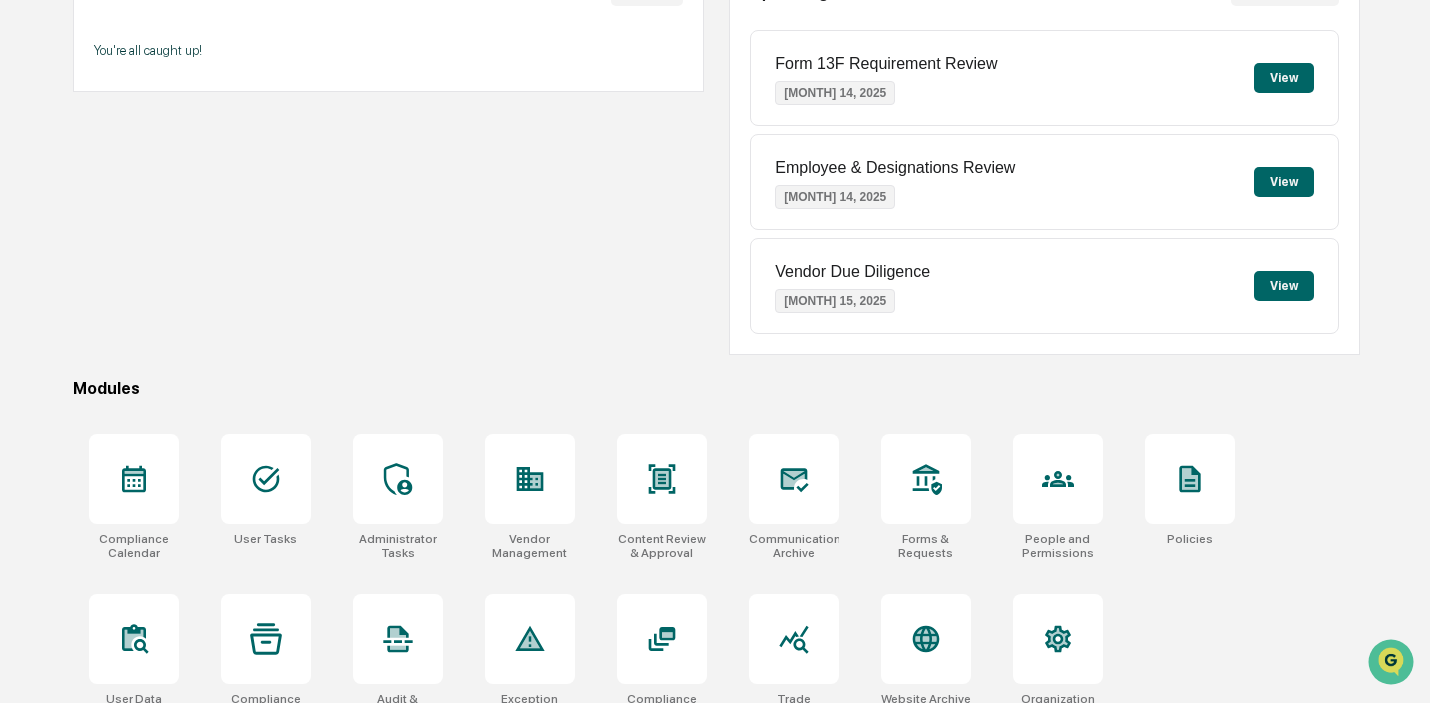 scroll, scrollTop: 269, scrollLeft: 0, axis: vertical 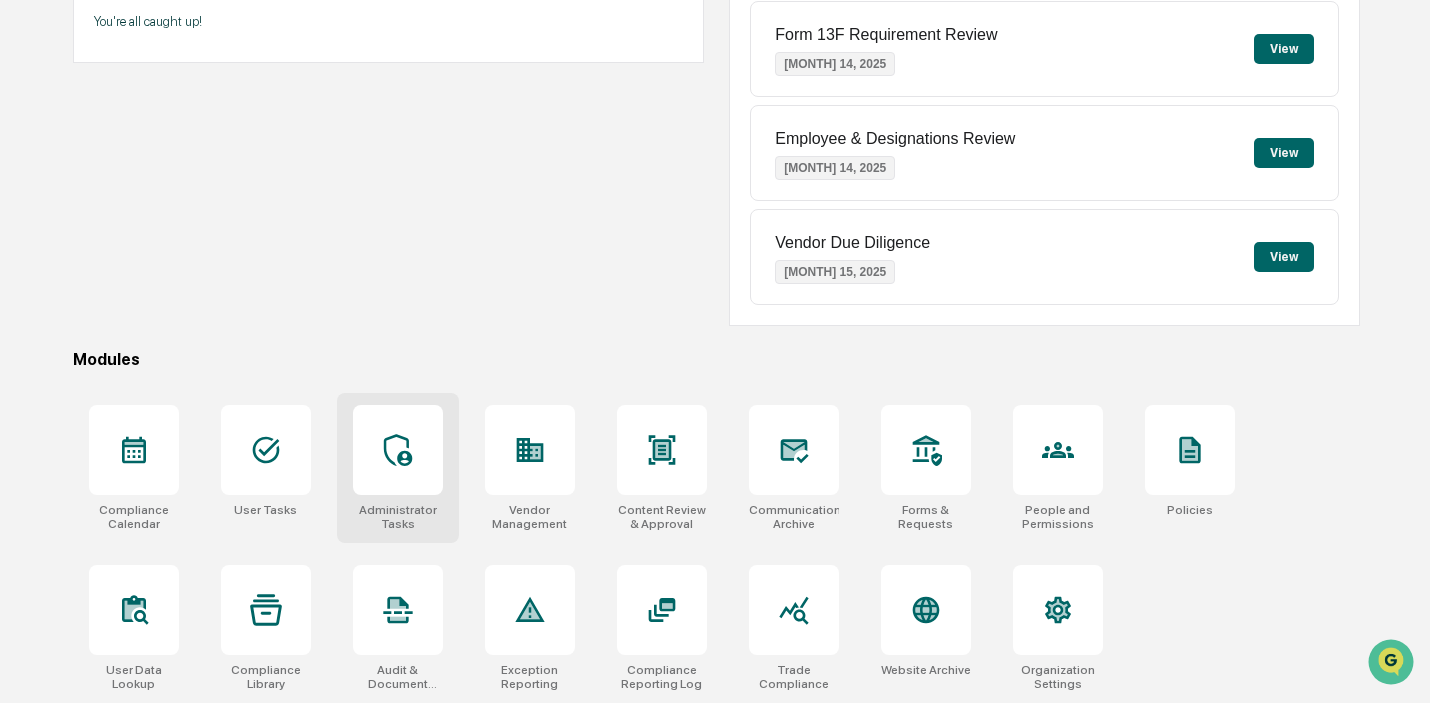 click 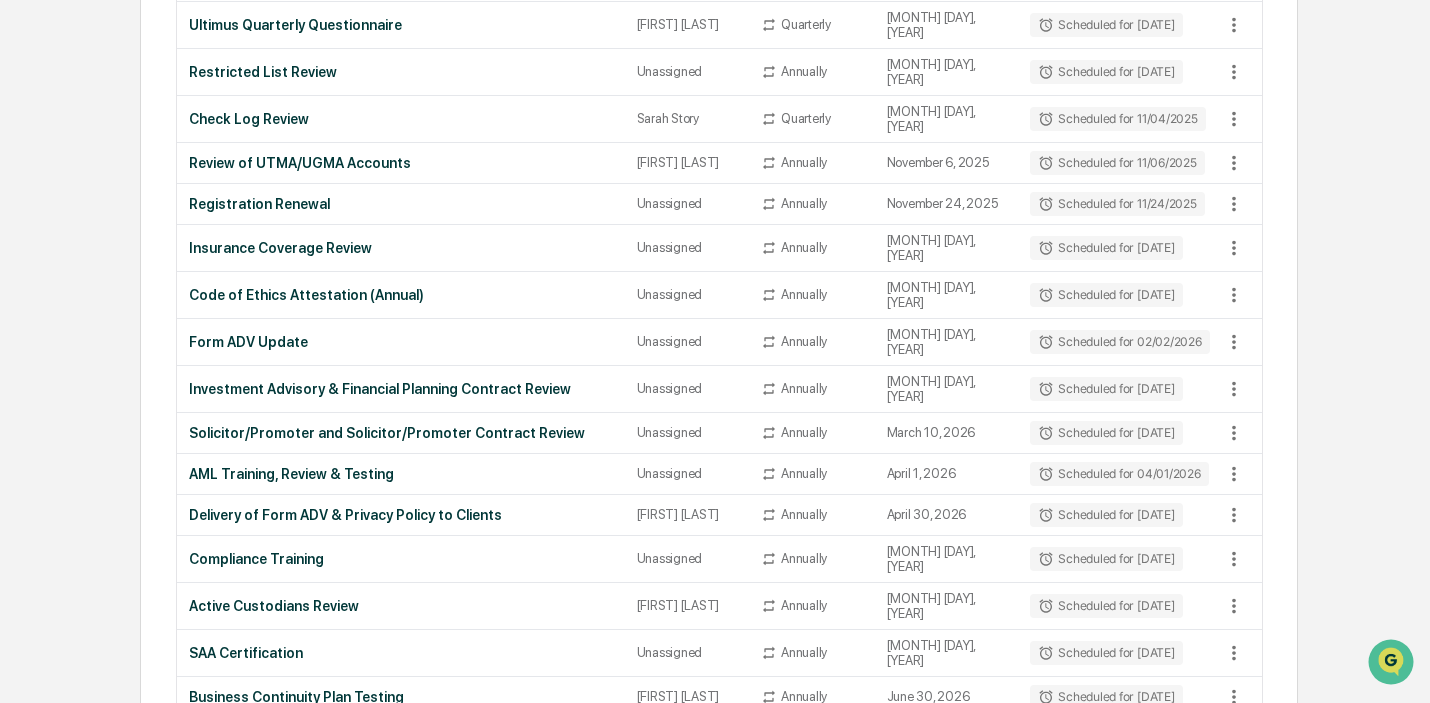 scroll, scrollTop: 1331, scrollLeft: 0, axis: vertical 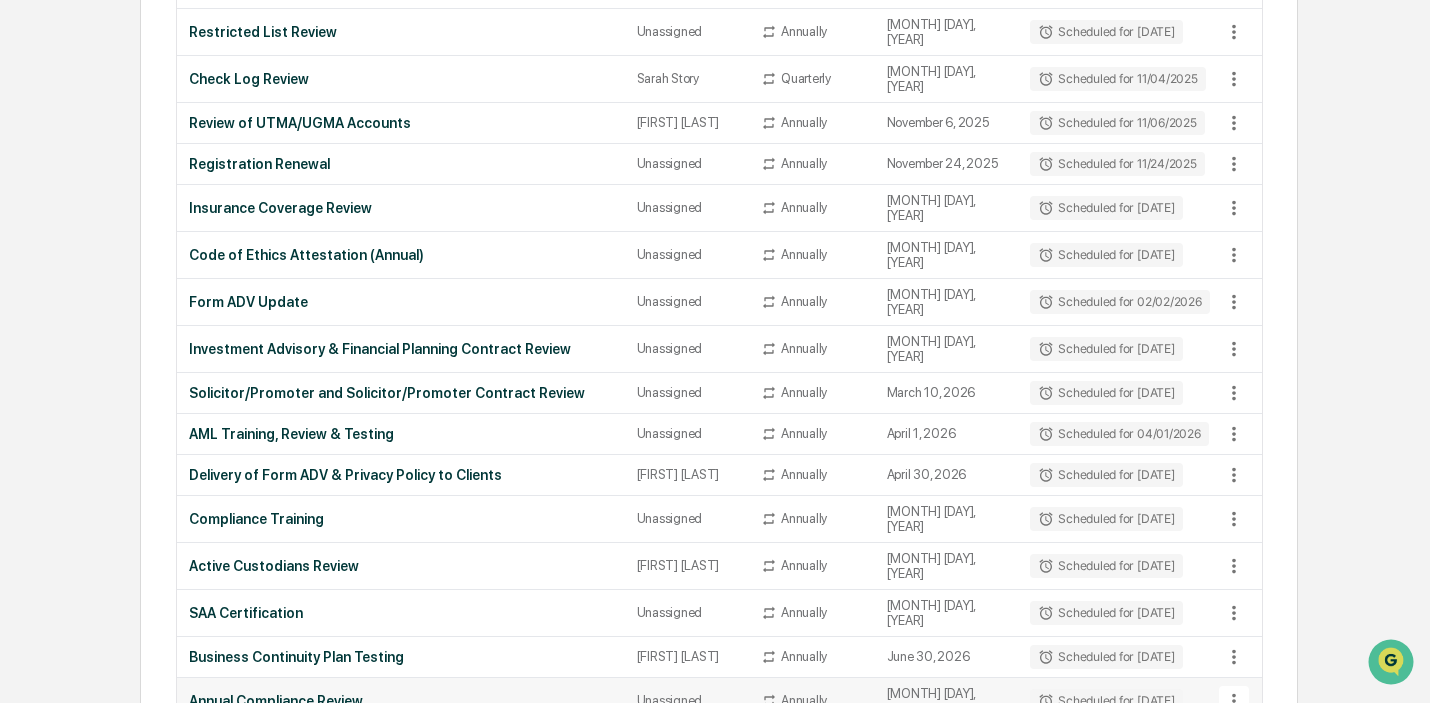 click on "Unassigned" at bounding box center (687, 700) 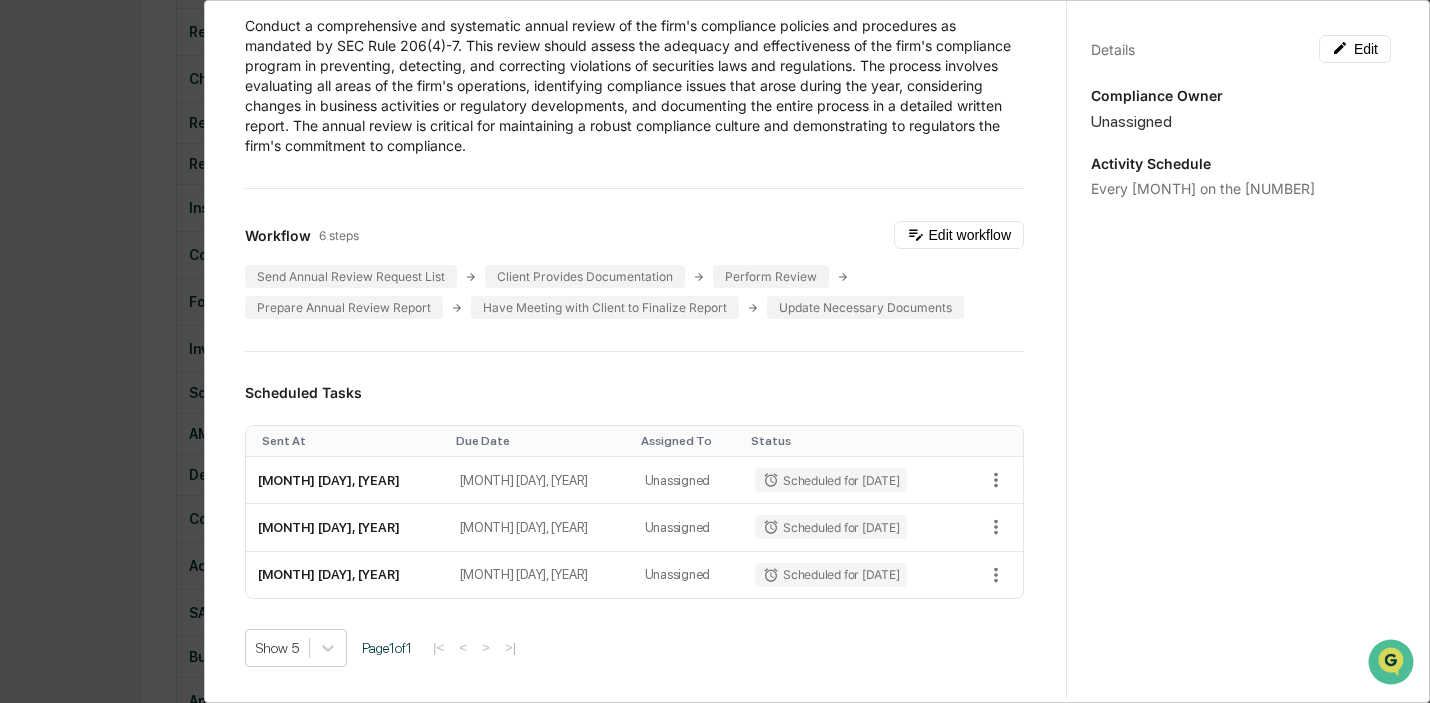 scroll, scrollTop: 0, scrollLeft: 0, axis: both 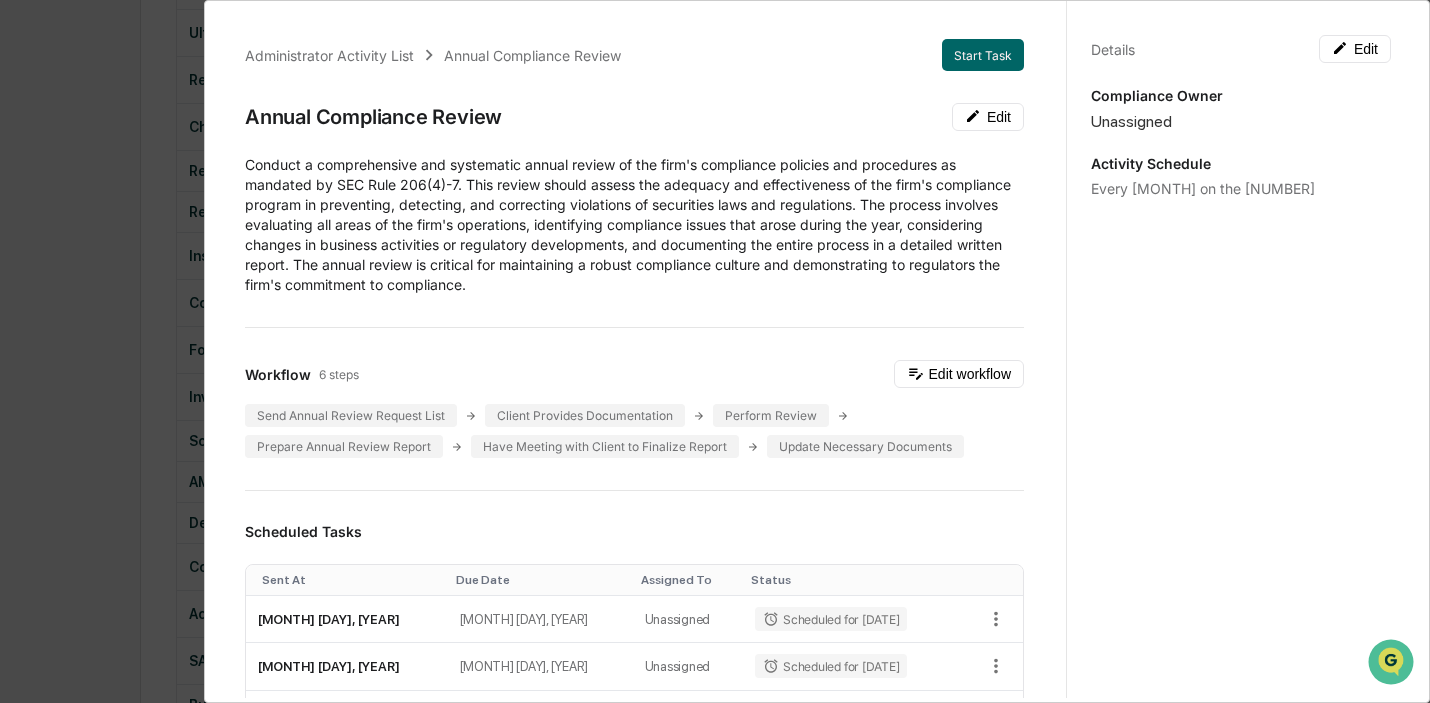 click on "Administrator Activity List Annual Compliance Review Start Task Annual Compliance Review Edit Conduct a comprehensive and systematic annual review of the firm's compliance policies and procedures as mandated by SEC Rule 206(4)-7. This review should assess the adequacy and effectiveness of the firm's compliance program in preventing, detecting, and correcting violations of securities laws and regulations. The process involves evaluating all areas of the firm's operations, identifying compliance issues that arose during the year, considering changes in business activities or regulatory developments, and documenting the entire process in a detailed written report. The annual review is critical for maintaining a robust compliance culture and demonstrating to regulators the firm's commitment to compliance. Workflow 6 steps Edit workflow Send Annual Review Request List Client Provides Documentation Perform Review Prepare Annual Review Report Have Meeting with Client to Finalize Report Update Necessary Documents 1 1" at bounding box center [715, 351] 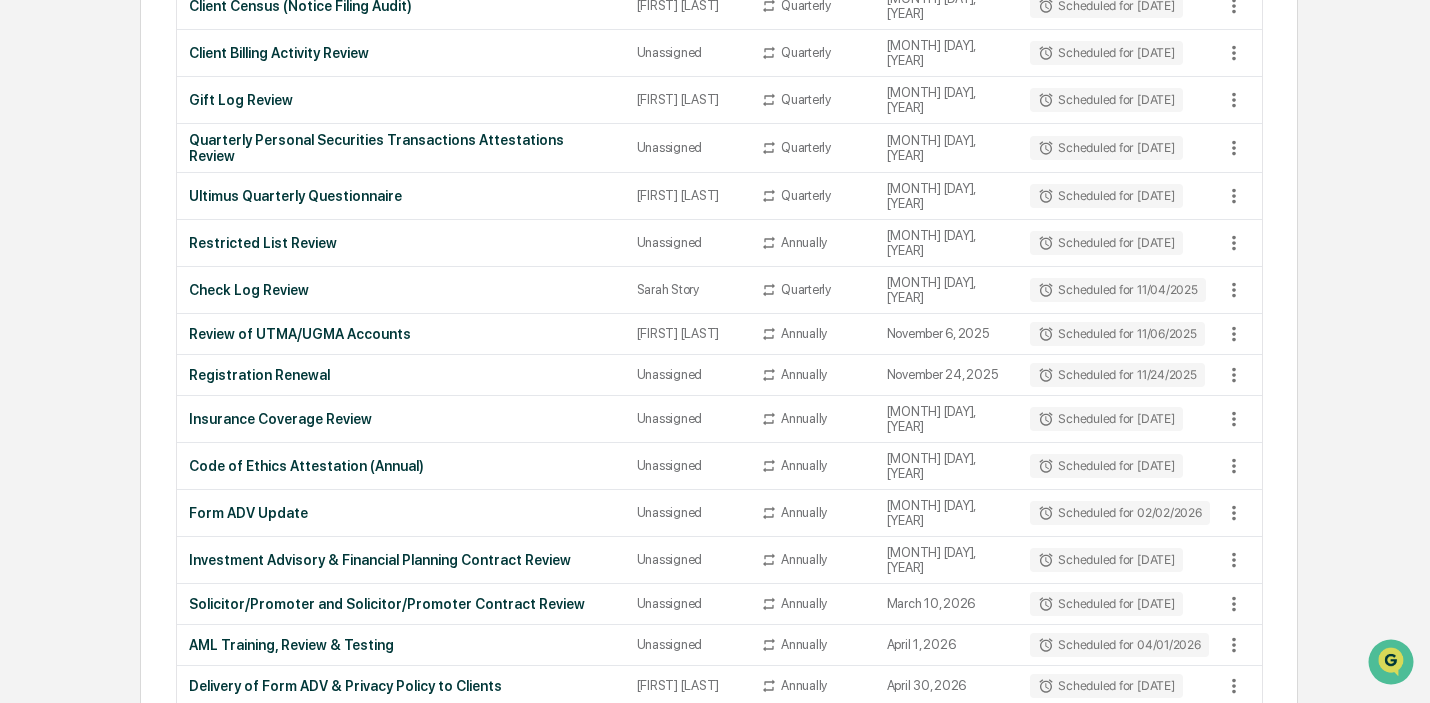 scroll, scrollTop: 1111, scrollLeft: 0, axis: vertical 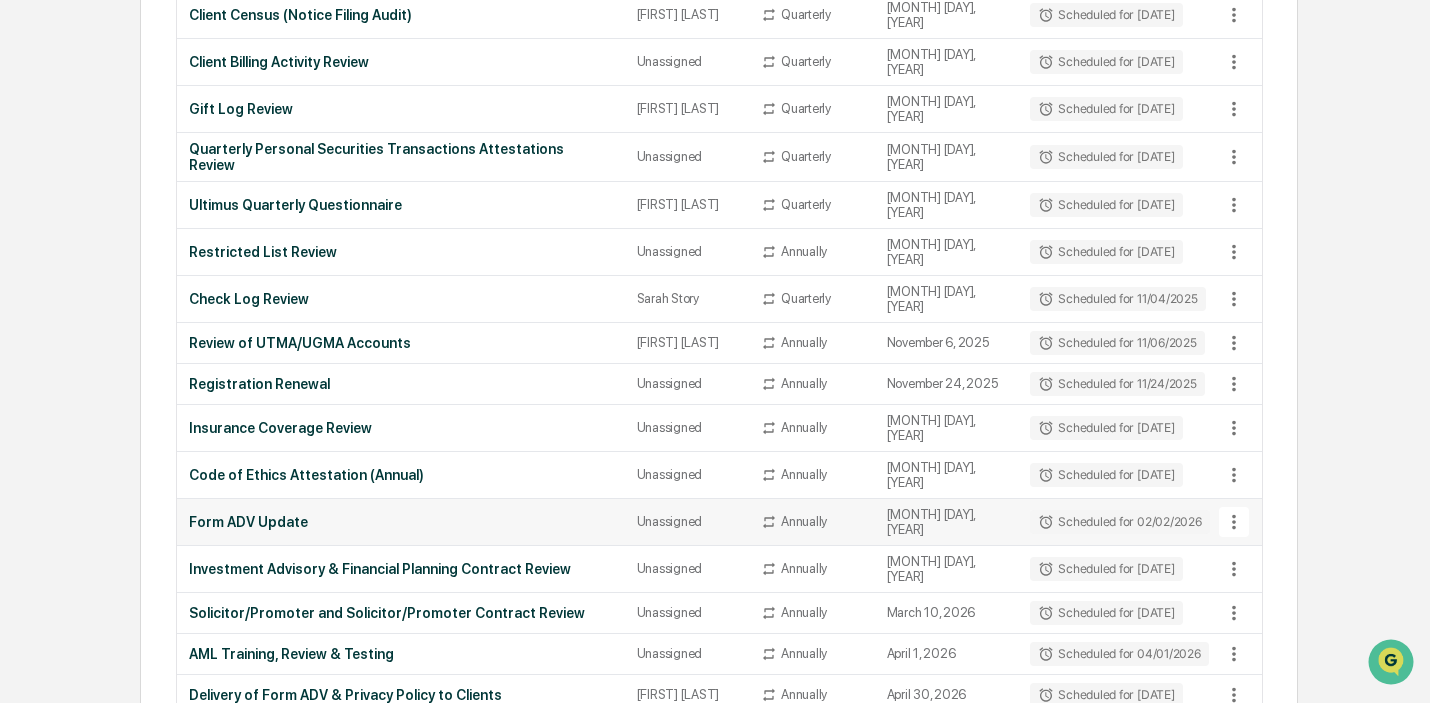 click on "Unassigned" at bounding box center (687, 521) 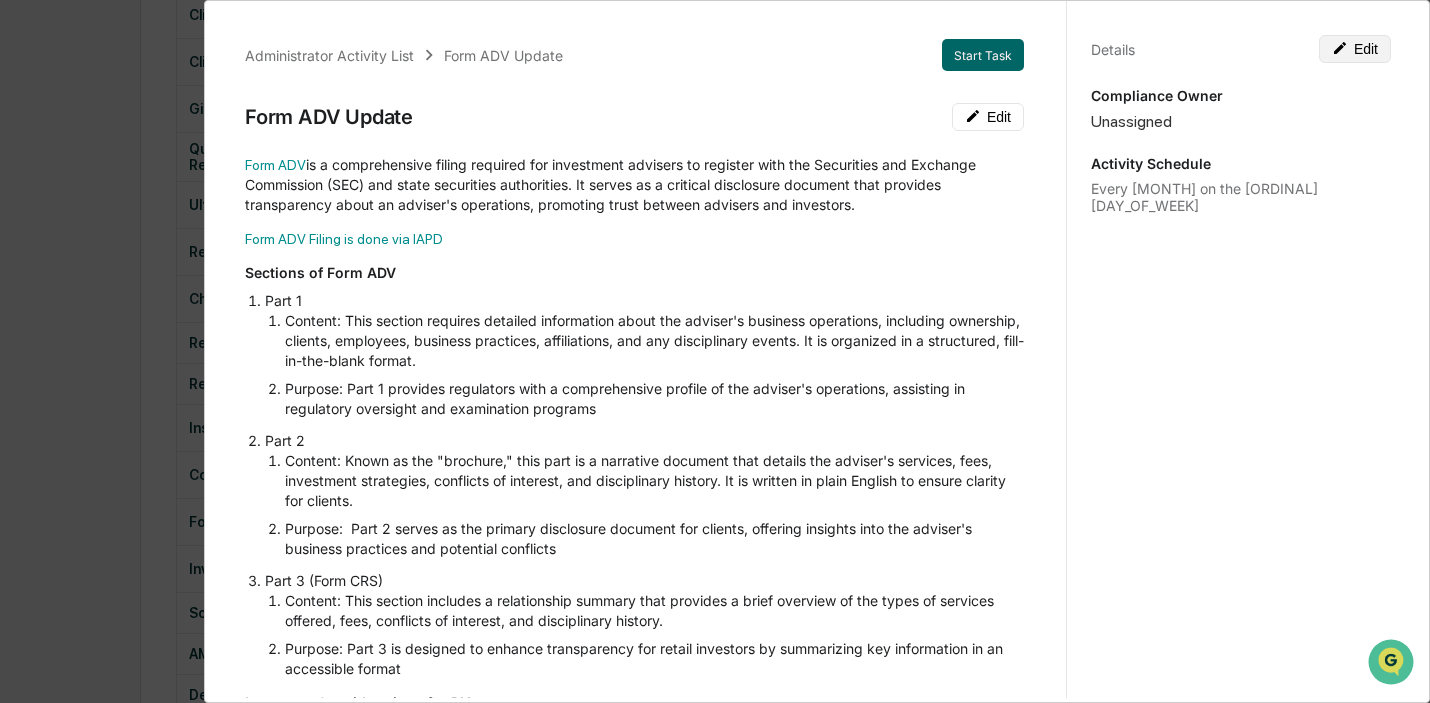 click on "Edit" at bounding box center (1355, 49) 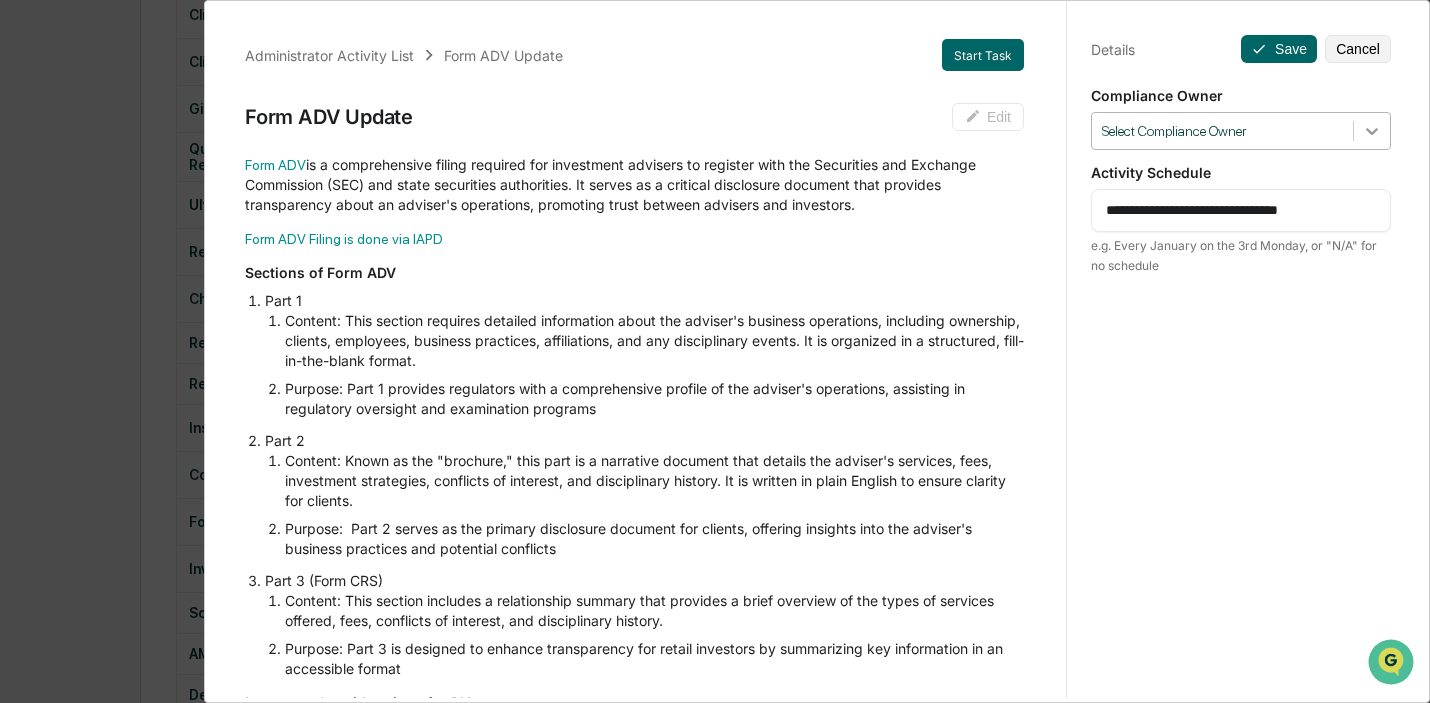 click 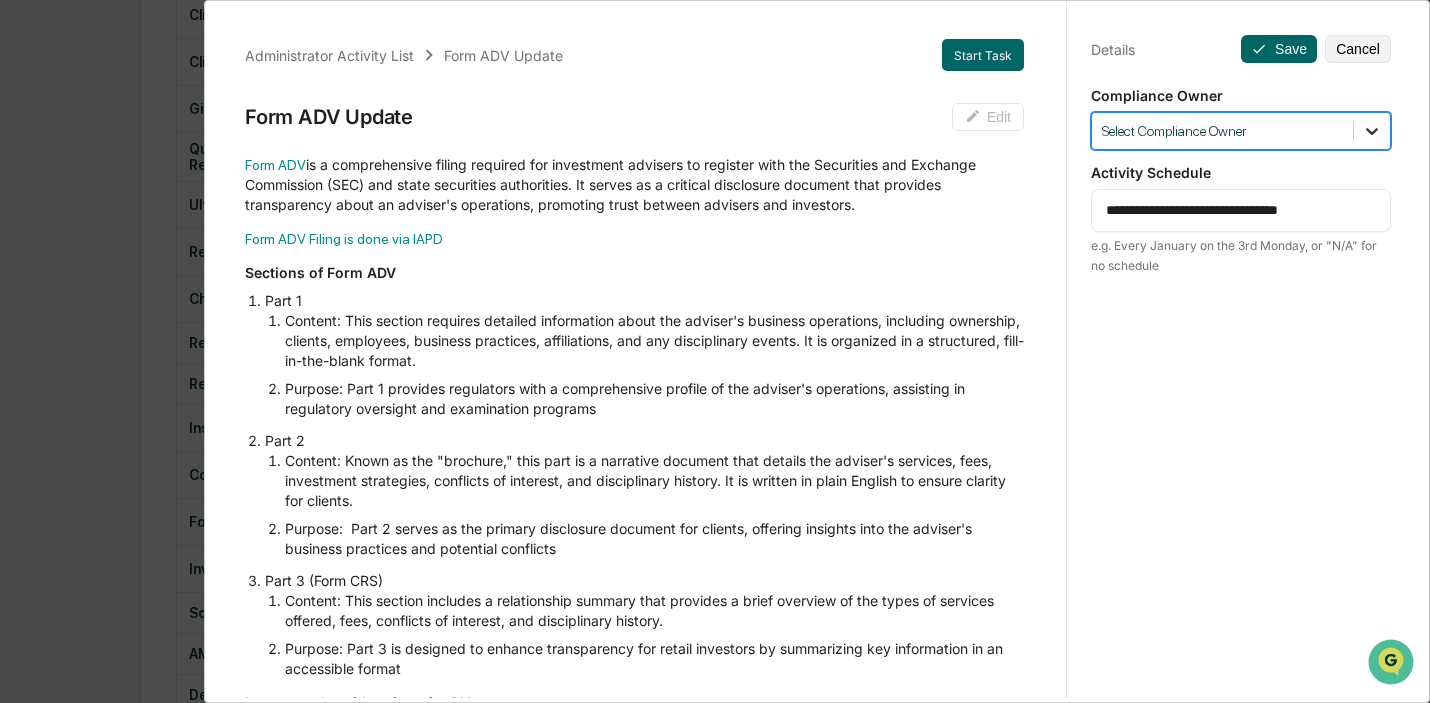 click 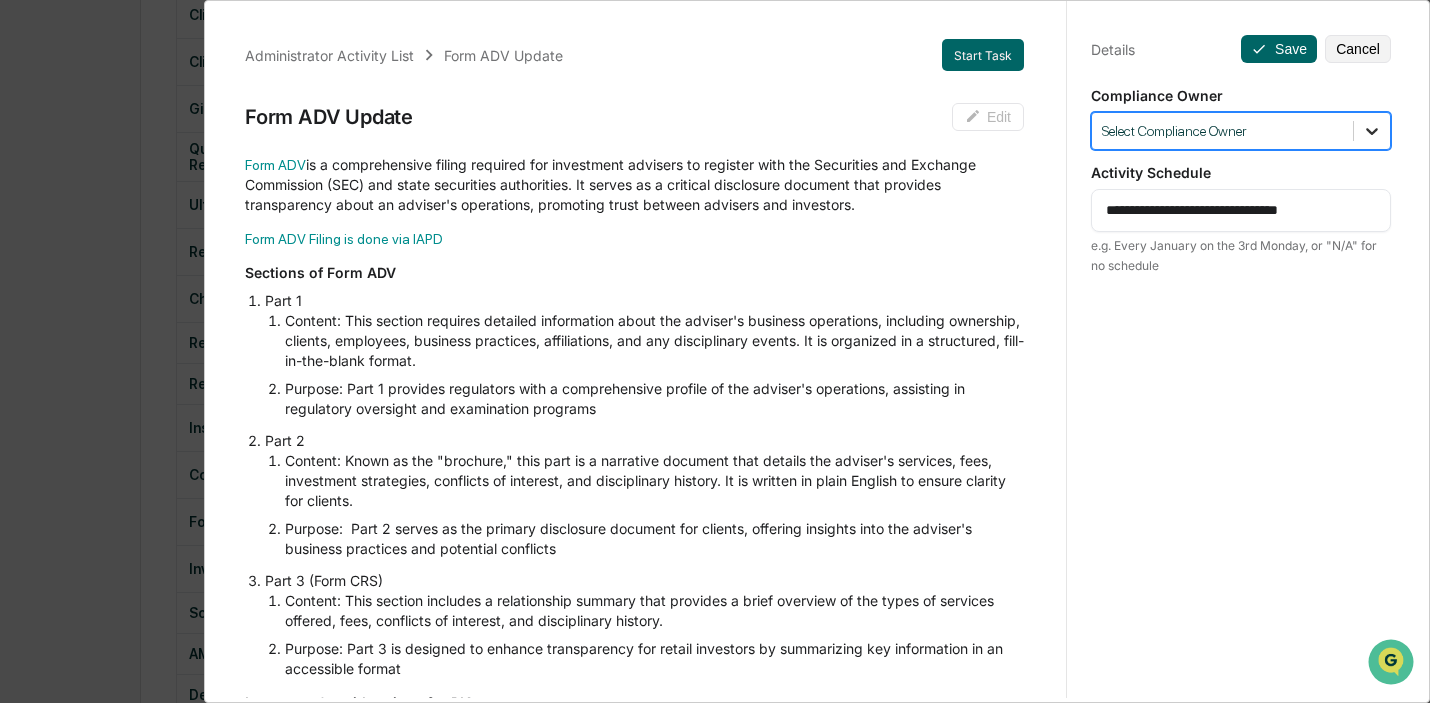 click 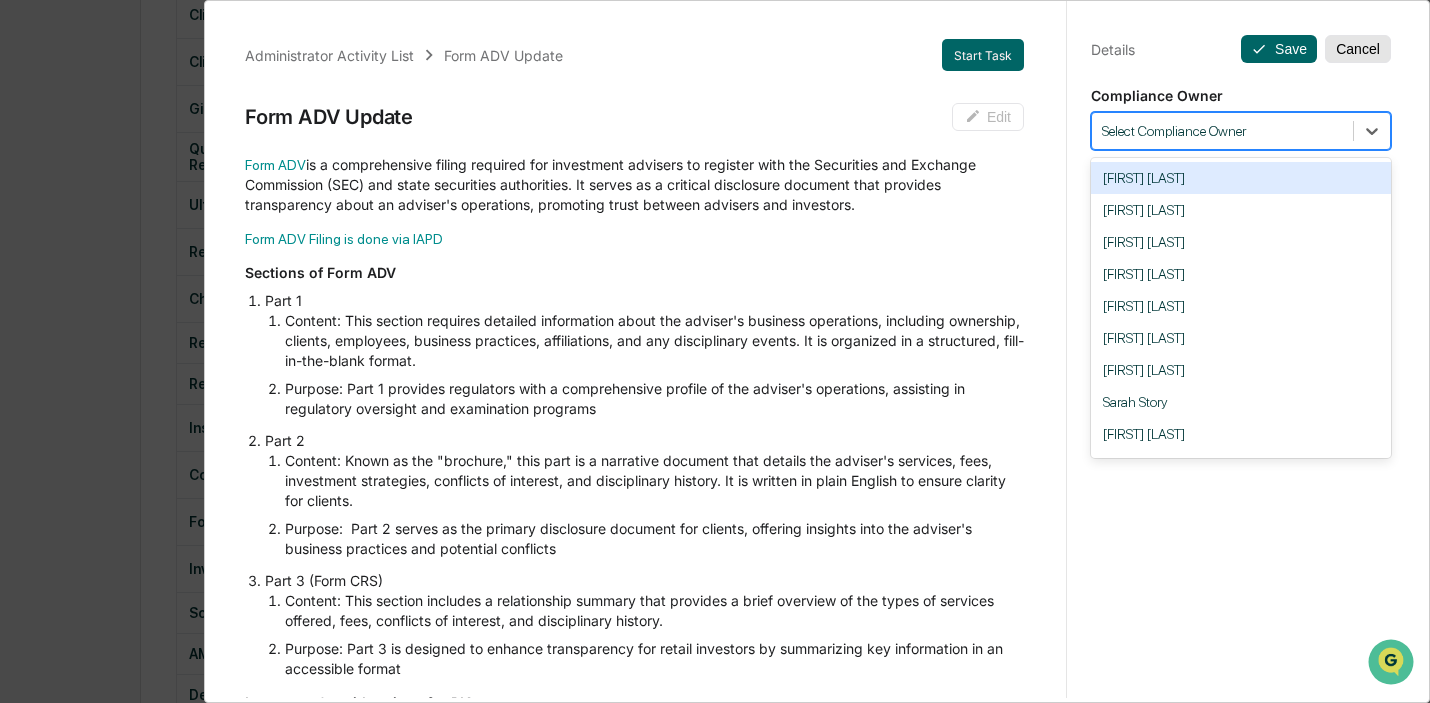 click on "Cancel" at bounding box center (1358, 49) 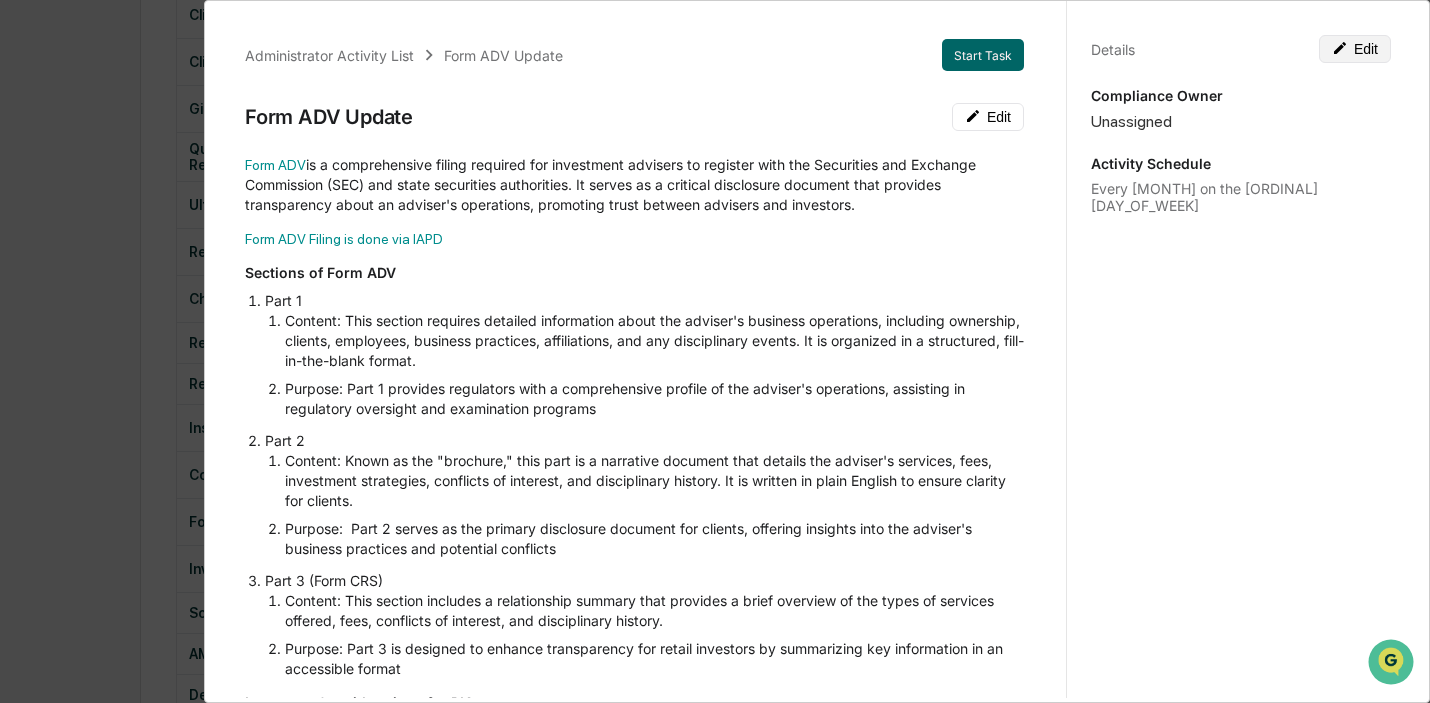 click on "Edit" at bounding box center (1355, 49) 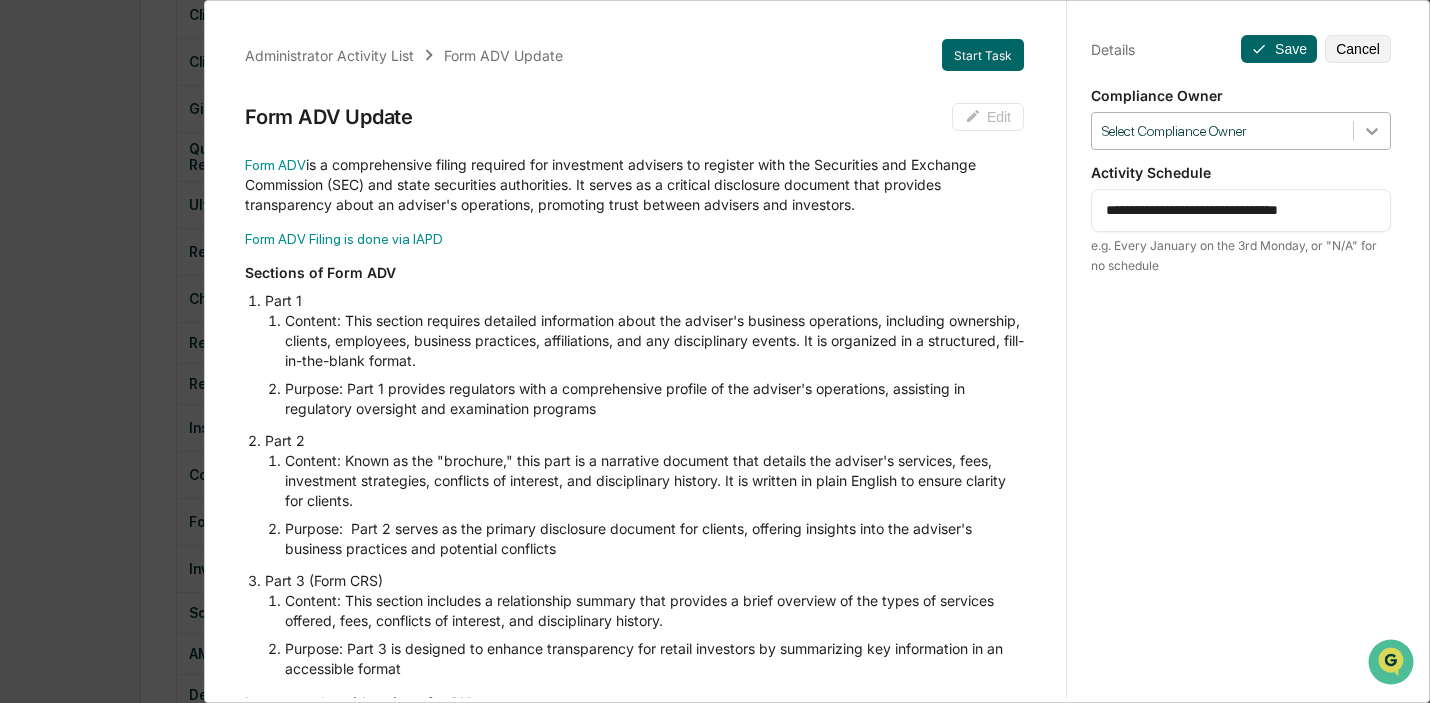click 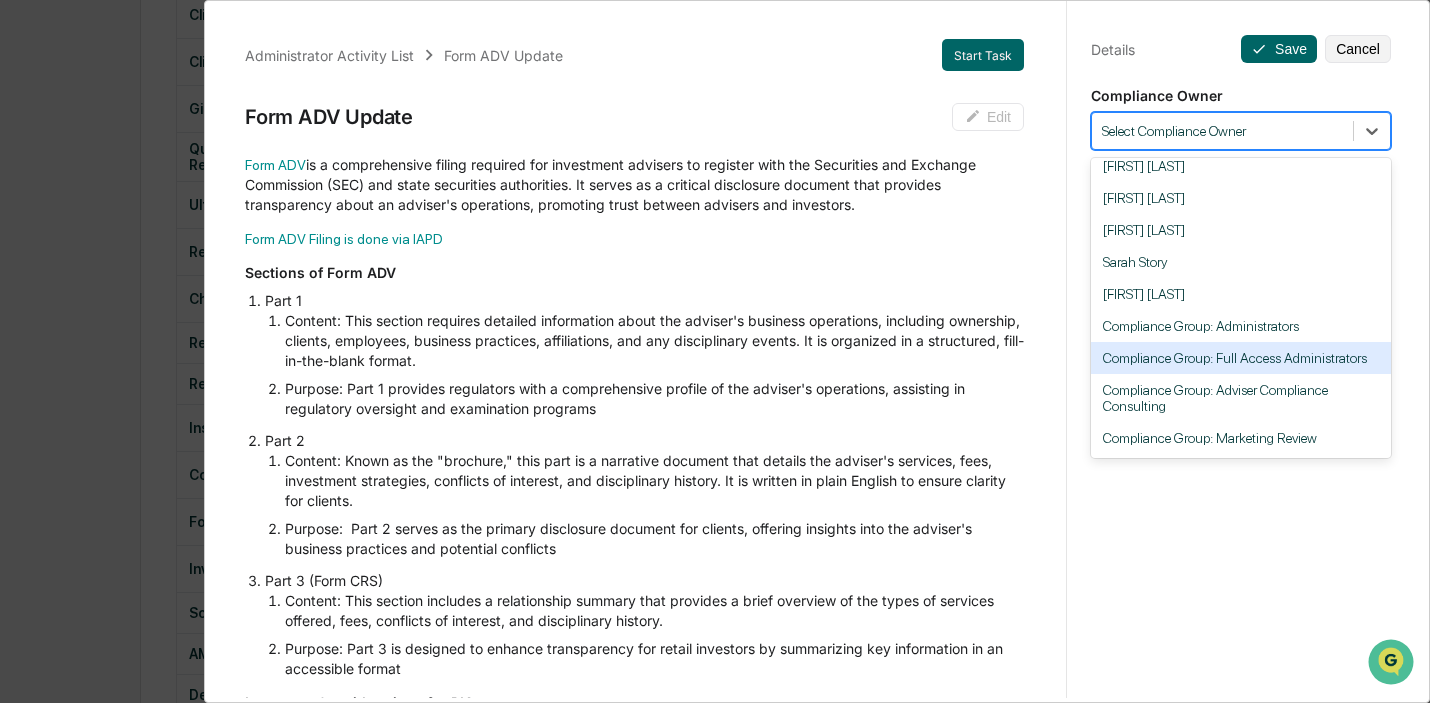 scroll, scrollTop: 165, scrollLeft: 0, axis: vertical 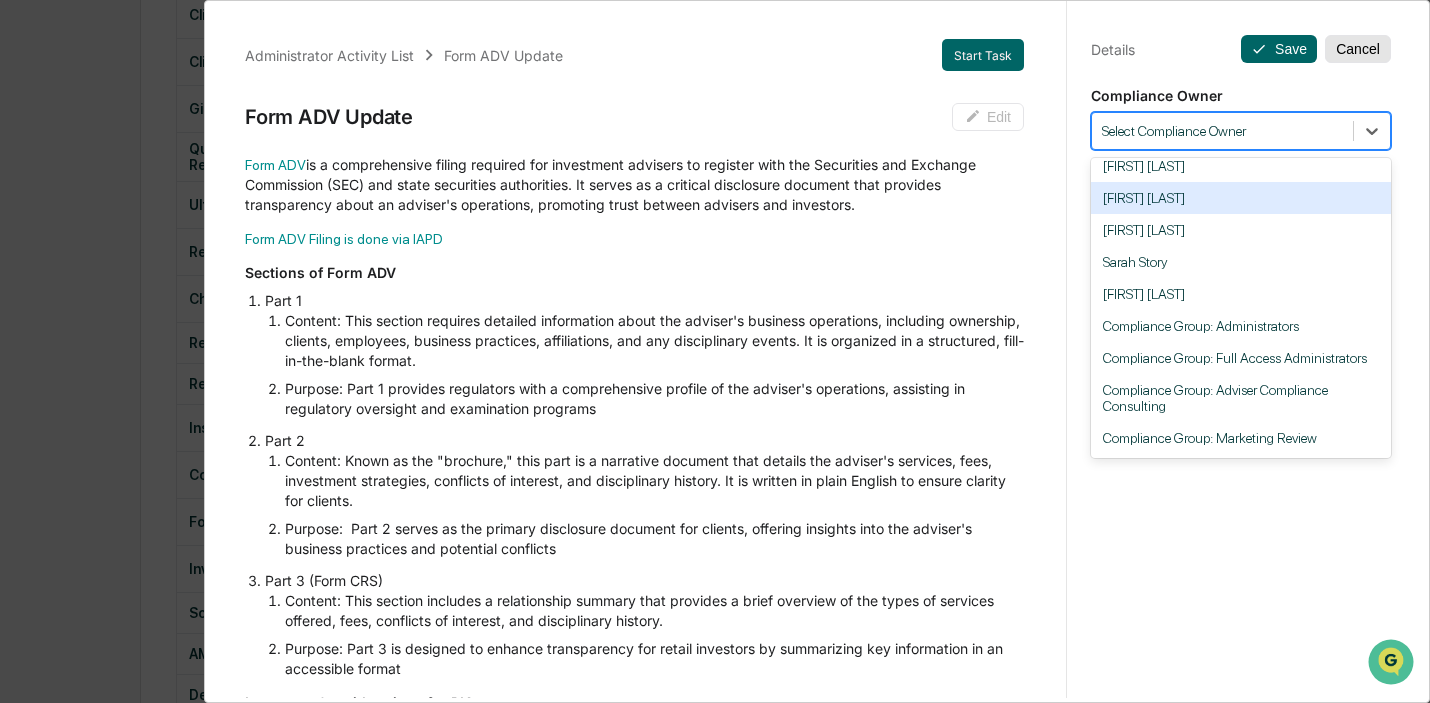 click on "Cancel" at bounding box center [1358, 49] 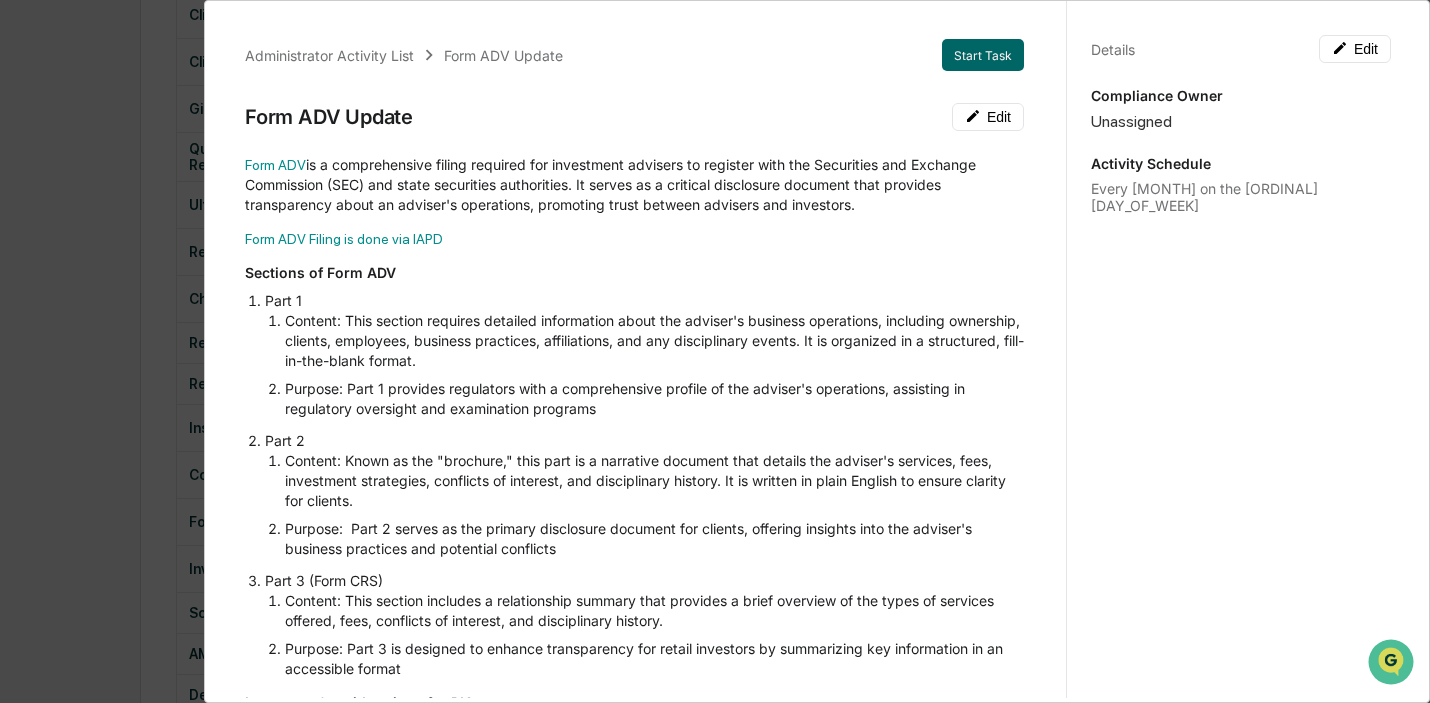 click on "Administrator Activity List Form ADV Update Start Task Form ADV Update Edit Form ADV is a comprehensive filing required for investment advisers to register with the Securities and Exchange Commission (SEC) and state securities authorities. It serves as a critical disclosure document that provides transparency about an adviser's operations, promoting trust between advisers and investors. Form ADV Filing is done via IAPD Sections of Form ADV Part 1
Content: This section requires detailed information about the adviser's business operations, including ownership, clients, employees, business practices, affiliations, and any disciplinary events. It is organized in a structured, fill-in-the-blank format. Purpose: Part 1 provides regulators with a comprehensive profile of the adviser's operations, assisting in regulatory oversight and examination programs Part 2
Purpose: Part 2 serves as the primary disclosure document for clients, offering insights into the adviser's business practices and potential conflicts" at bounding box center [715, 351] 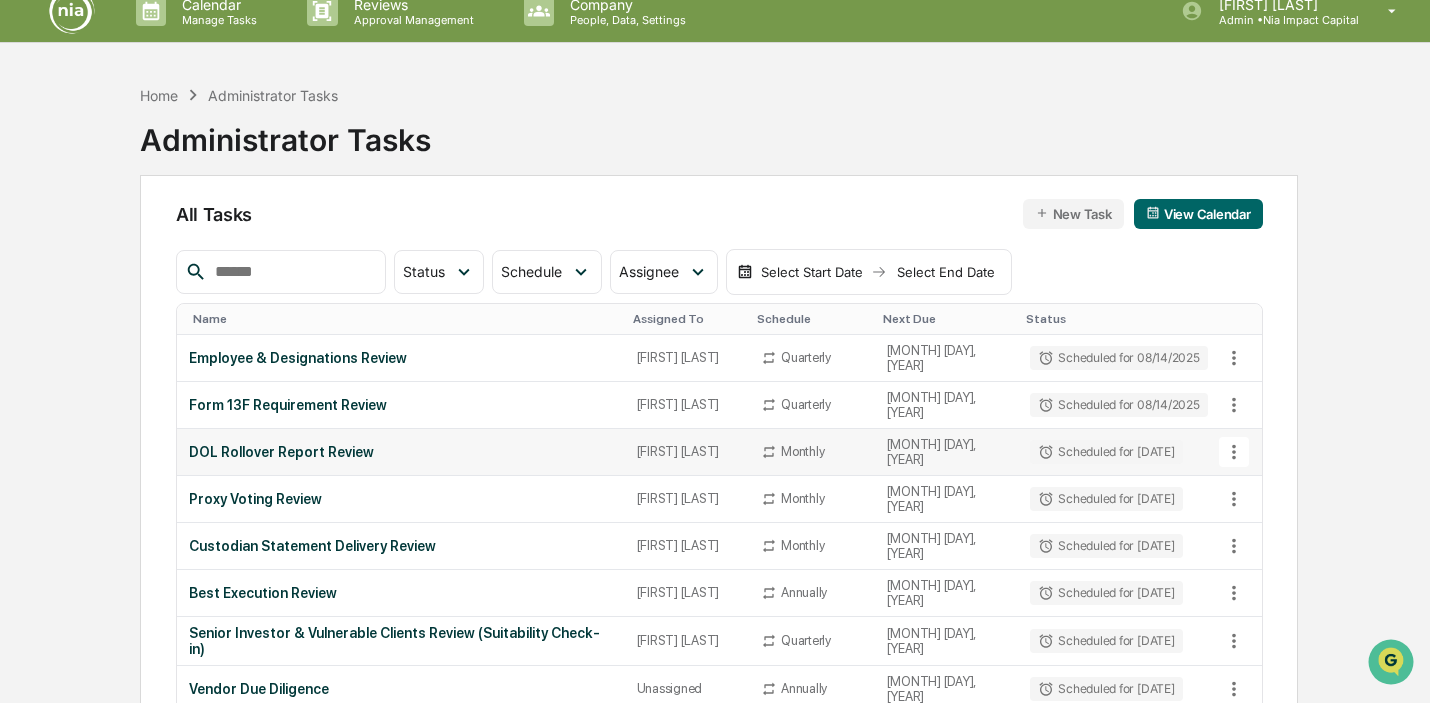 scroll, scrollTop: 0, scrollLeft: 0, axis: both 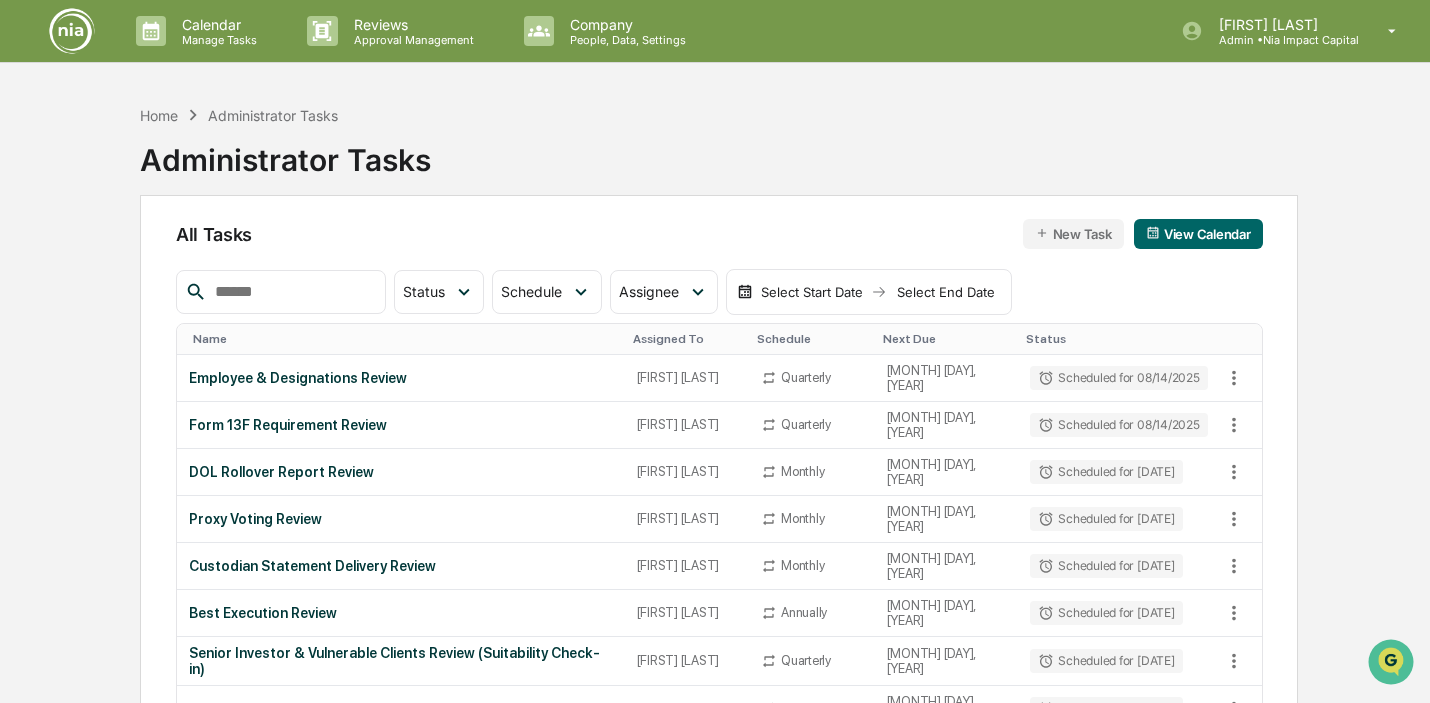 click on "View Calendar" at bounding box center (1198, 234) 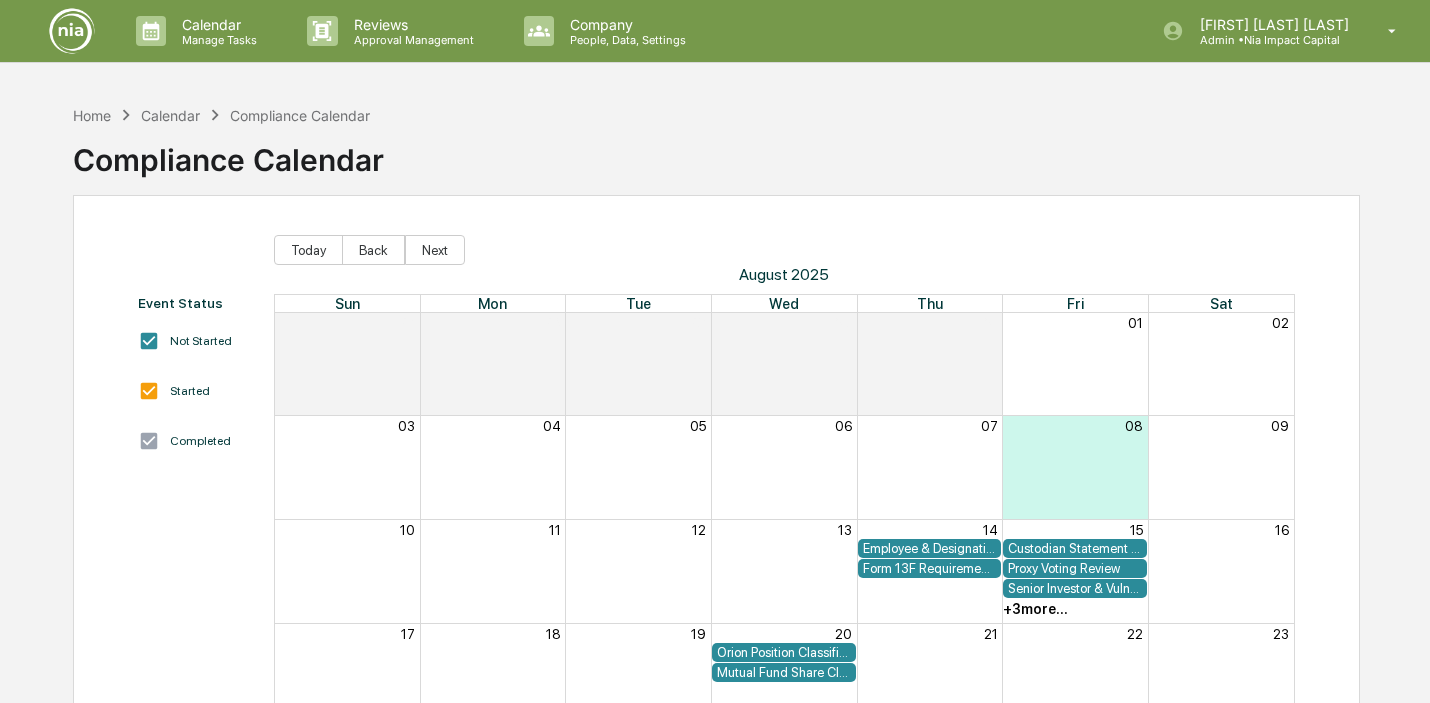 scroll, scrollTop: 0, scrollLeft: 0, axis: both 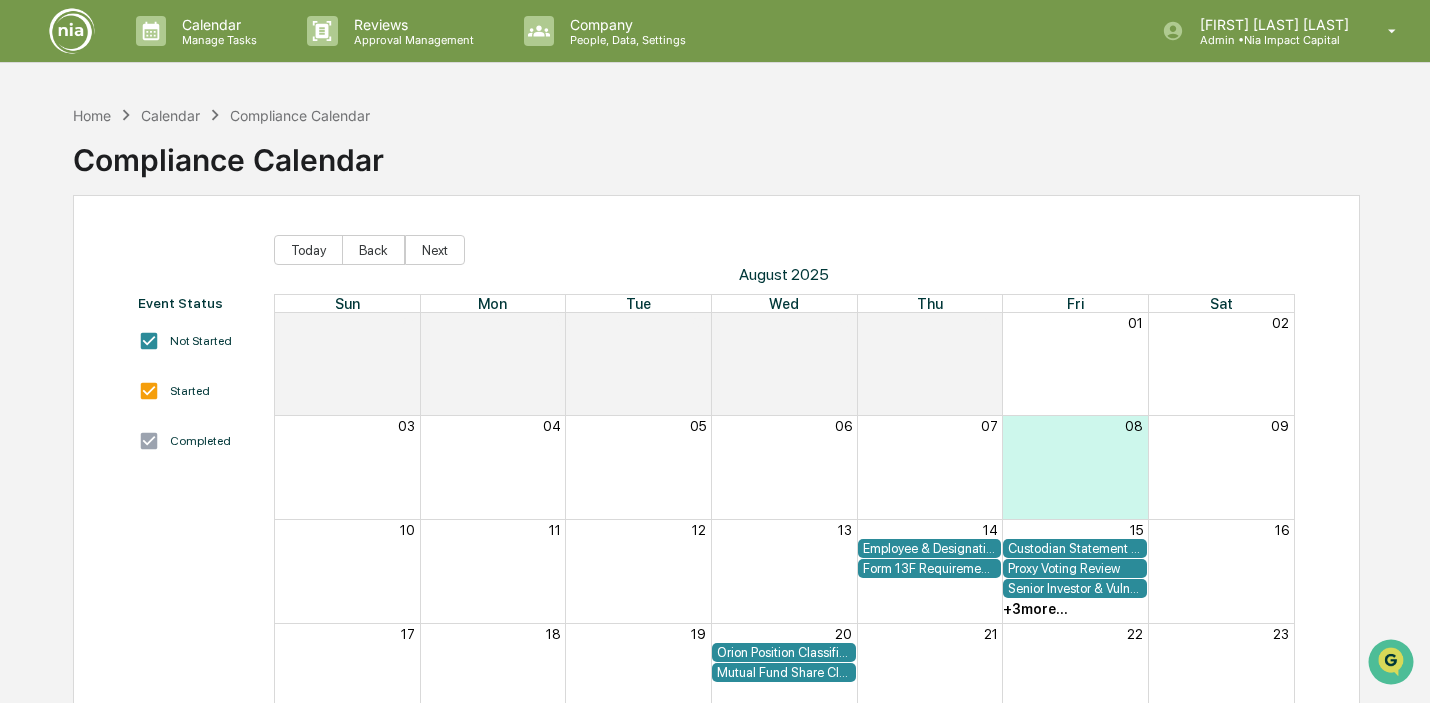 click on "Compliance Calendar" at bounding box center [300, 115] 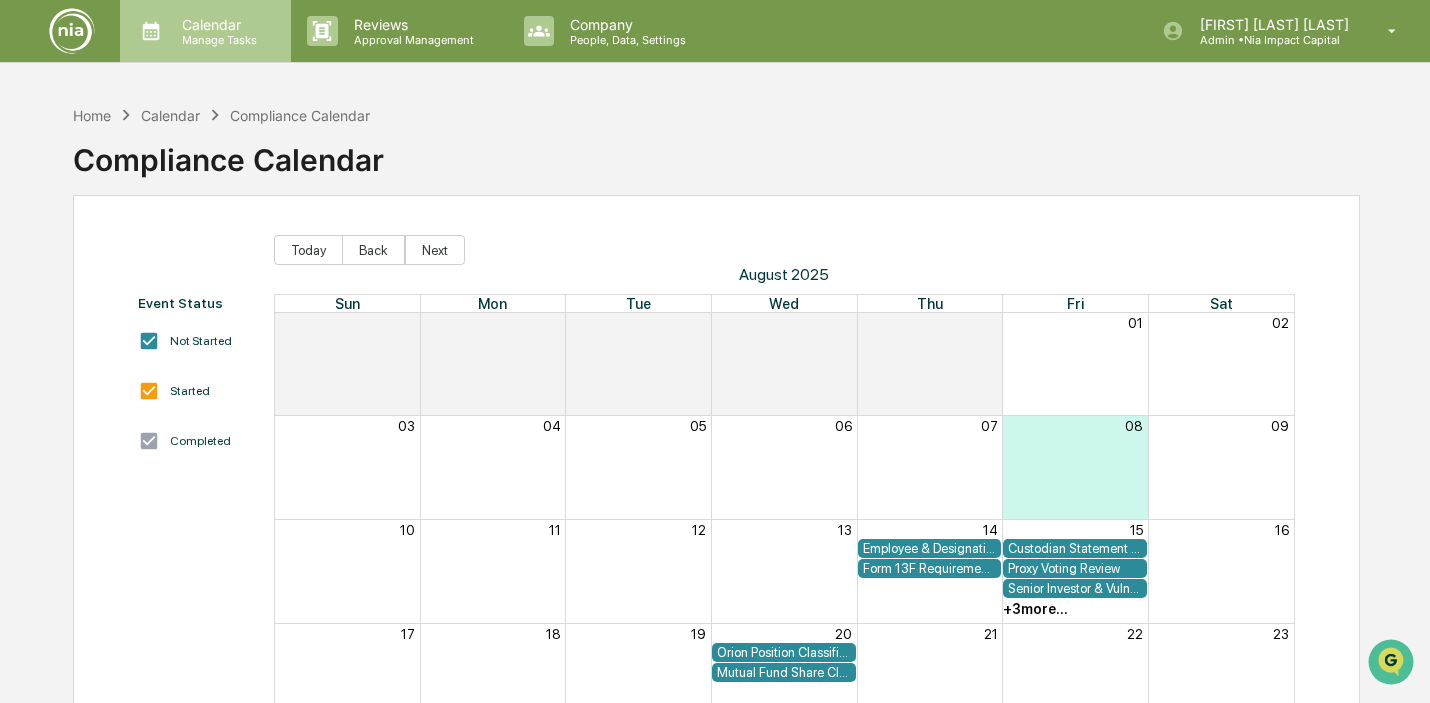 click on "Manage Tasks" at bounding box center (216, 40) 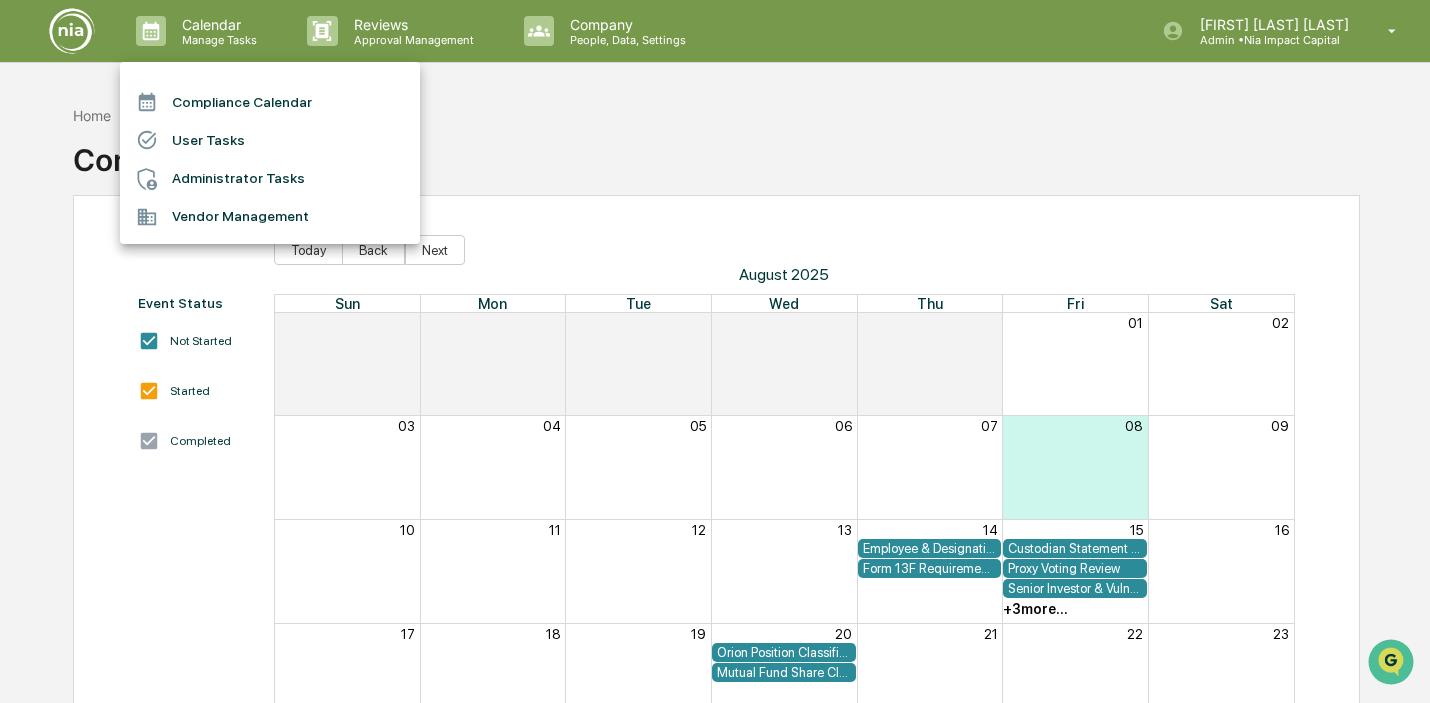 click at bounding box center (715, 351) 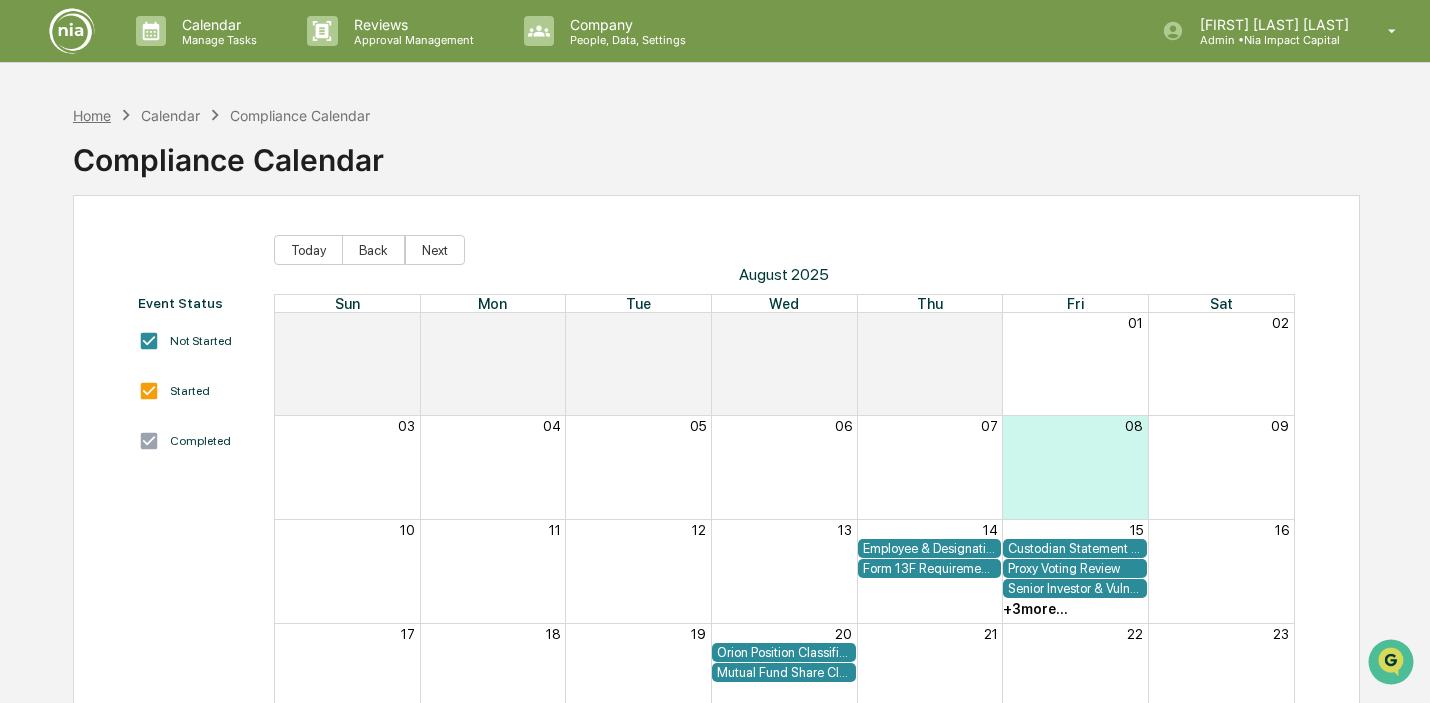 click on "Home" at bounding box center [92, 115] 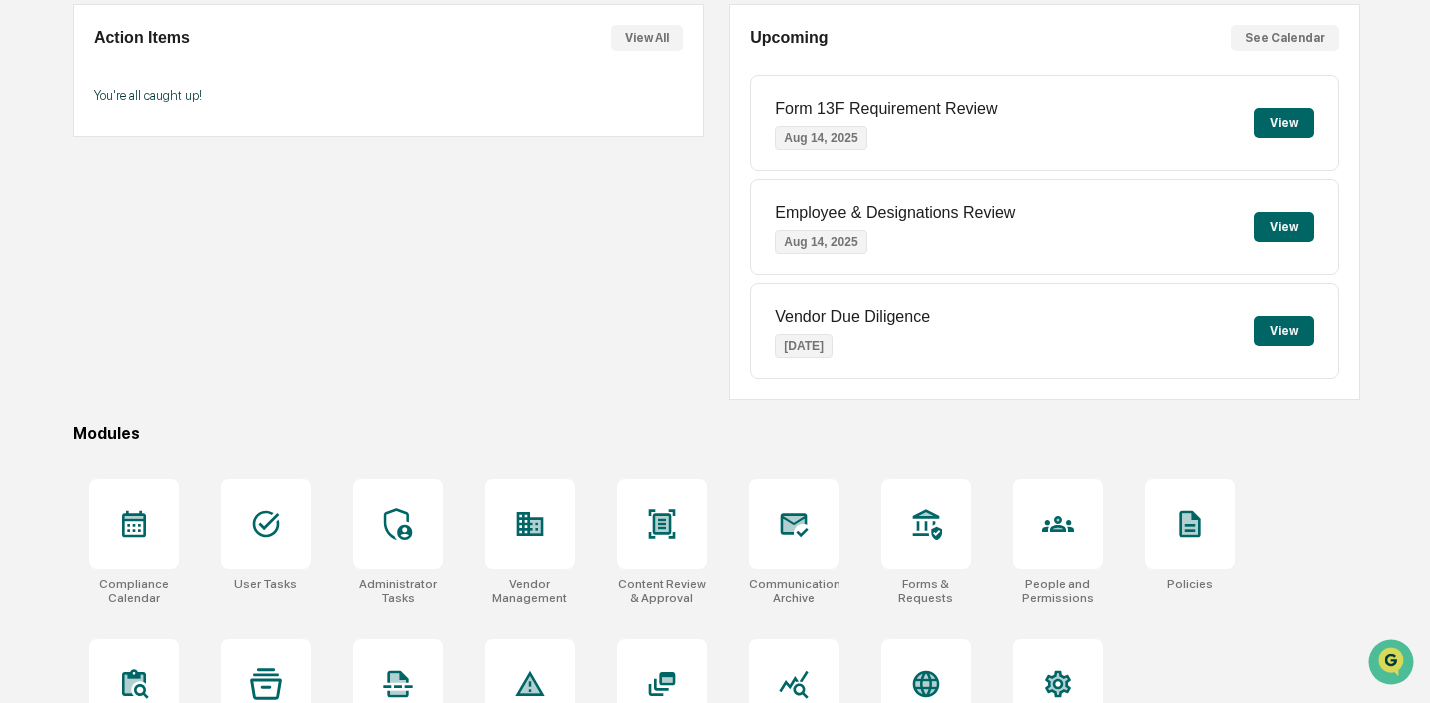 scroll, scrollTop: 269, scrollLeft: 0, axis: vertical 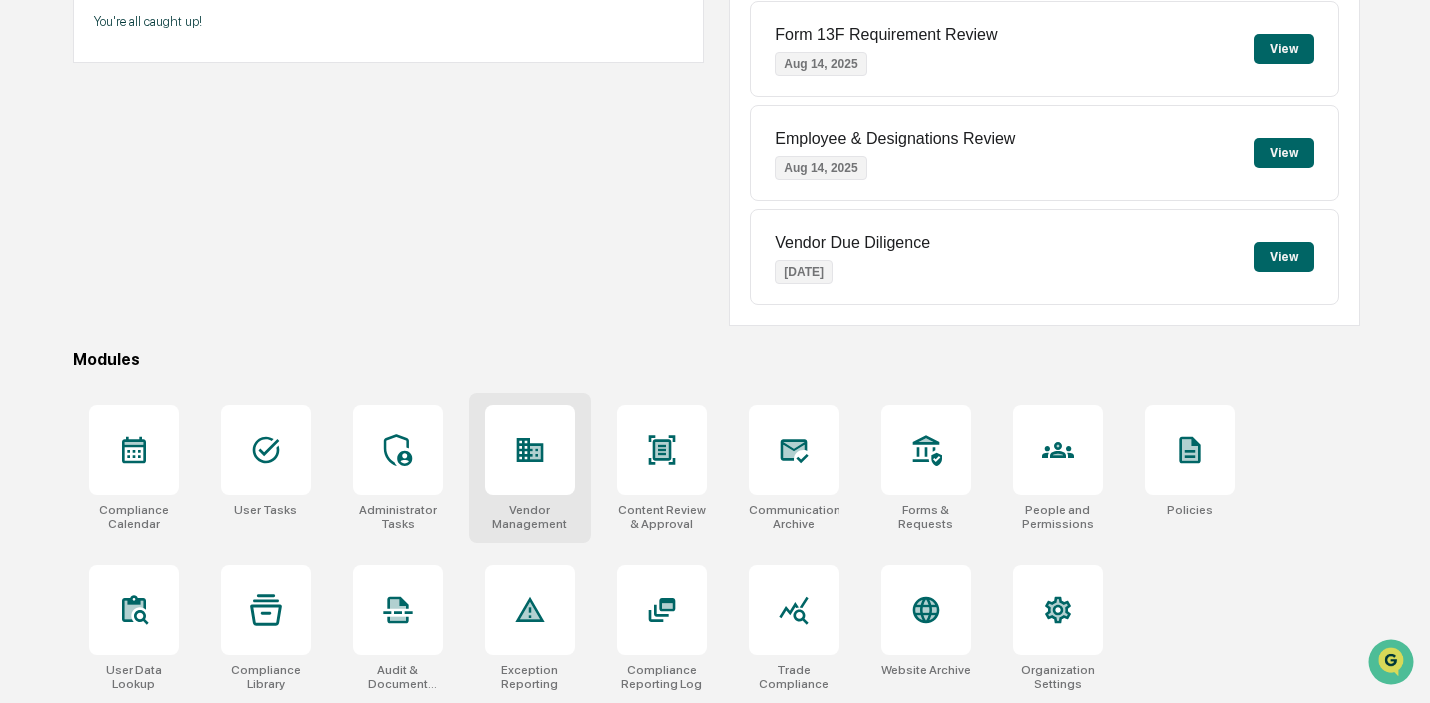 click 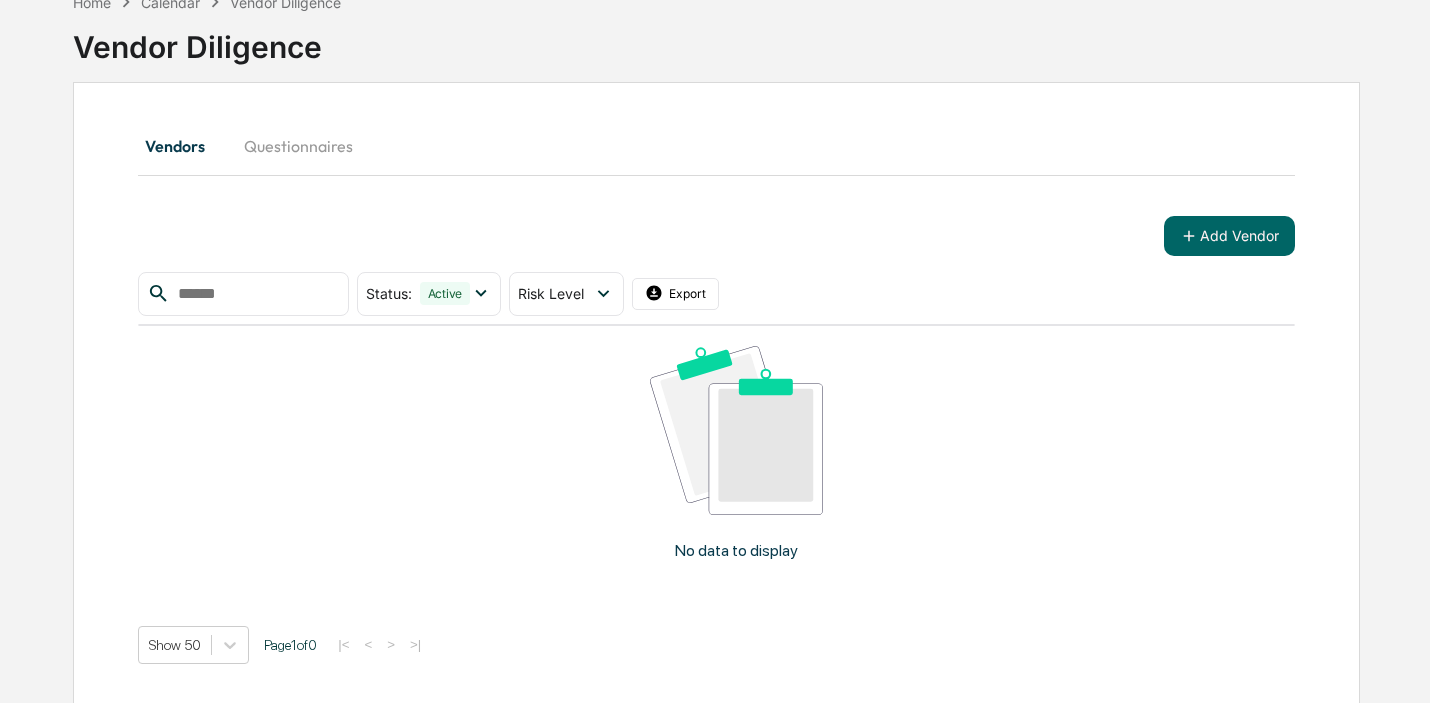 scroll, scrollTop: 0, scrollLeft: 0, axis: both 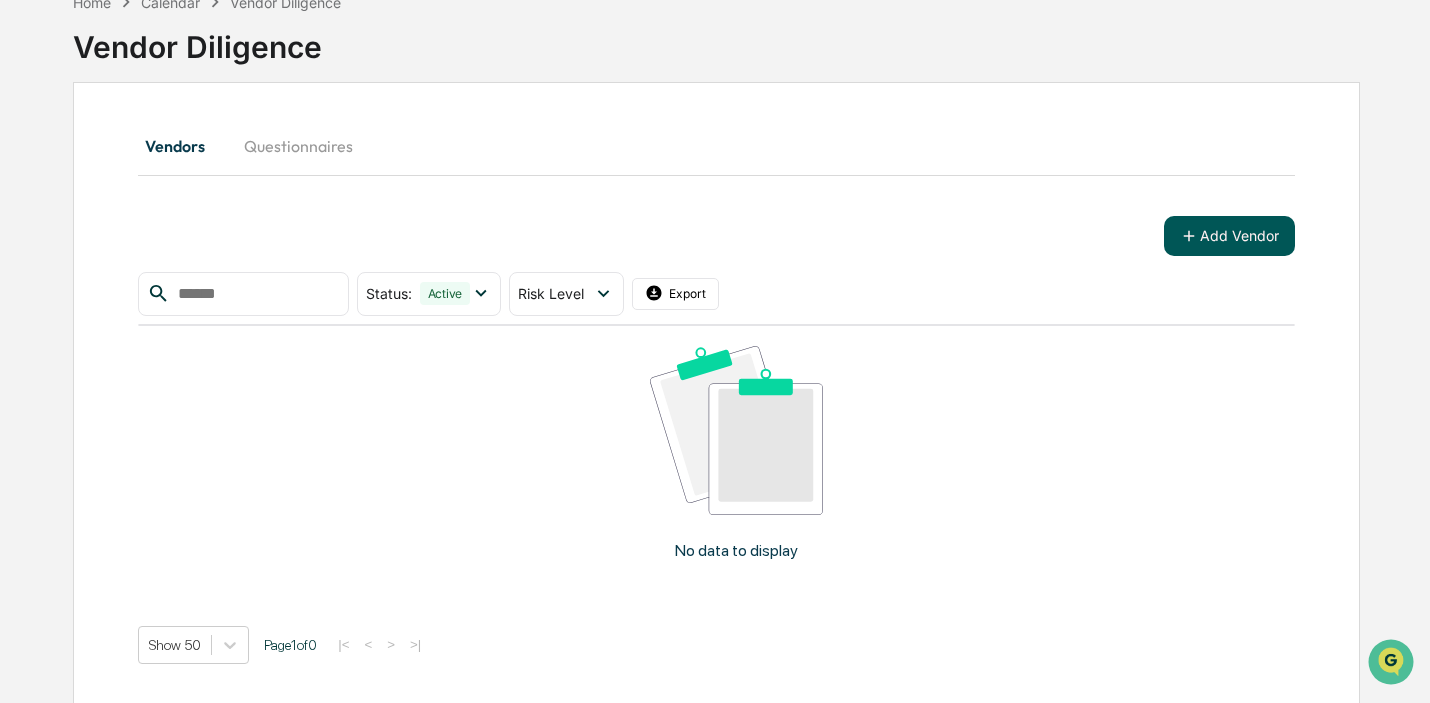 click on "Add Vendor" at bounding box center (1229, 236) 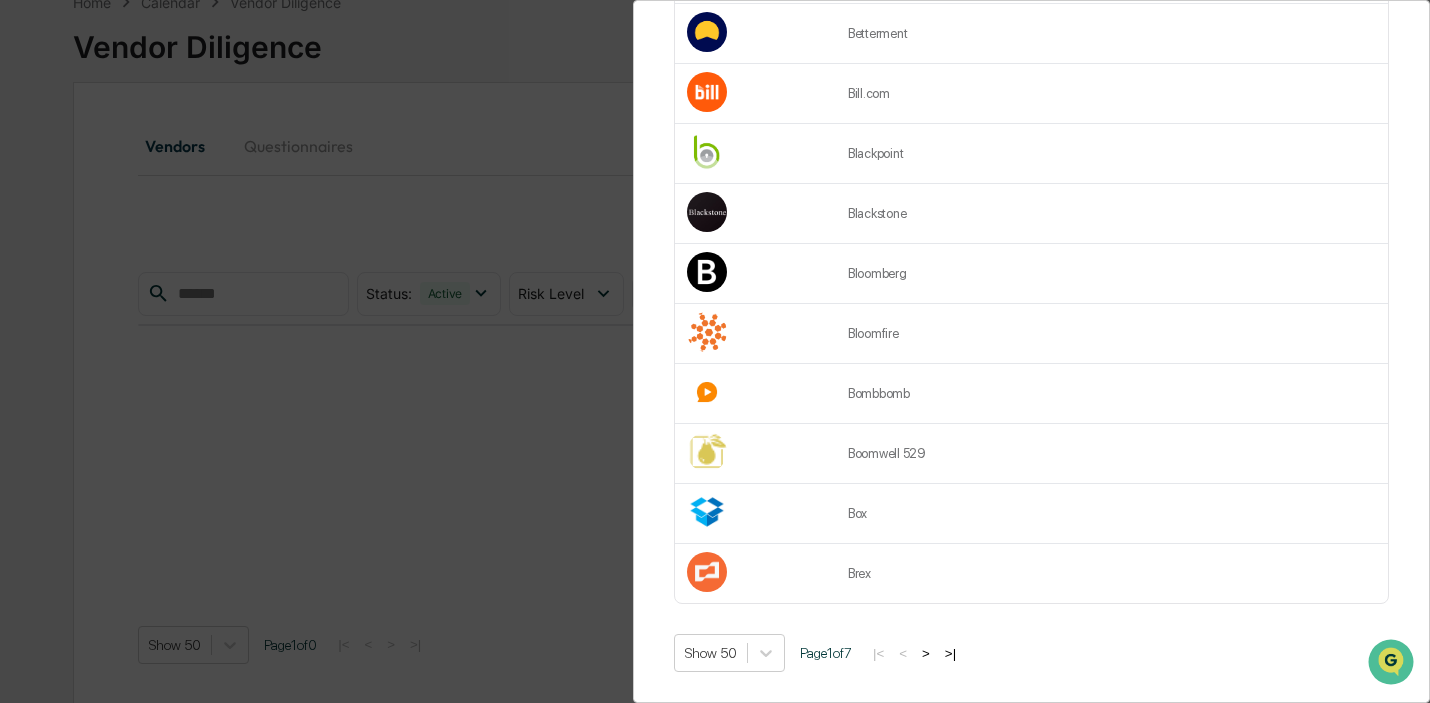 scroll, scrollTop: 2131, scrollLeft: 0, axis: vertical 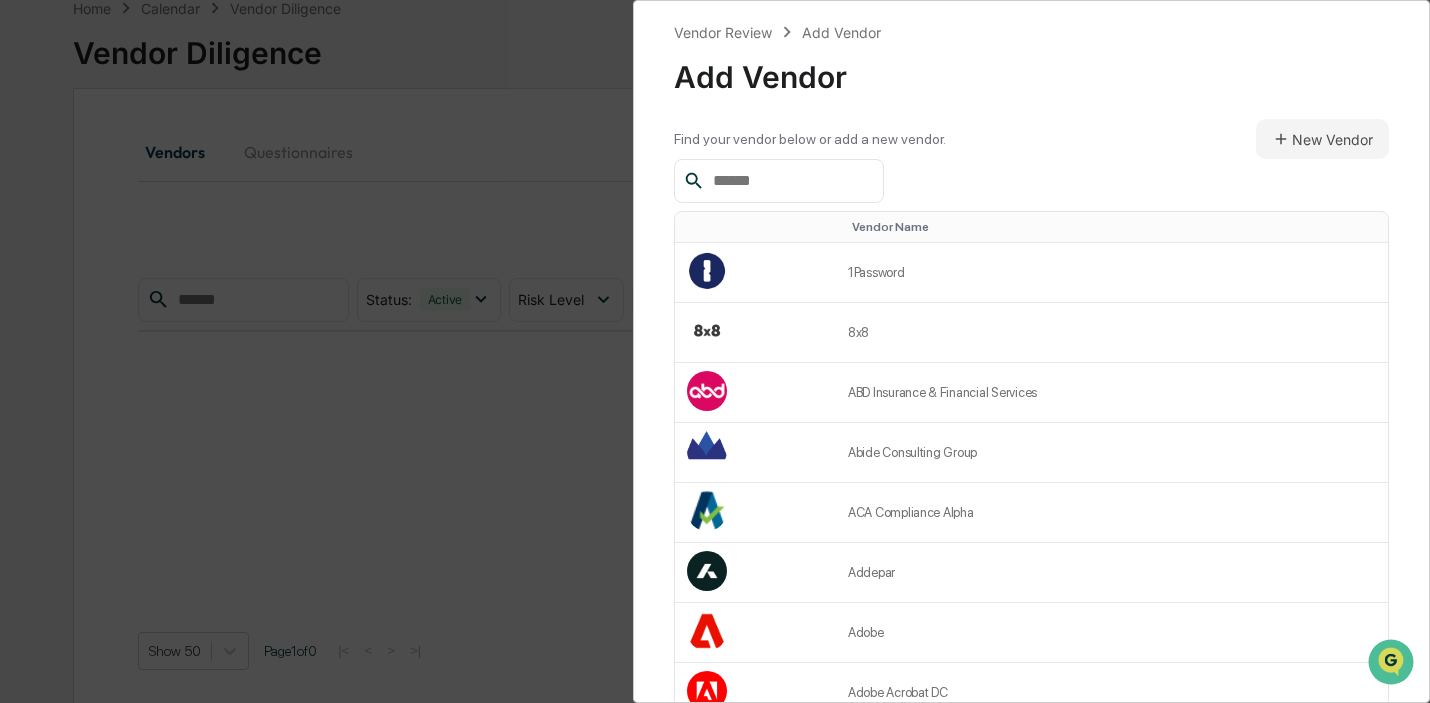 click on "Vendor Review Add Vendor Add Vendor Find your vendor below or add a new vendor. New Vendor Vendor Name 1Password 8x8 ABD Insurance & Financial Services Abide Consulting Group ACA Compliance Alpha Addepar Adobe Adobe Acrobat DC ADP AdvicePay Adviser Compliance Consulting Advisor Armor Advisor Engine AdvisorAssist Advisors Asset Management Advisors Tech Advyzon AIG Aladdin by BlackRock Allo Communications Altruist Altvia Amazon Web Services American Funds (Capital Group) Ameritas Apex Clearing House Appleby Global Asana Ascensus, Inc. Asgard Regulatory Group Associated Pension Consultants, Inc. Astoria Portfolio Advisors LLC Athene Atlassian Audian Backupify (Datto) BambooHR Barchart Bearcom Group, Inc. Belle Haven Investments Betterment Bill.com Blackpoint Blackstone Bloomberg Bloomfire Bombbomb Boomwell 529 Box Brex Show 50 Page  1  of  7   |<   <   >   >|" at bounding box center [715, 351] 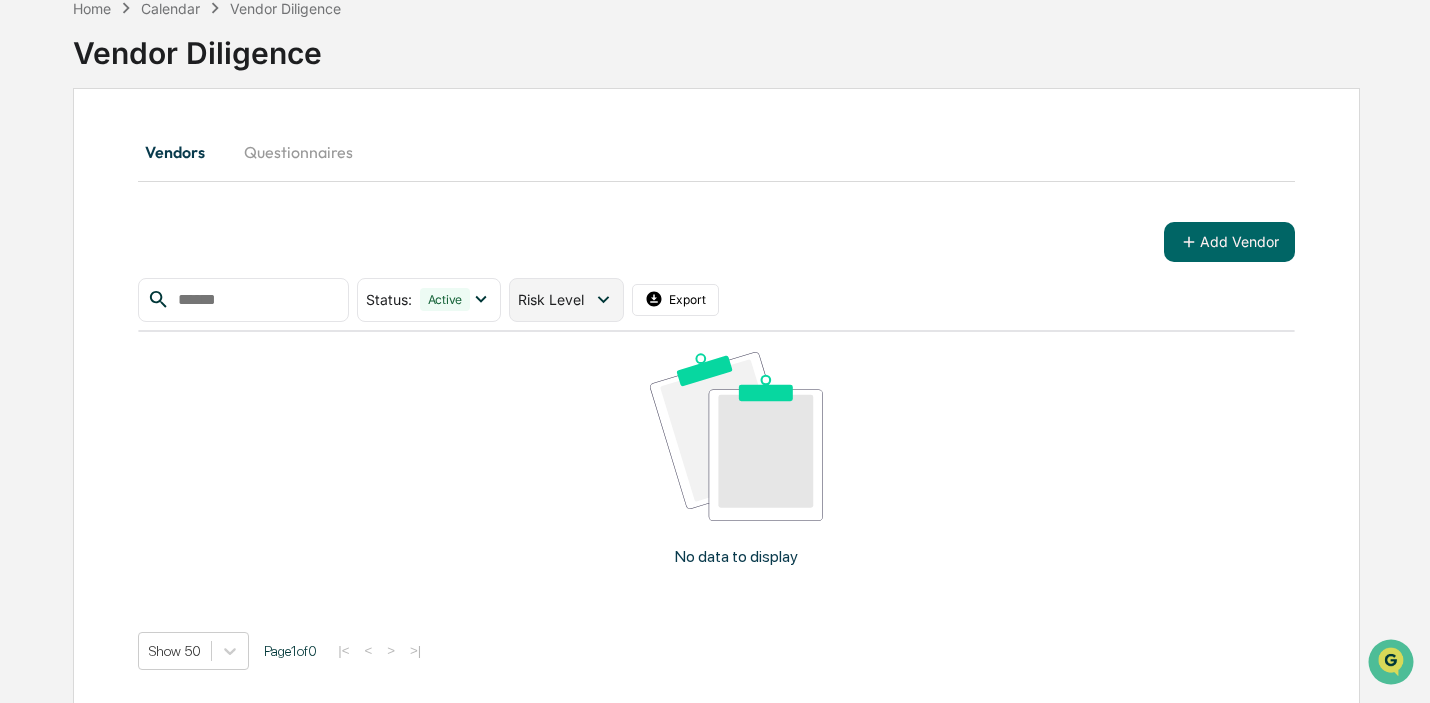 click 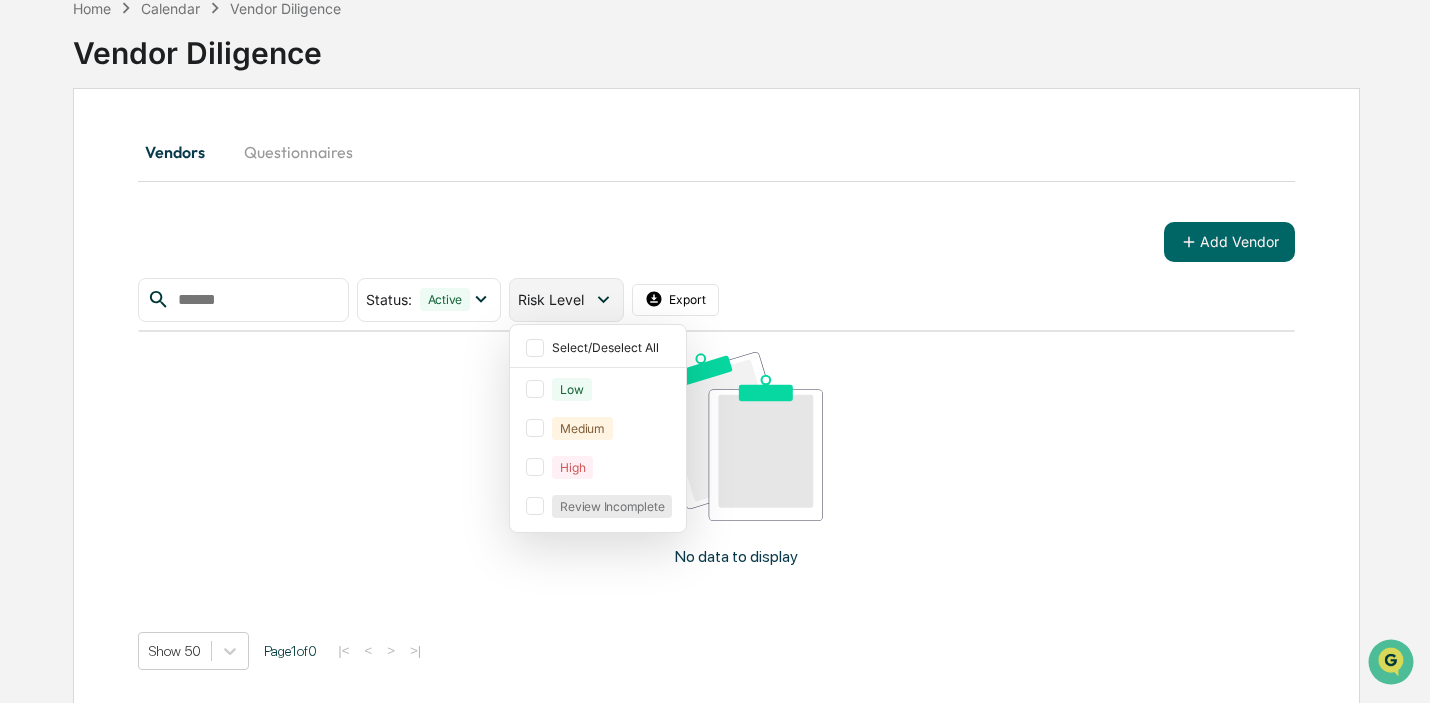 click 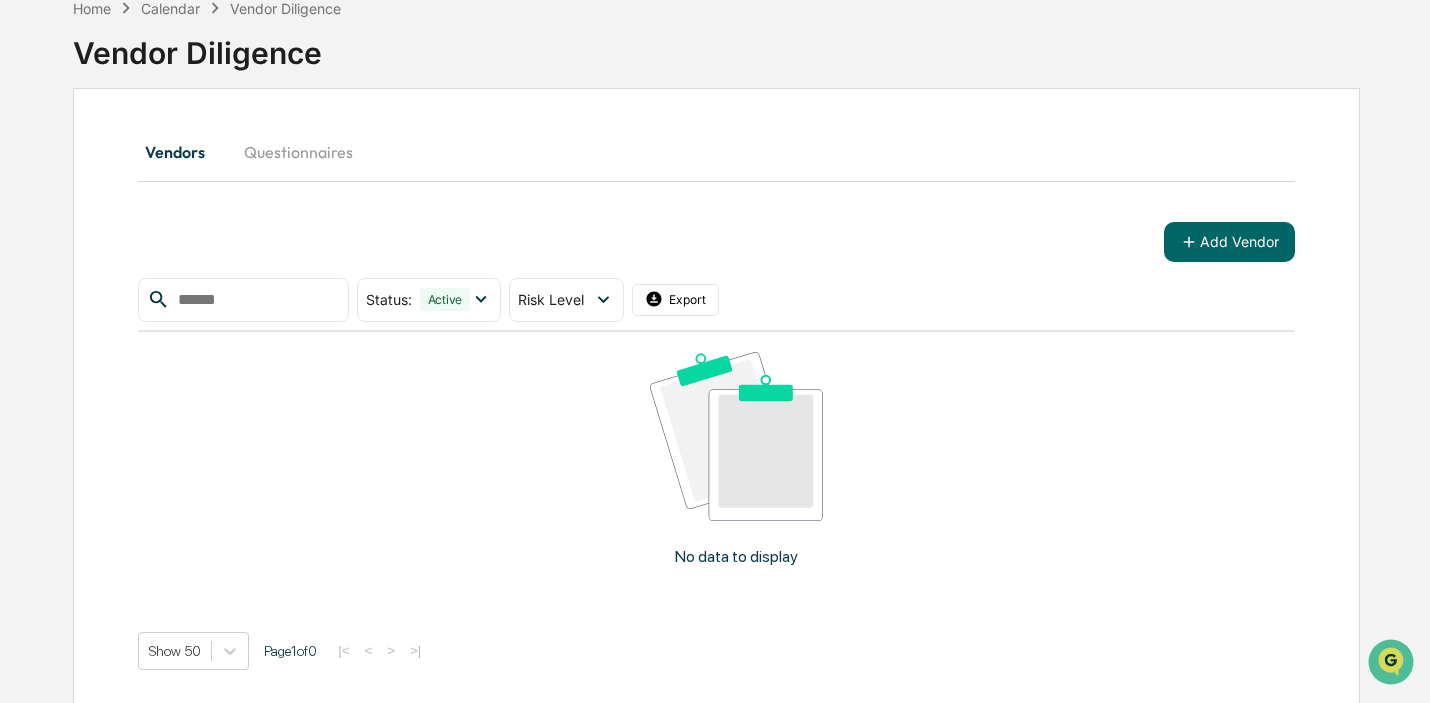 scroll, scrollTop: 113, scrollLeft: 0, axis: vertical 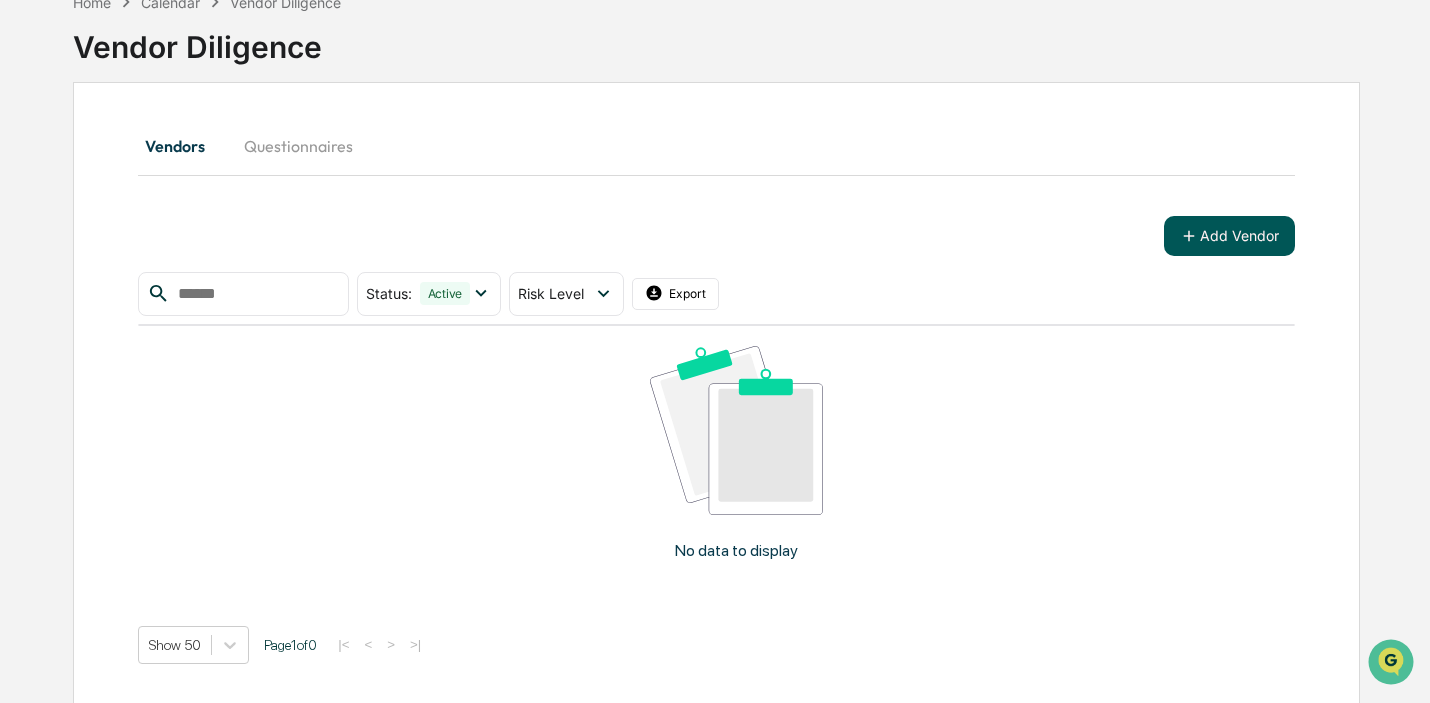 click on "Add Vendor" at bounding box center [1229, 236] 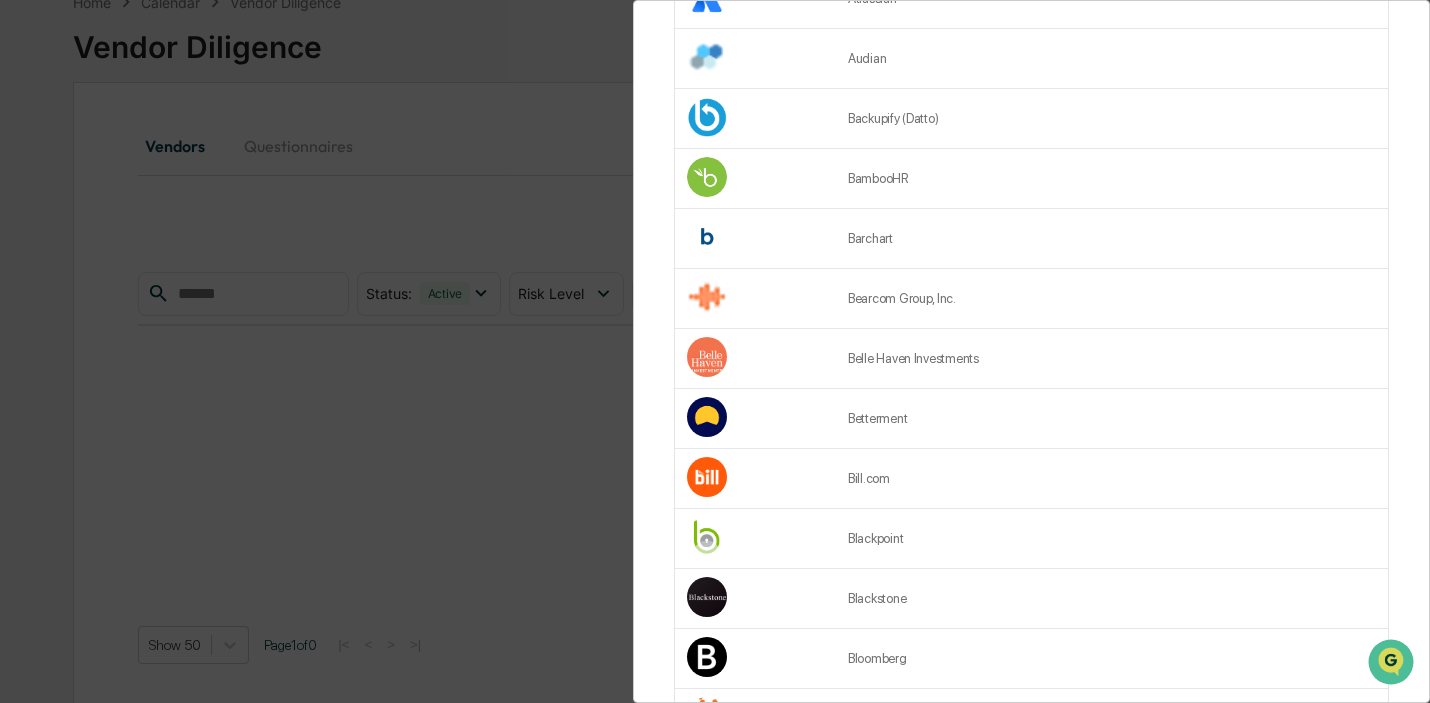 scroll, scrollTop: 2640, scrollLeft: 0, axis: vertical 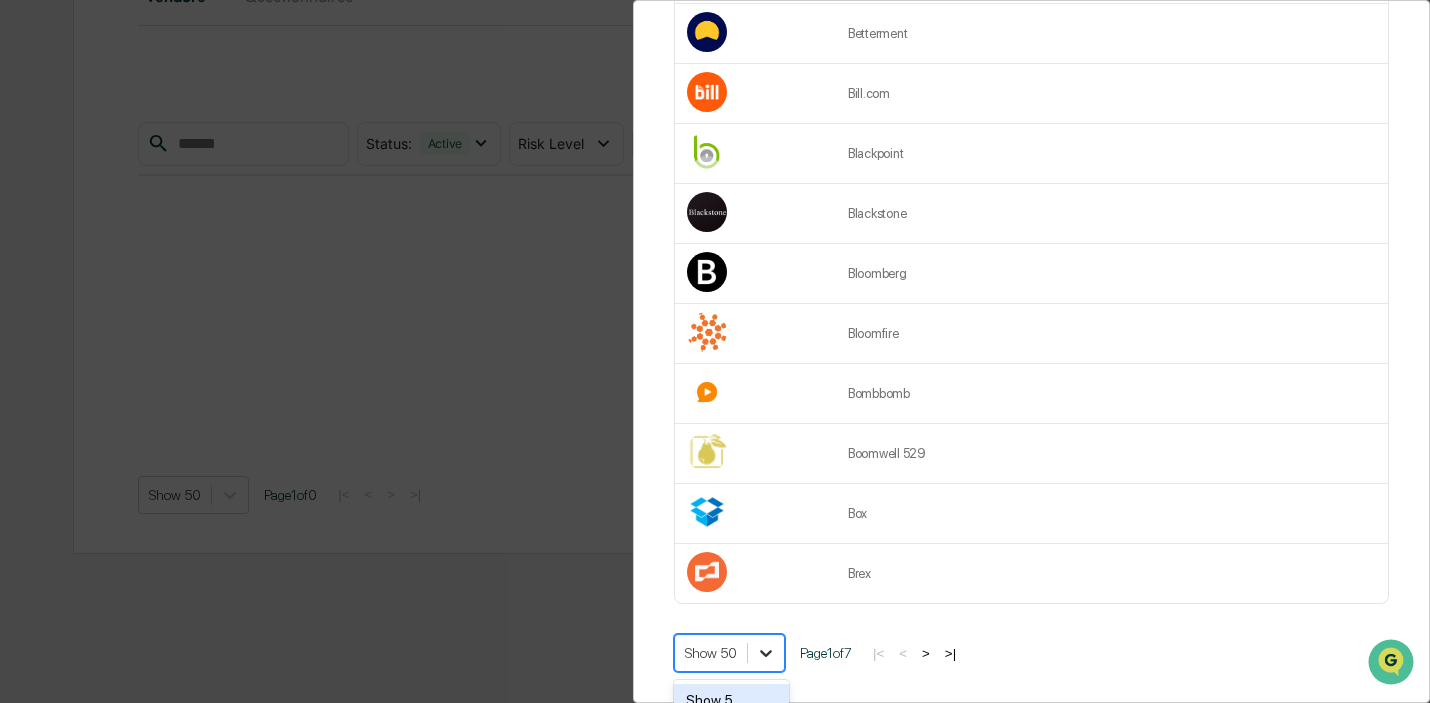 click 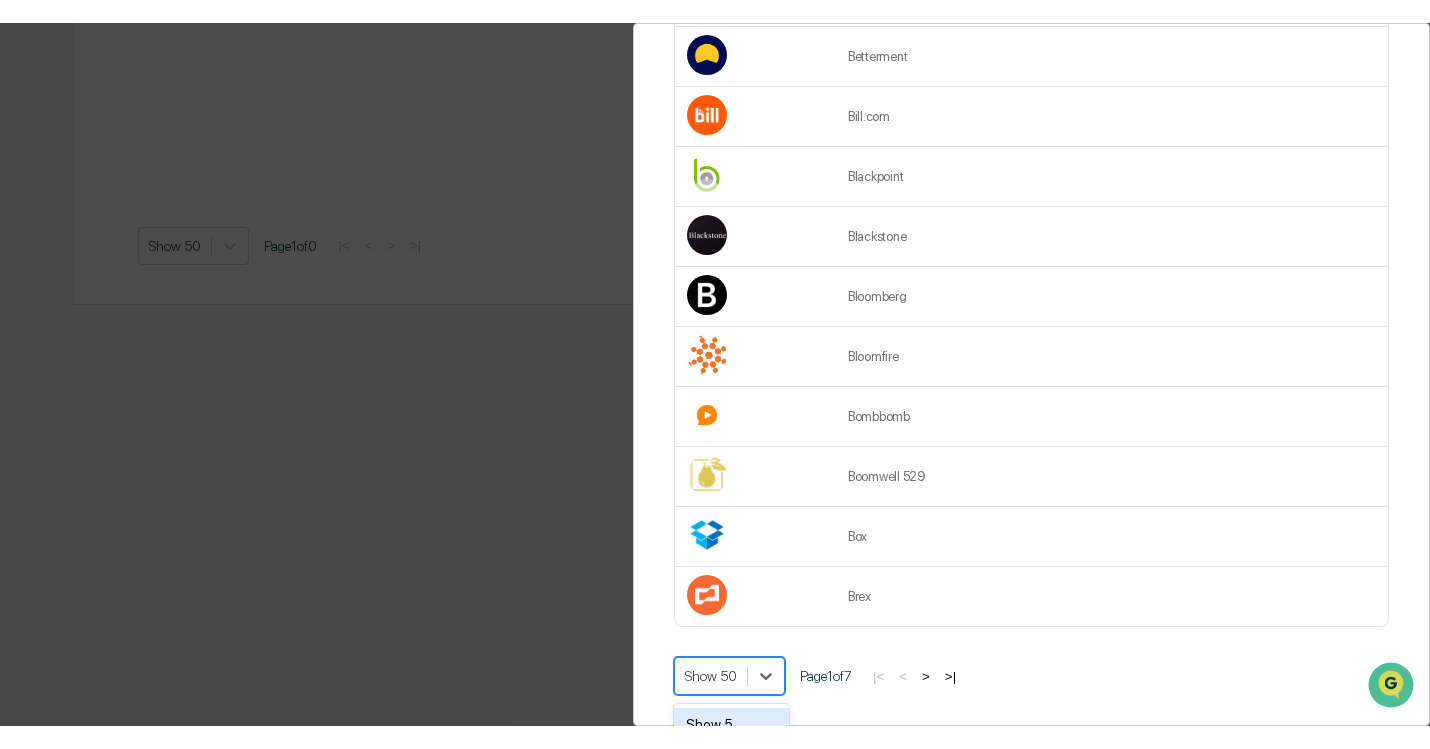 scroll, scrollTop: 536, scrollLeft: 0, axis: vertical 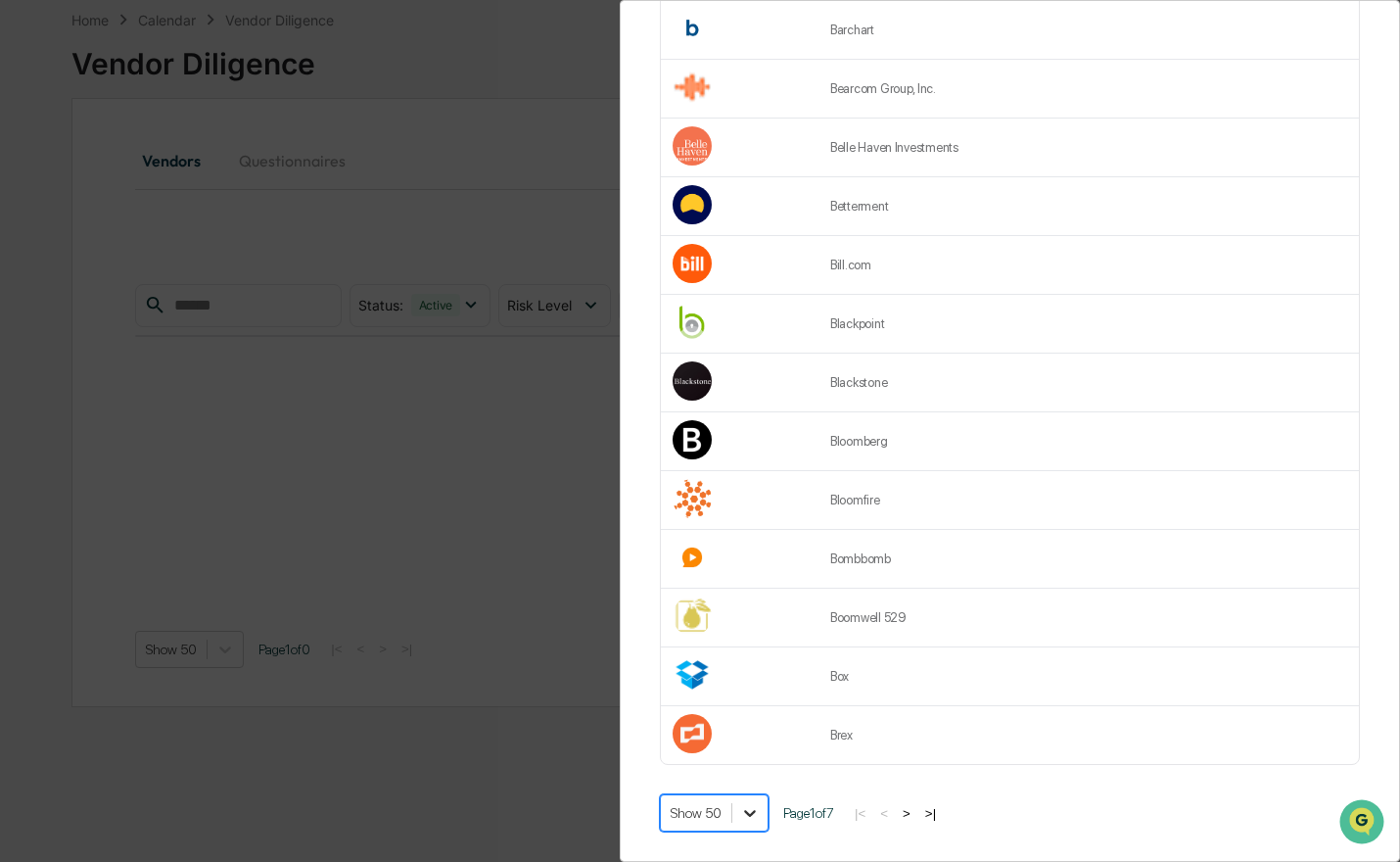 click 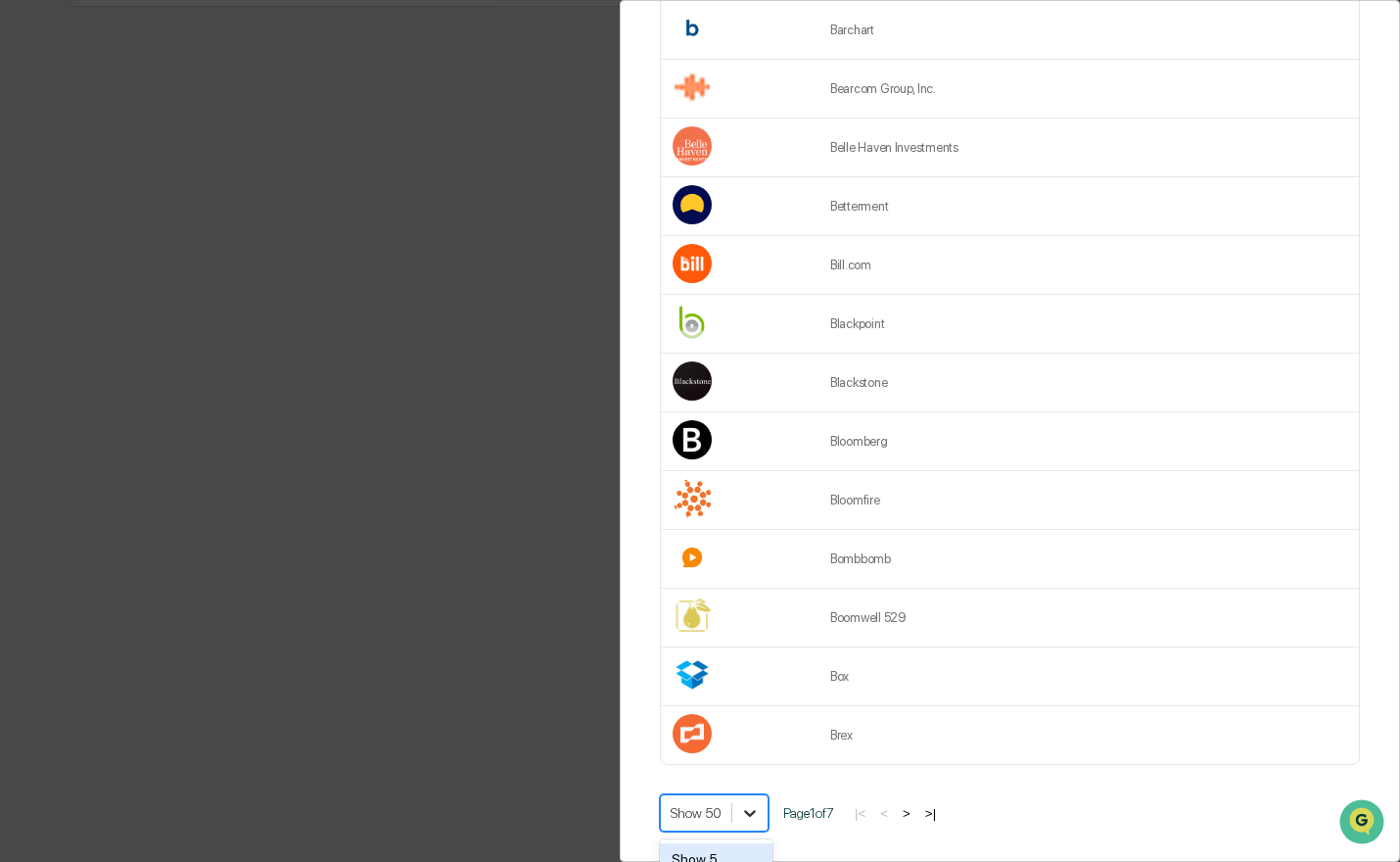 click 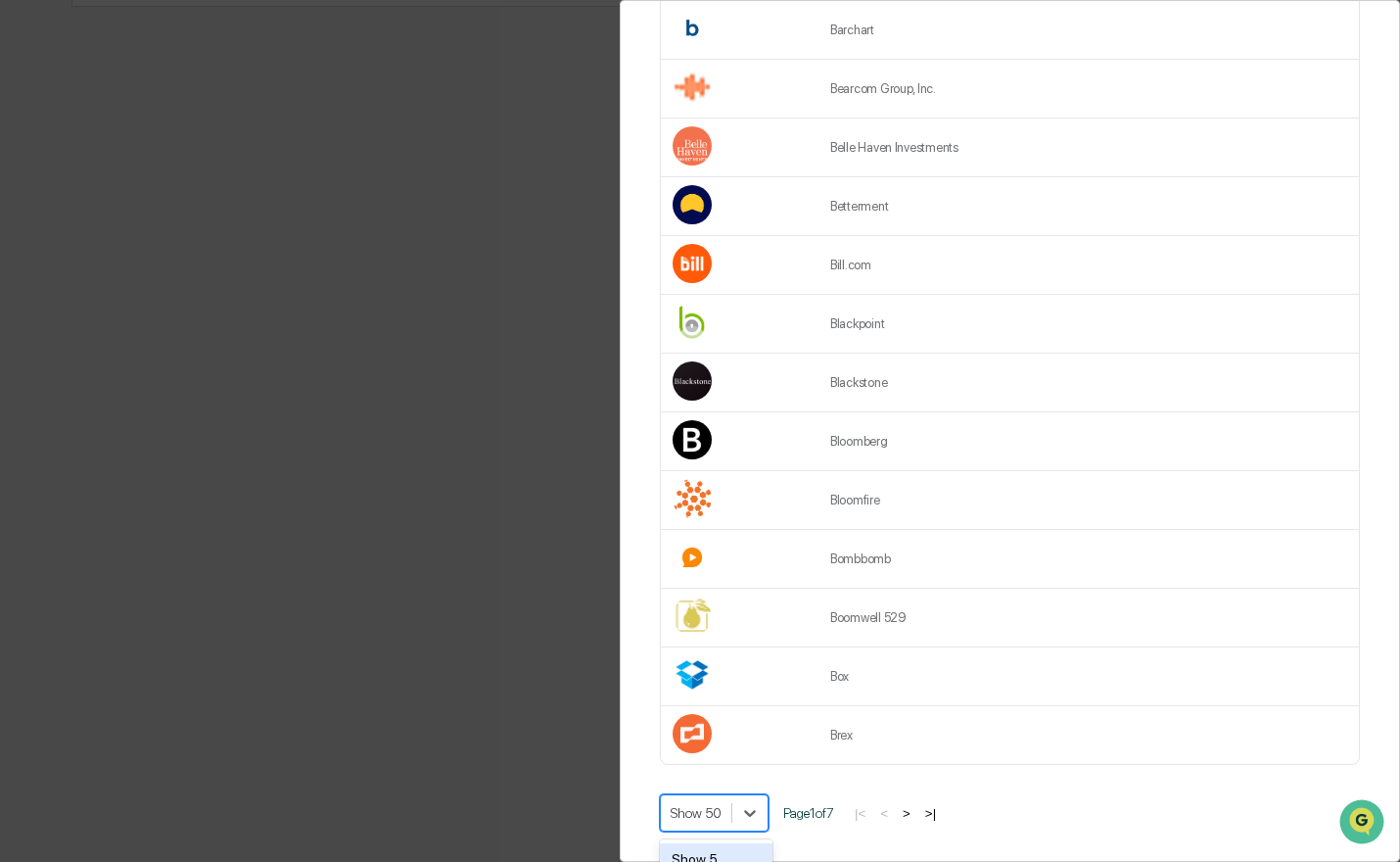 scroll, scrollTop: 93, scrollLeft: 0, axis: vertical 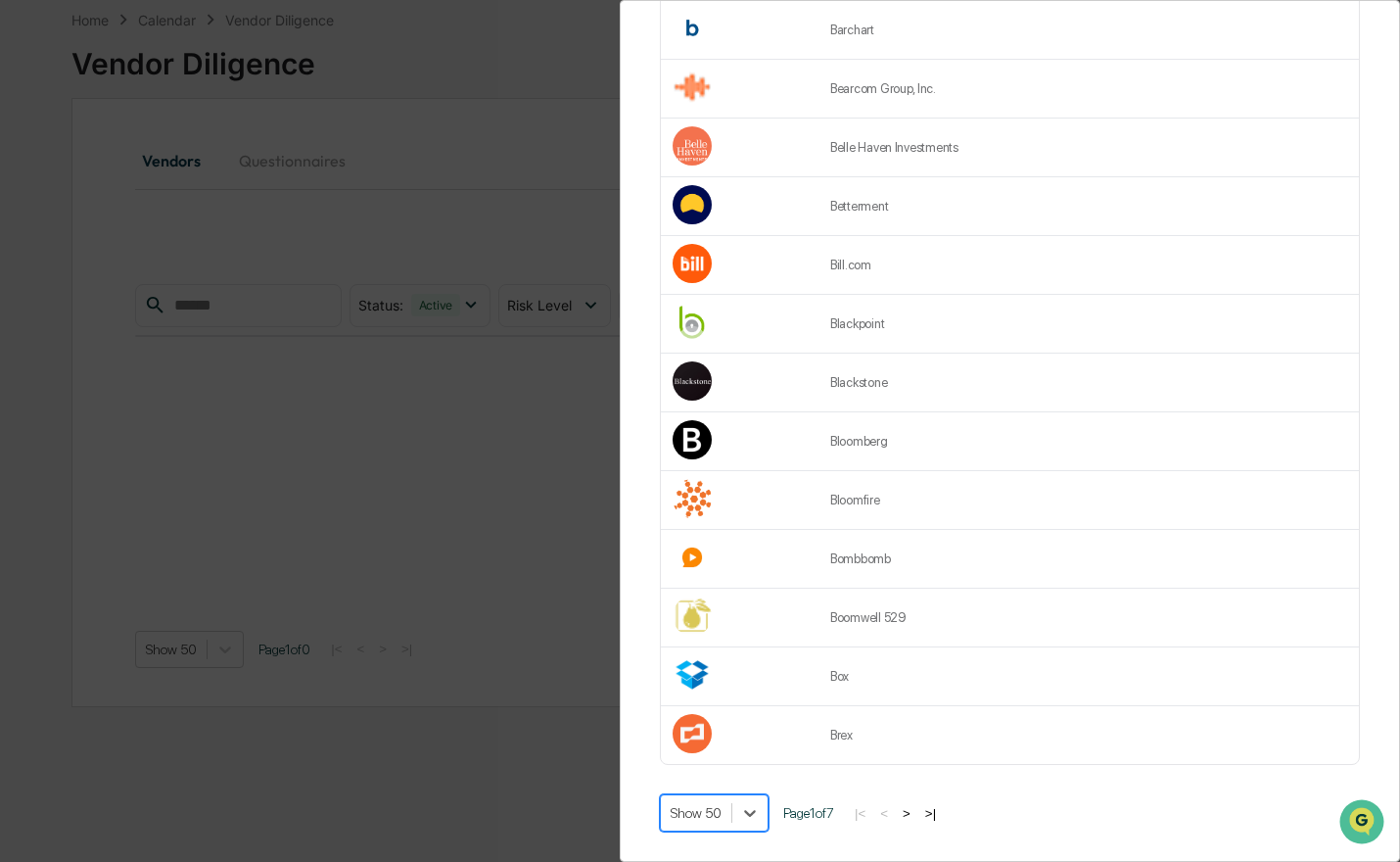 click at bounding box center (696, 813) 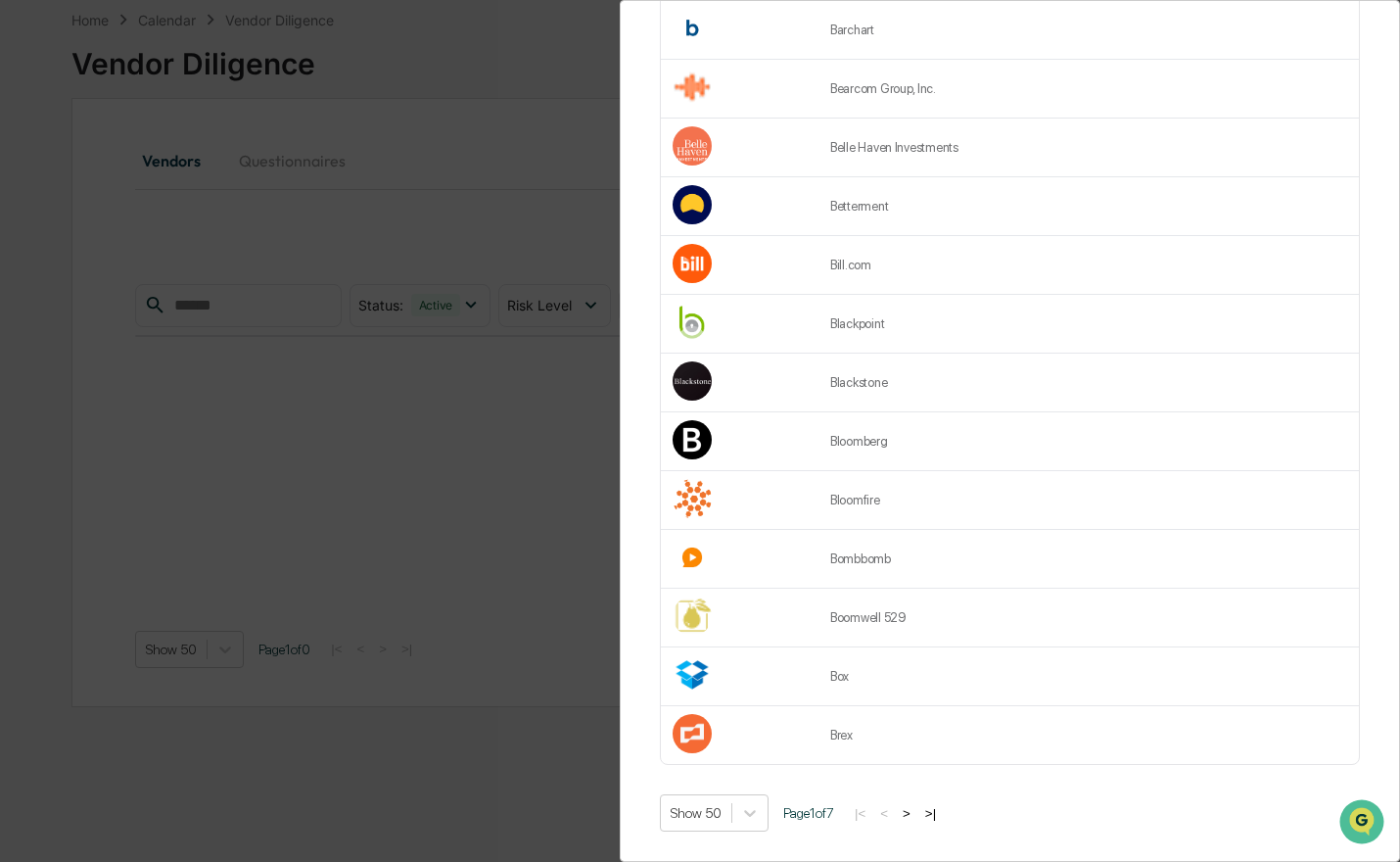 click on ">|" at bounding box center [930, 813] 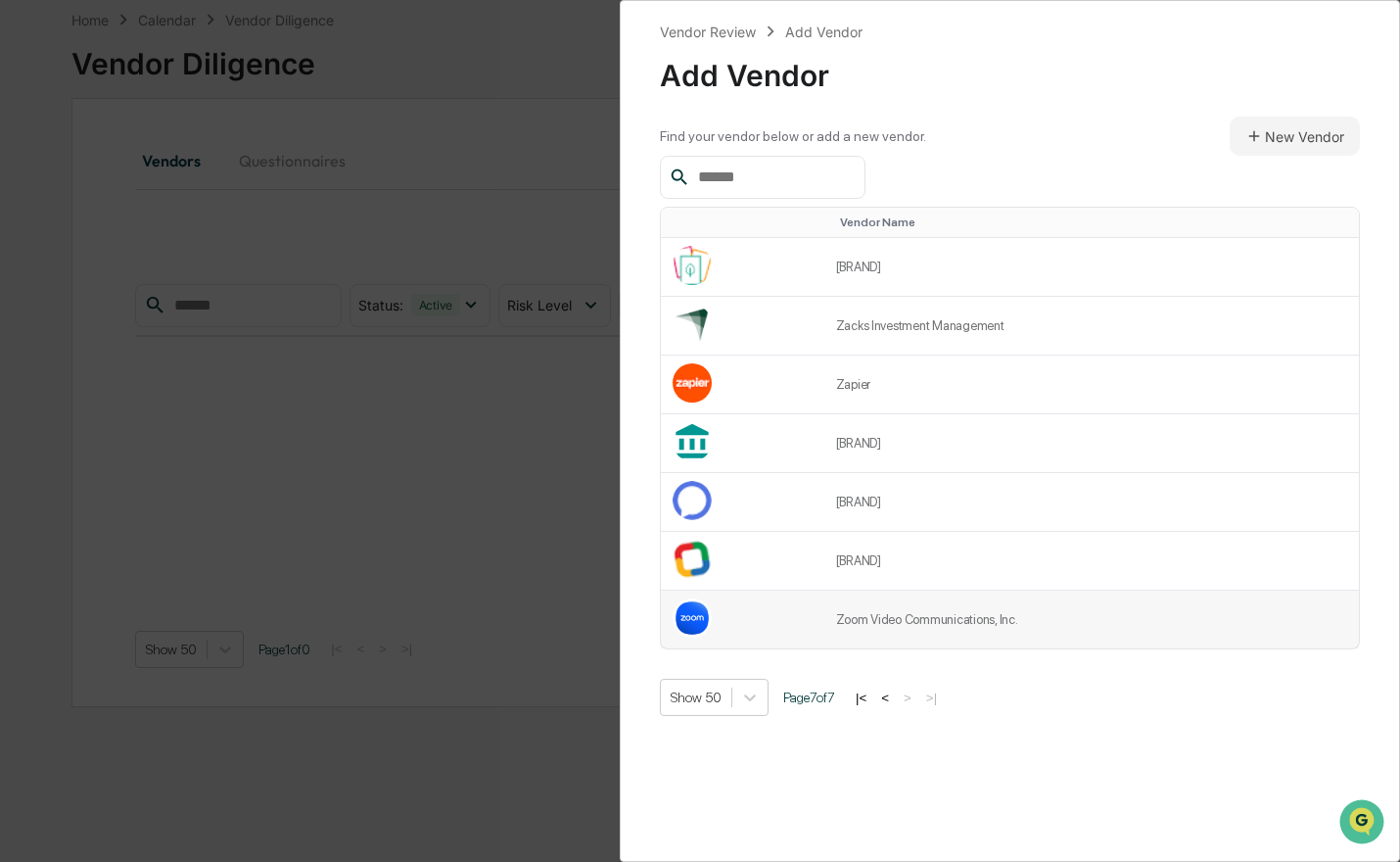 click on "Zoom Video Communications, Inc." at bounding box center (1092, 619) 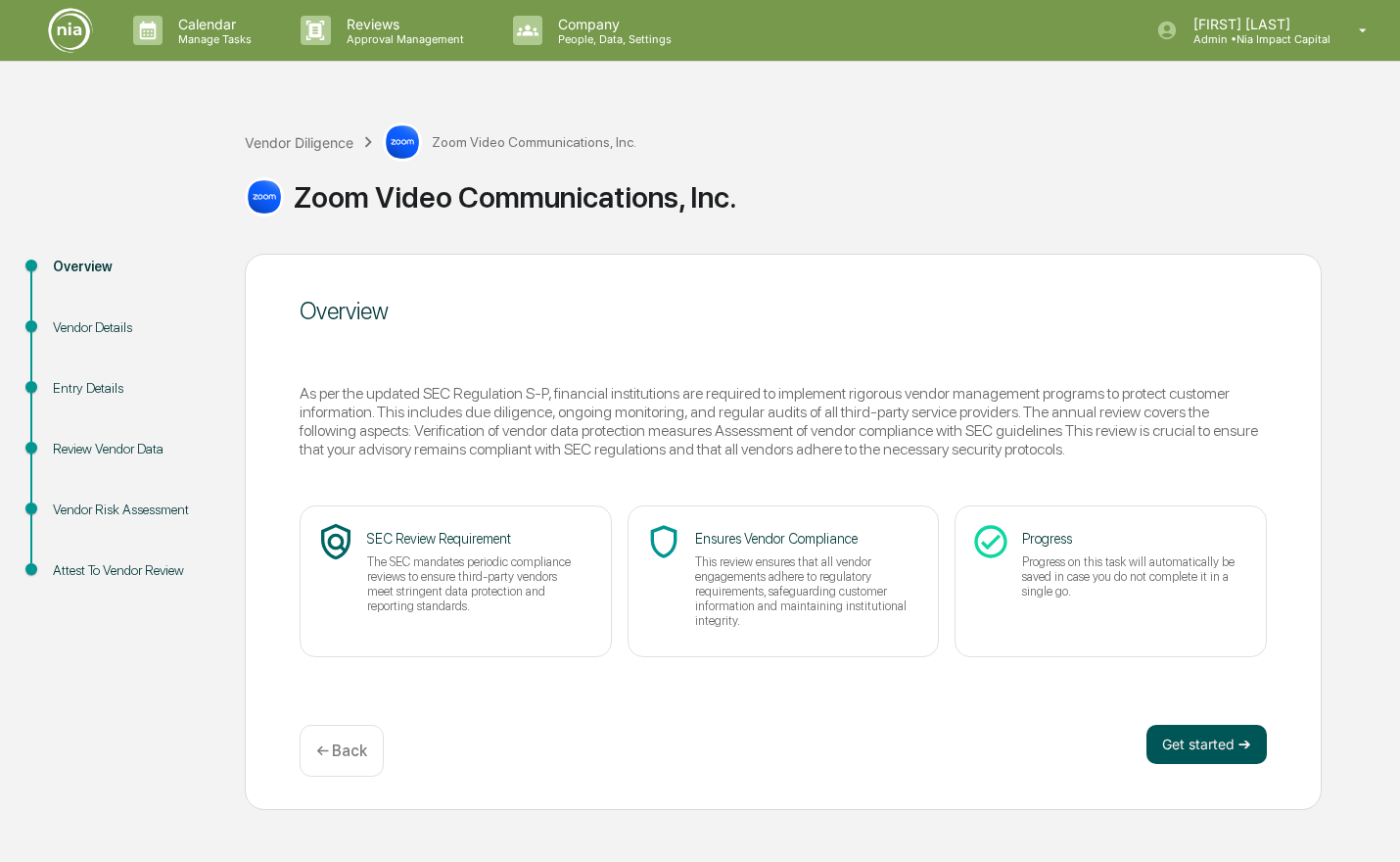 scroll, scrollTop: 0, scrollLeft: 0, axis: both 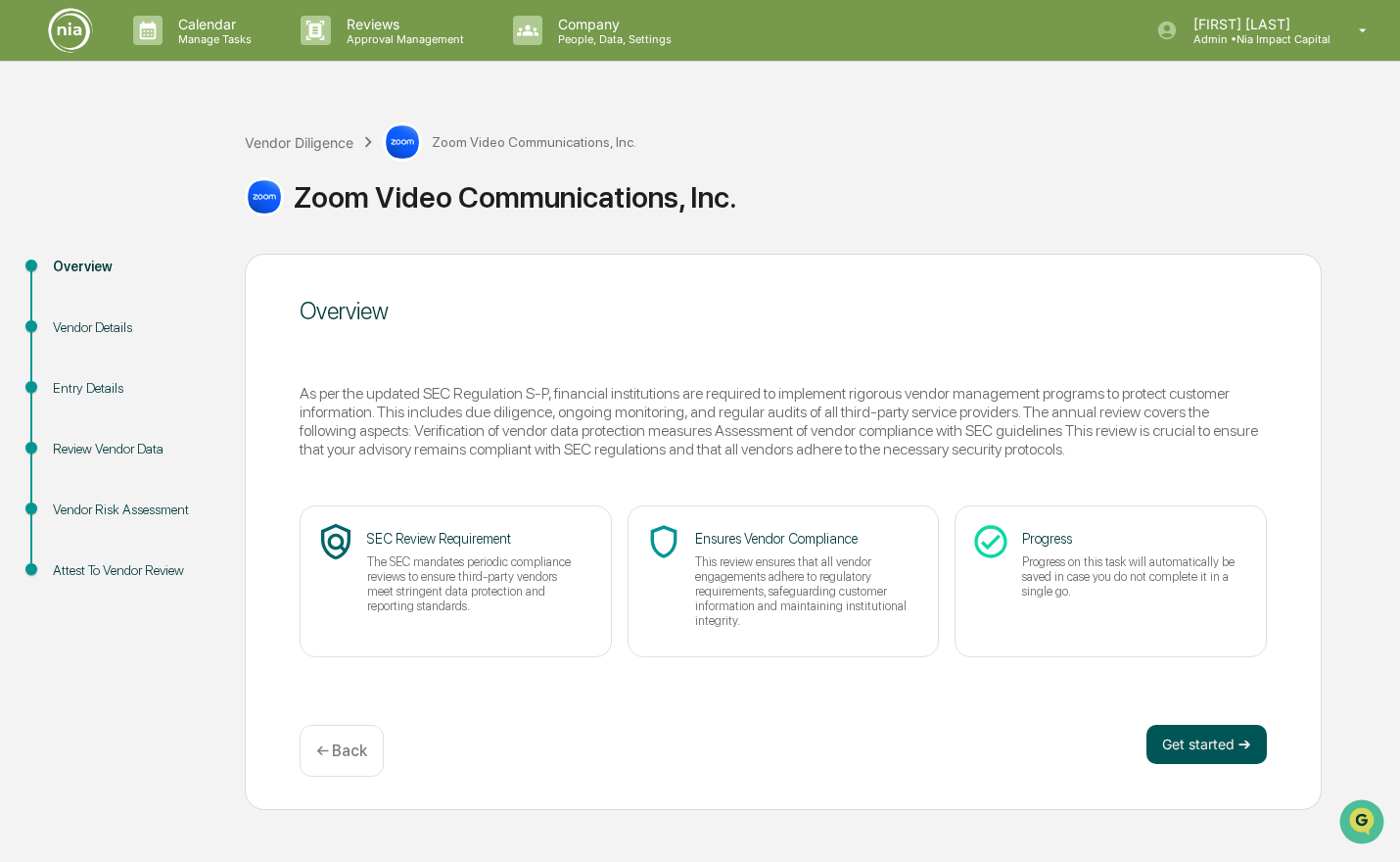 click on "Get started ➔" at bounding box center (1206, 744) 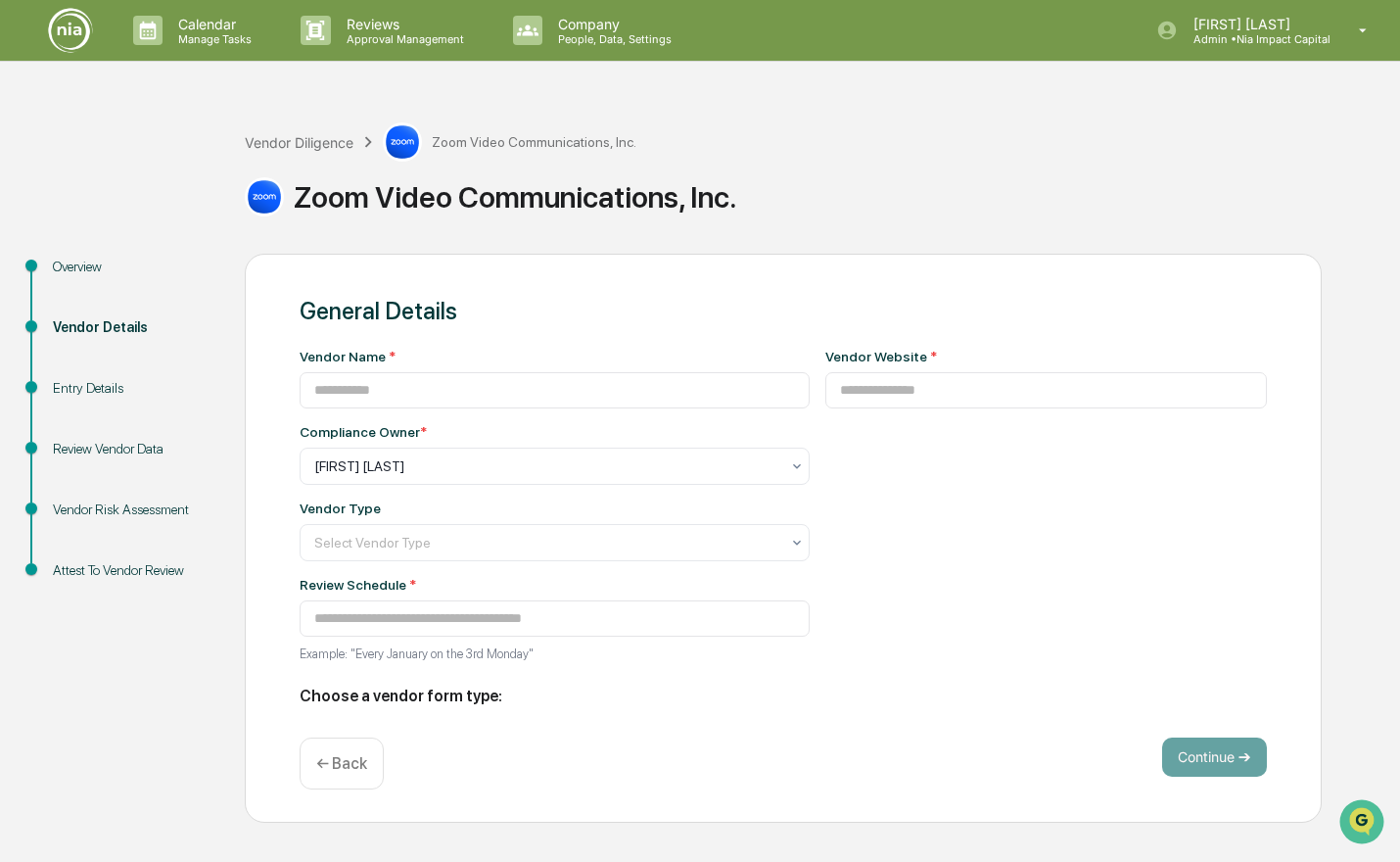 type on "**********" 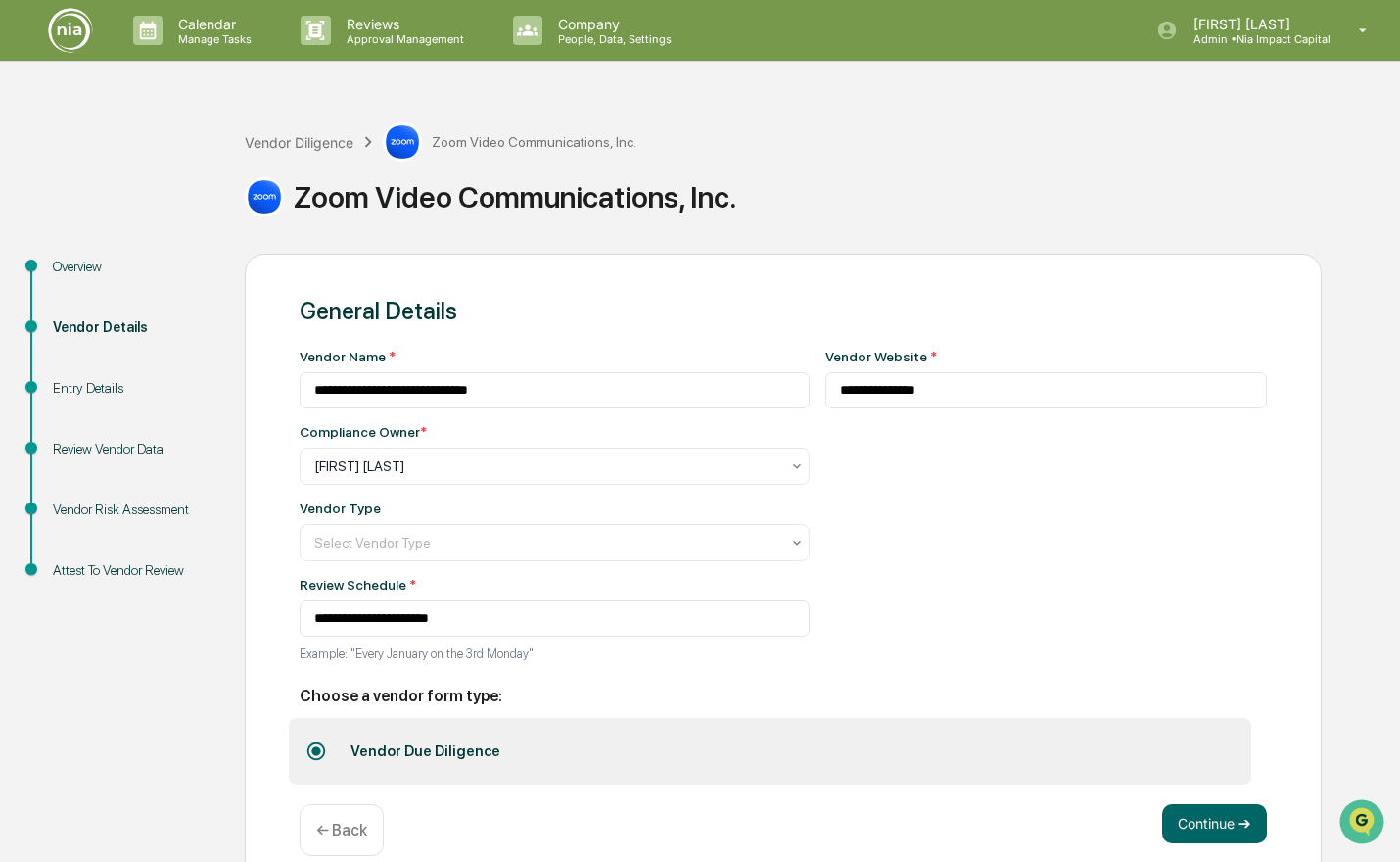 scroll, scrollTop: 30, scrollLeft: 0, axis: vertical 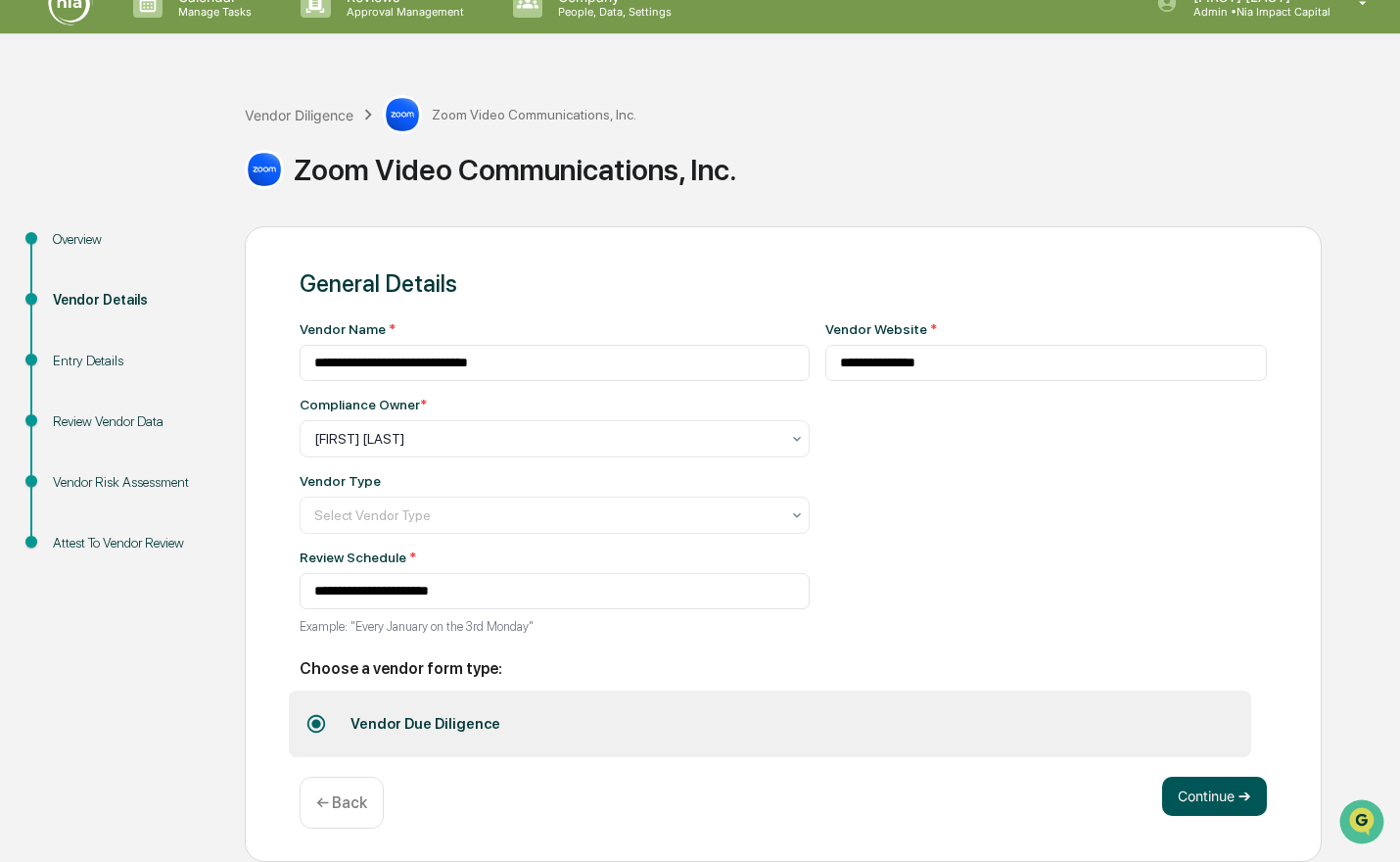 click on "Continue ➔" at bounding box center [1214, 796] 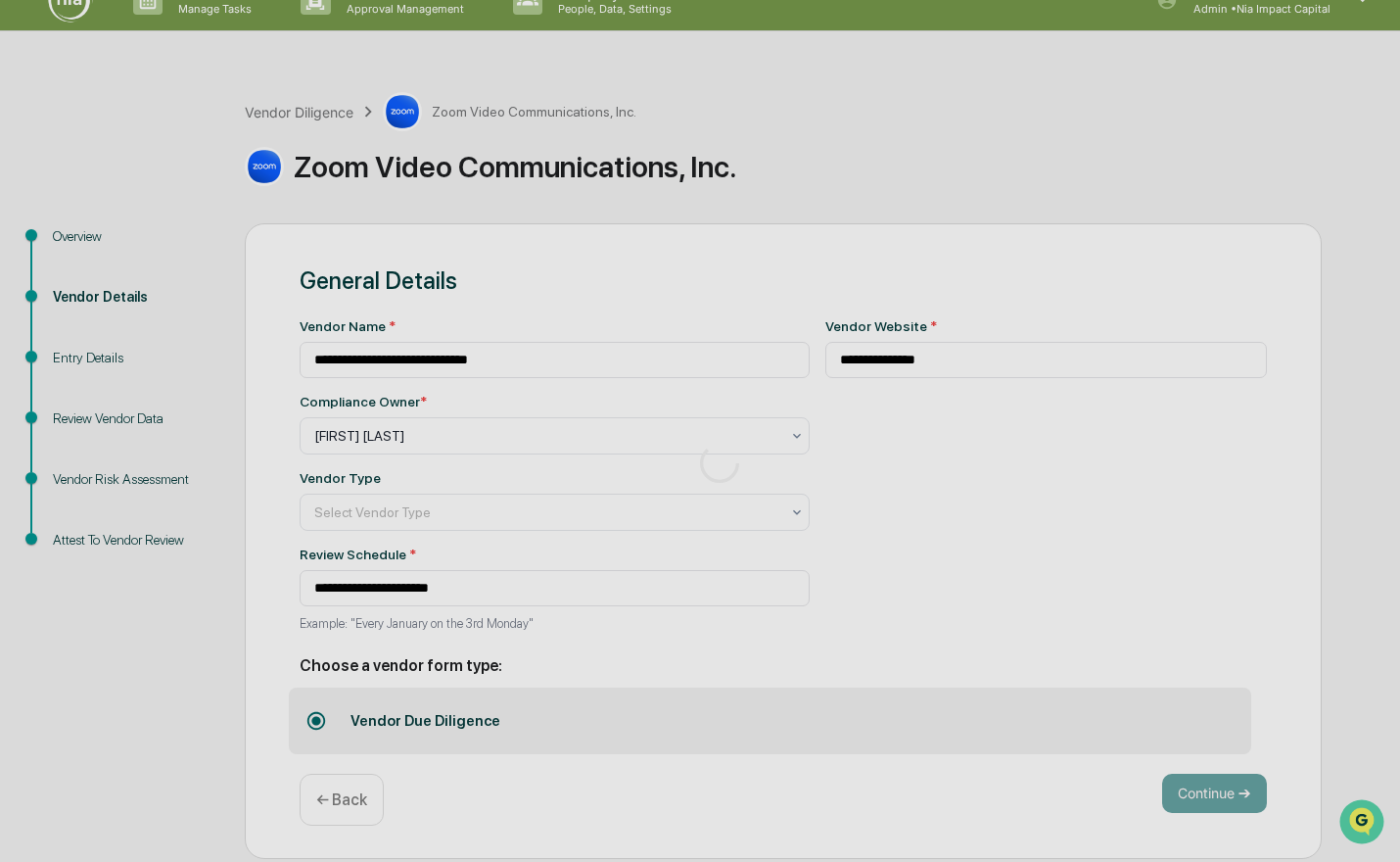 scroll, scrollTop: 0, scrollLeft: 0, axis: both 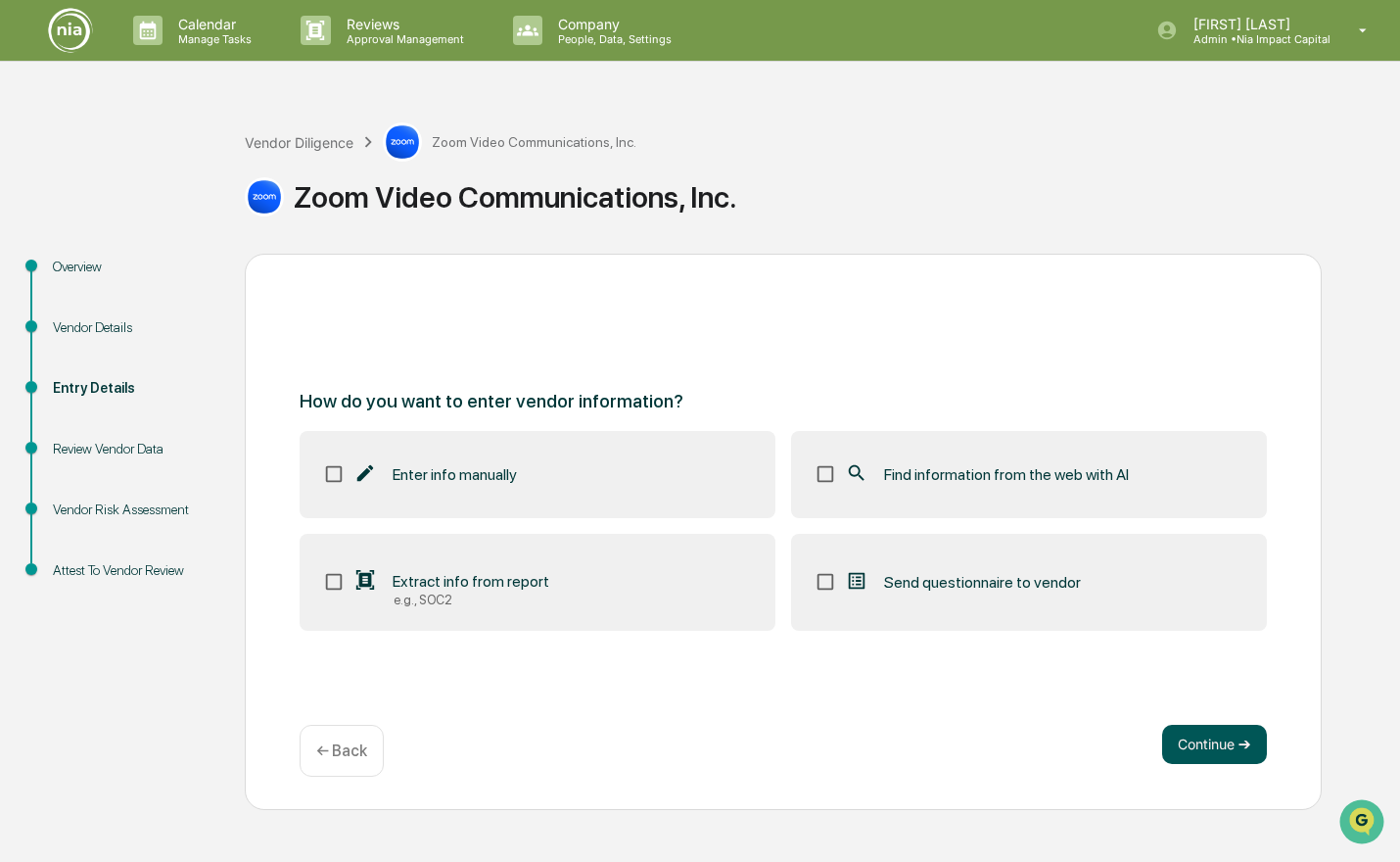 click on "Continue ➔" at bounding box center (1214, 744) 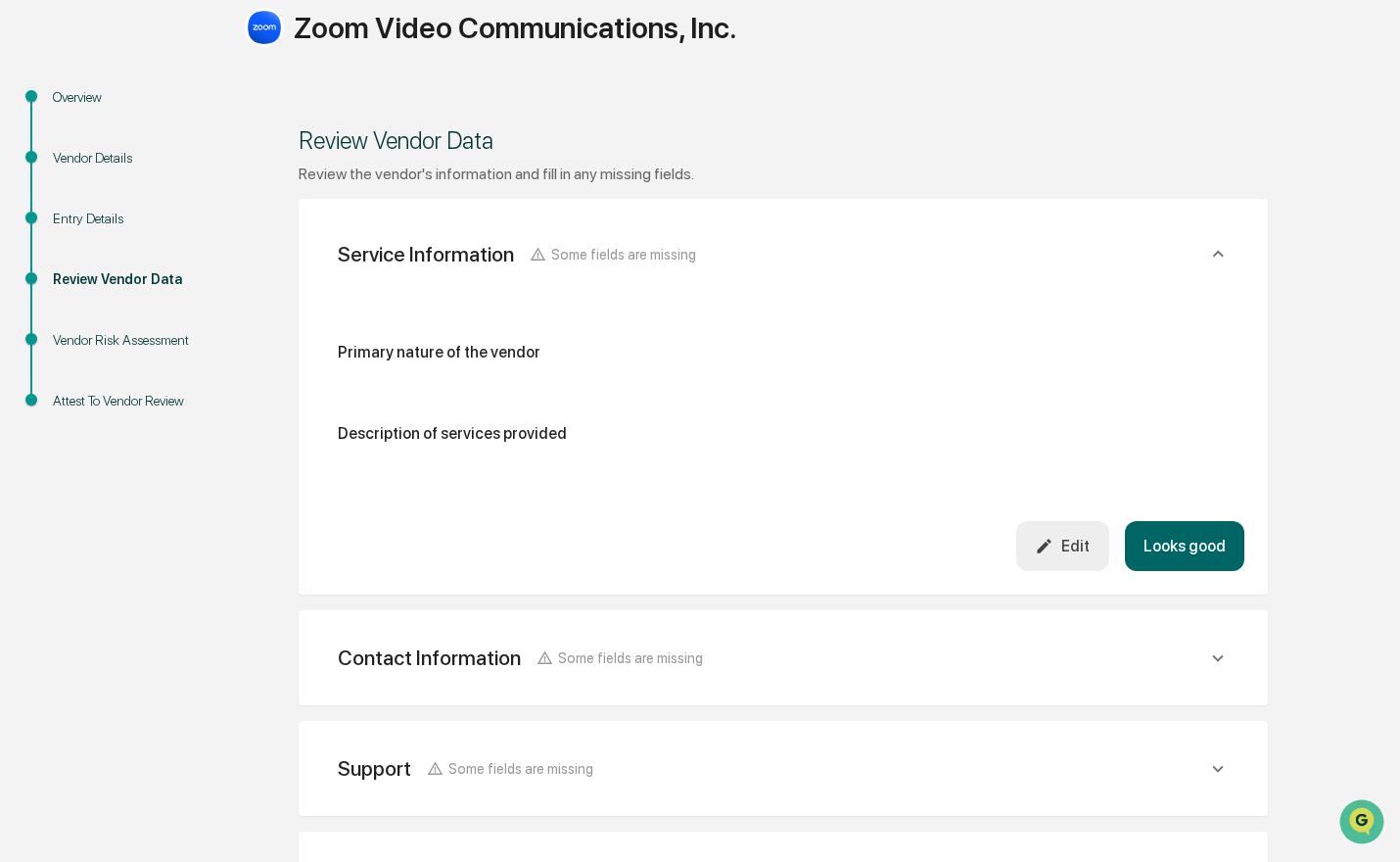 scroll, scrollTop: 0, scrollLeft: 0, axis: both 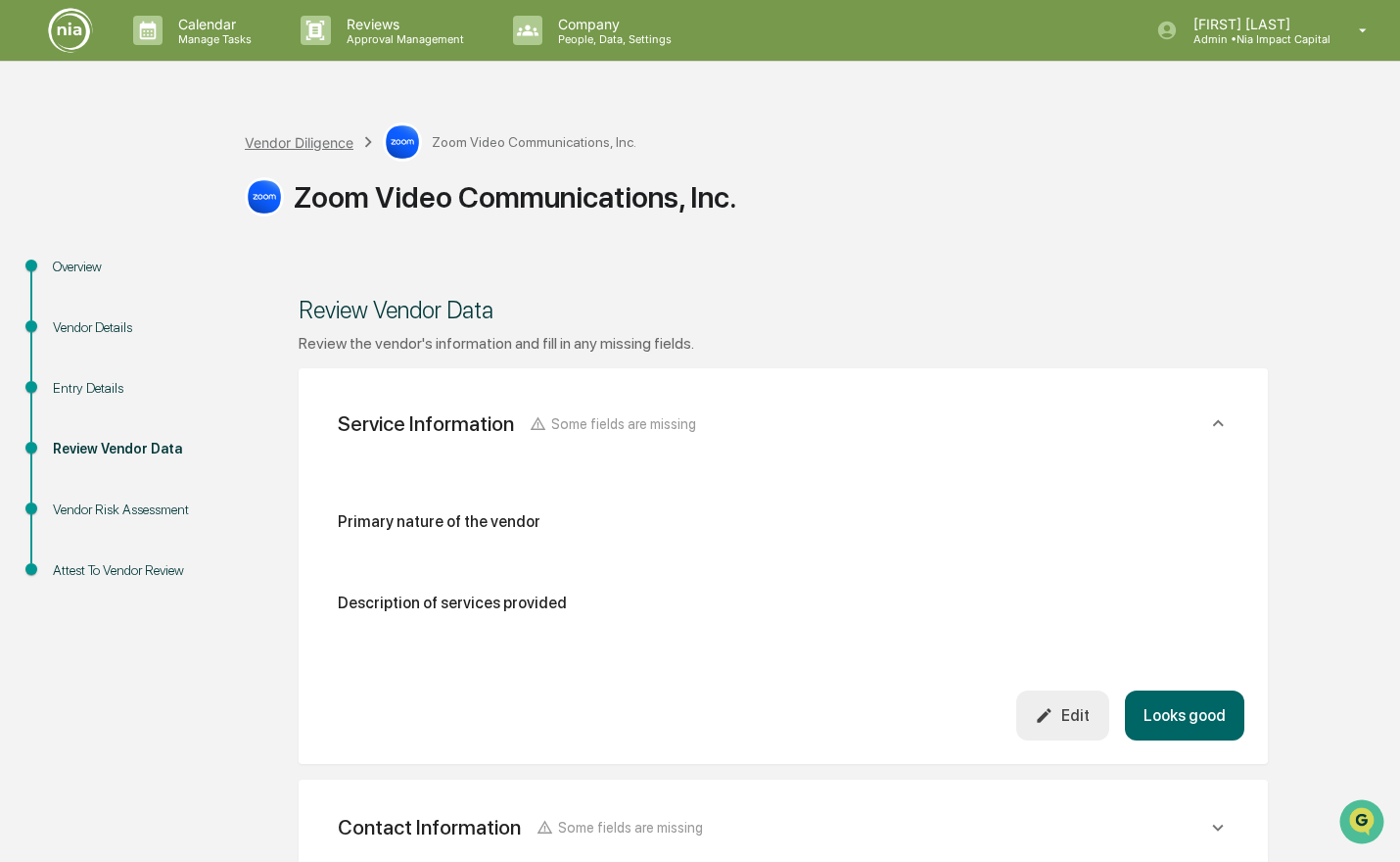 click on "Vendor Diligence" at bounding box center [299, 142] 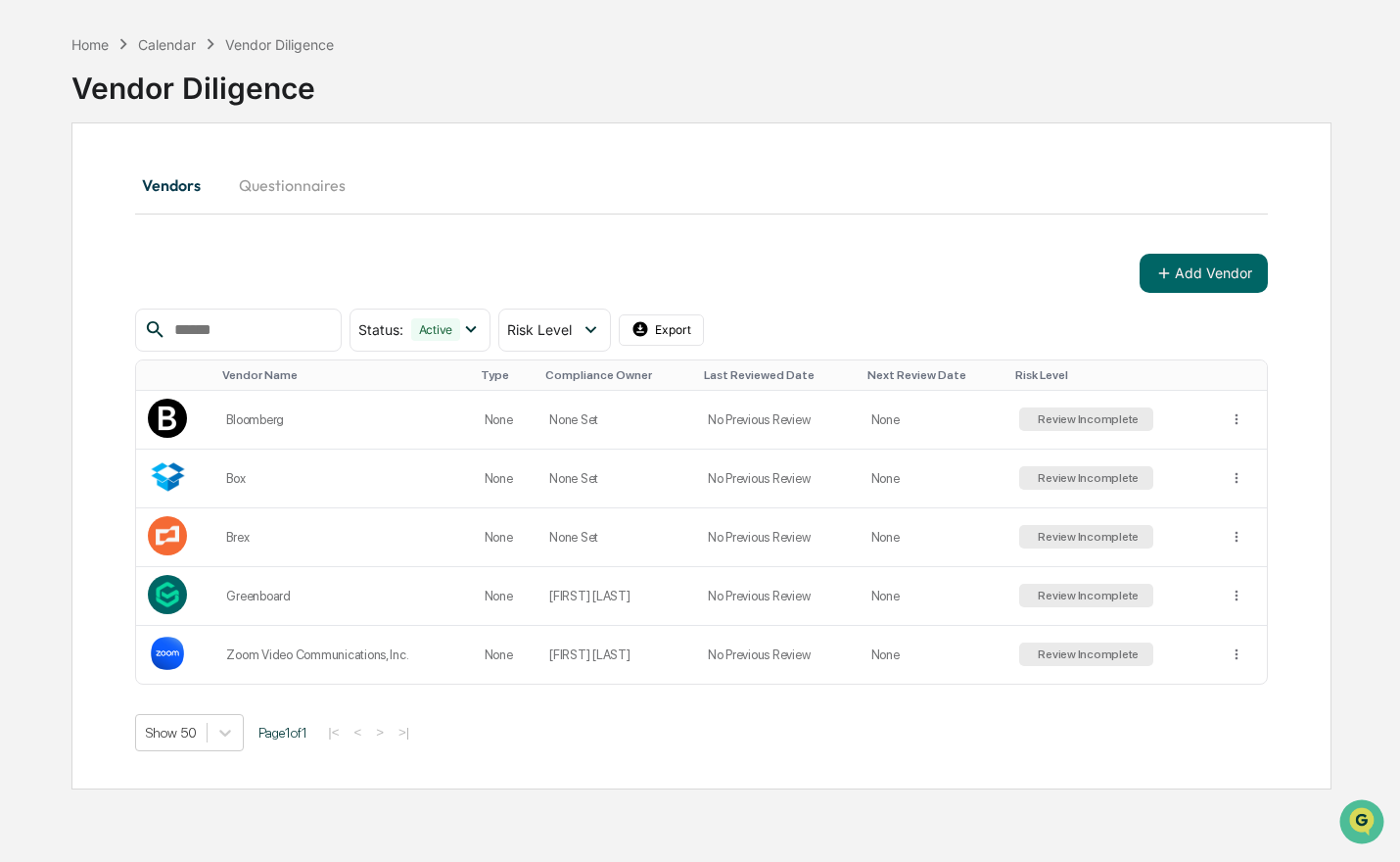 scroll, scrollTop: 93, scrollLeft: 0, axis: vertical 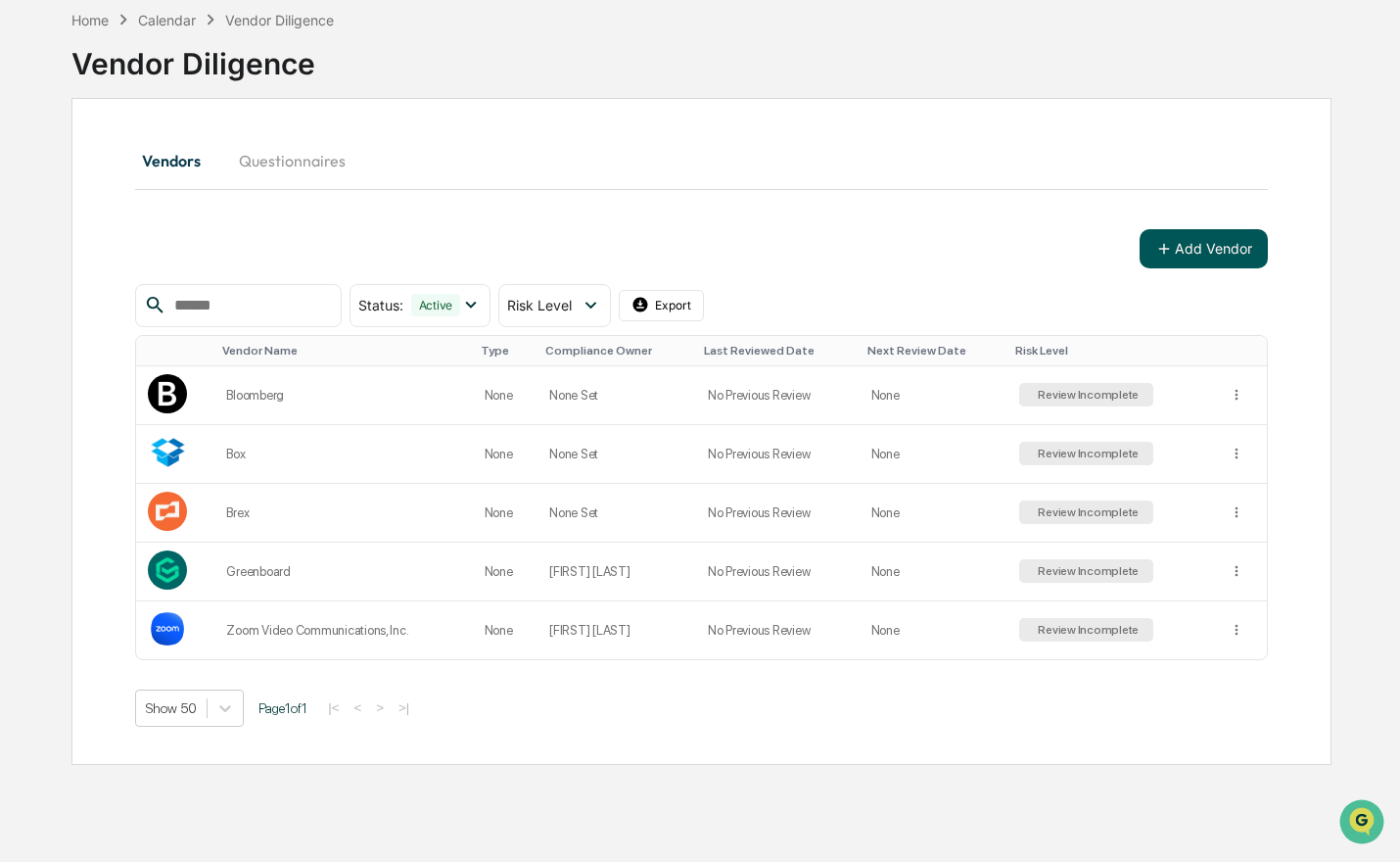 click on "Add Vendor" at bounding box center [1203, 249] 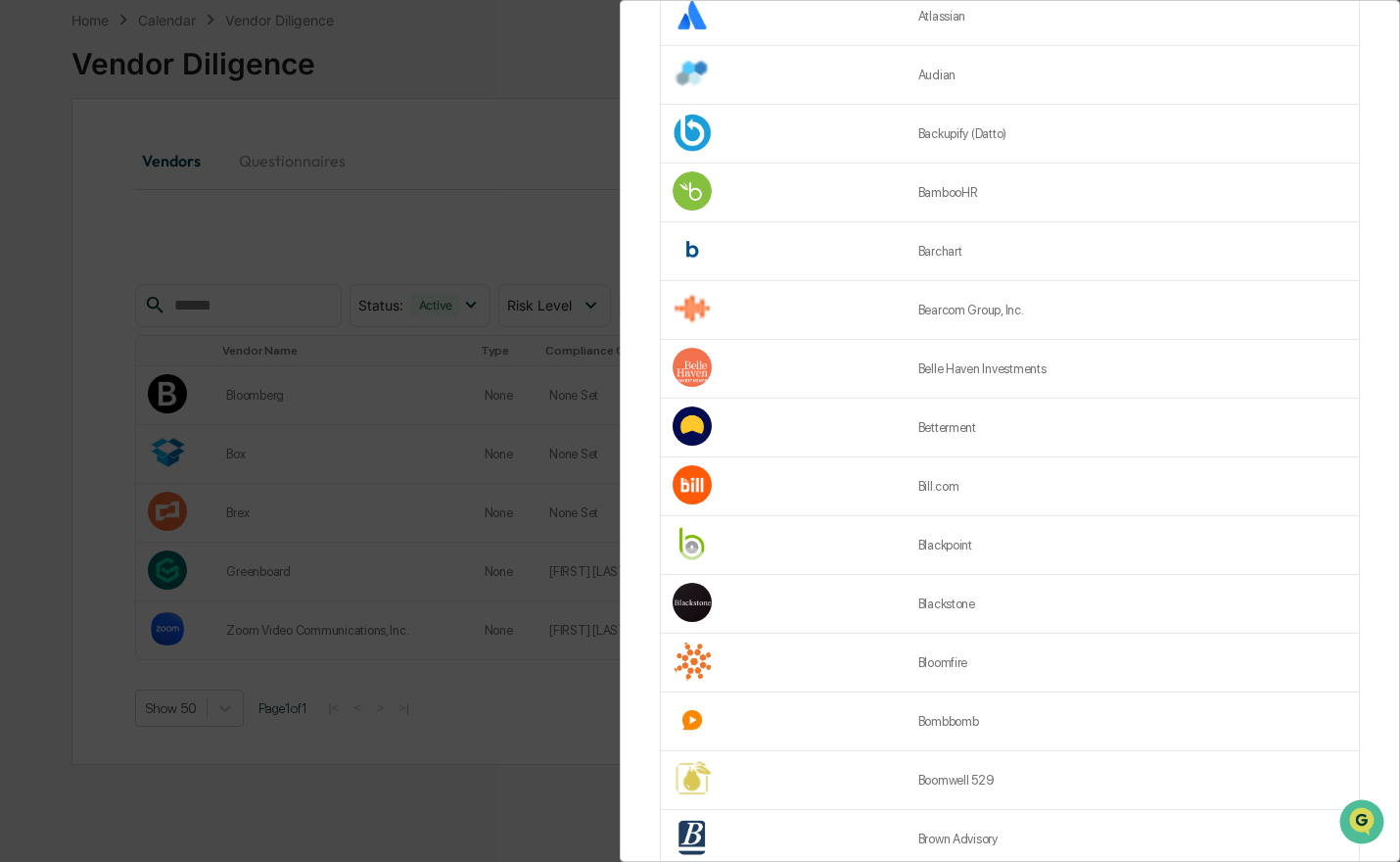 scroll, scrollTop: 2413, scrollLeft: 0, axis: vertical 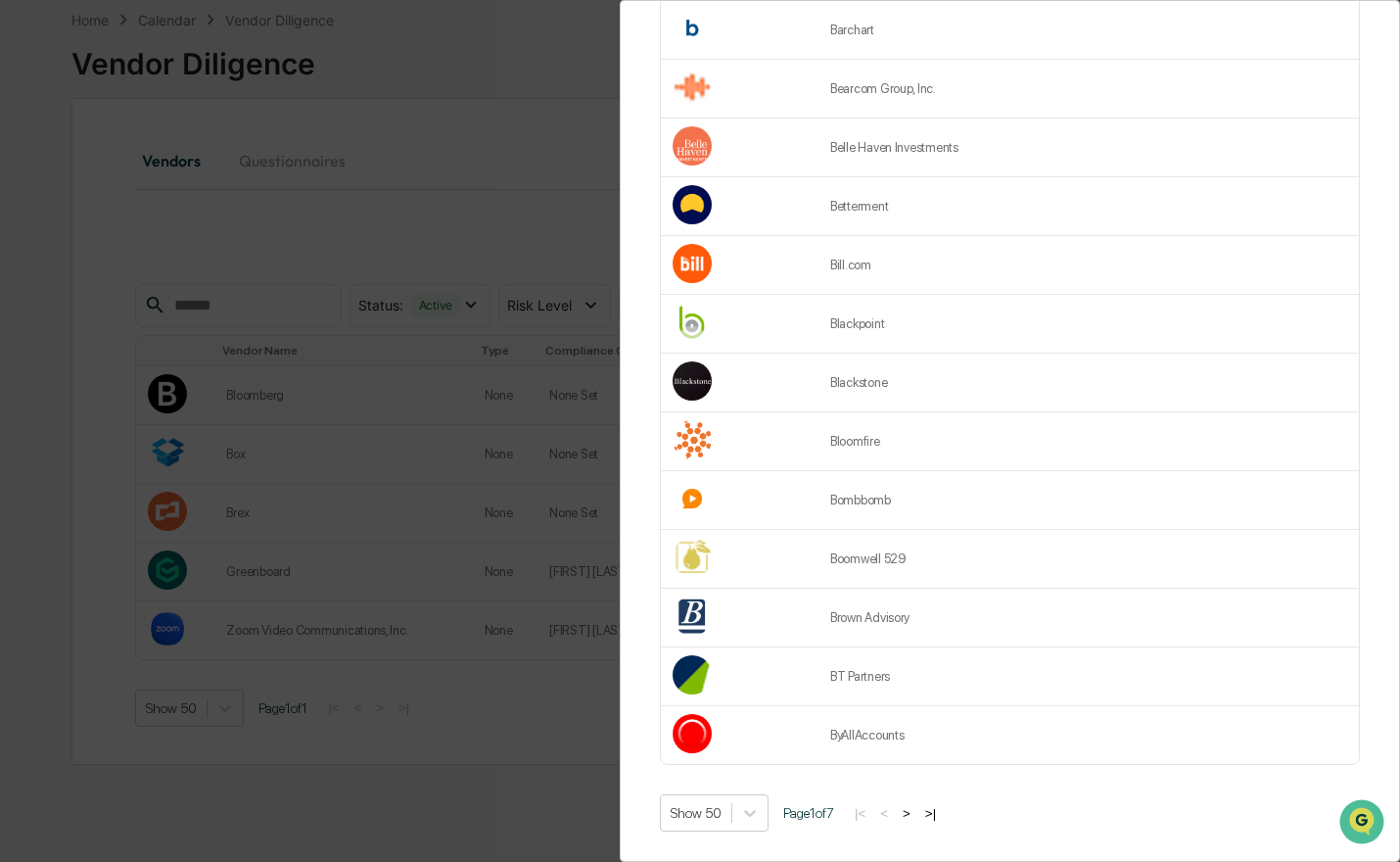 click on ">" at bounding box center (907, 813) 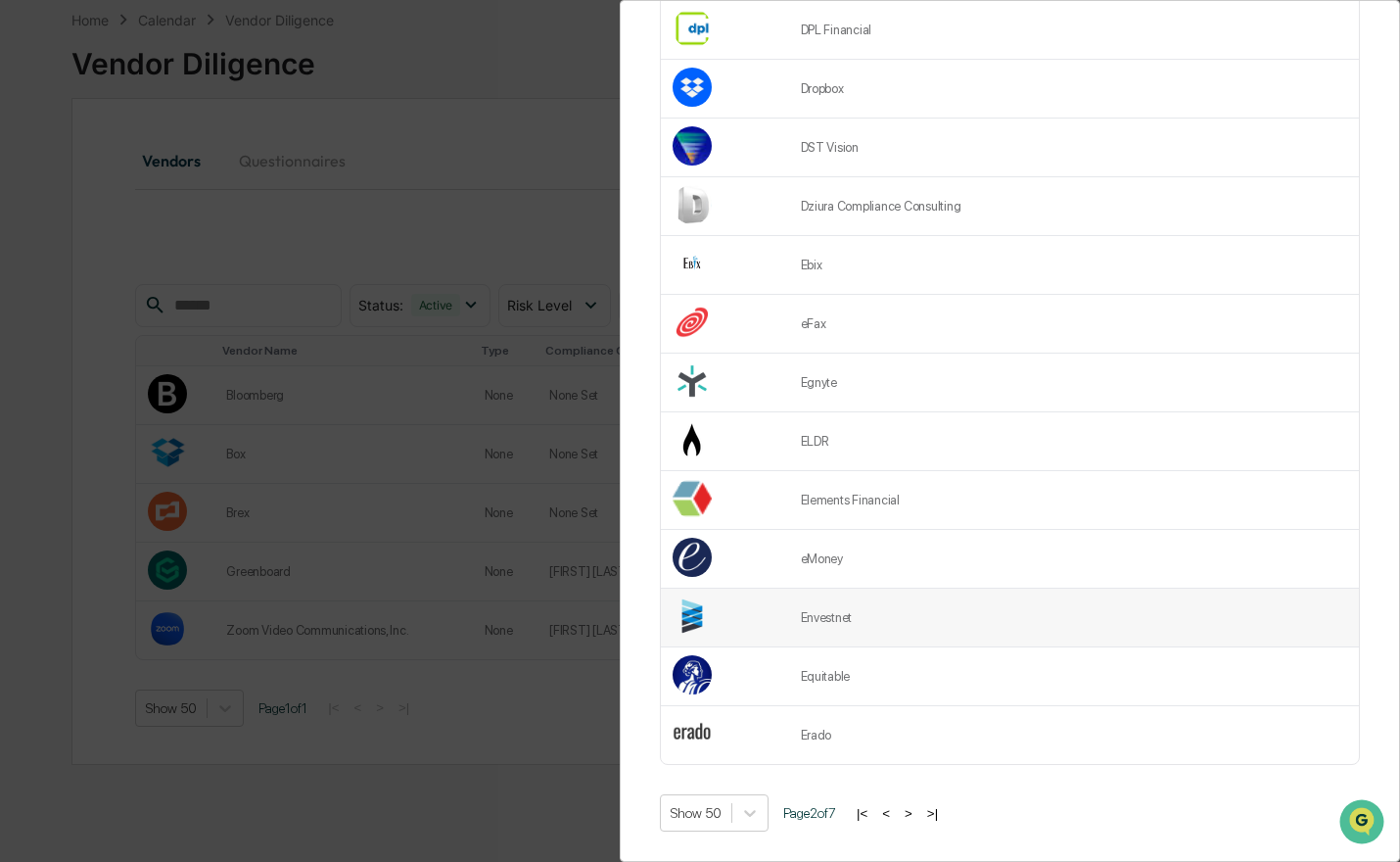 click on "Envestnet" at bounding box center [1074, 618] 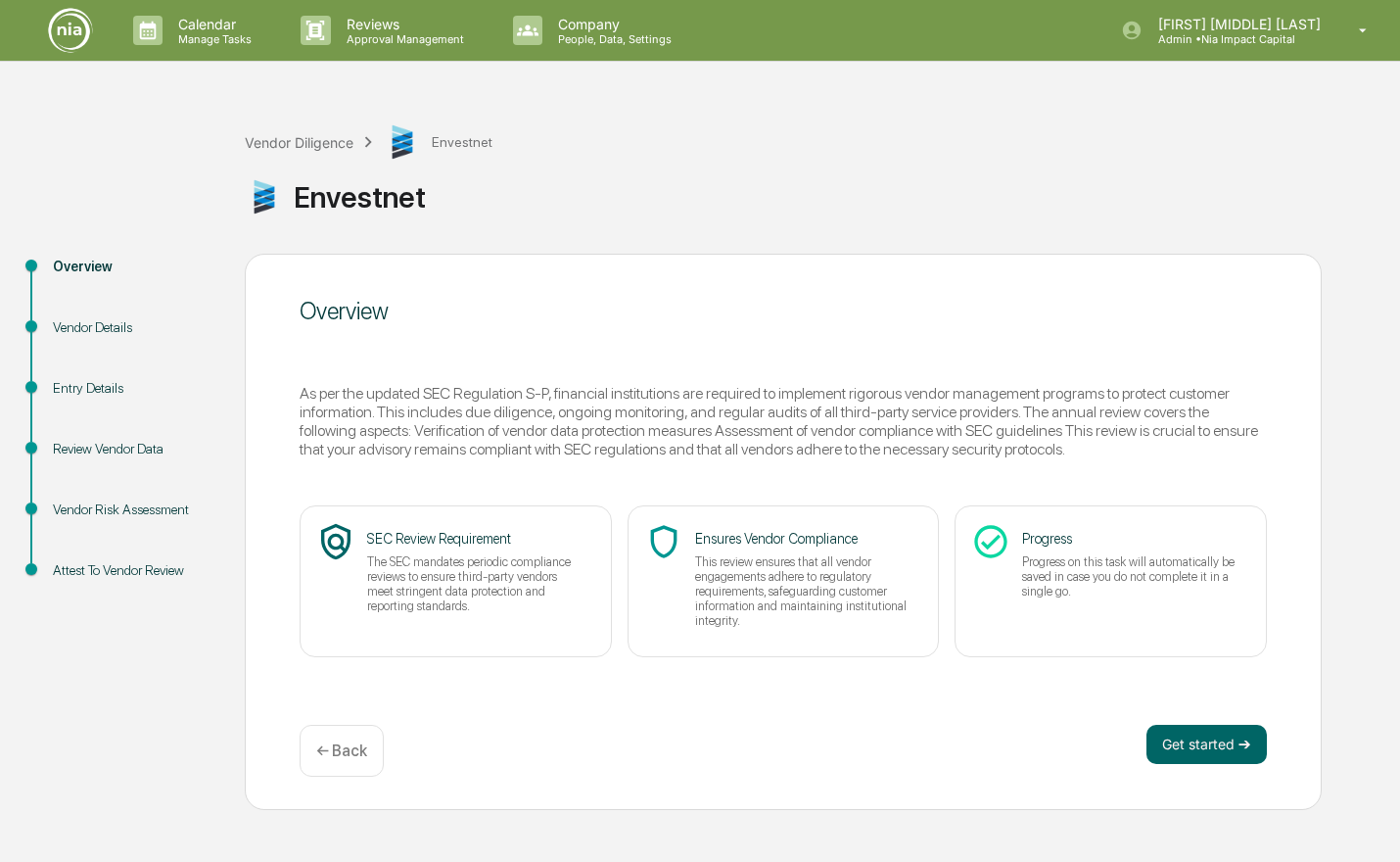 scroll, scrollTop: 0, scrollLeft: 0, axis: both 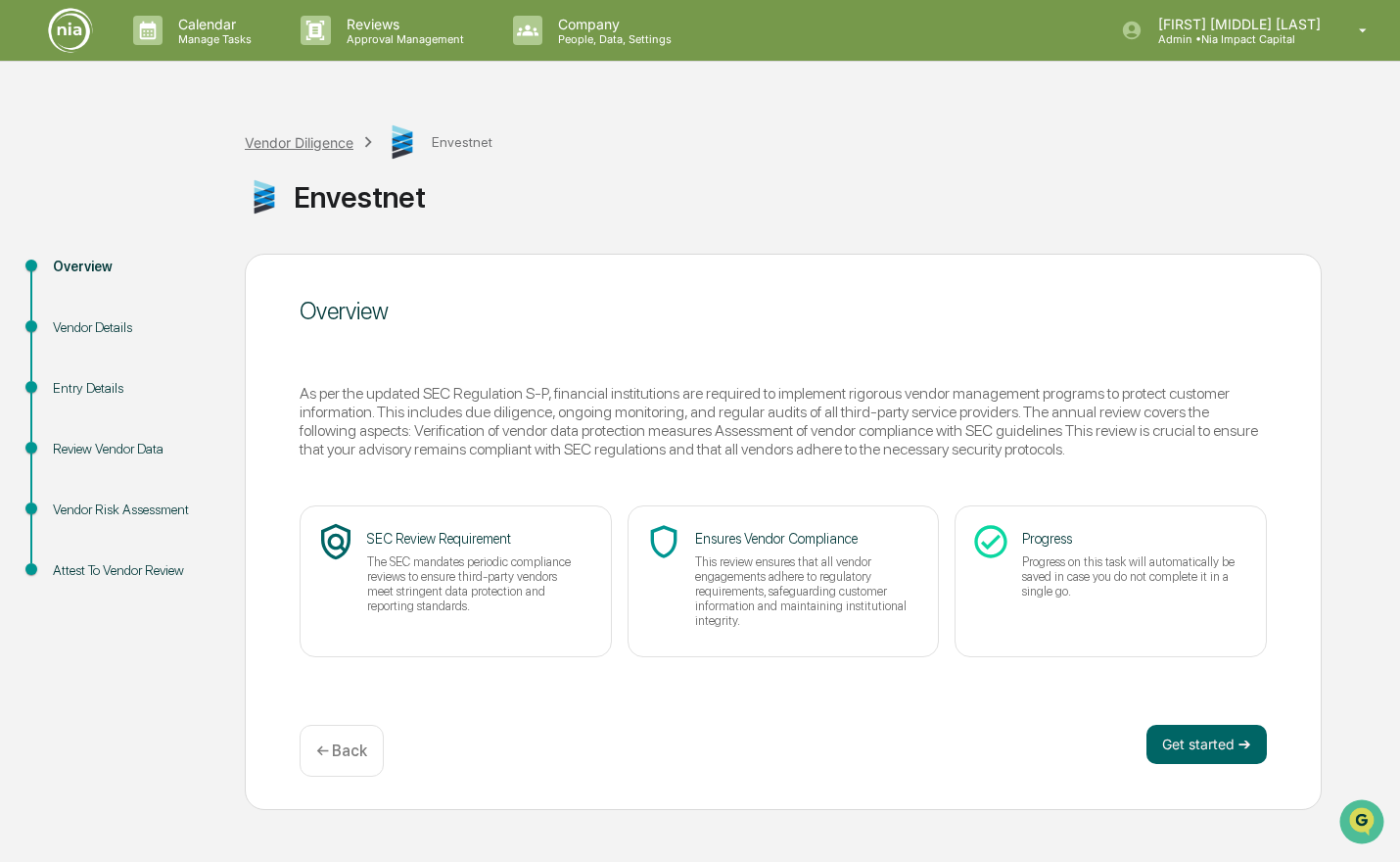 click on "Vendor Diligence" at bounding box center [299, 142] 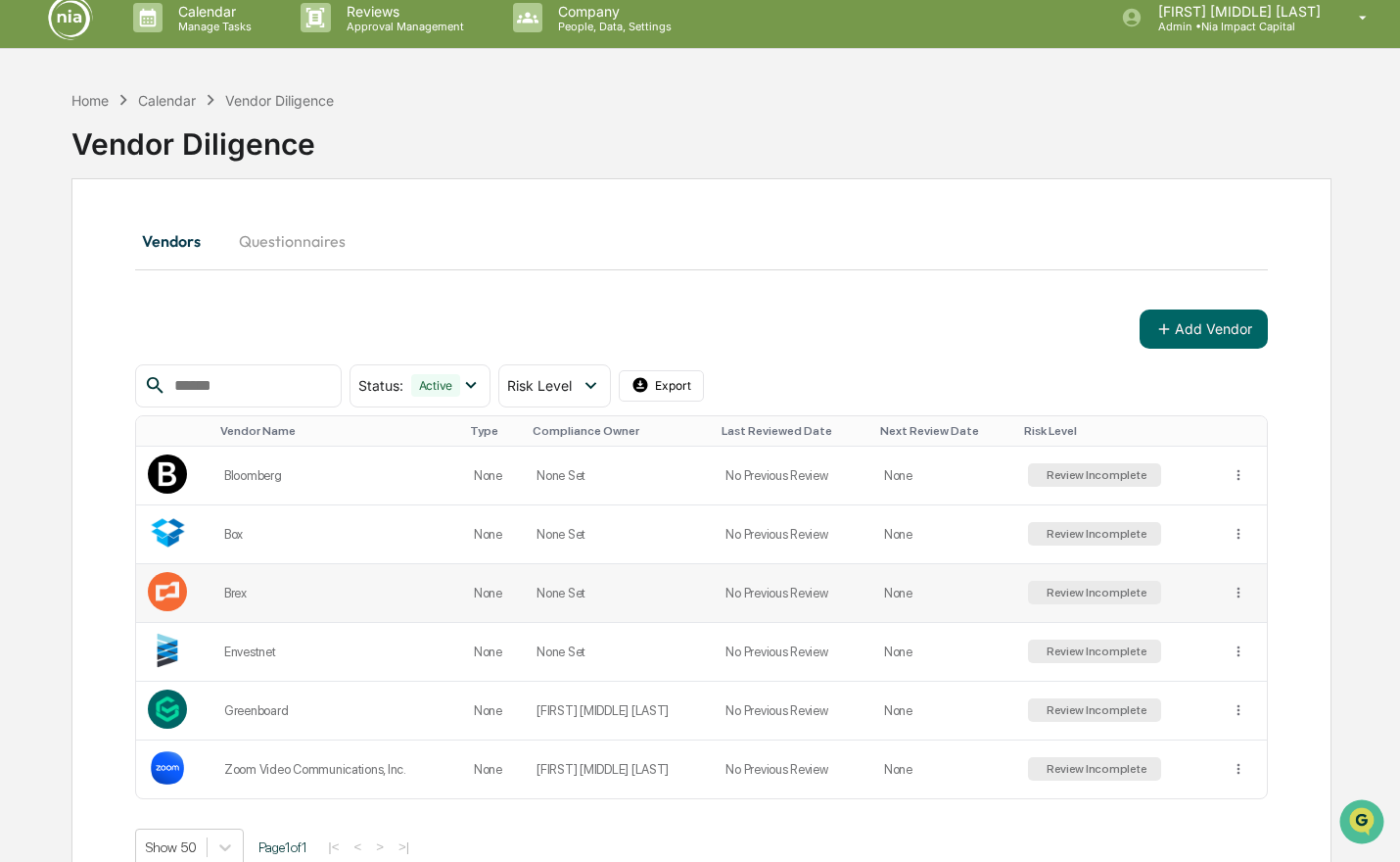 scroll, scrollTop: 15, scrollLeft: 0, axis: vertical 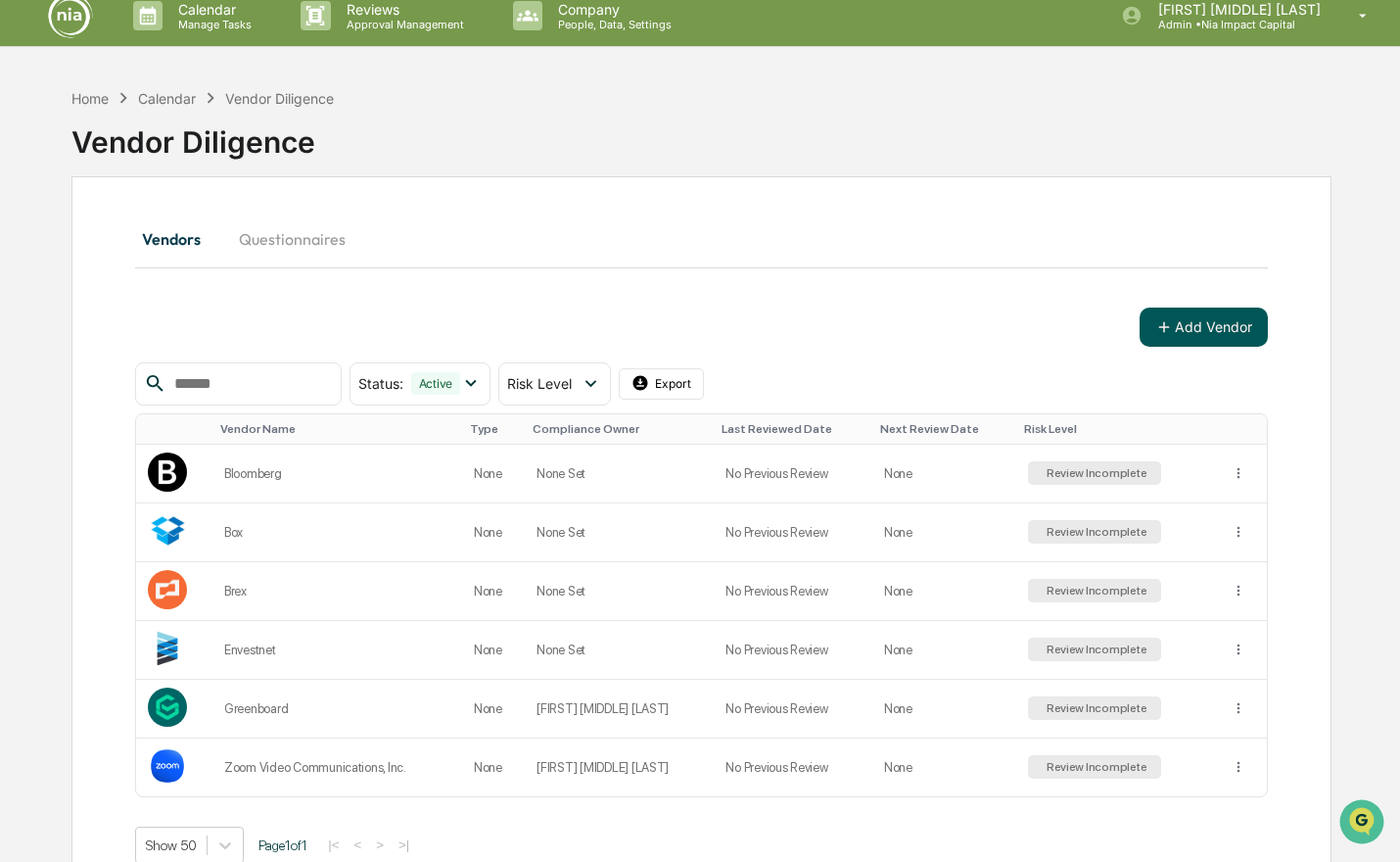 click on "Add Vendor" at bounding box center [1203, 327] 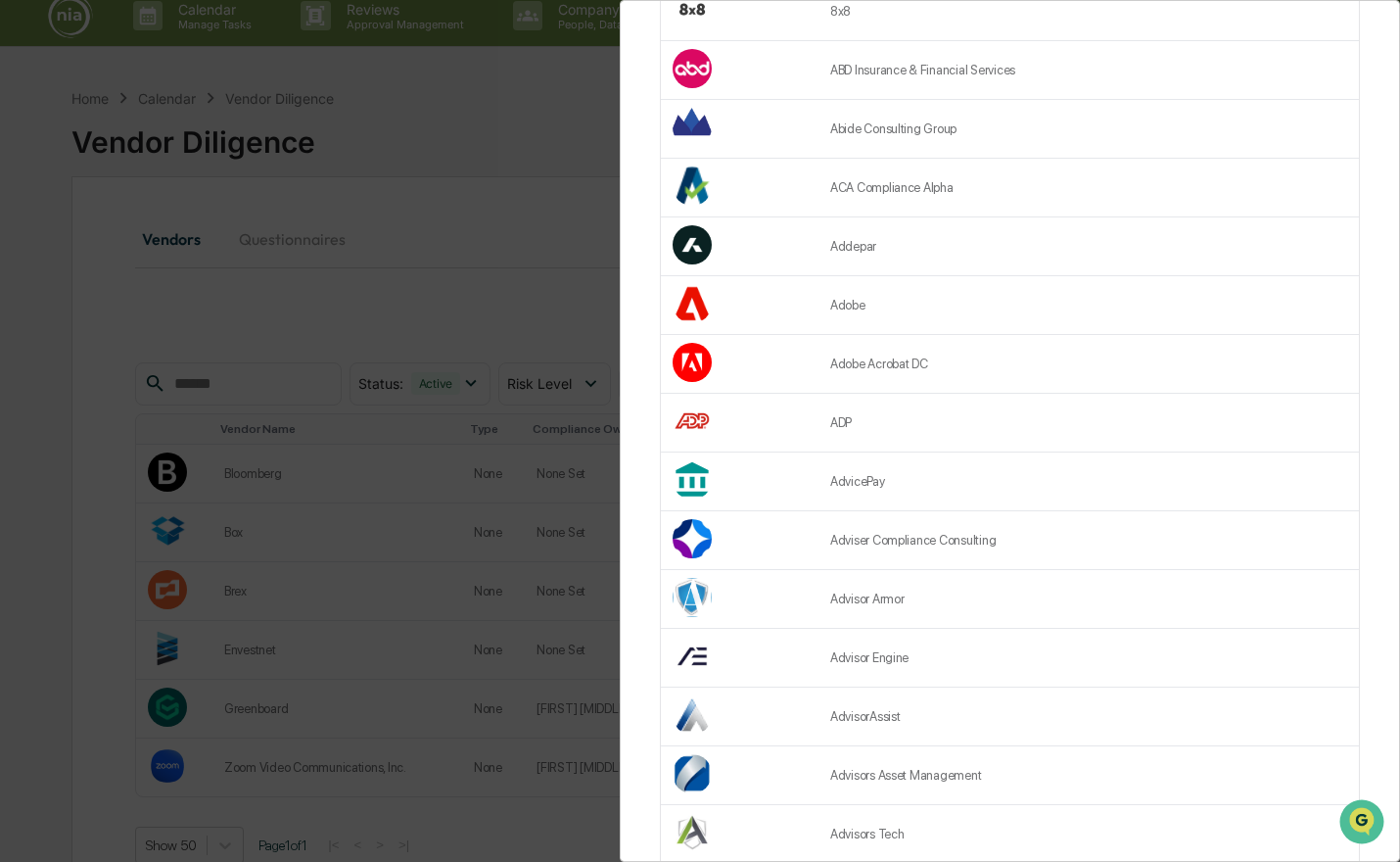 scroll, scrollTop: 0, scrollLeft: 0, axis: both 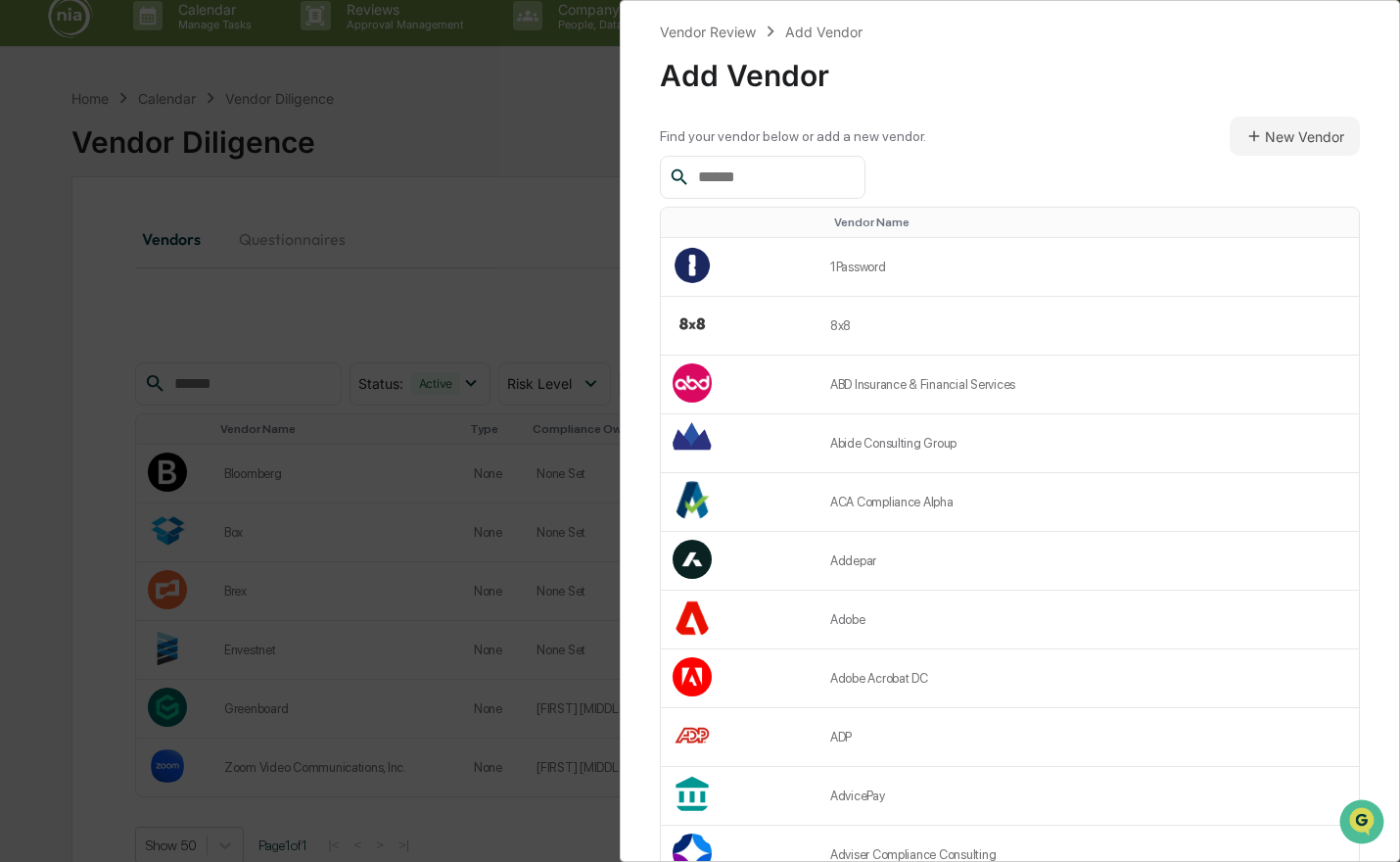 click at bounding box center (773, 177) 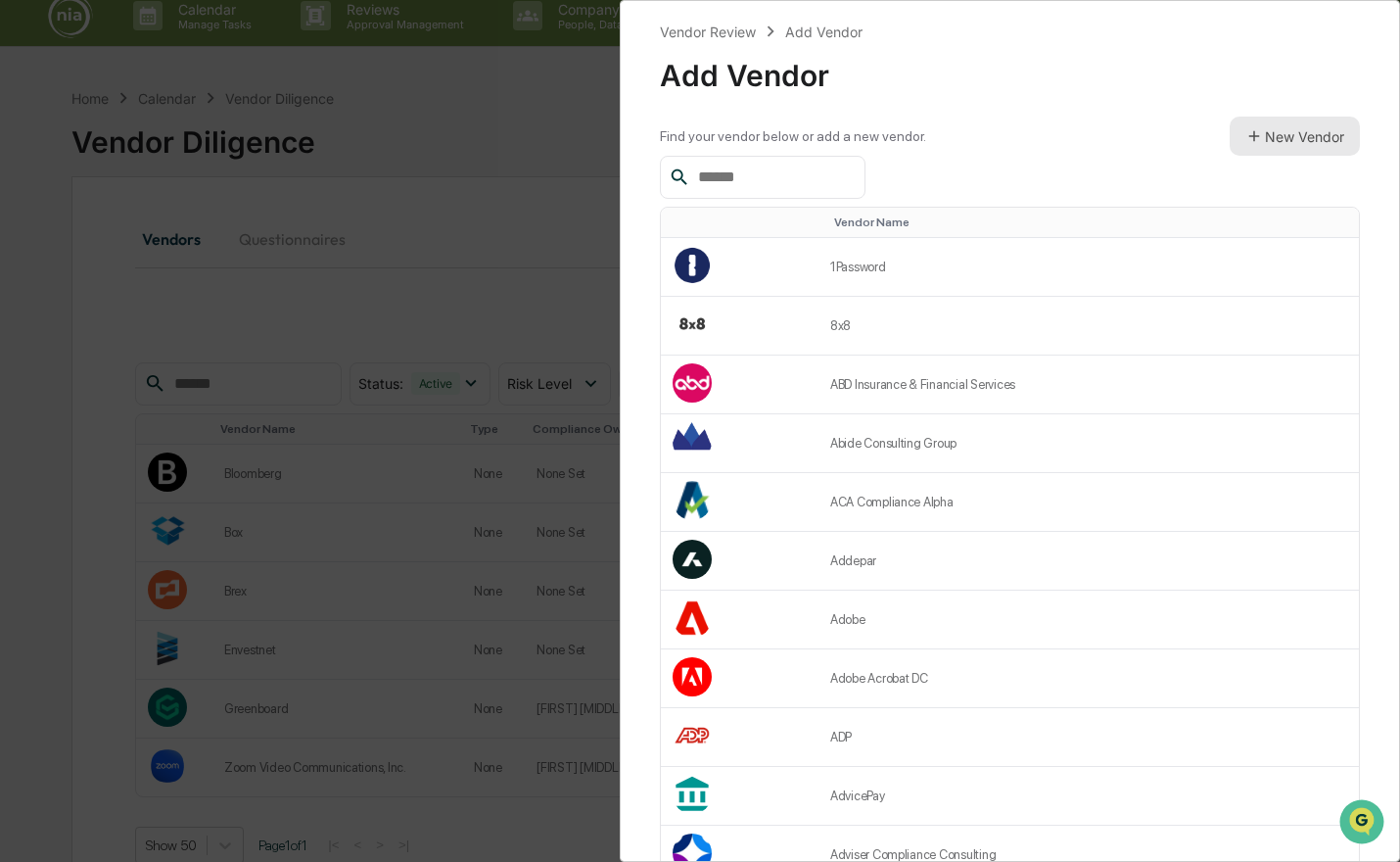 click on "New Vendor" at bounding box center [1294, 136] 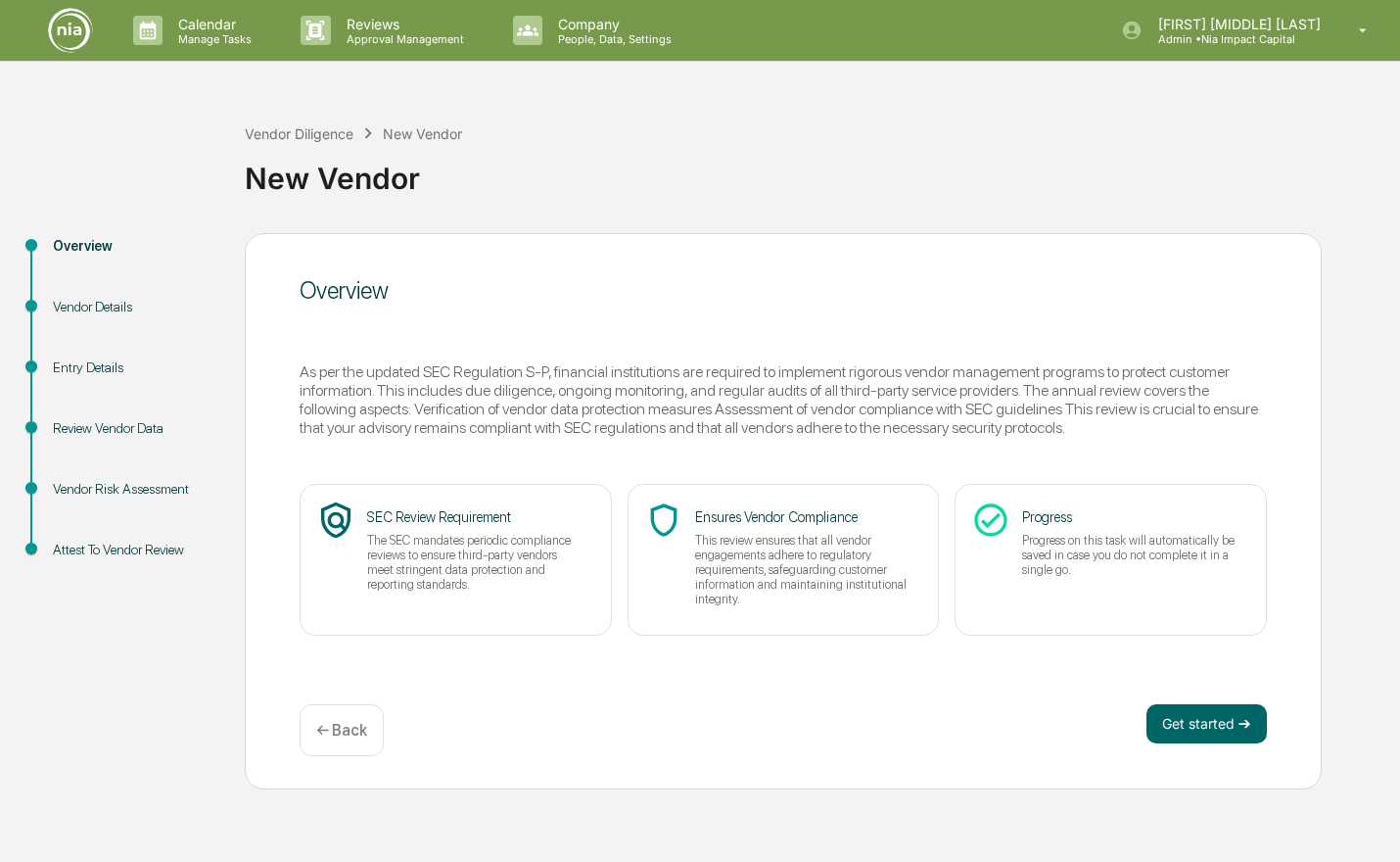 scroll, scrollTop: 0, scrollLeft: 0, axis: both 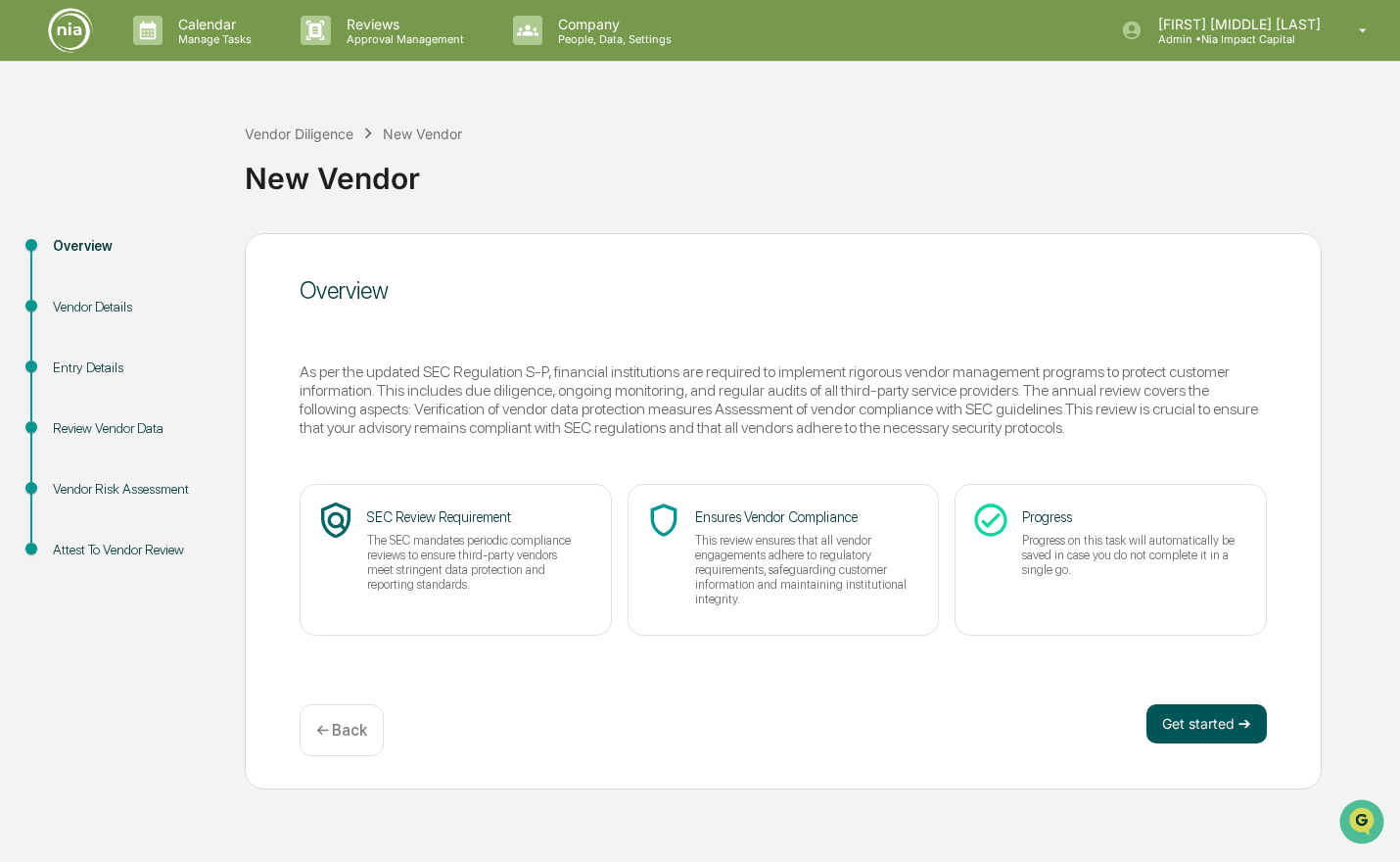 click on "Get started ➔" at bounding box center (1206, 724) 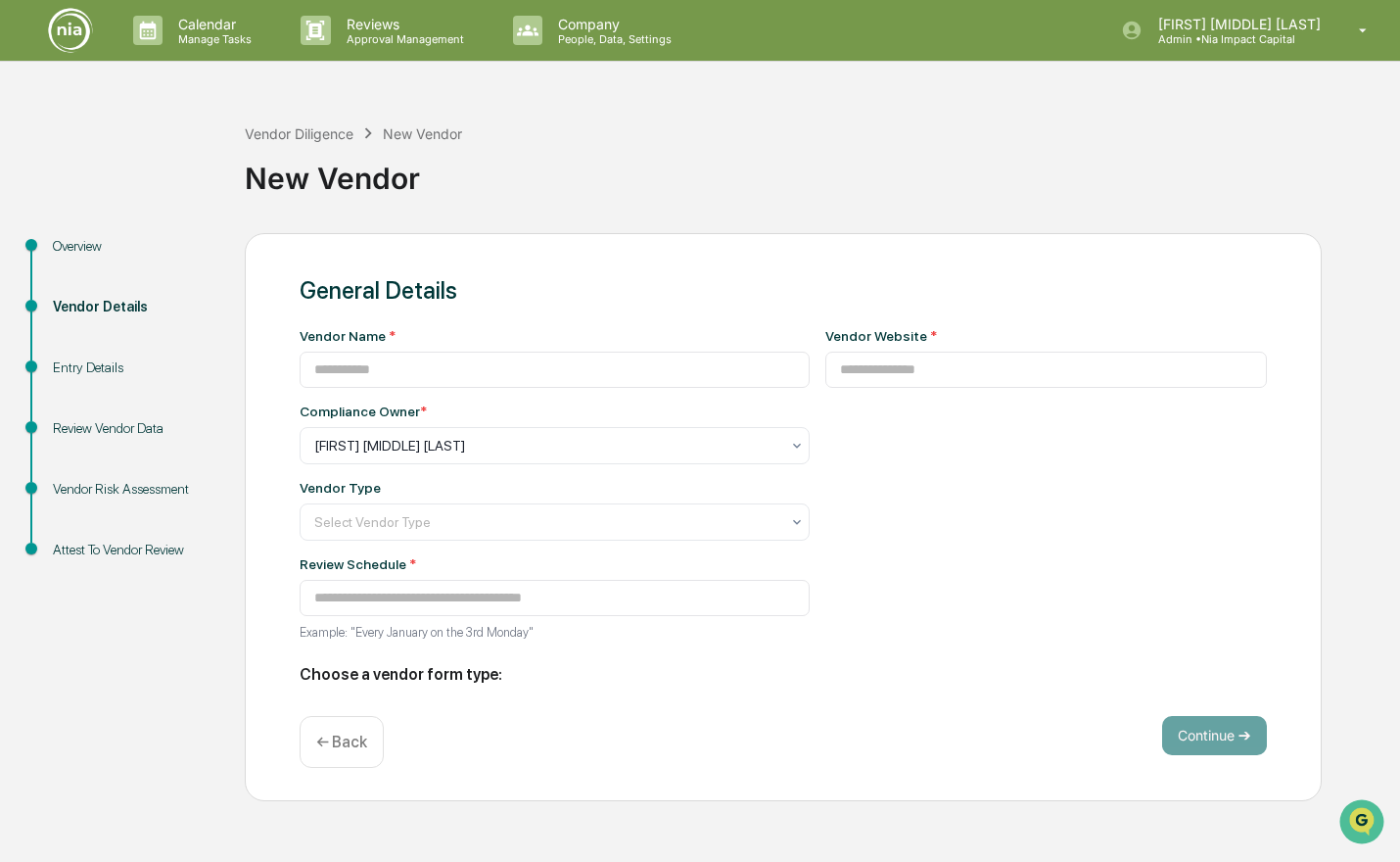 type on "**********" 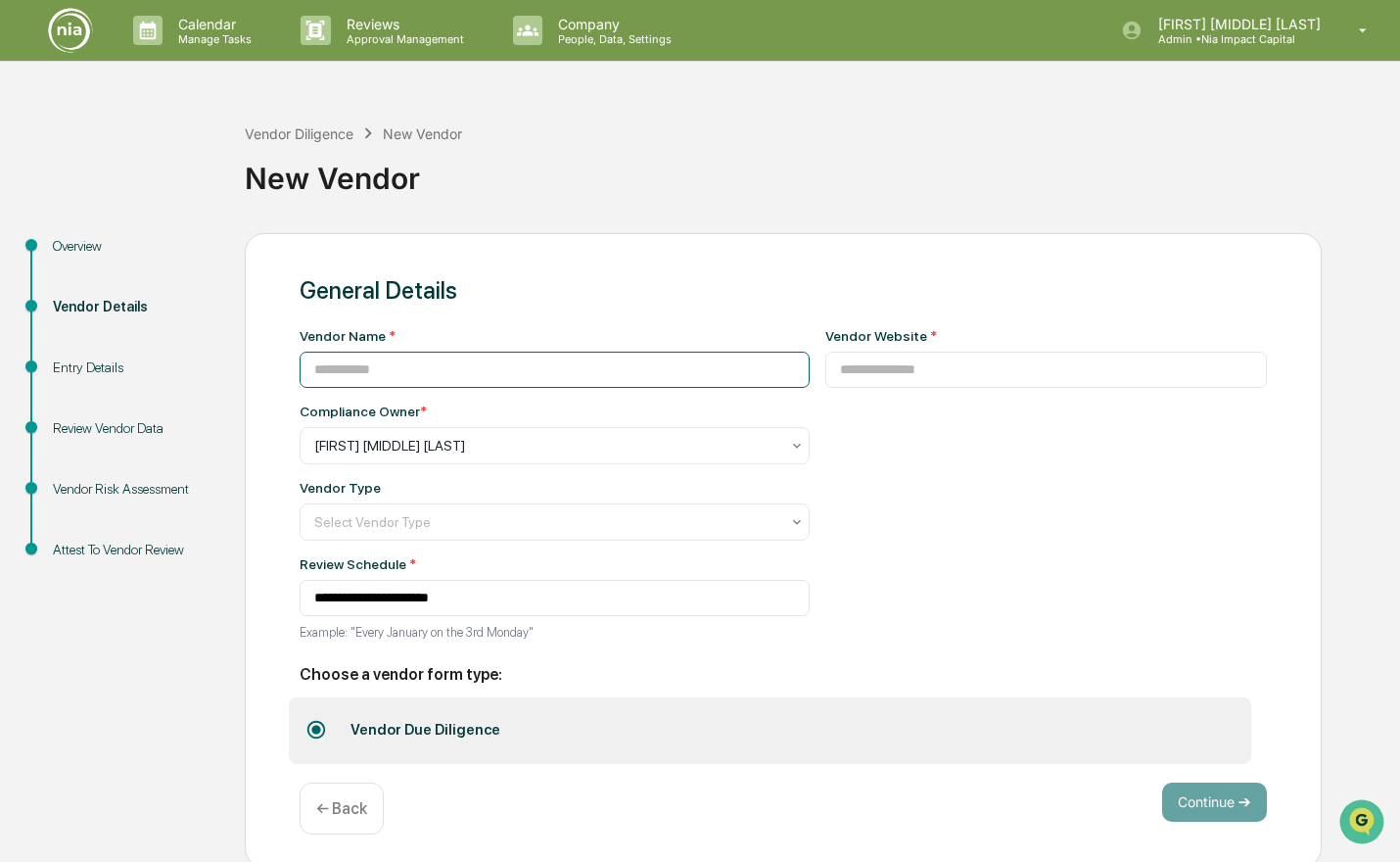 click at bounding box center (554, 369) 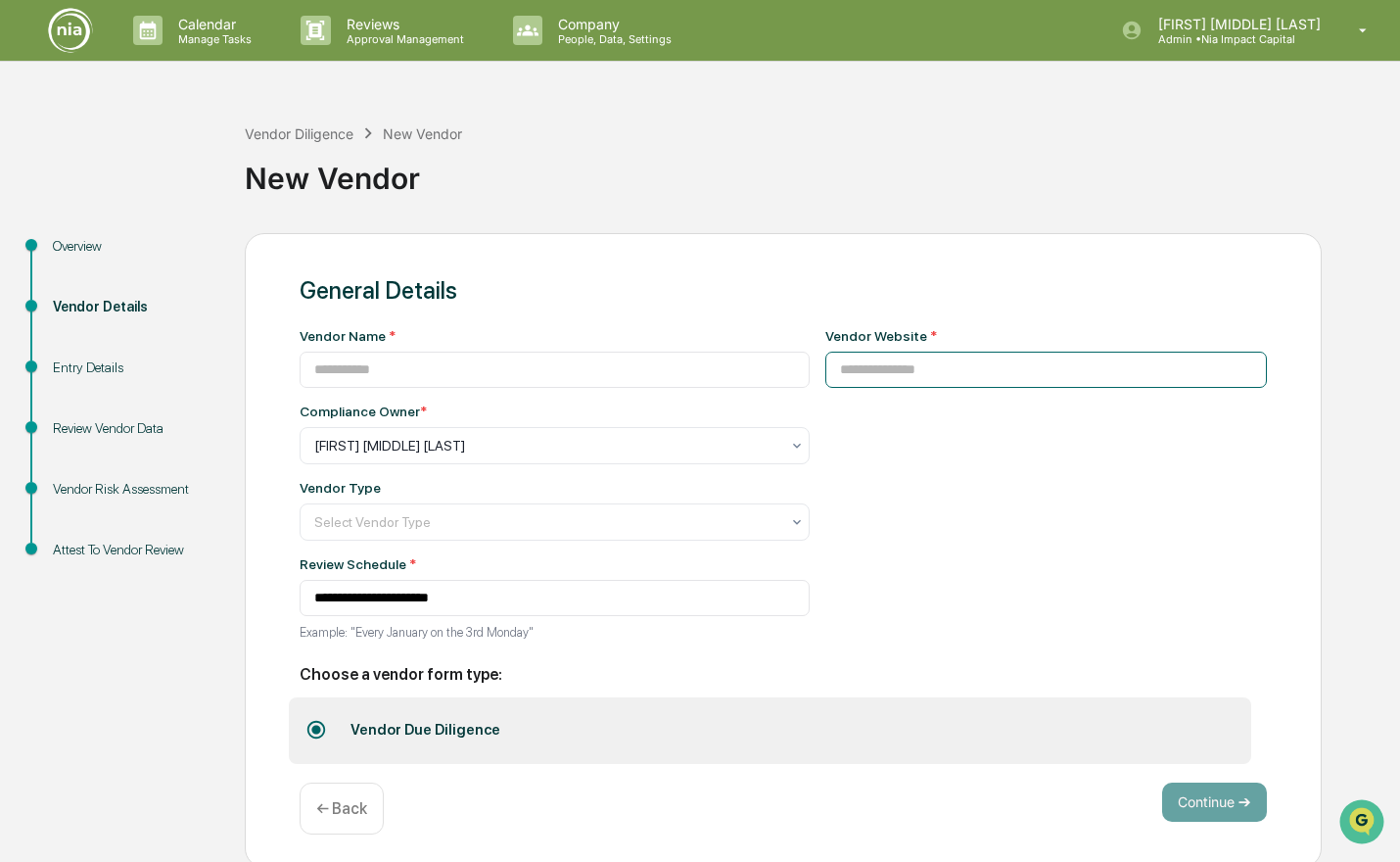 click at bounding box center [1047, 369] 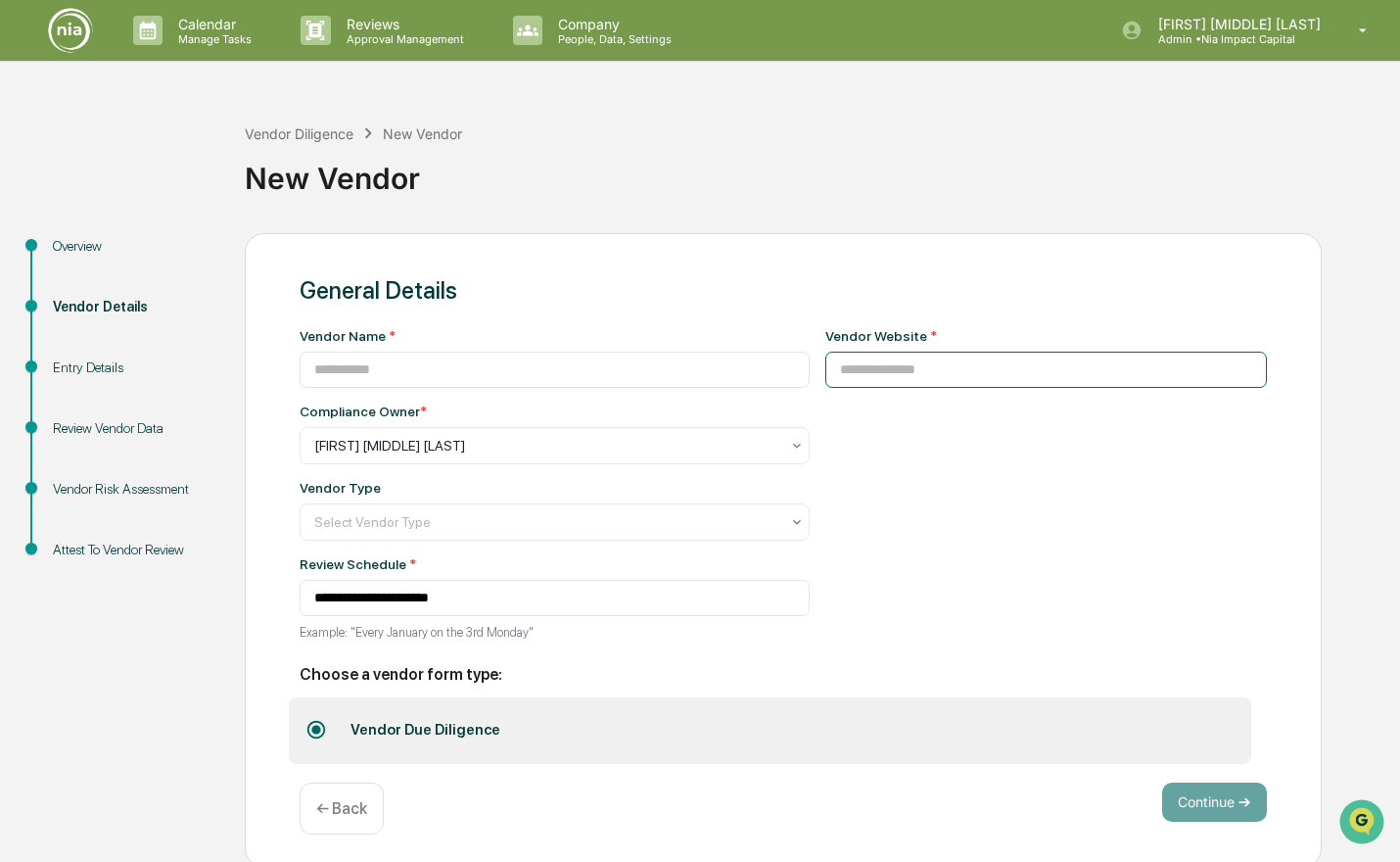 paste on "**********" 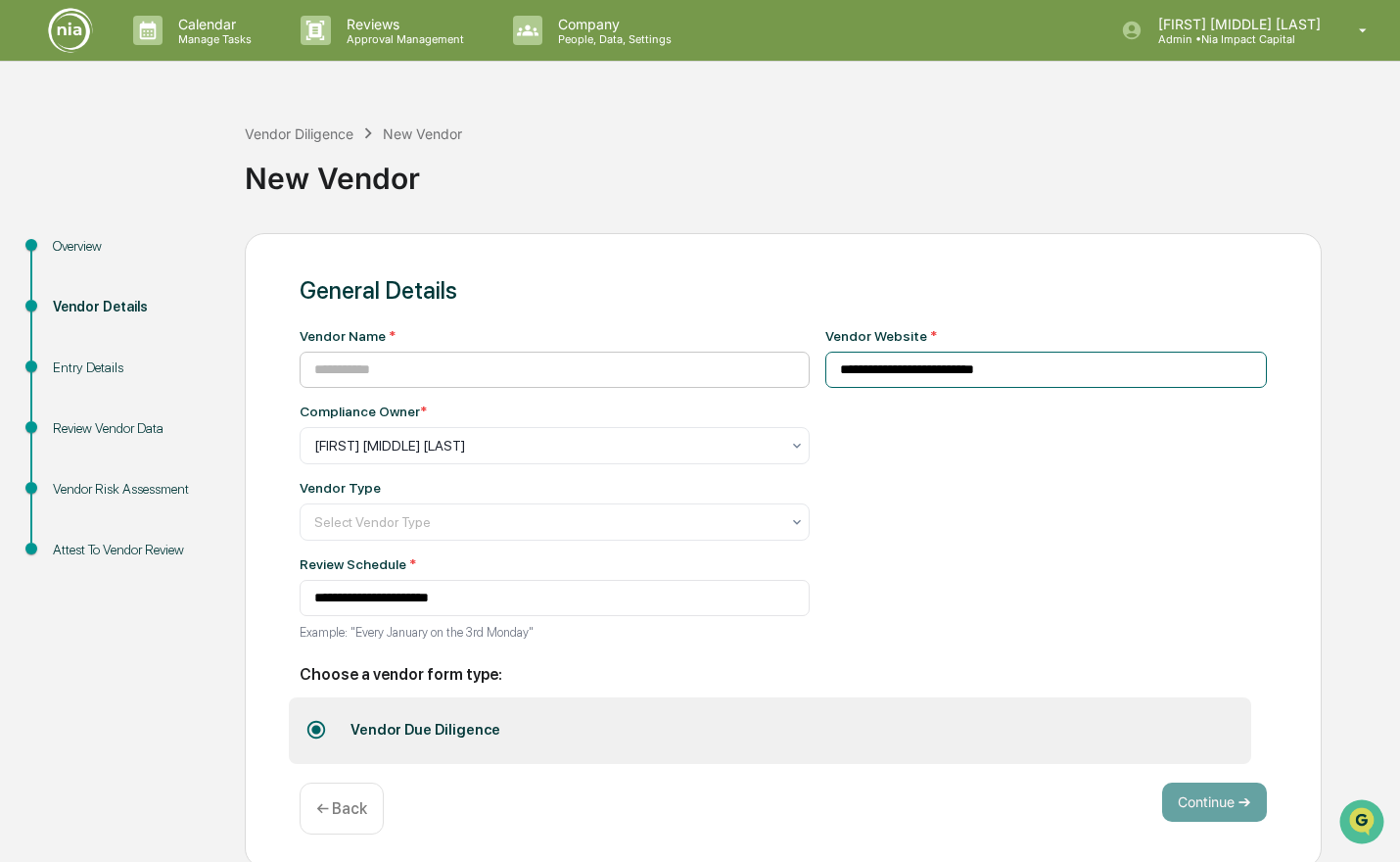 type on "**********" 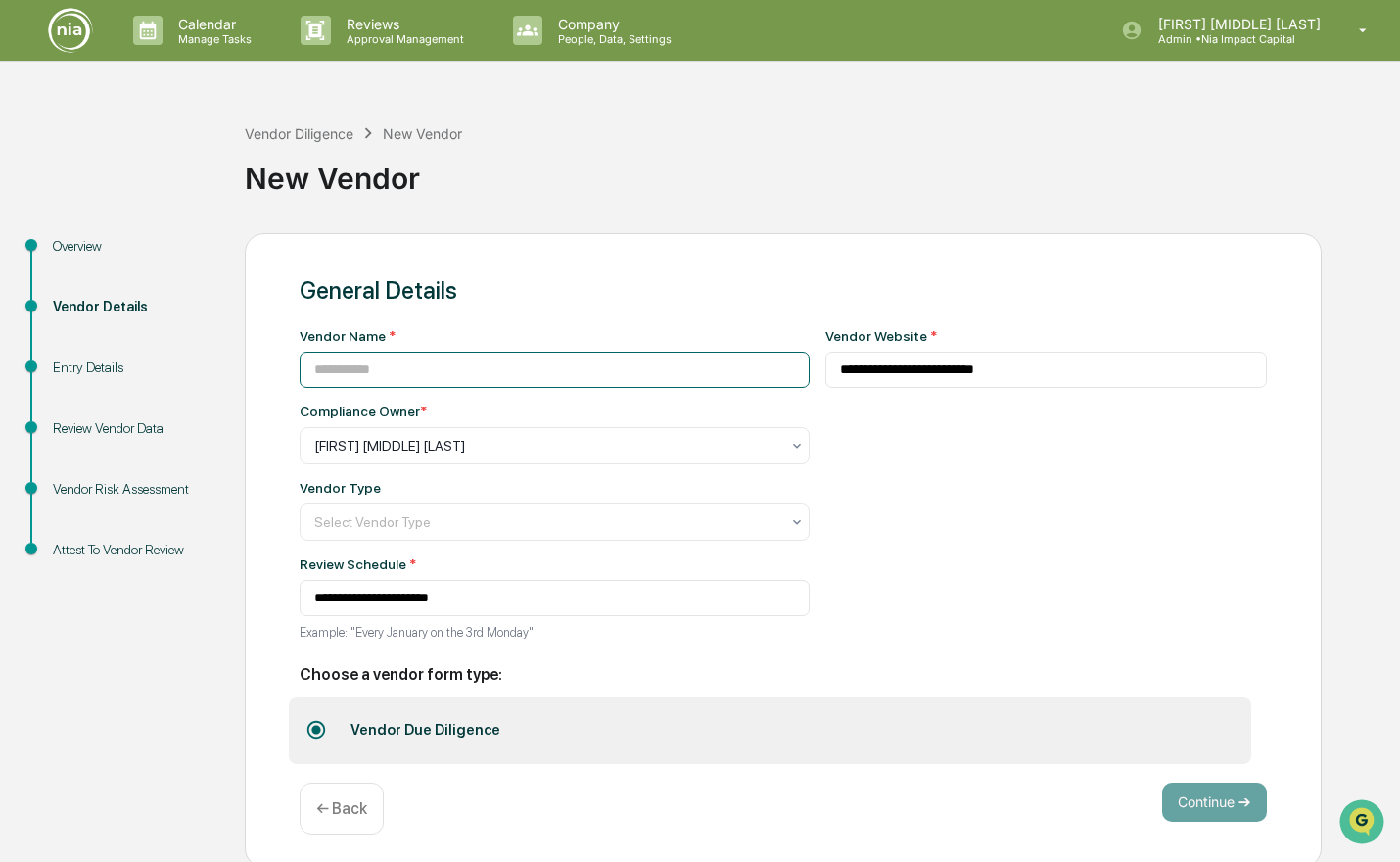click at bounding box center [554, 369] 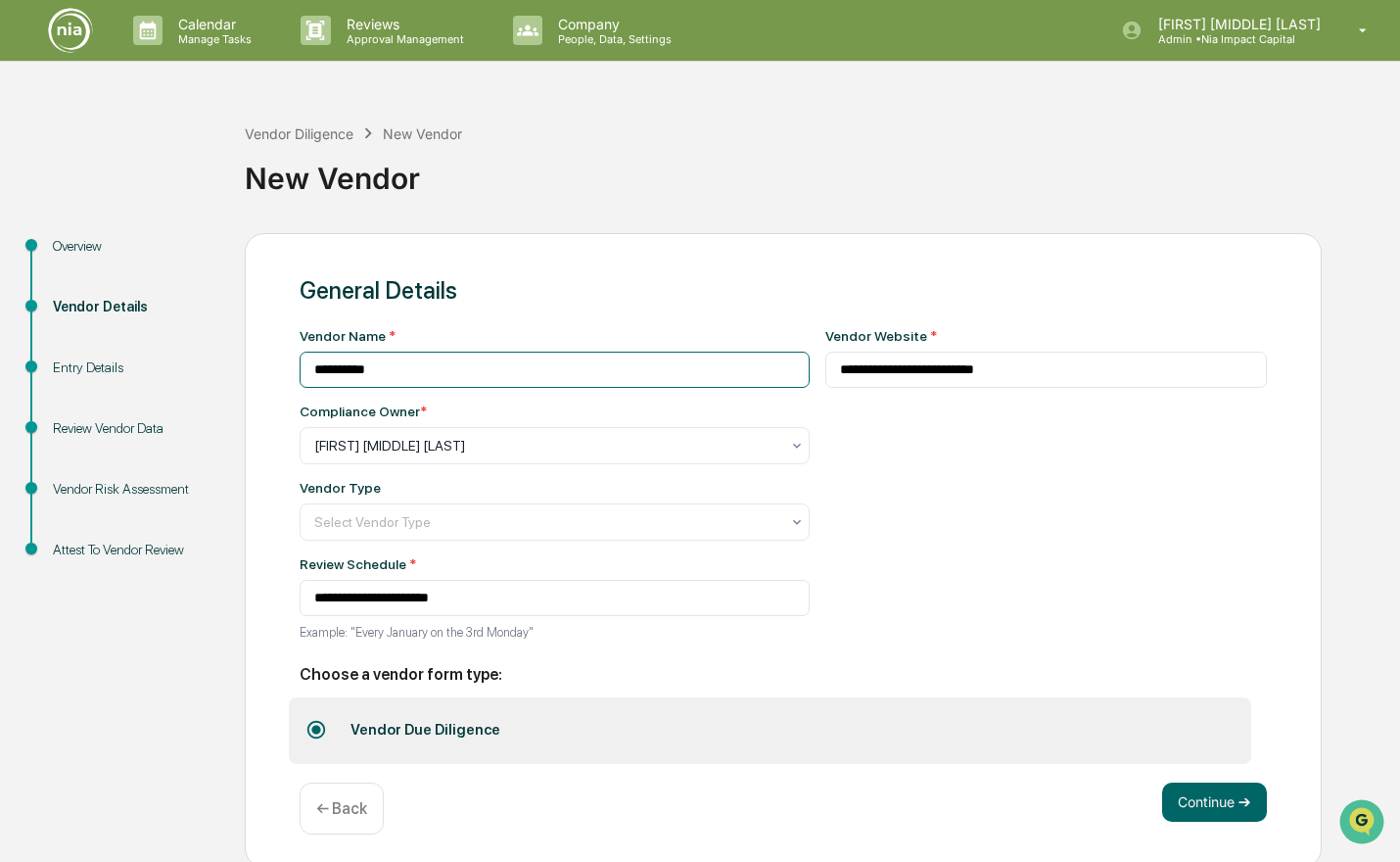 scroll, scrollTop: 9, scrollLeft: 0, axis: vertical 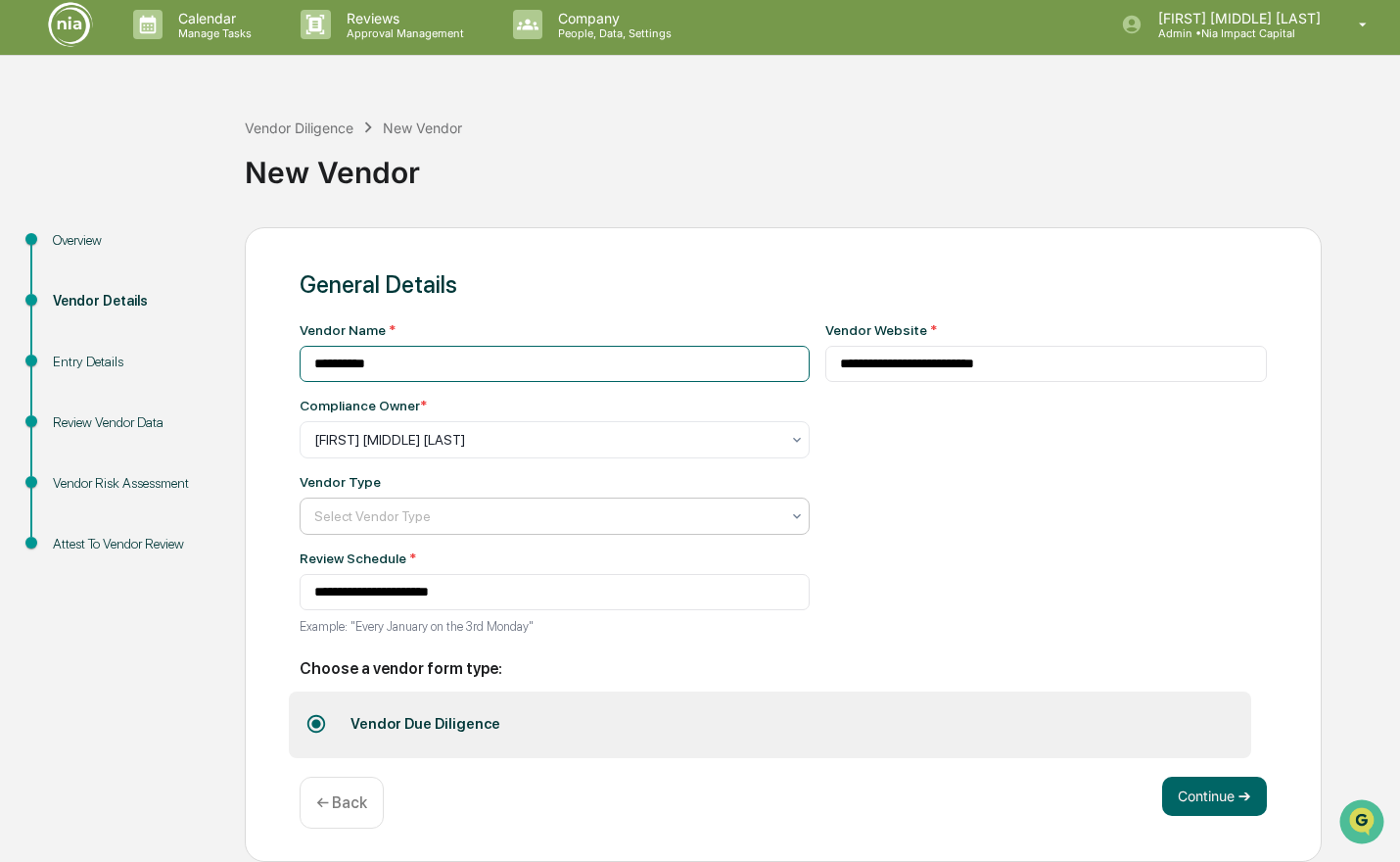 type on "**********" 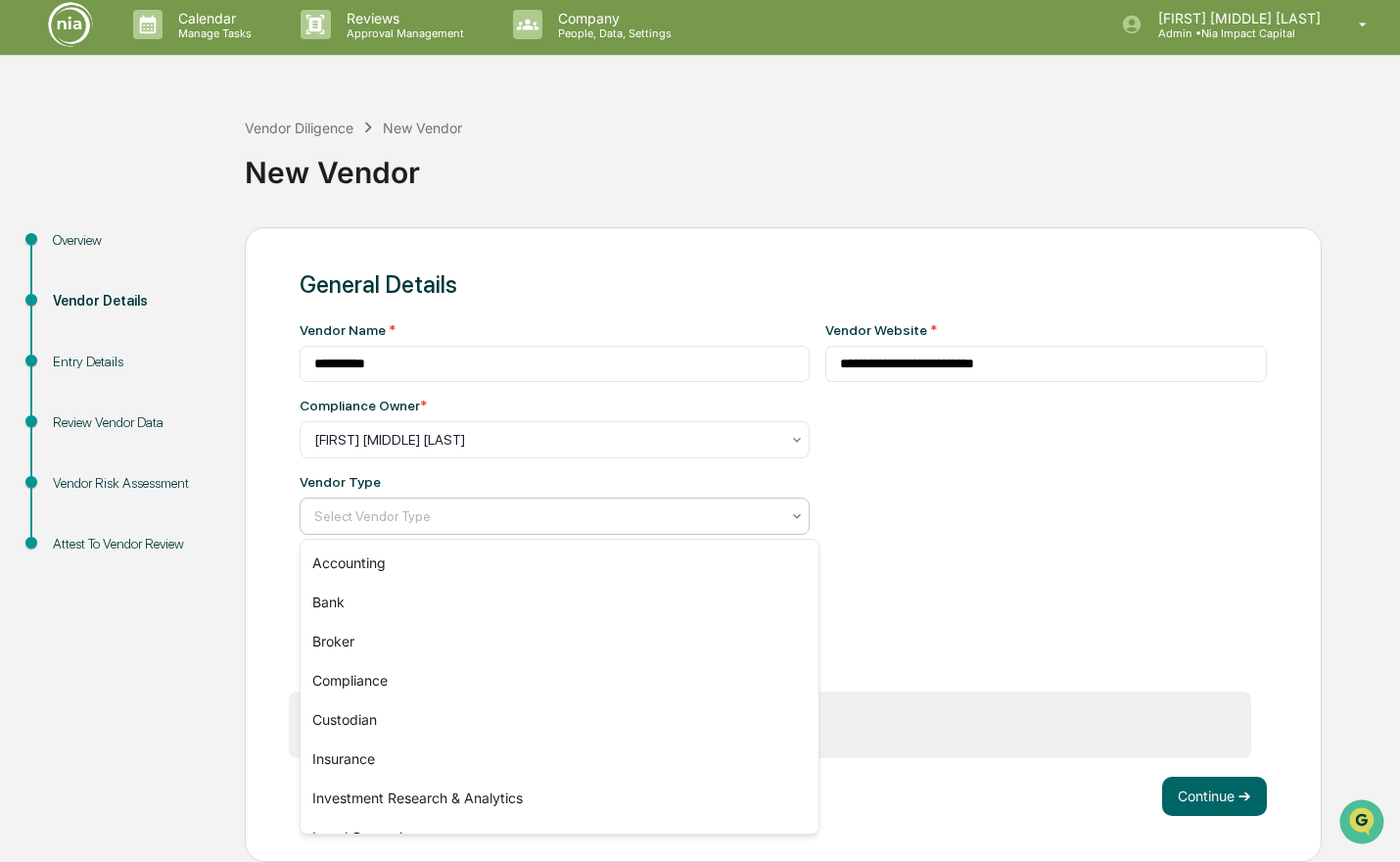 click 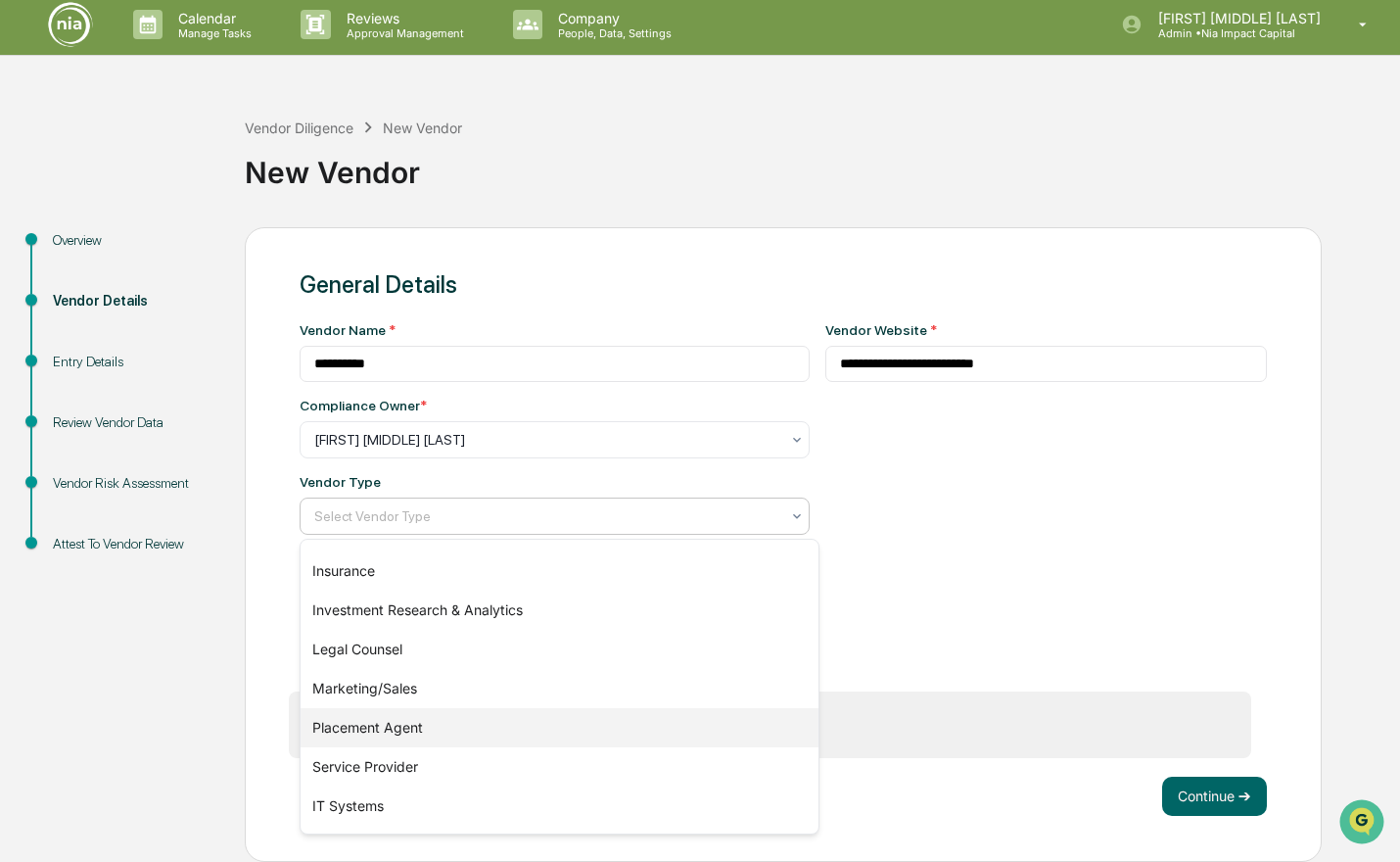 scroll, scrollTop: 223, scrollLeft: 0, axis: vertical 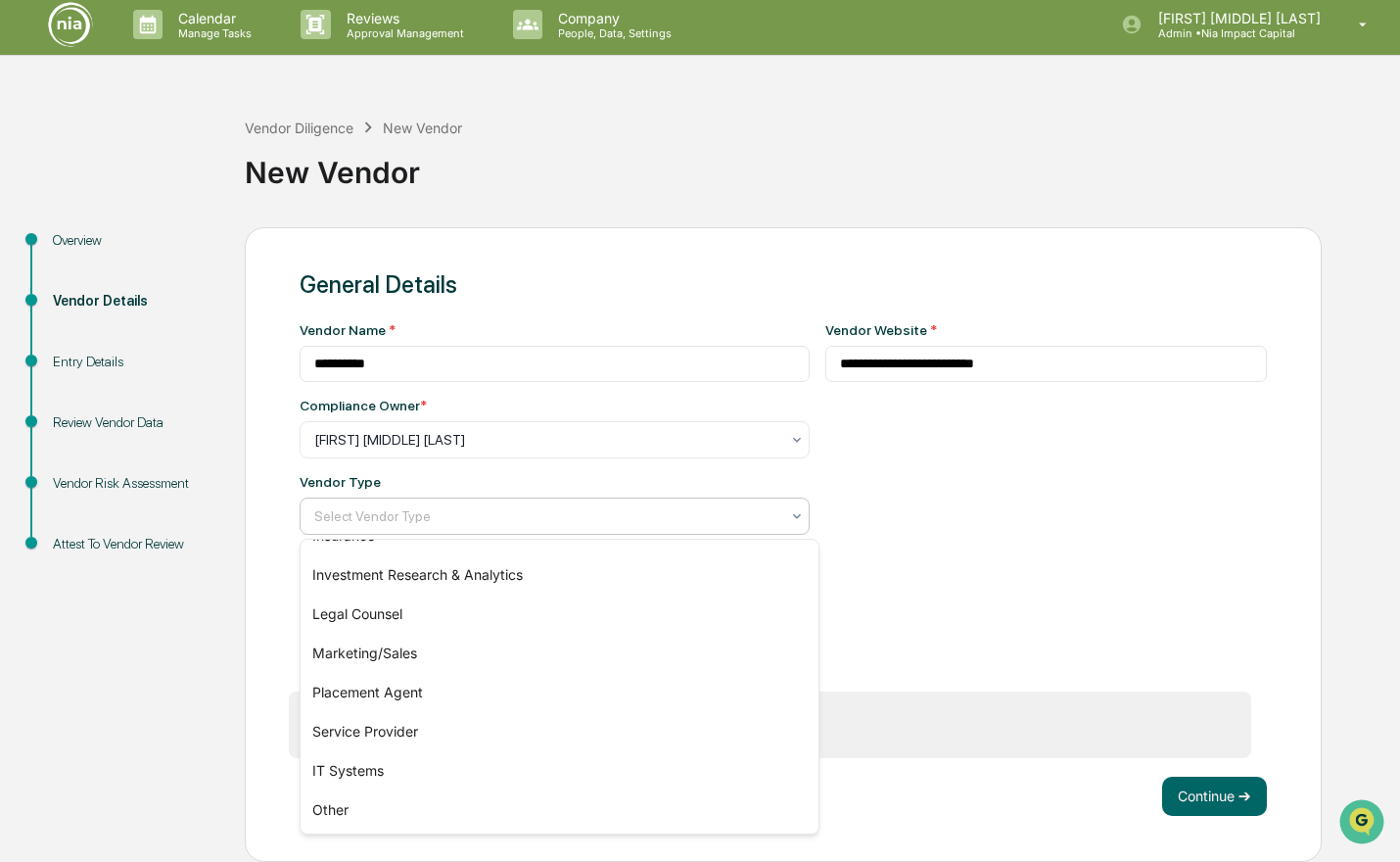 click on "**********" at bounding box center (1047, 484) 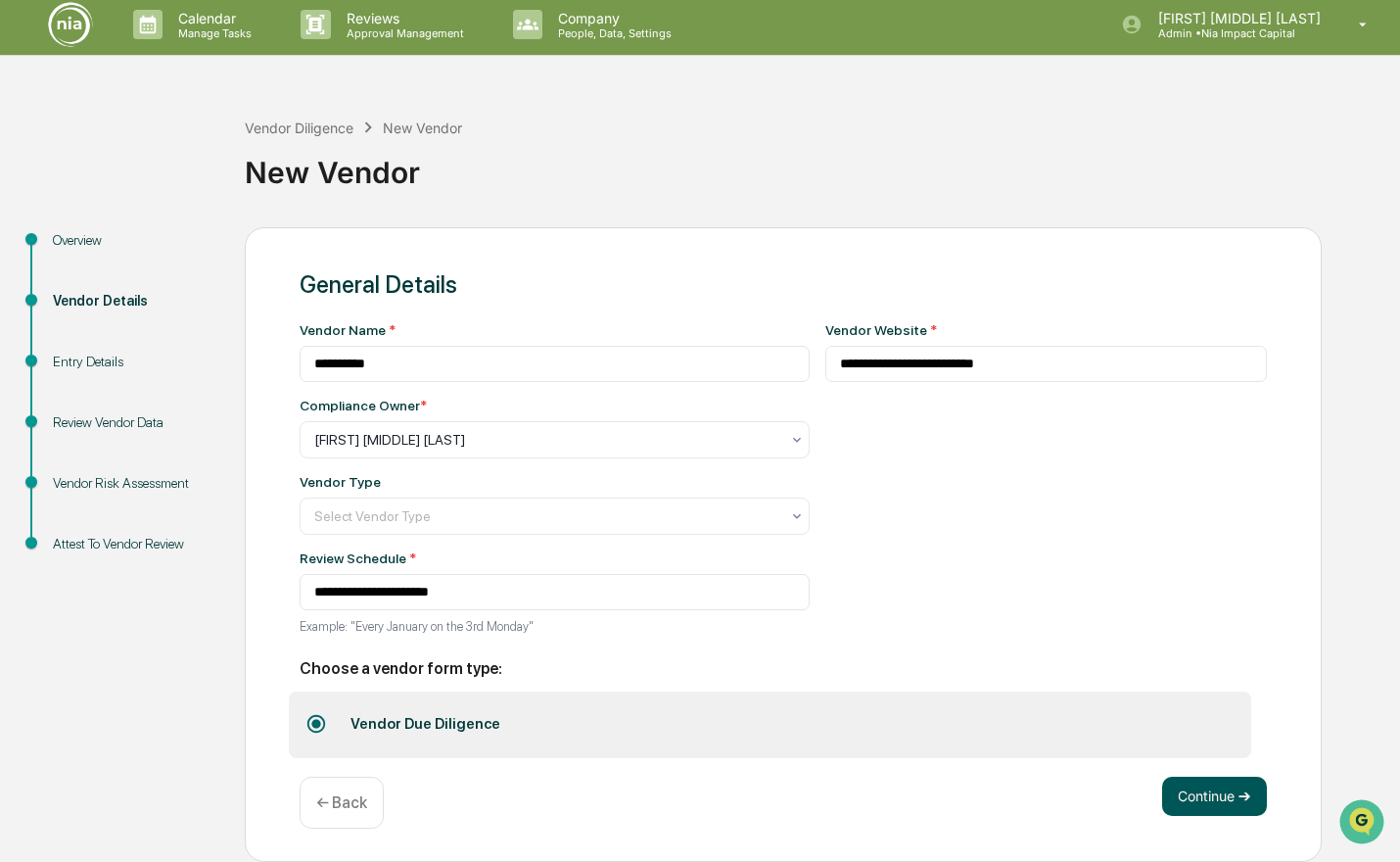 click on "Continue ➔" at bounding box center [1214, 796] 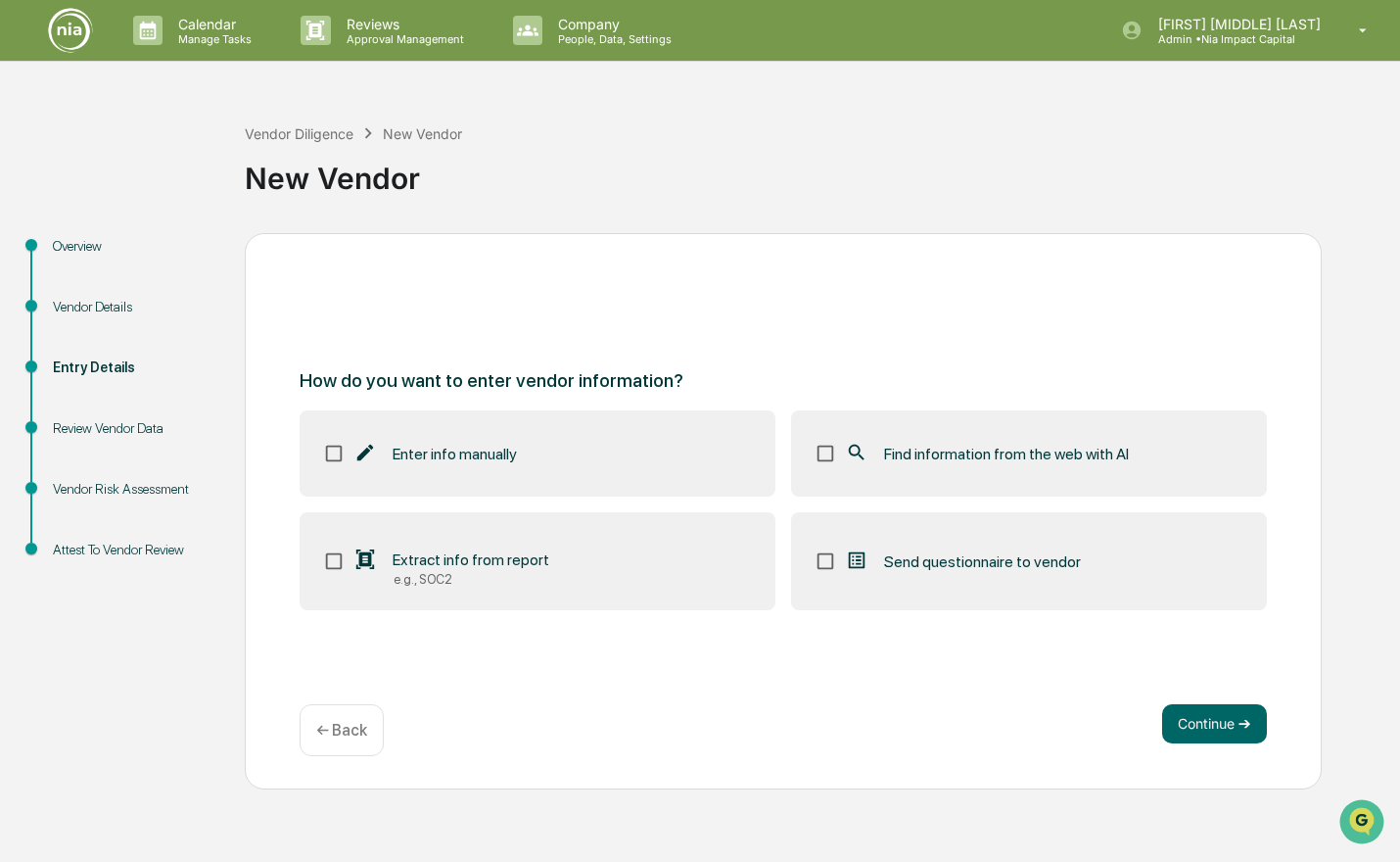 scroll, scrollTop: 0, scrollLeft: 0, axis: both 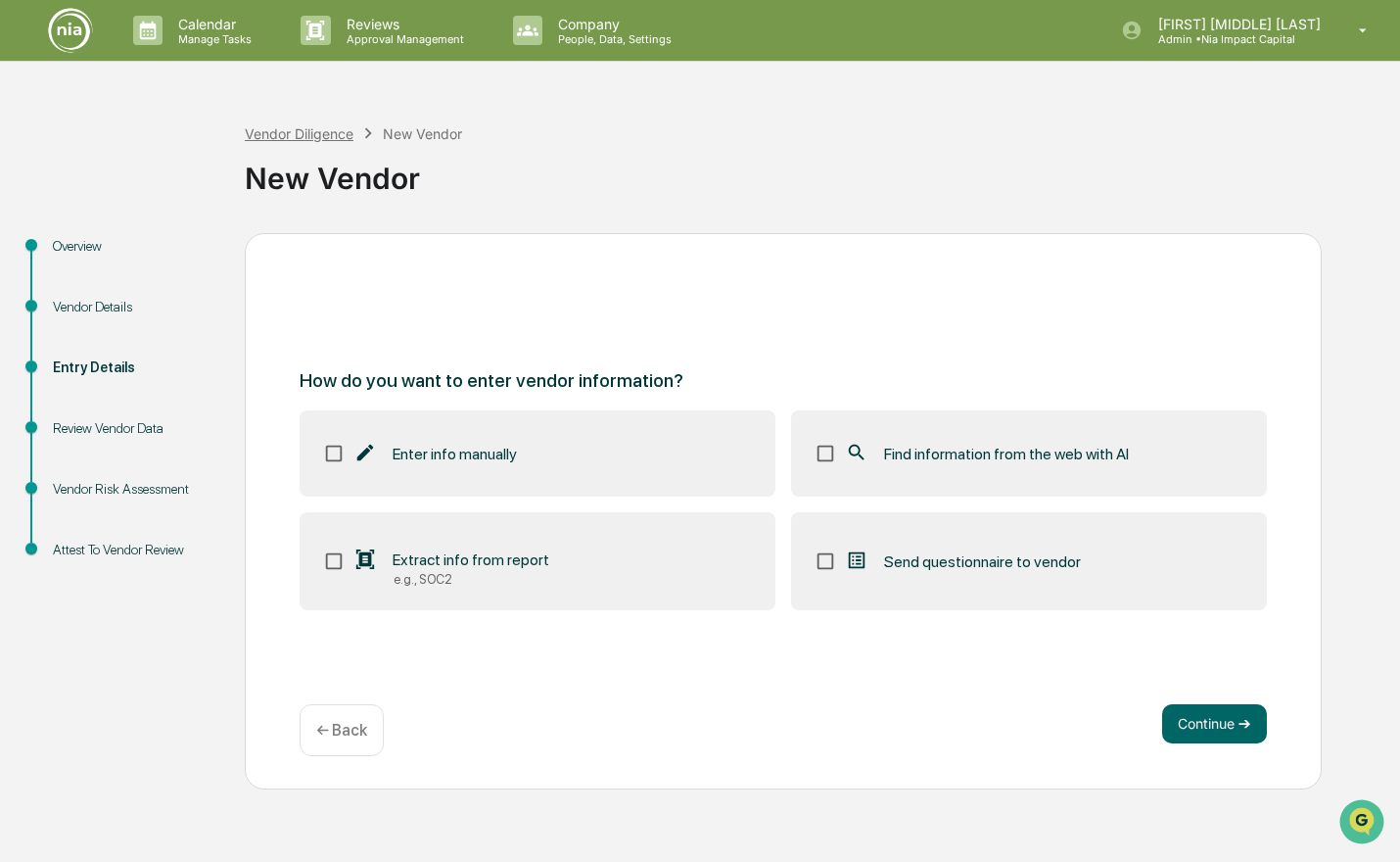 click on "Vendor Diligence" at bounding box center (299, 133) 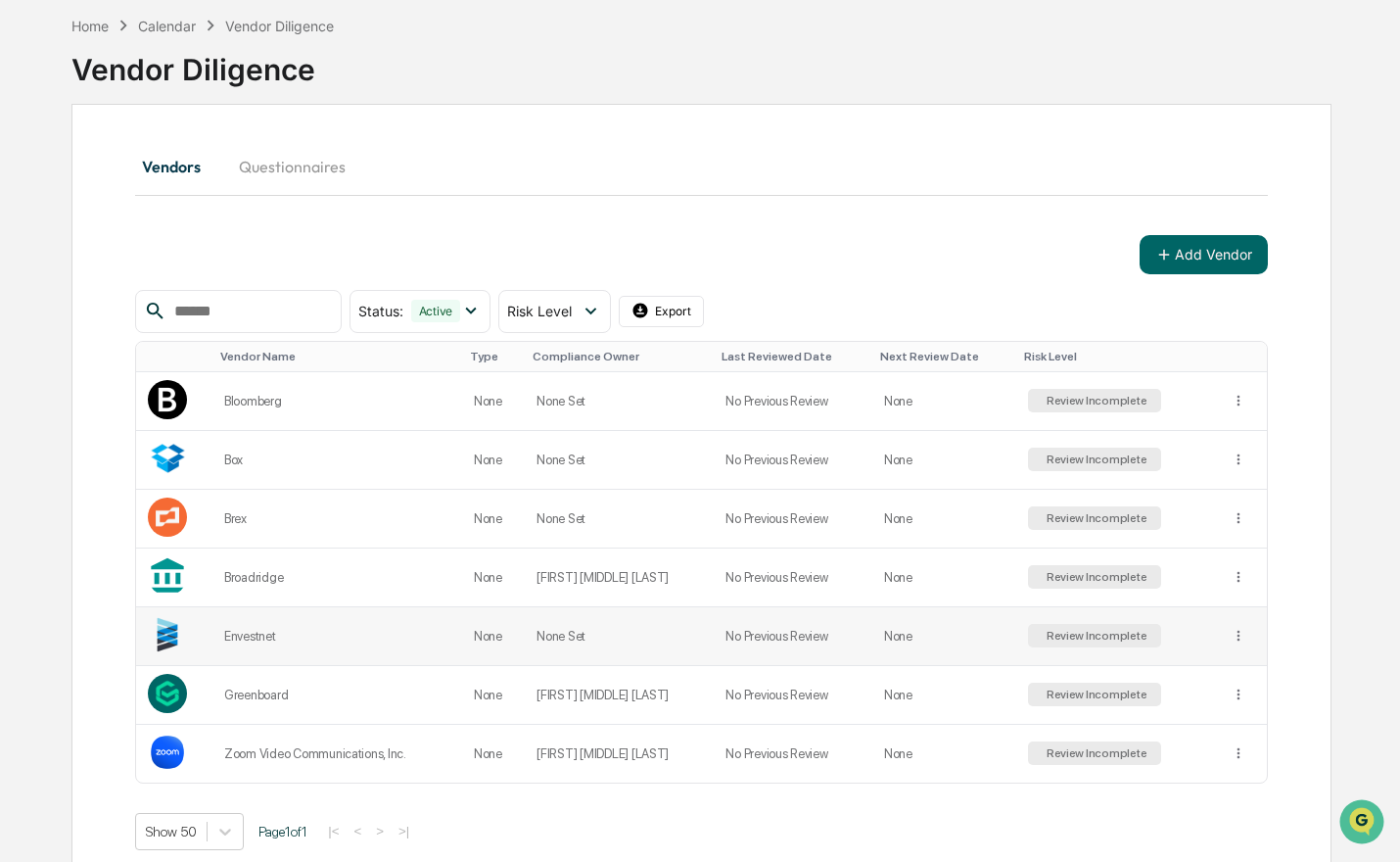scroll, scrollTop: 84, scrollLeft: 0, axis: vertical 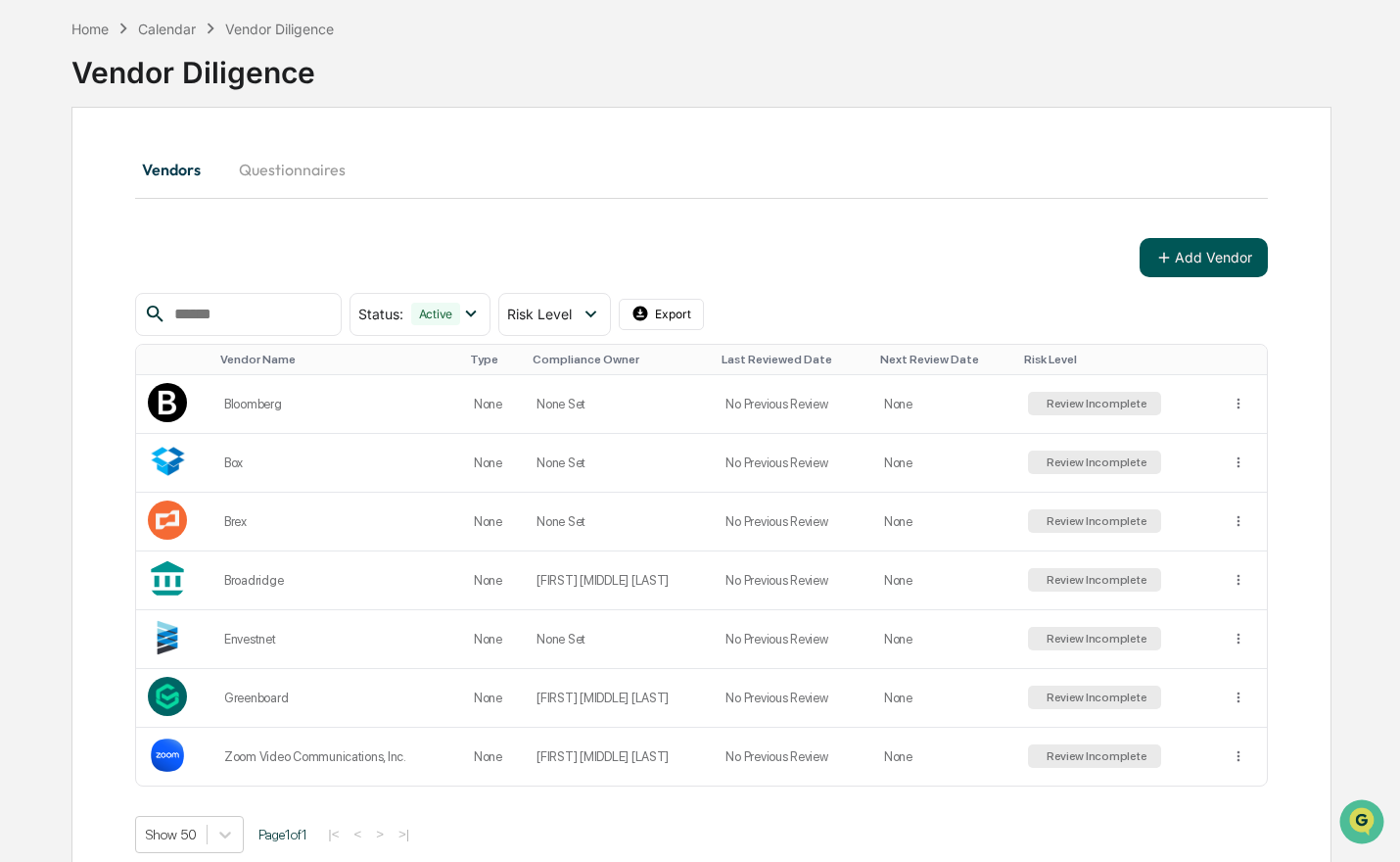 click on "Add Vendor" at bounding box center (1203, 258) 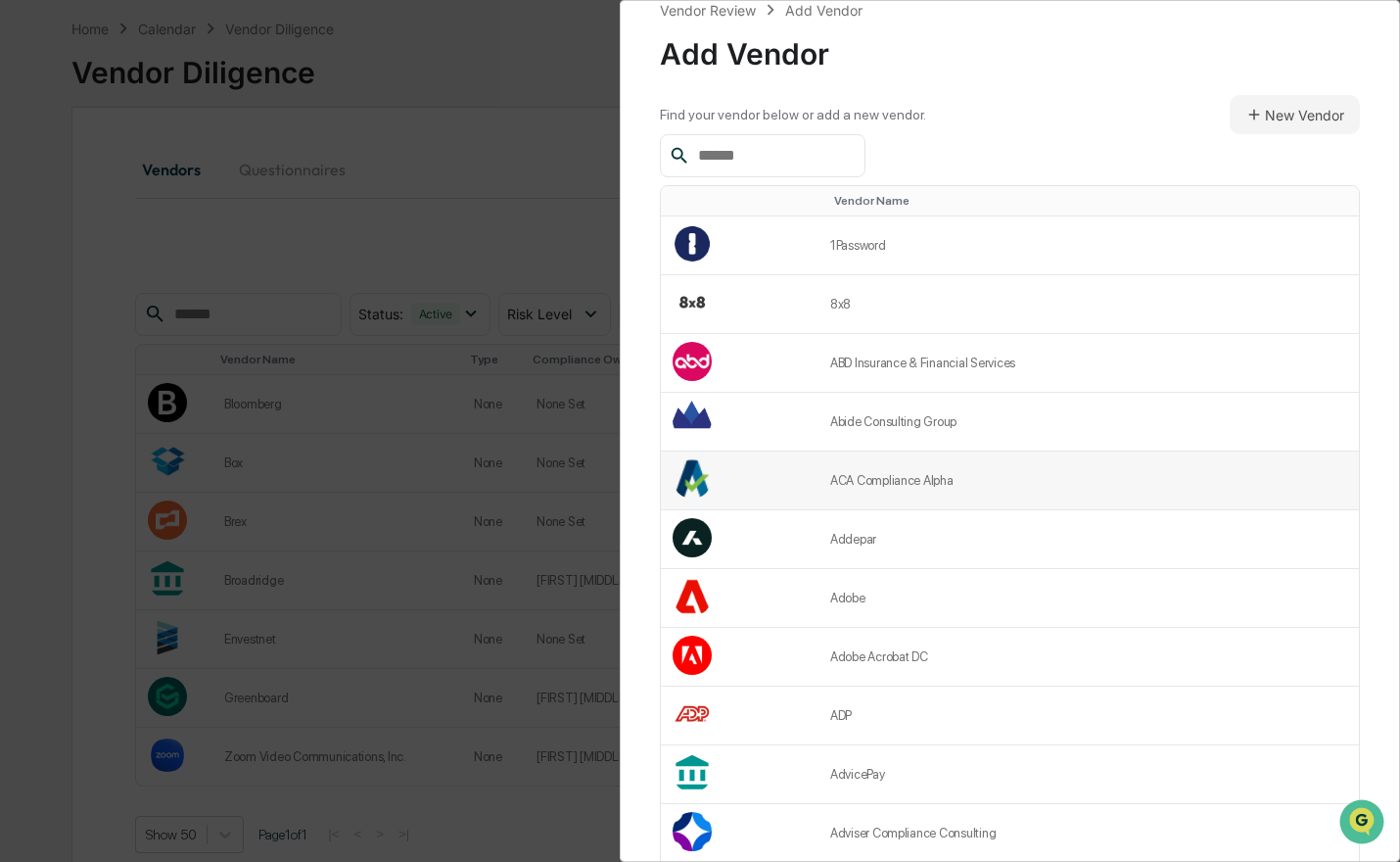 scroll, scrollTop: 0, scrollLeft: 0, axis: both 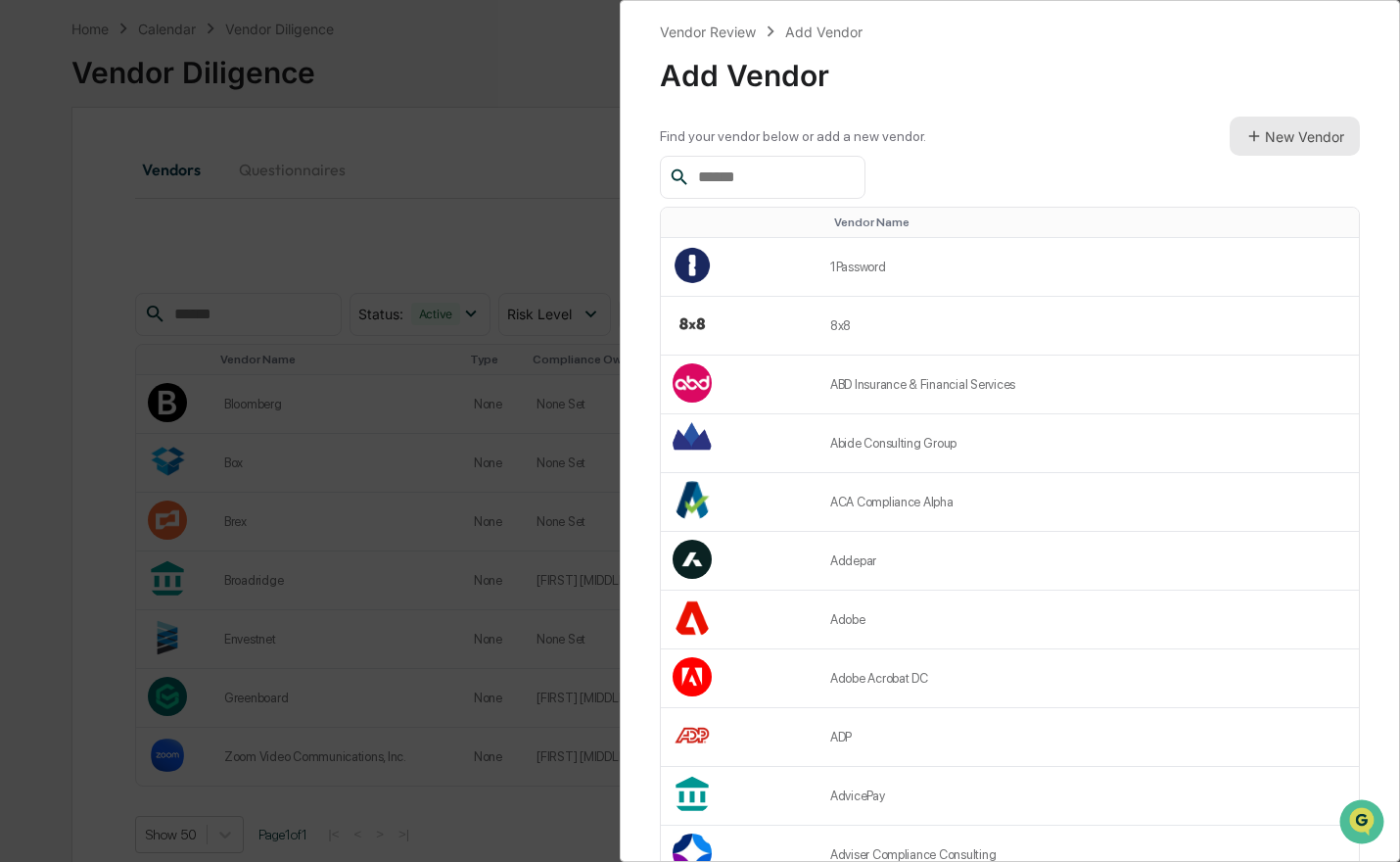 click on "New Vendor" at bounding box center [1294, 136] 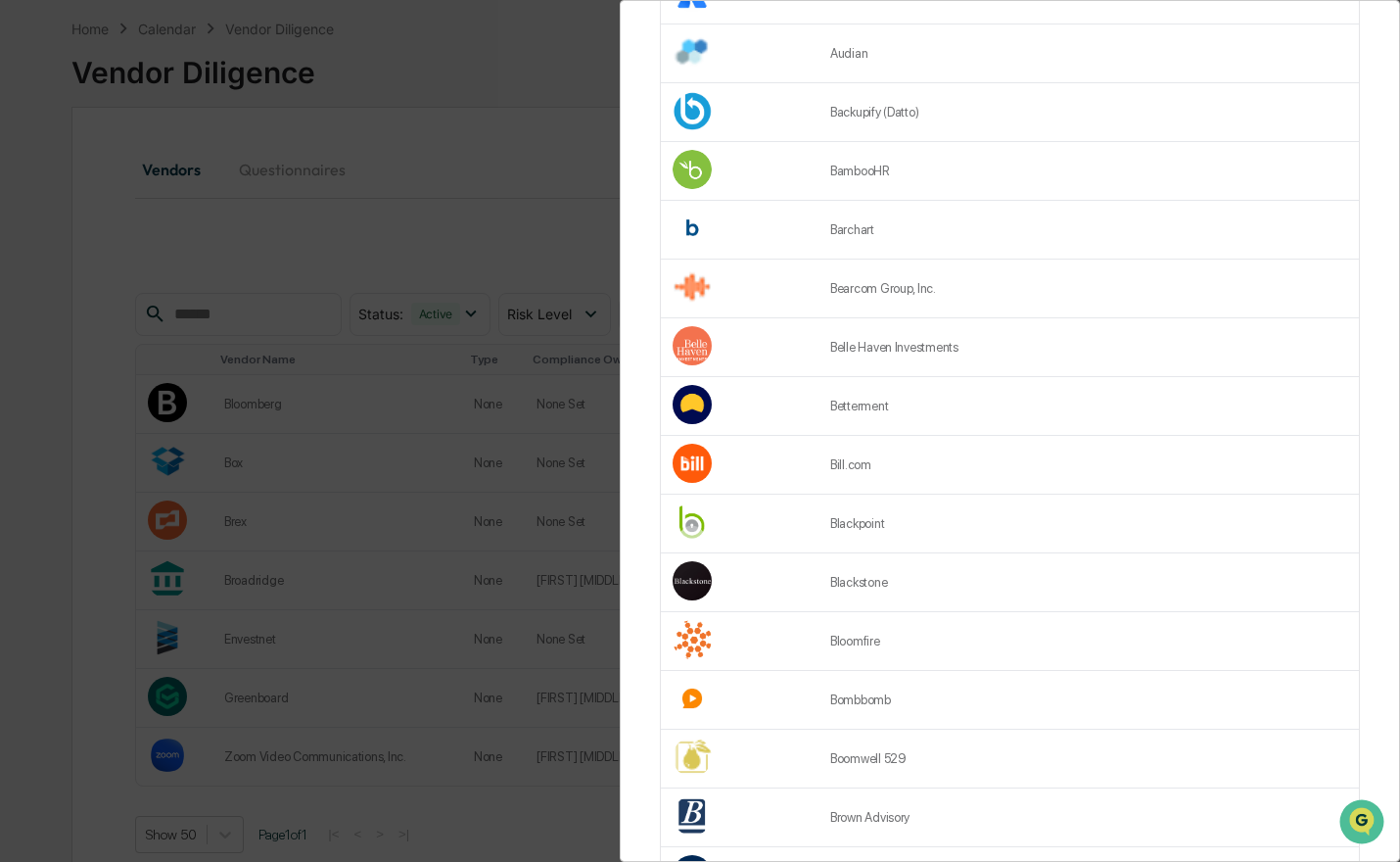 scroll, scrollTop: 2413, scrollLeft: 0, axis: vertical 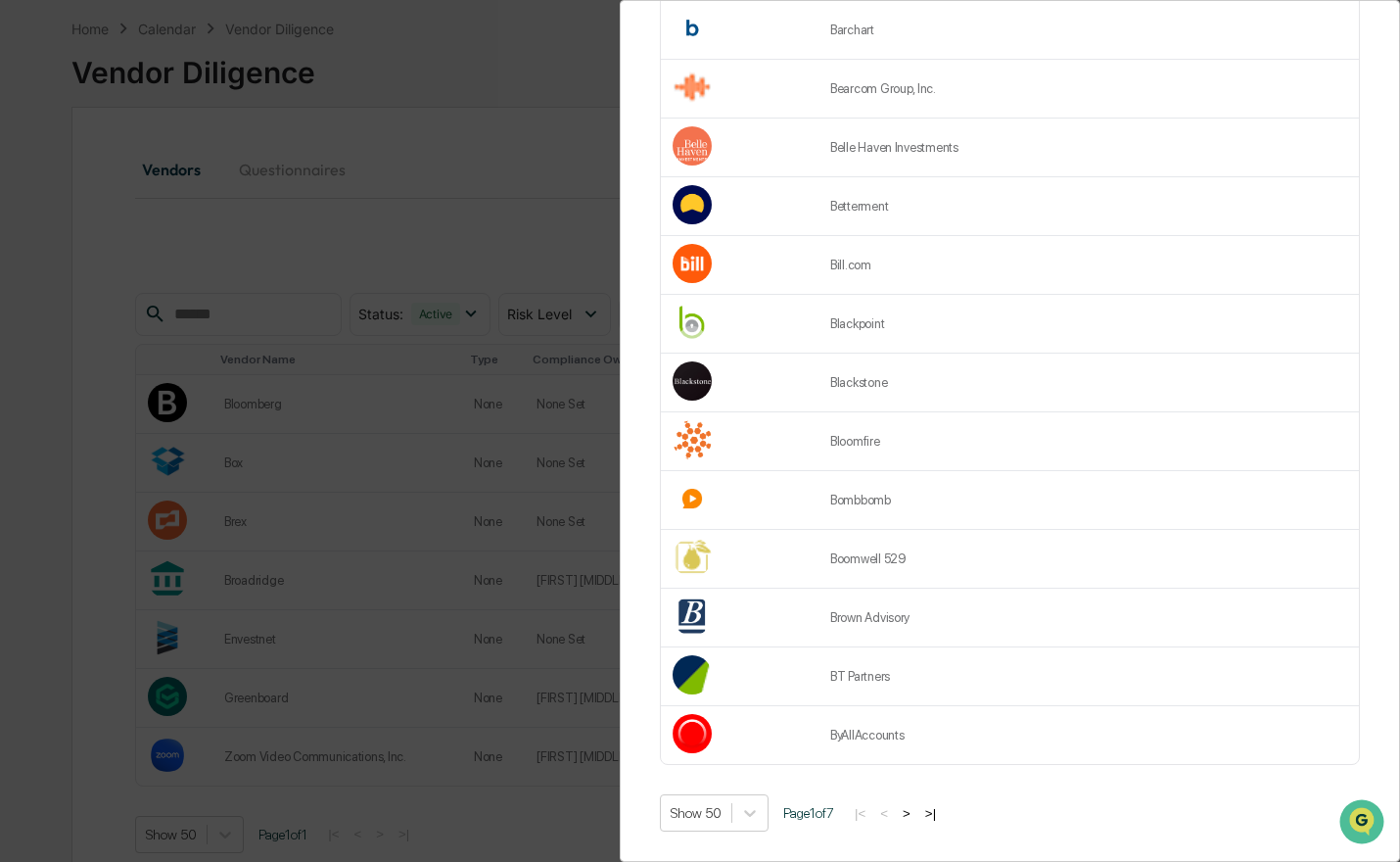 click on ">" at bounding box center (907, 813) 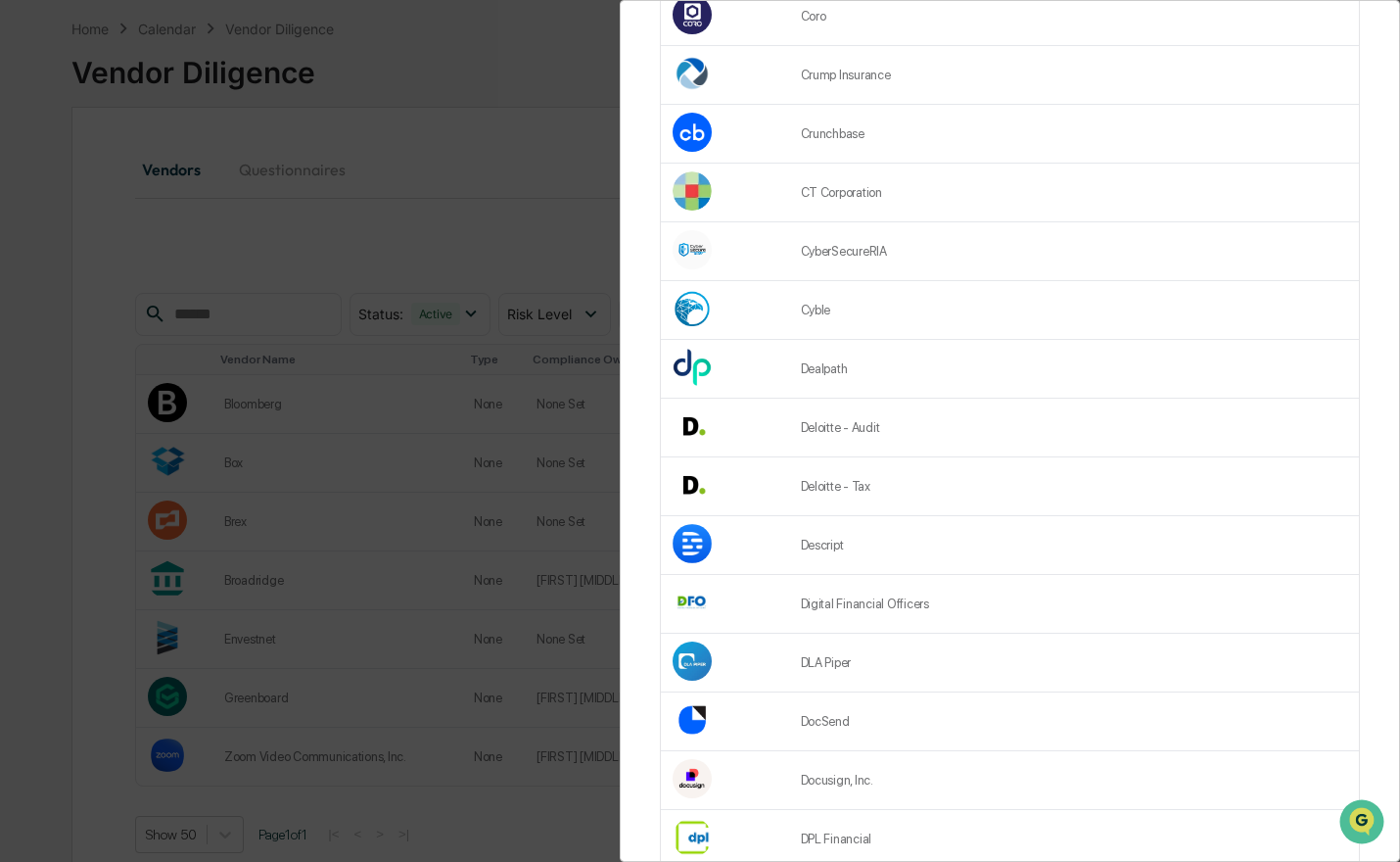 scroll, scrollTop: 1602, scrollLeft: 0, axis: vertical 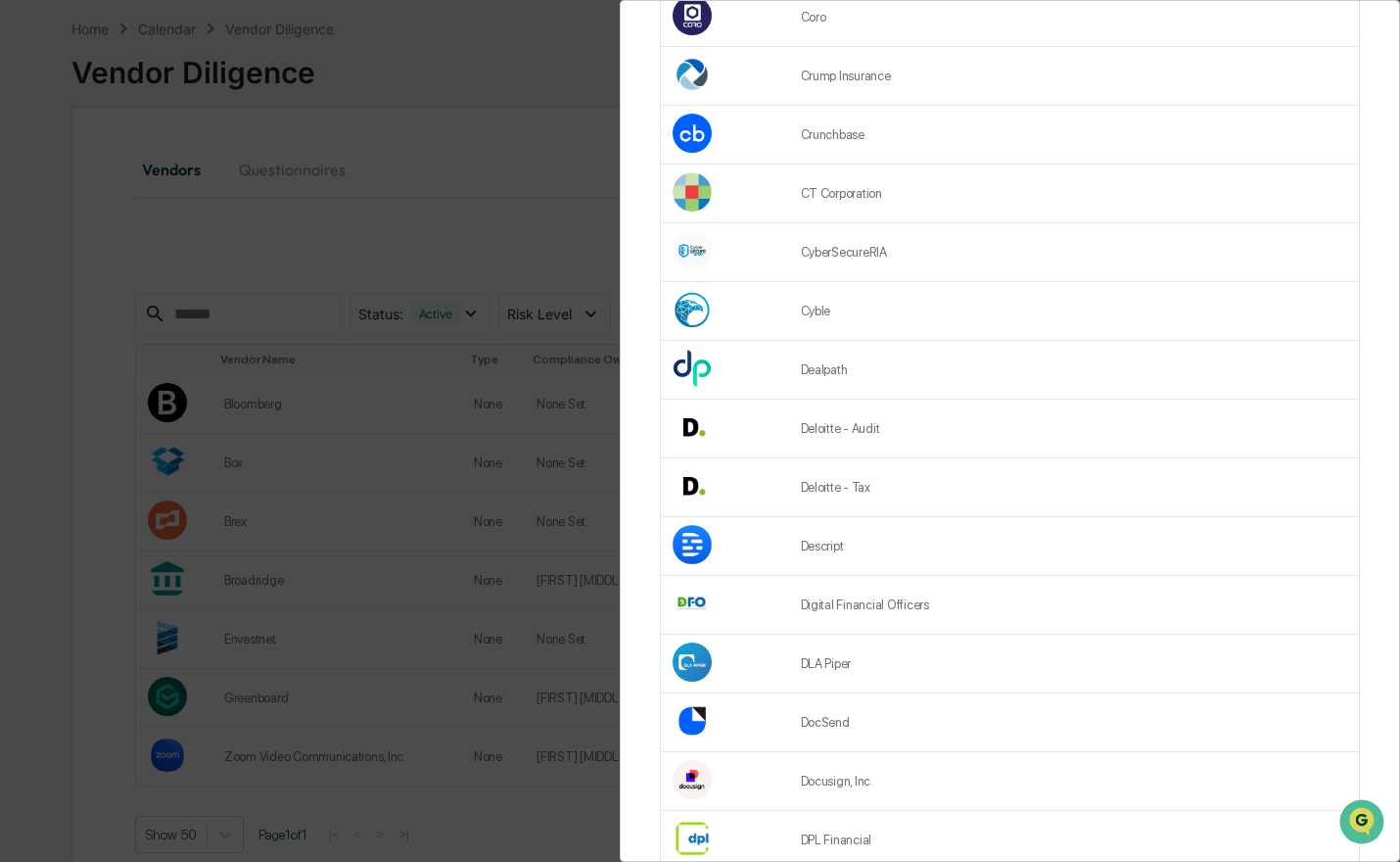 click on "DocSend" at bounding box center [1074, 723] 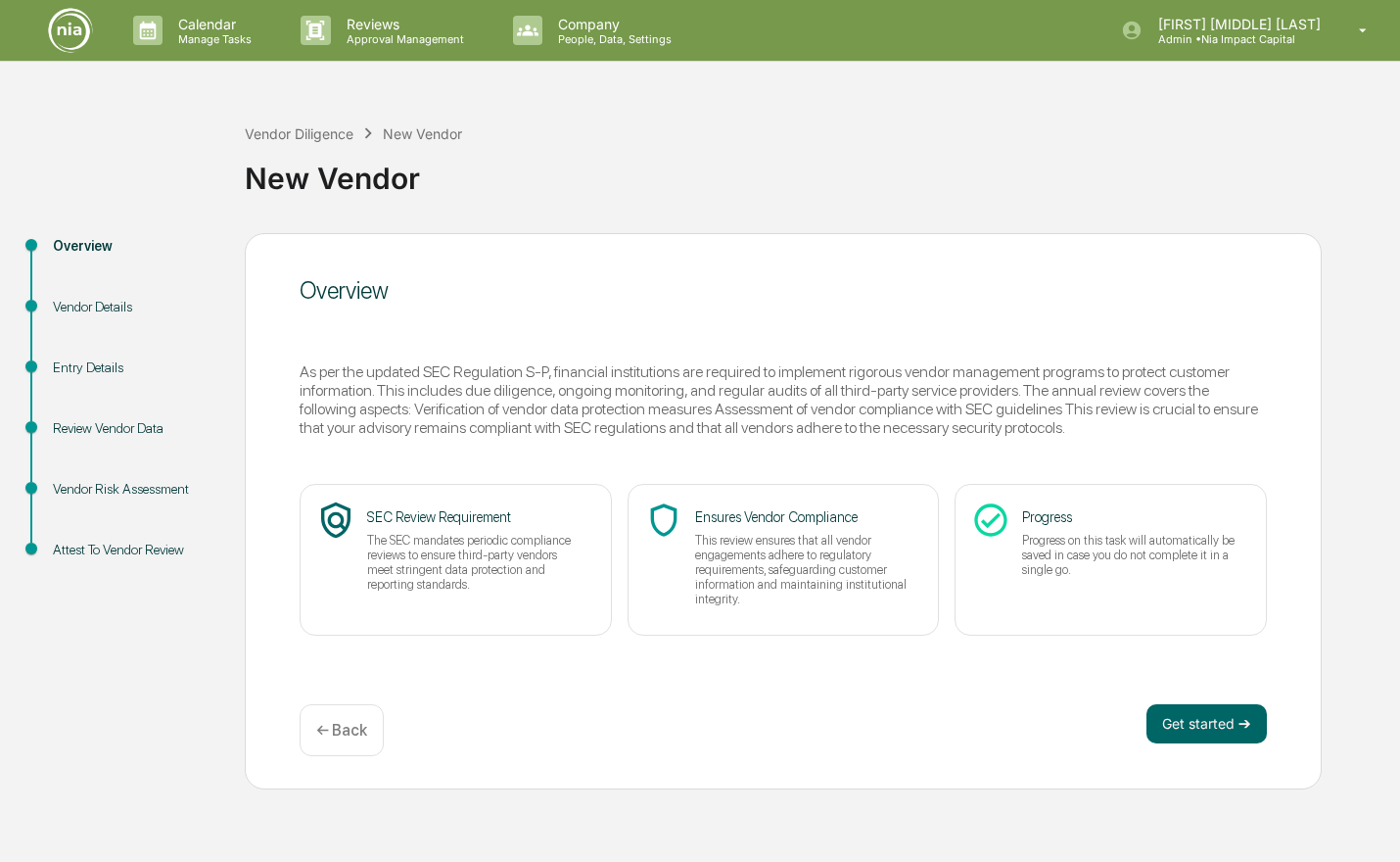 scroll, scrollTop: 0, scrollLeft: 0, axis: both 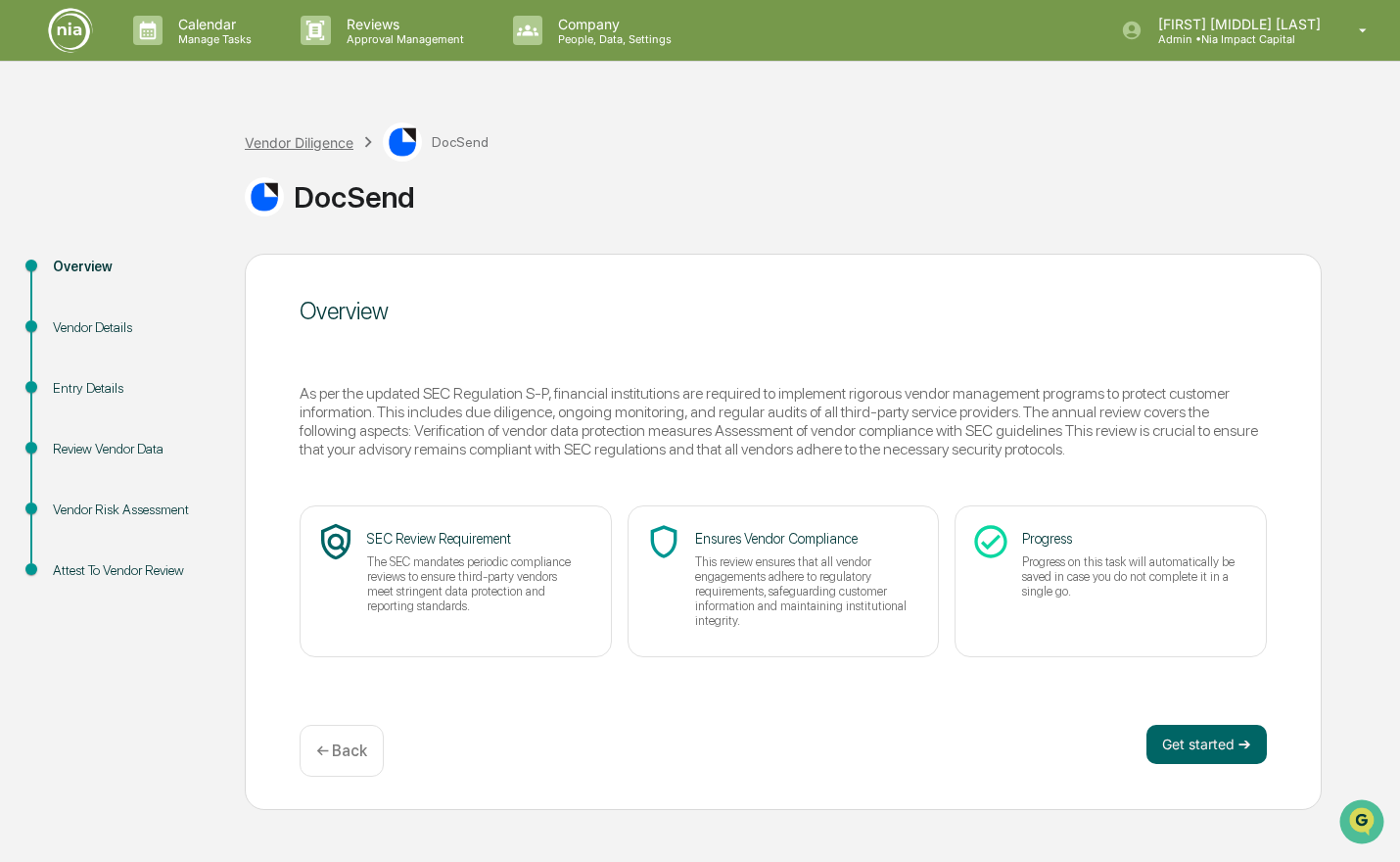 click on "Vendor Diligence" at bounding box center (299, 142) 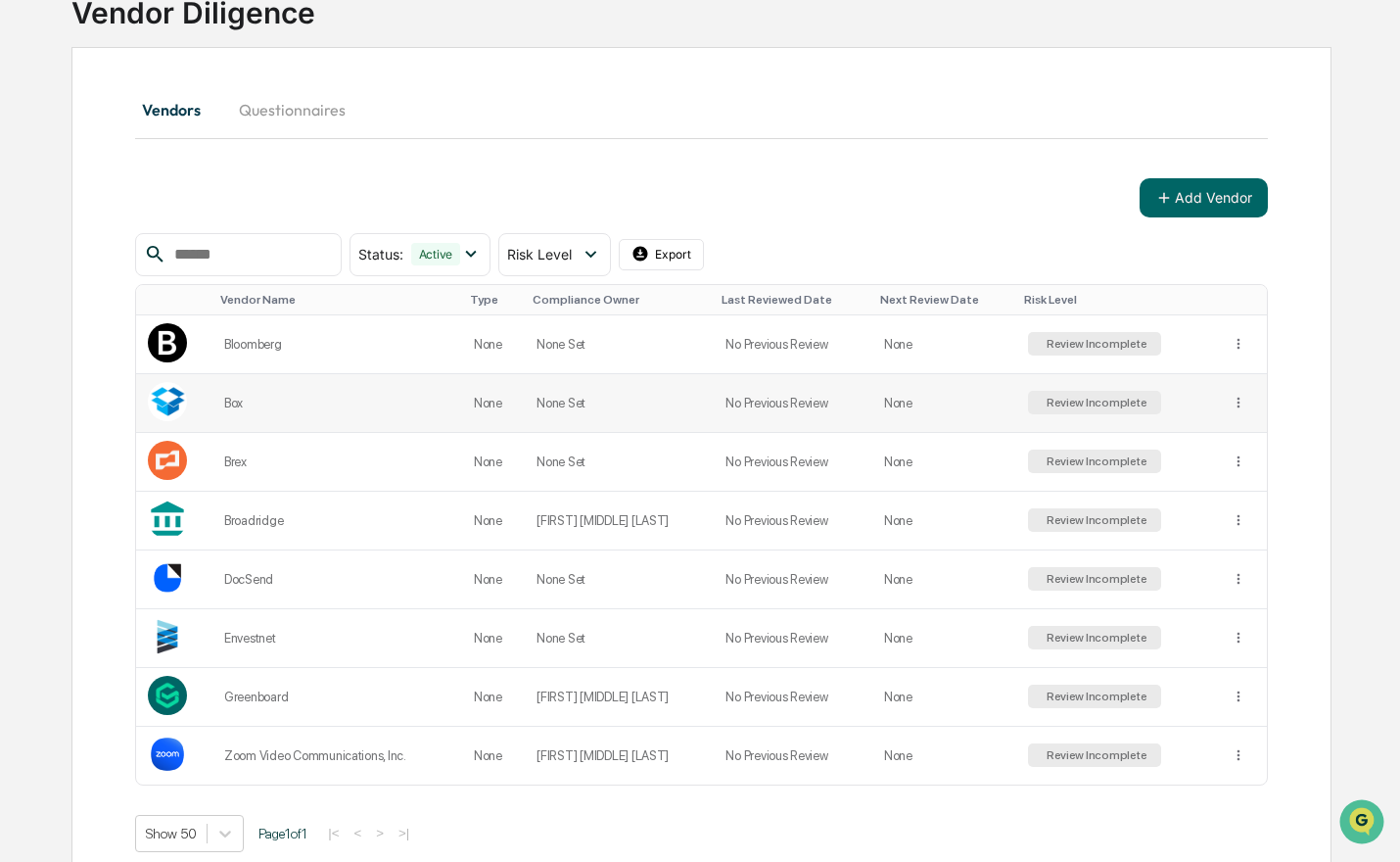 scroll, scrollTop: 173, scrollLeft: 0, axis: vertical 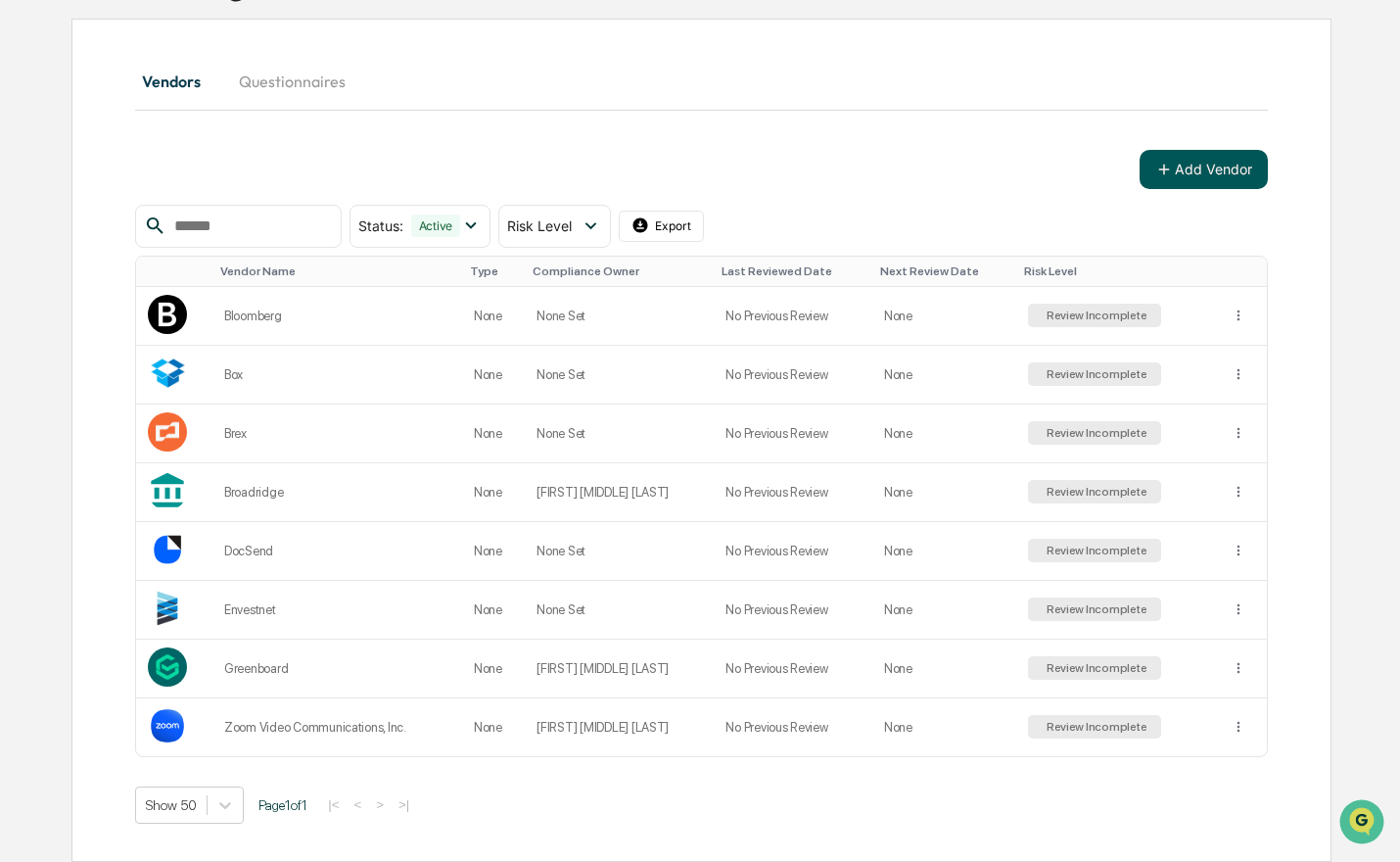 click on "Add Vendor" at bounding box center (1203, 169) 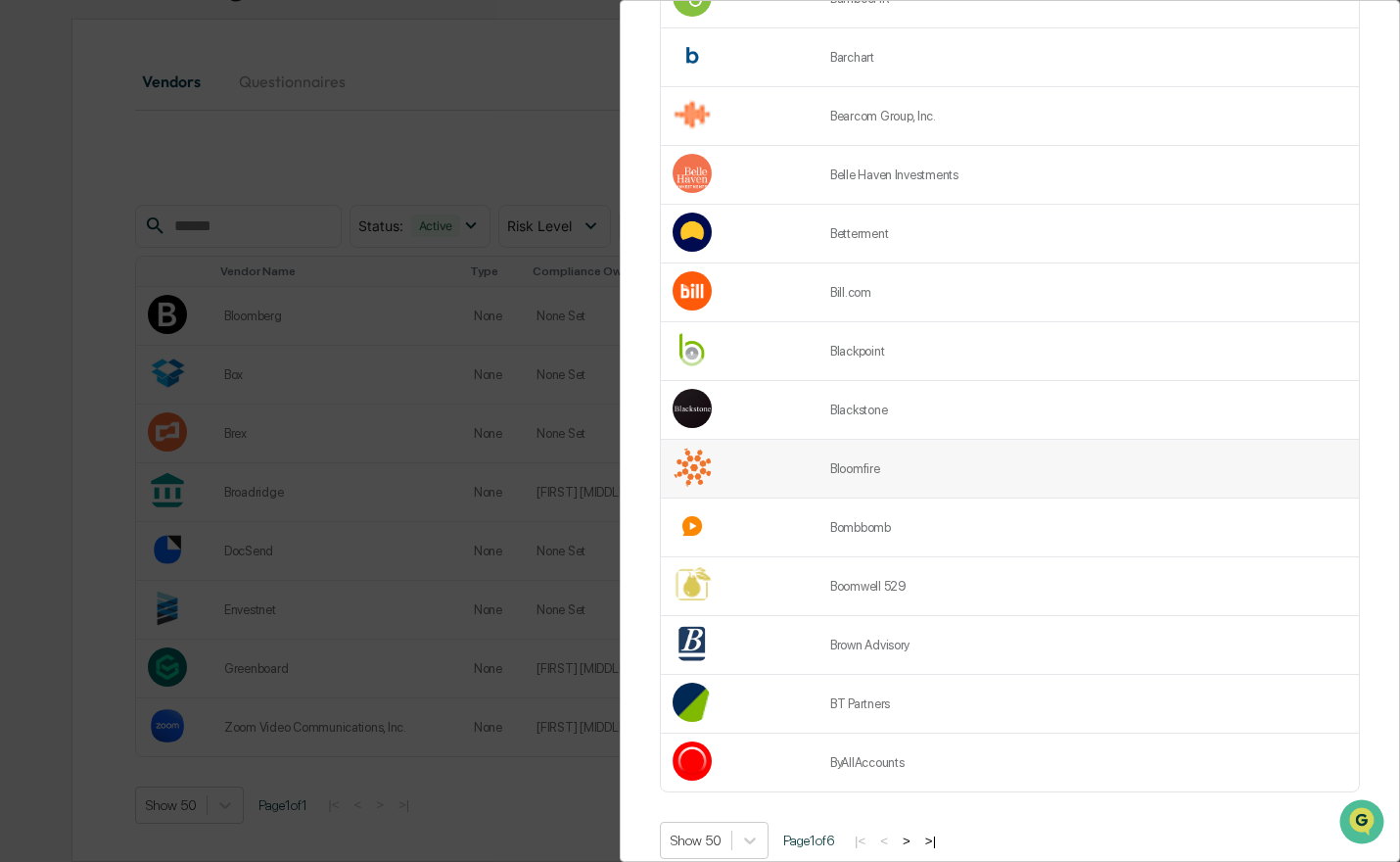 scroll, scrollTop: 2413, scrollLeft: 0, axis: vertical 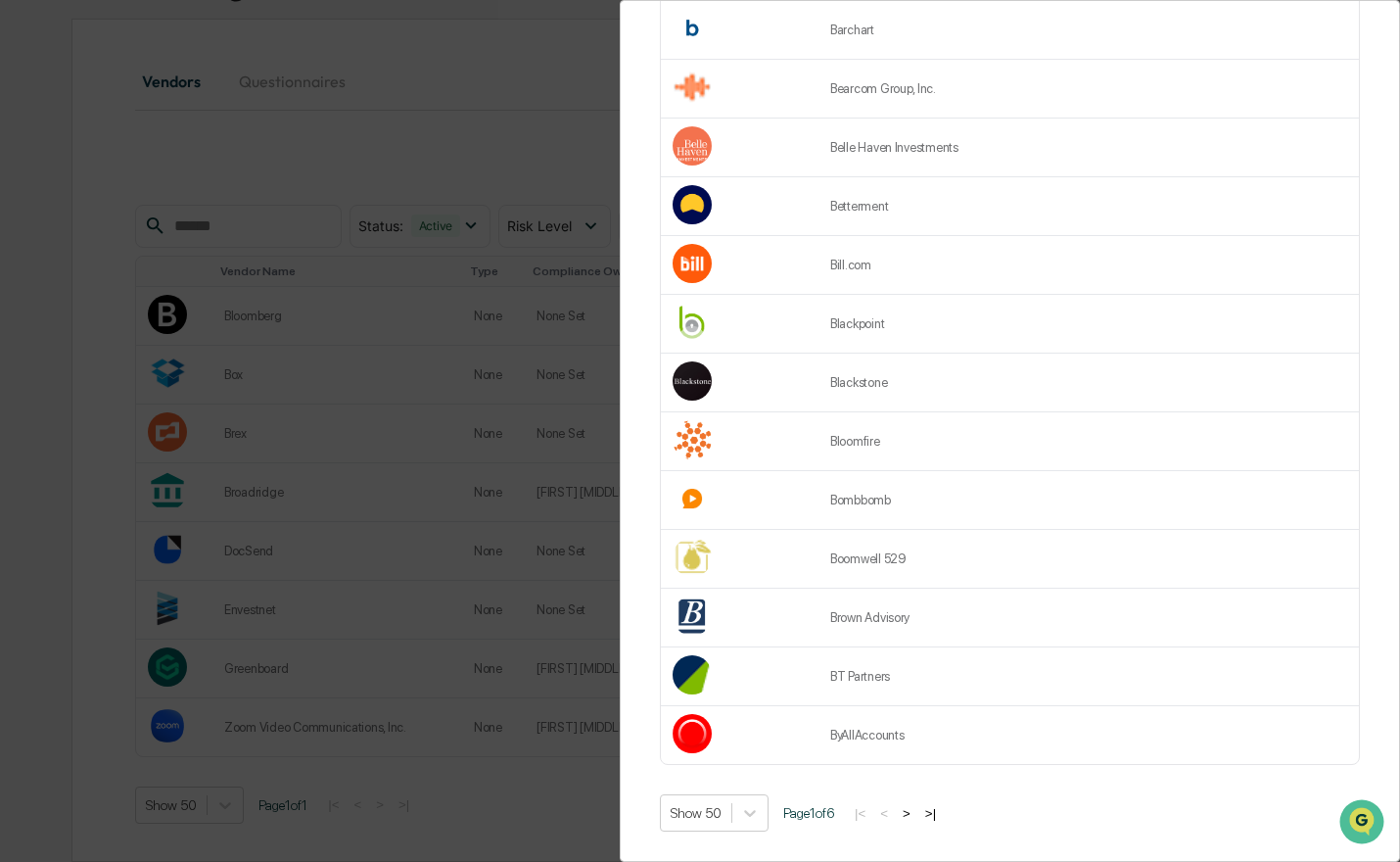 click on ">" at bounding box center [907, 813] 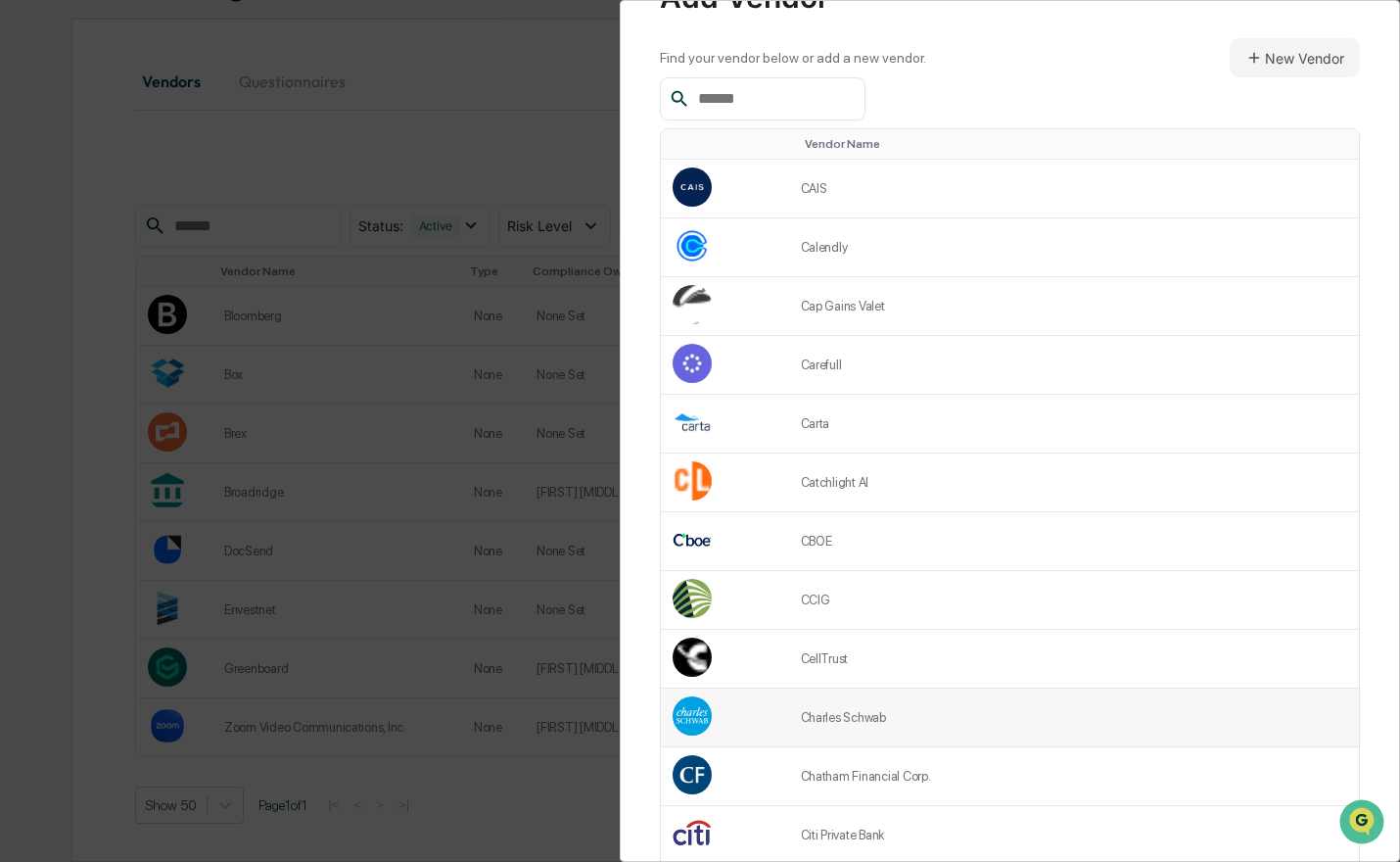 scroll, scrollTop: 71, scrollLeft: 0, axis: vertical 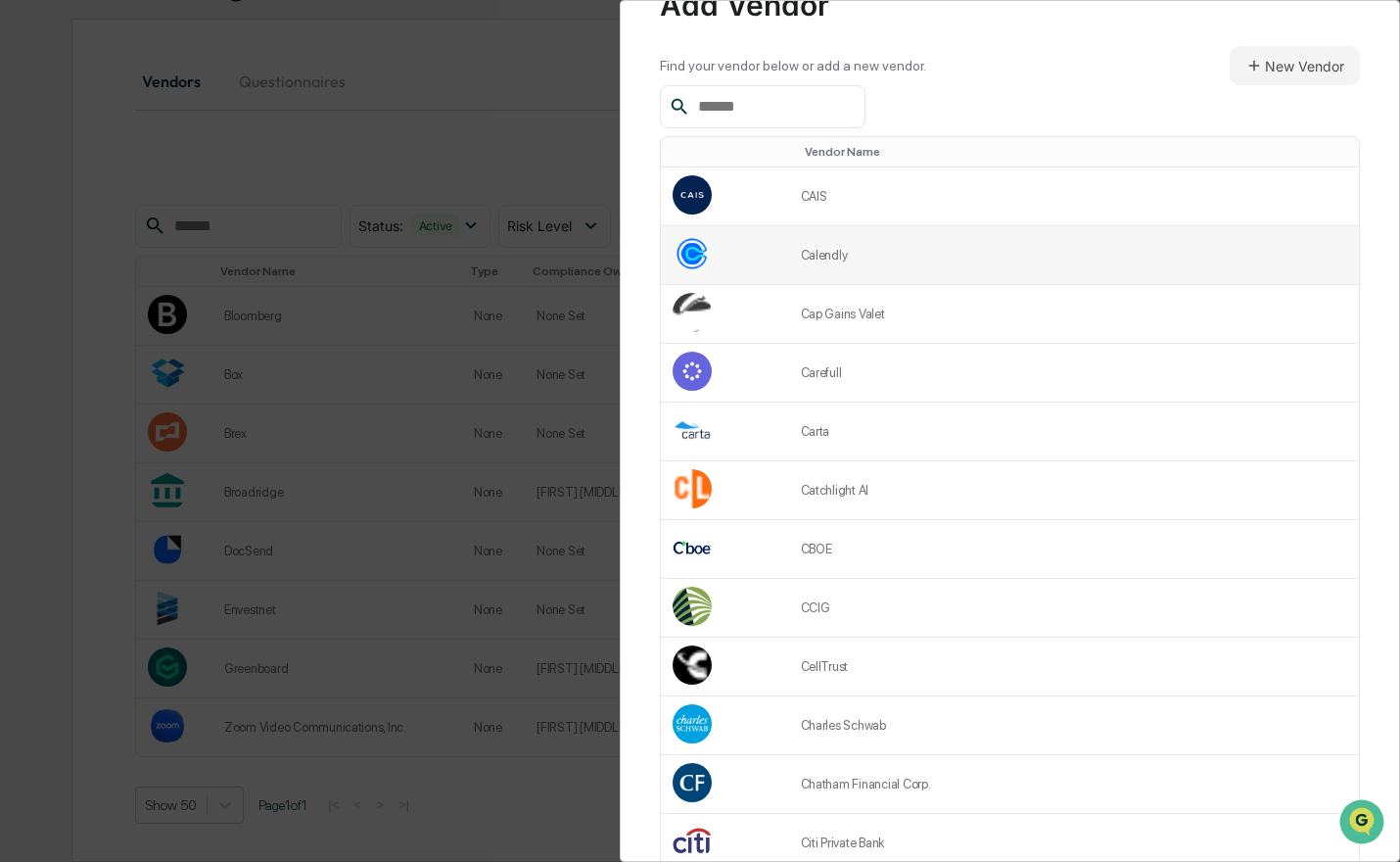 click on "Calendly" at bounding box center (1074, 256) 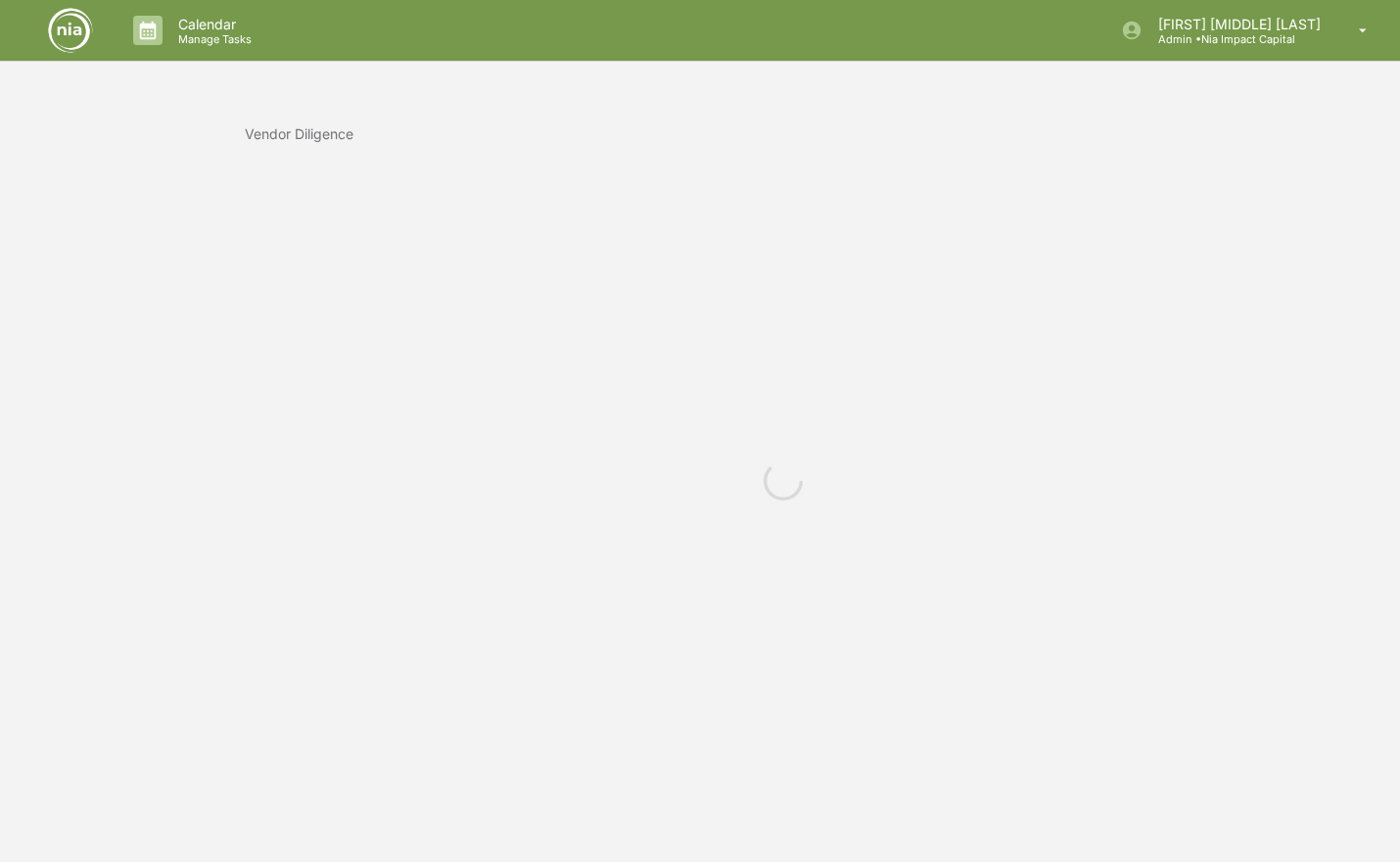 scroll, scrollTop: 0, scrollLeft: 0, axis: both 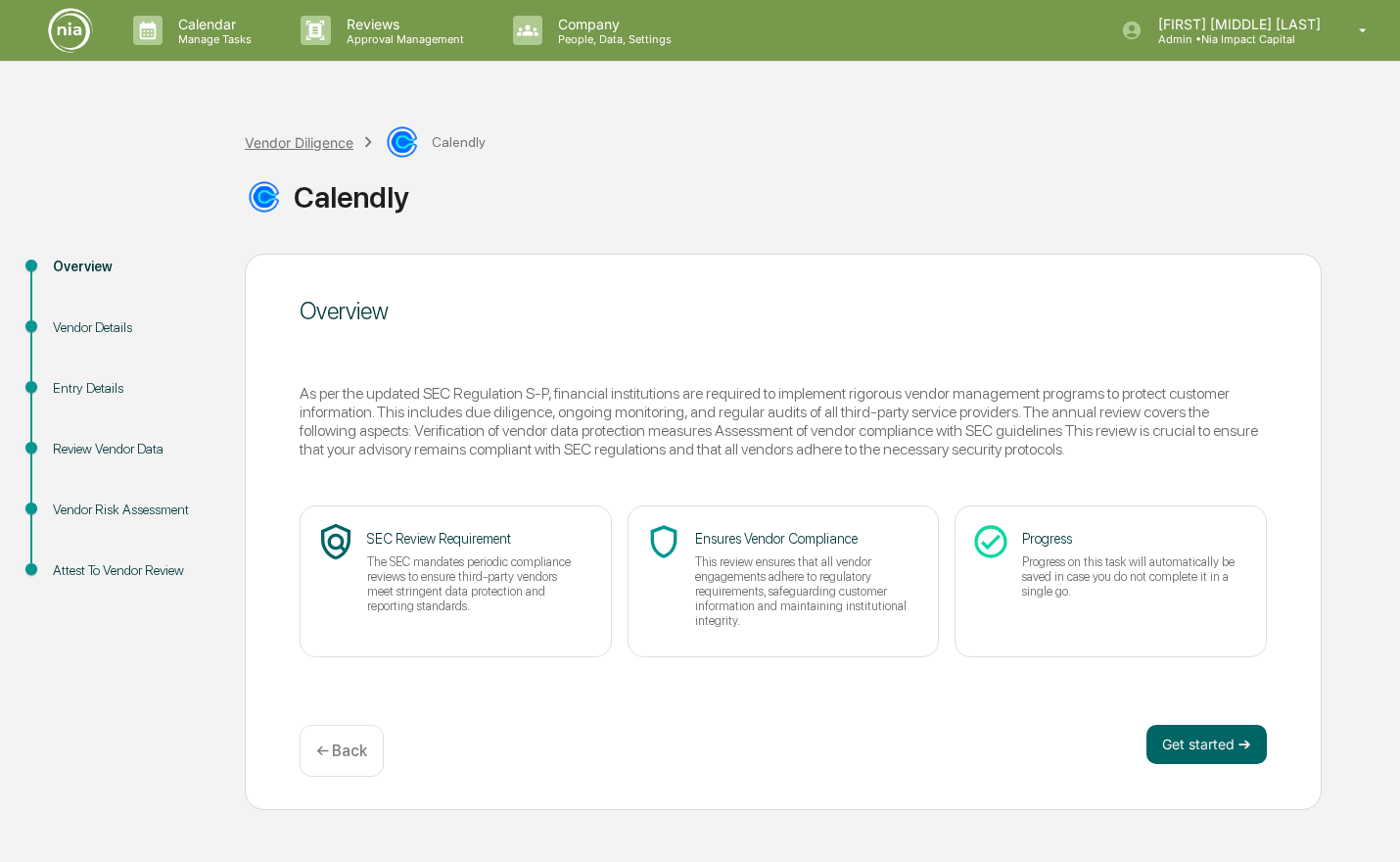 click on "Vendor Diligence" at bounding box center [299, 142] 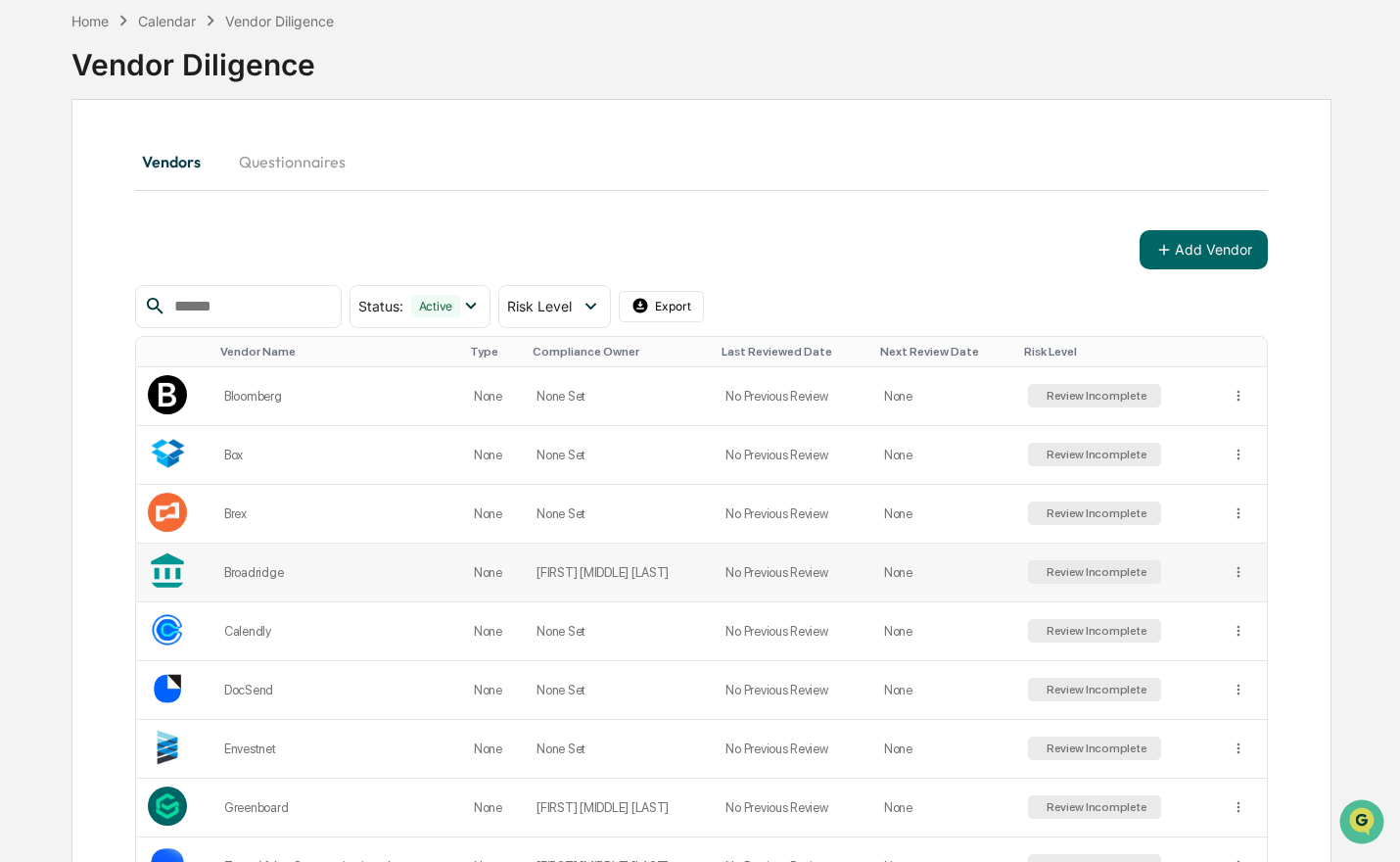 scroll, scrollTop: 232, scrollLeft: 0, axis: vertical 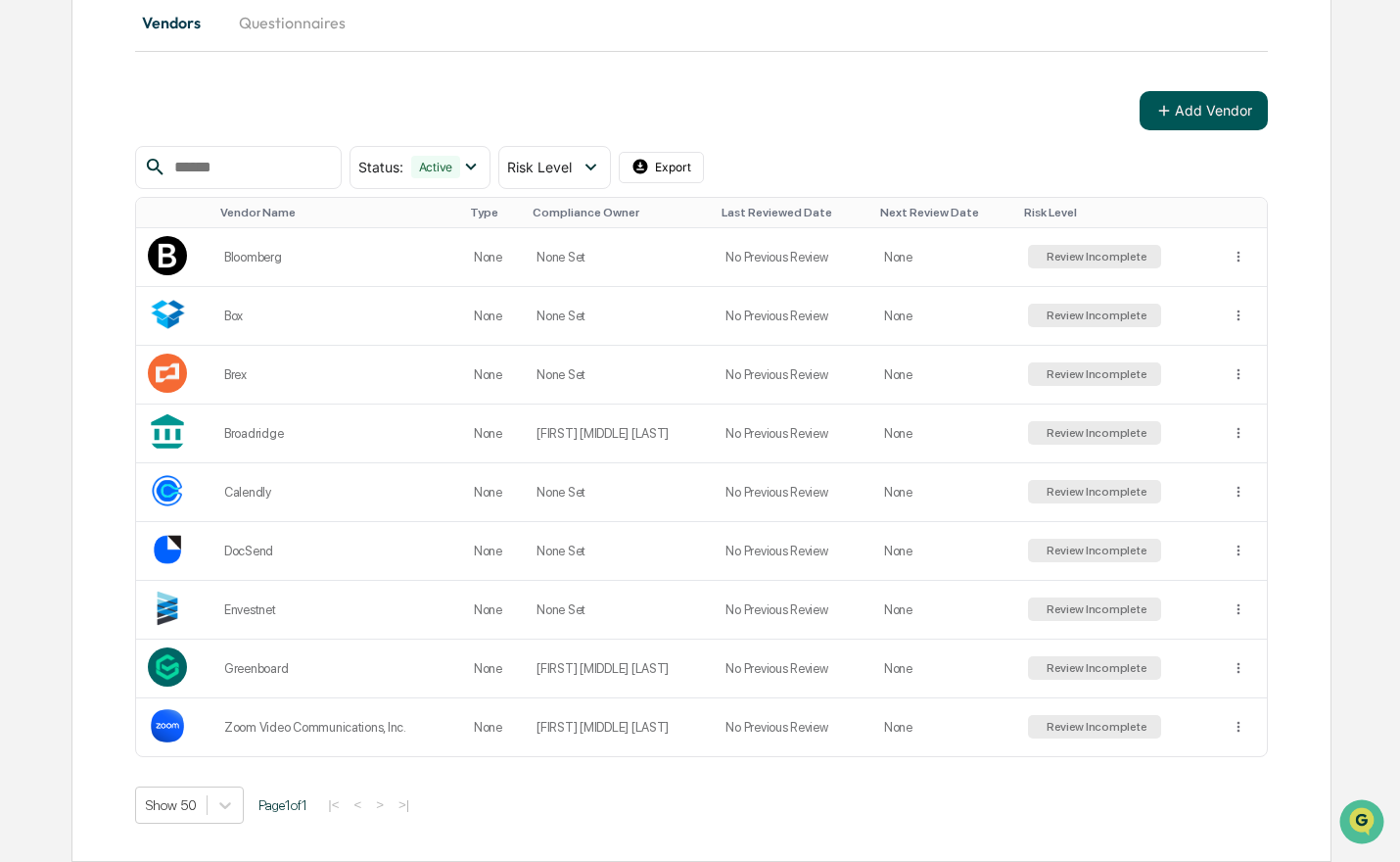click on "Add Vendor" at bounding box center [1203, 111] 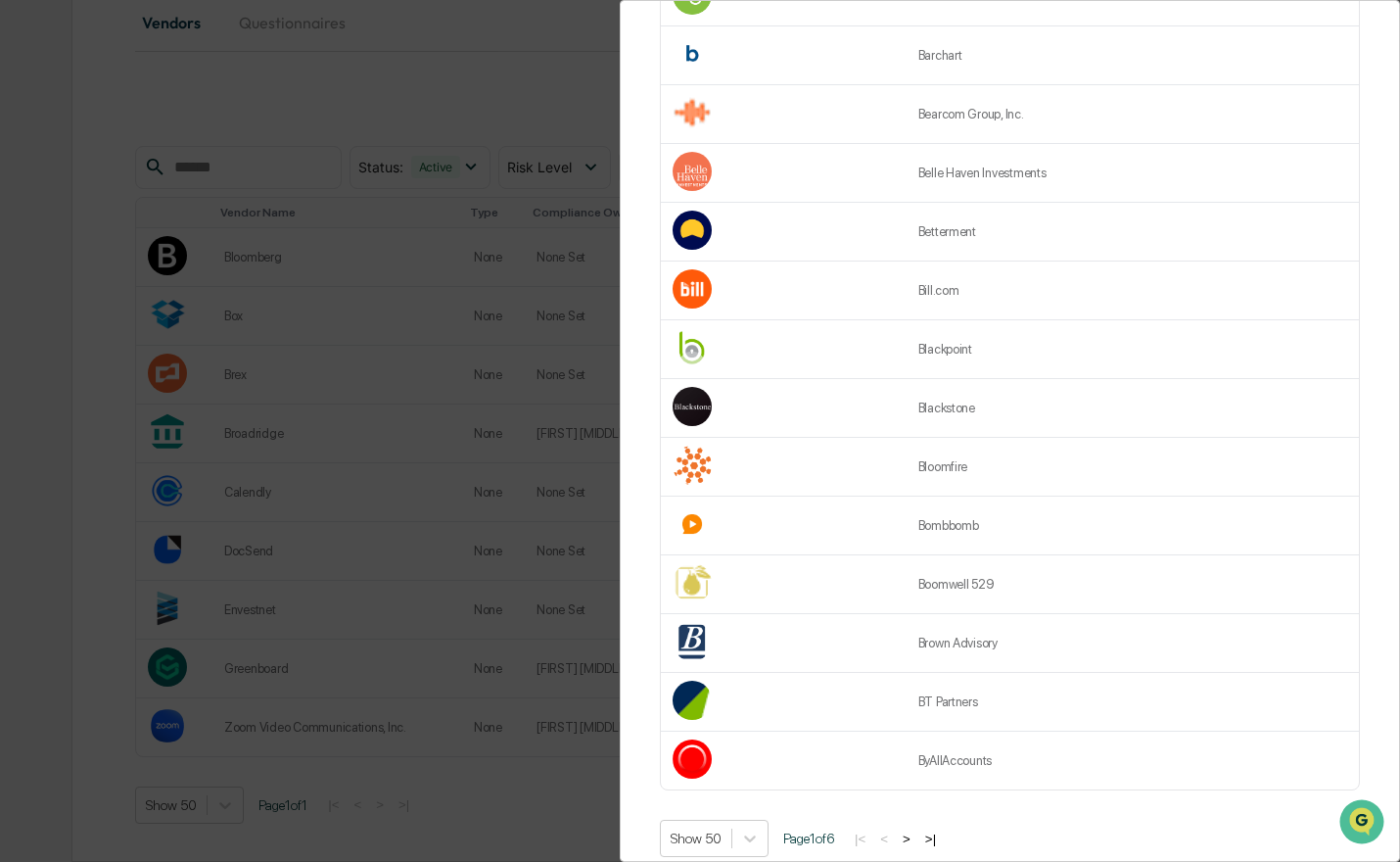 scroll, scrollTop: 2413, scrollLeft: 0, axis: vertical 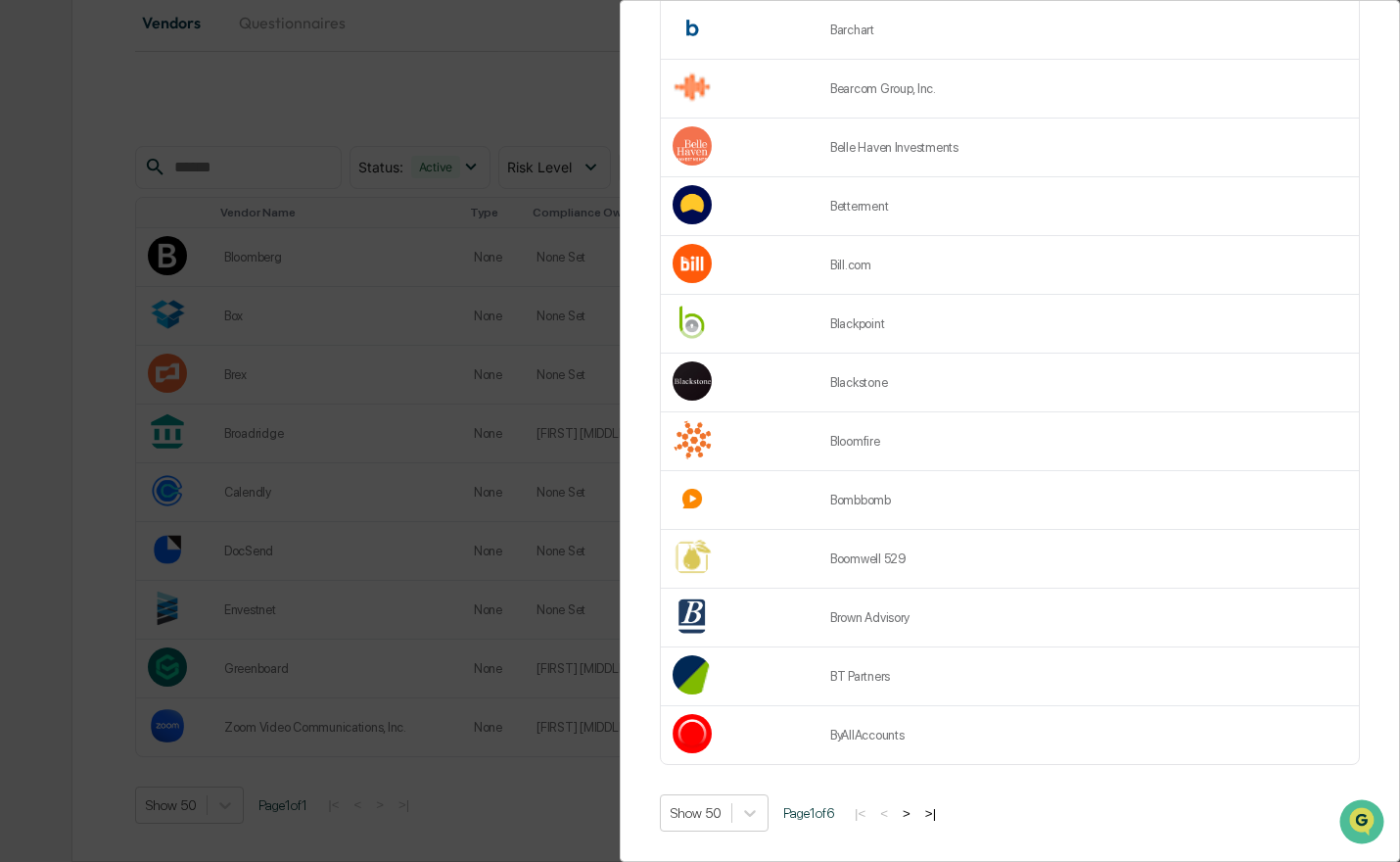 click on ">" at bounding box center (907, 813) 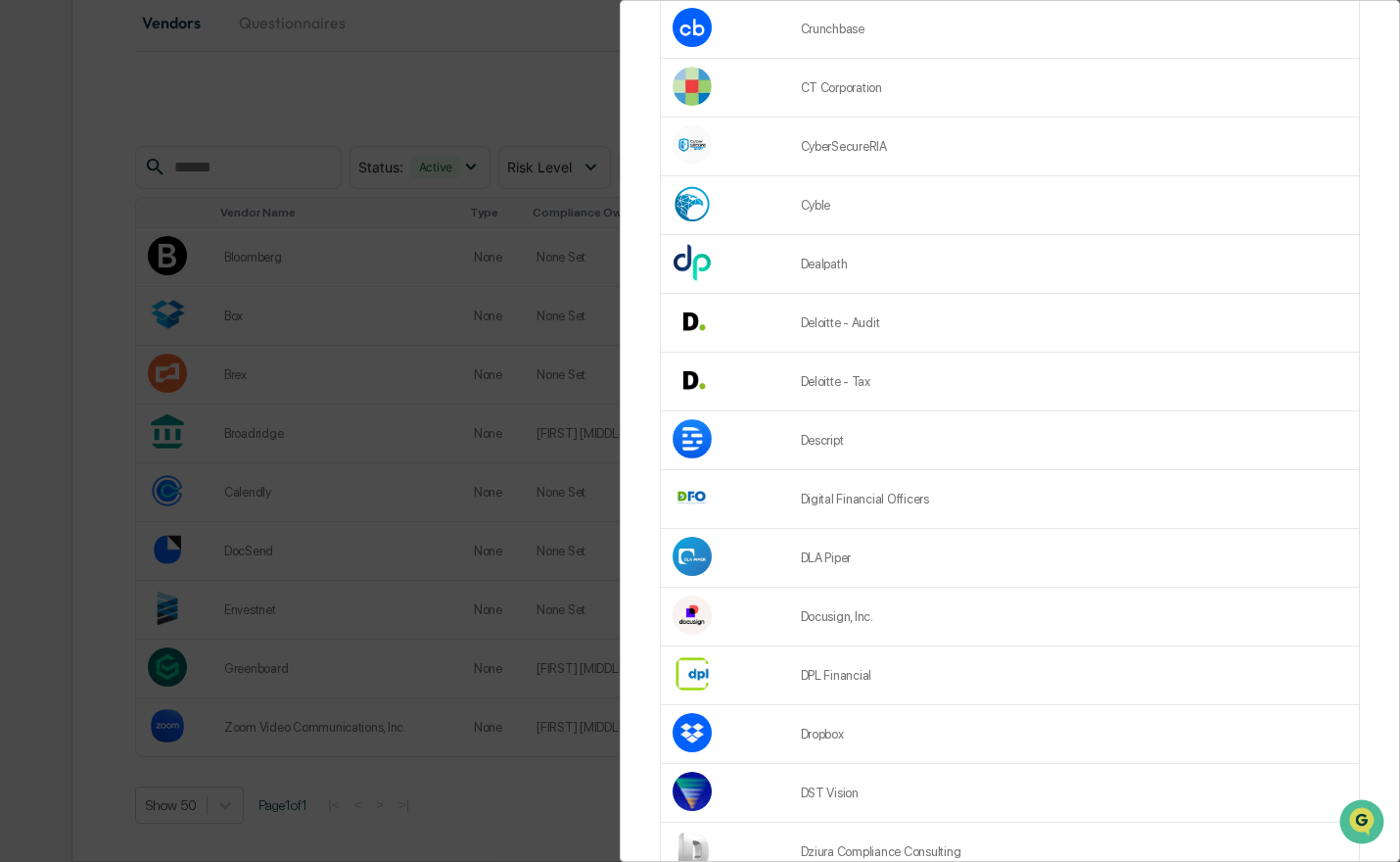 scroll, scrollTop: 1647, scrollLeft: 0, axis: vertical 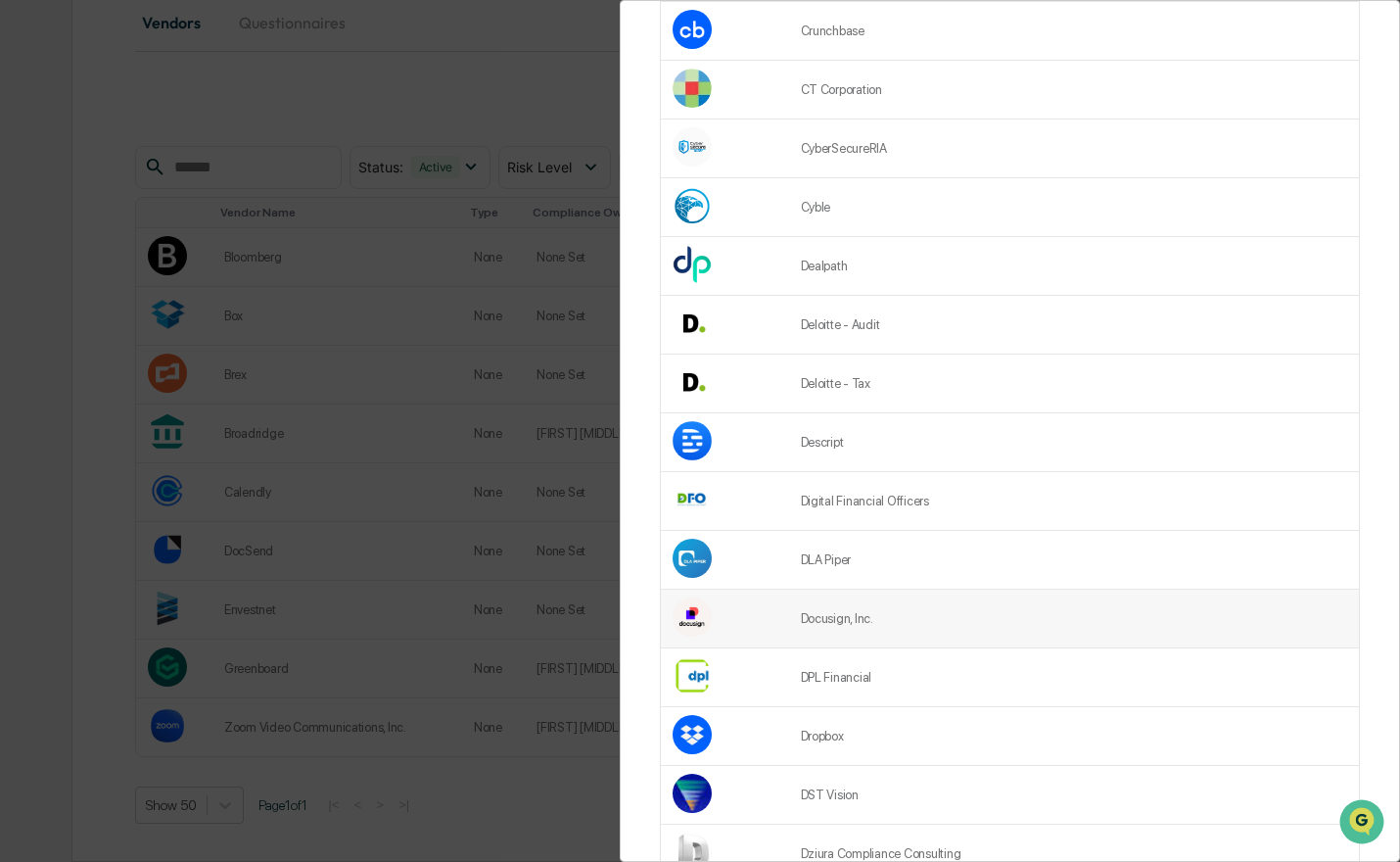 click on "Docusign, Inc." at bounding box center [1074, 619] 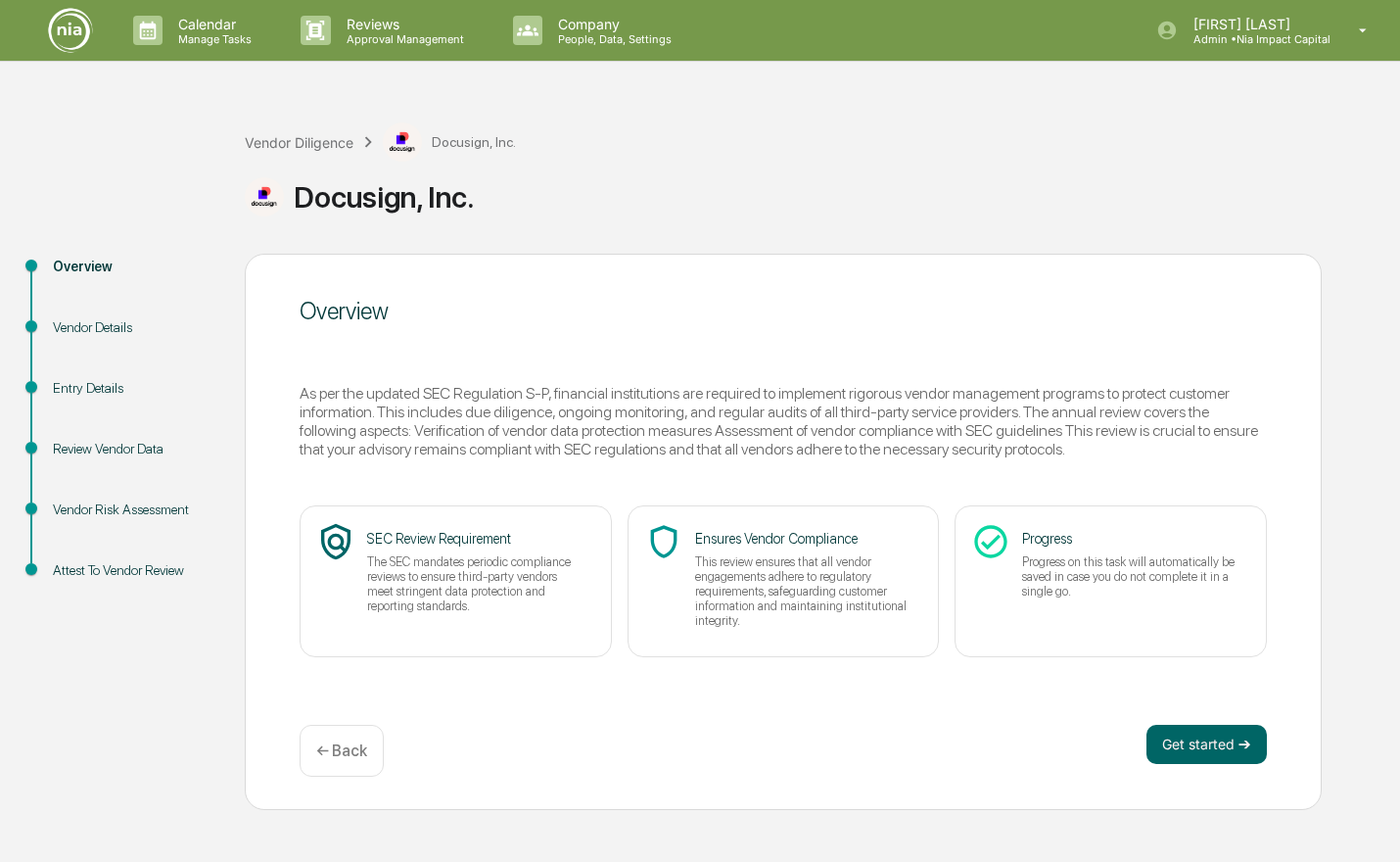 scroll, scrollTop: 0, scrollLeft: 0, axis: both 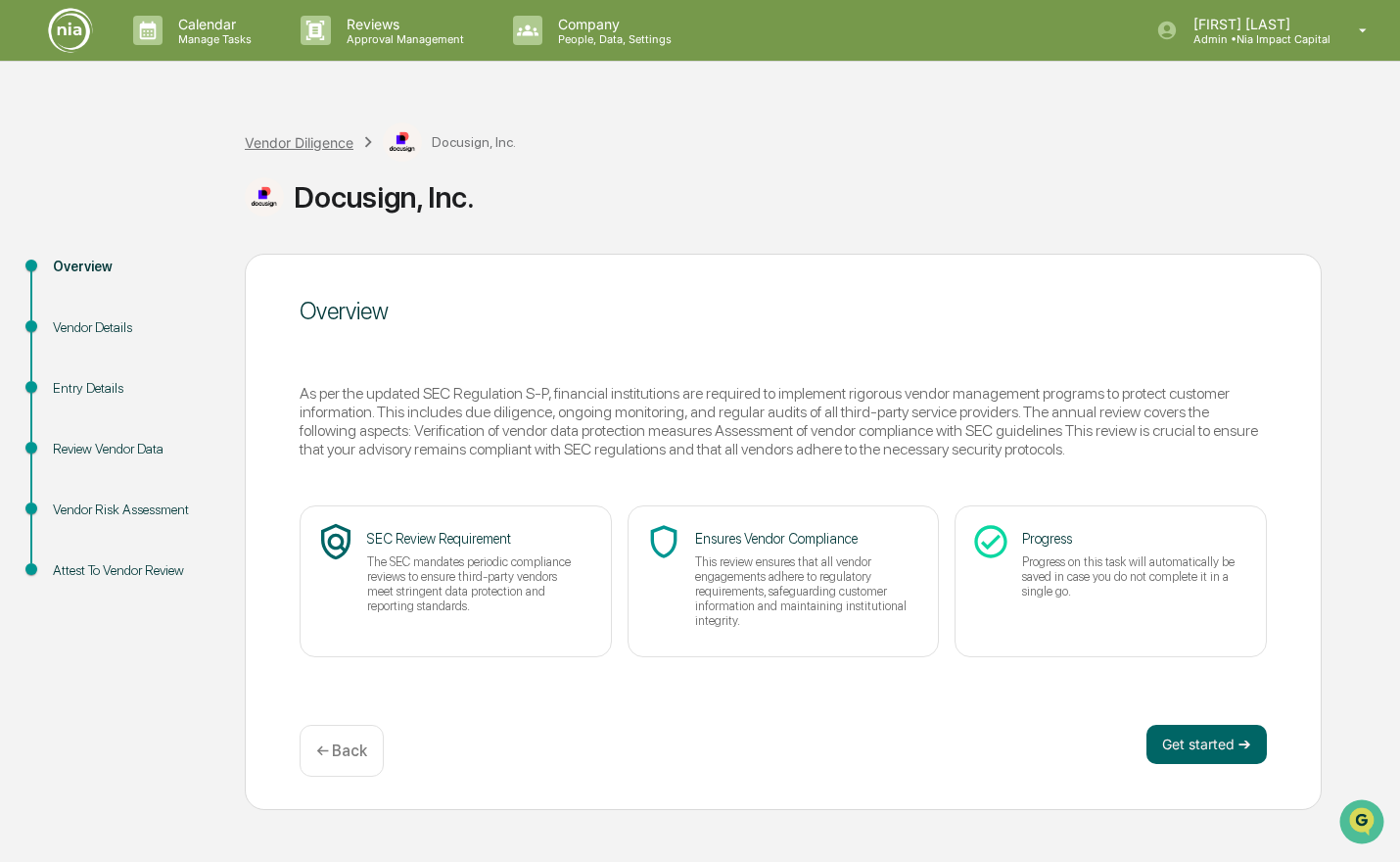 click on "Vendor Diligence" at bounding box center (299, 142) 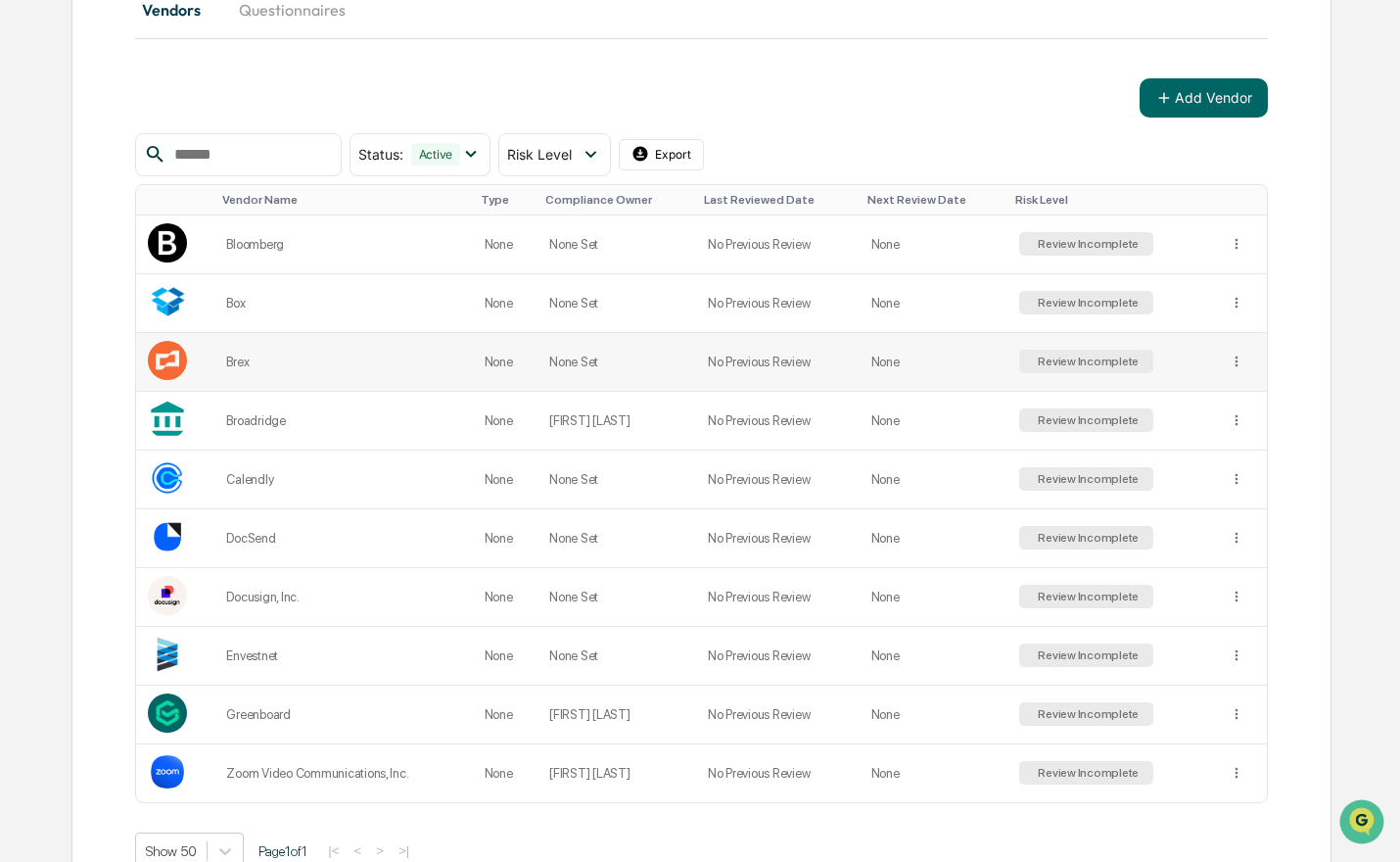 scroll, scrollTop: 242, scrollLeft: 0, axis: vertical 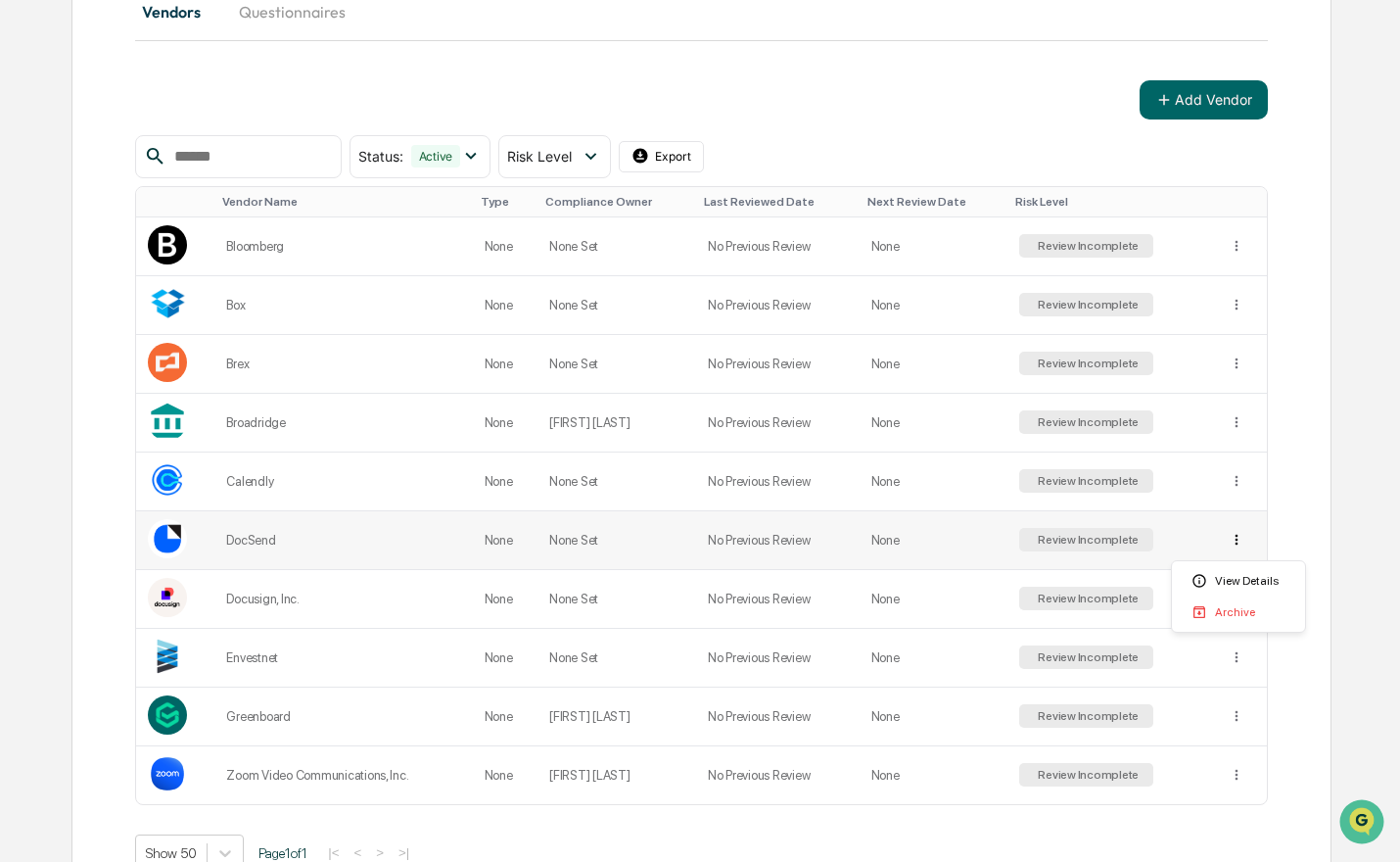 click on "Calendar Manage Tasks Reviews Approval Management Company People, Data, Settings Mary Jo Willmore Admin •  Nia Impact Capital Home Calendar Vendor Diligence Vendor Diligence Vendors Questionnaires Add Vendor Status : Active Select/Deselect All Active Archived Risk Level Select/Deselect All Low Medium High Review Incomplete Export Vendor Name Type Compliance Owner Last Reviewed Date Next Review Date Risk Level Bloomberg None None Set No Previous Review None Review Incomplete Box None None Set No Previous Review None Review Incomplete Brex None None Set No Previous Review None Review Incomplete Broadridge None Mary Jo Willmore No Previous Review None Review Incomplete Calendly None None Set No Previous Review None Review Incomplete DocSend None None Set No Previous Review None Review Incomplete Docusign, Inc. None None Set No Previous Review None Review Incomplete Envestnet None None Set No Previous Review None Review Incomplete Greenboard None Mary Jo Willmore No Previous Review None Review Incomplete None 1" at bounding box center (700, 189) 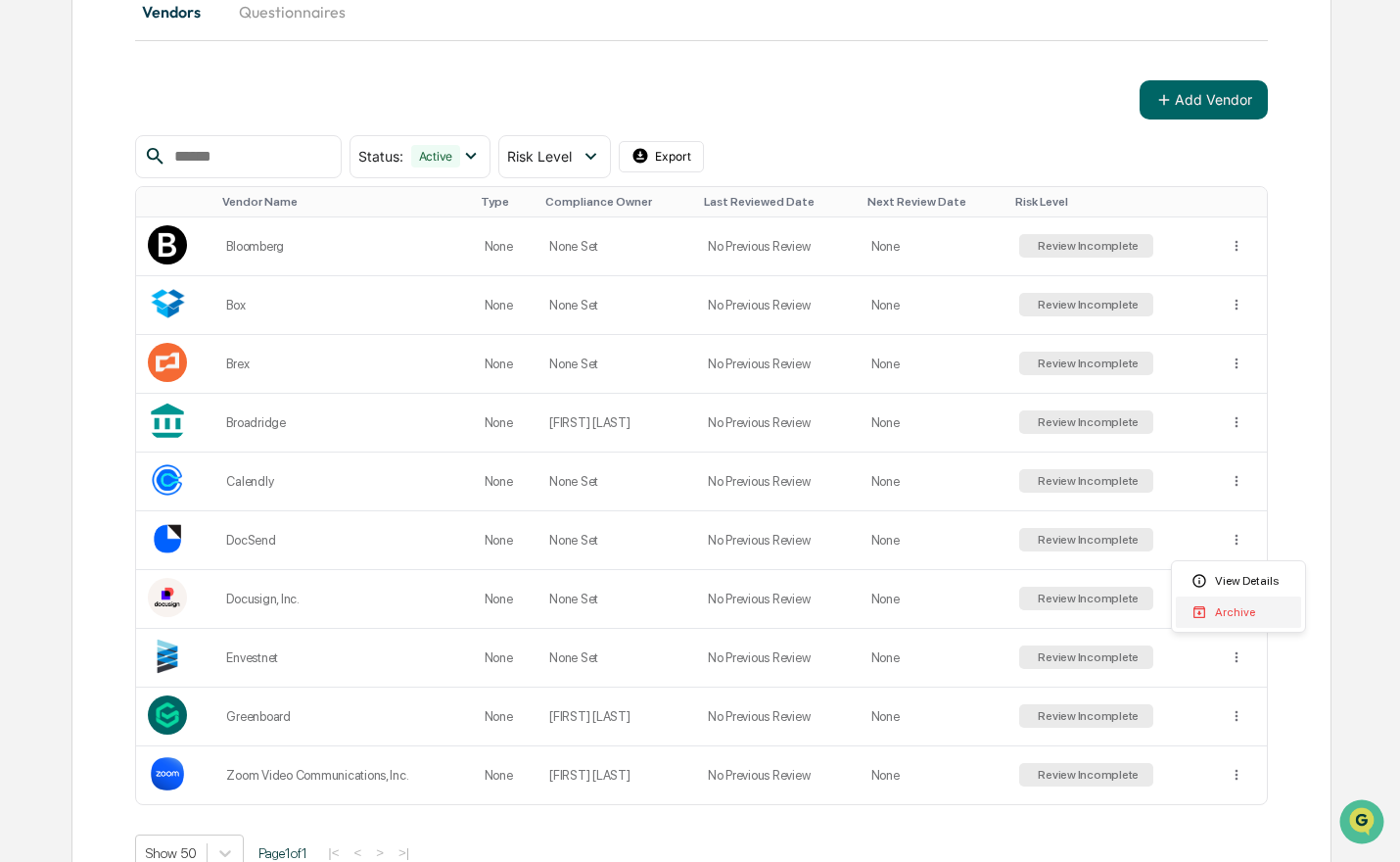 click on "Archive" at bounding box center (1238, 612) 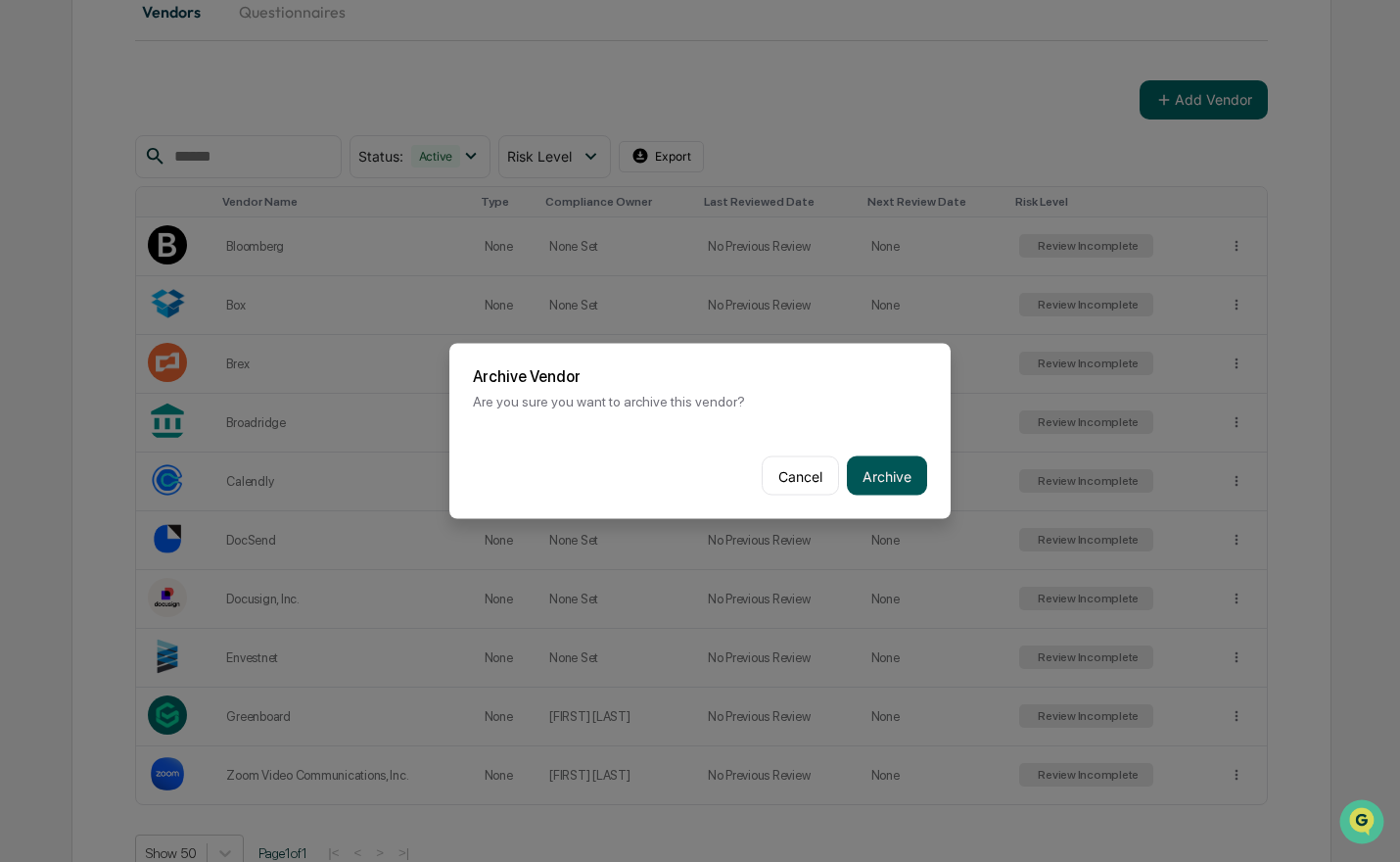 click on "Archive" at bounding box center [887, 476] 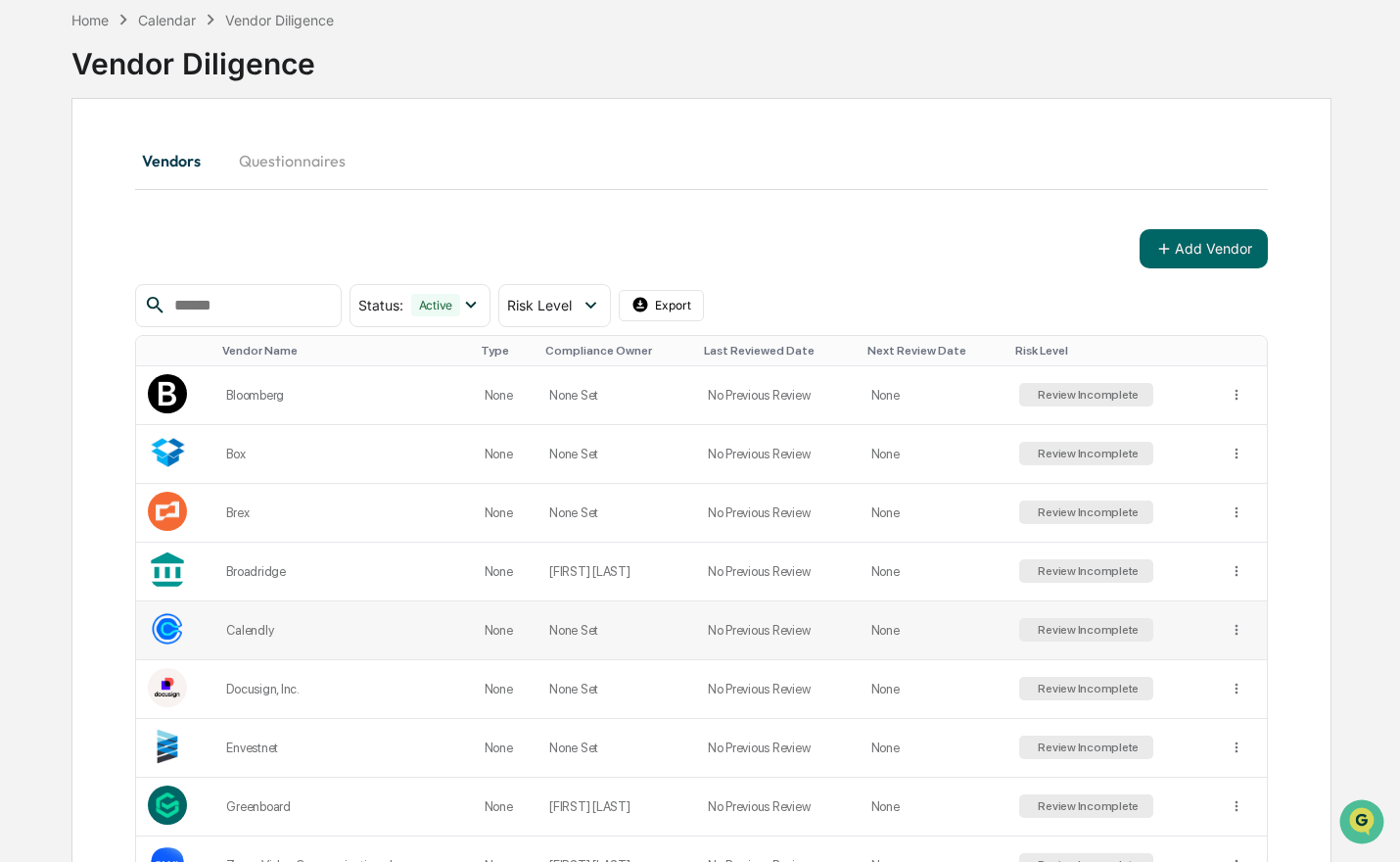 scroll, scrollTop: 232, scrollLeft: 0, axis: vertical 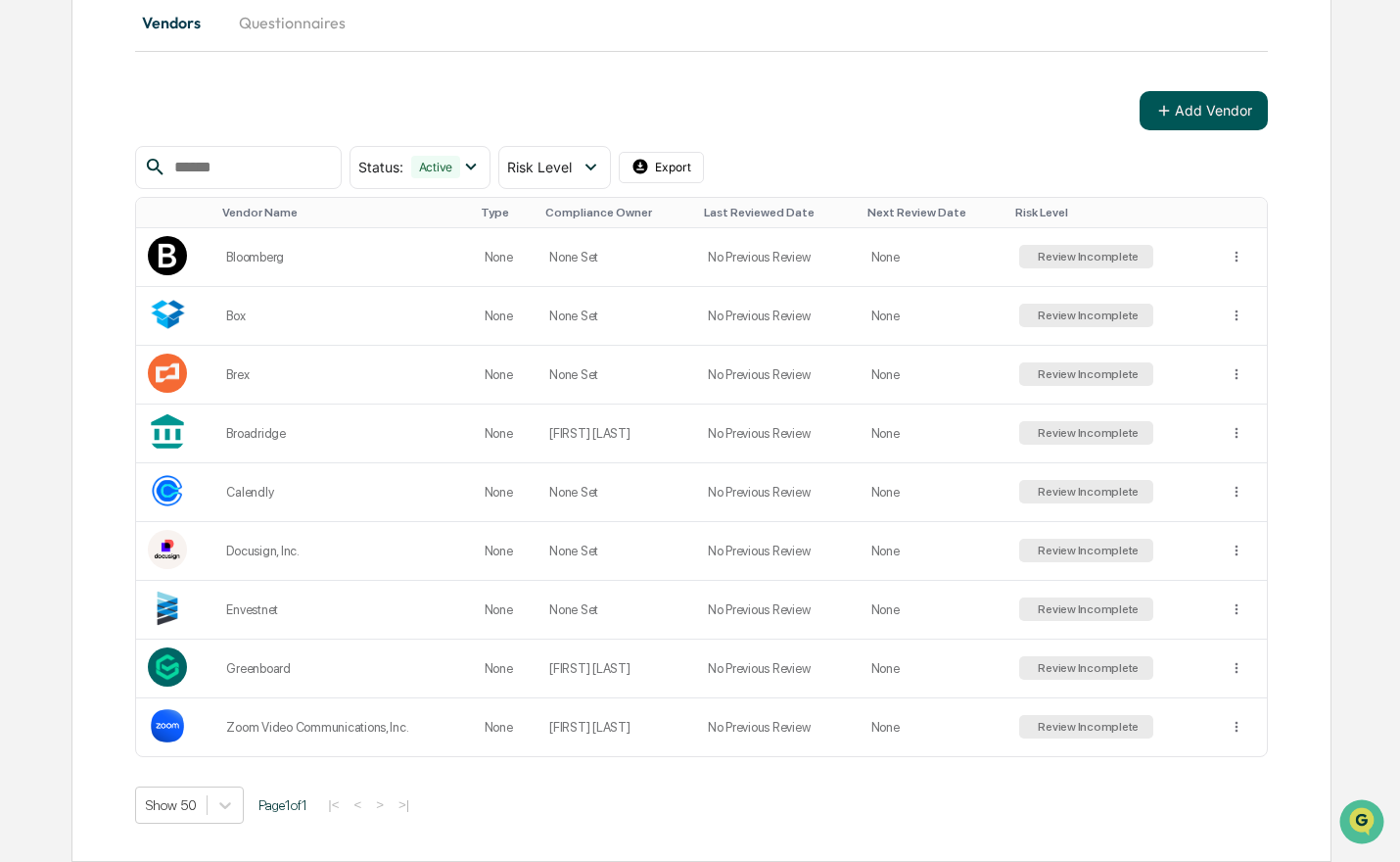 click on "Add Vendor" at bounding box center [1203, 111] 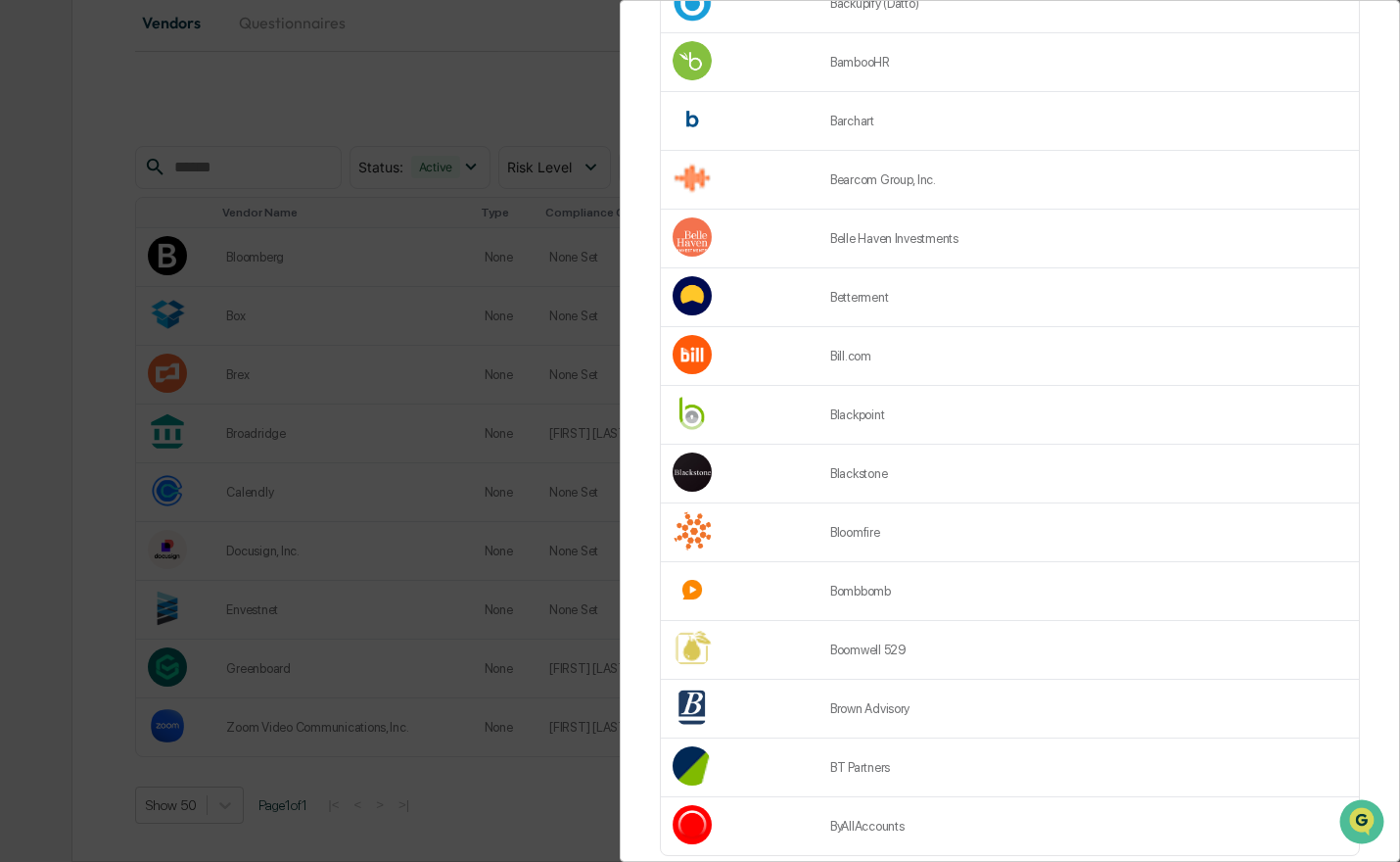 scroll, scrollTop: 2413, scrollLeft: 0, axis: vertical 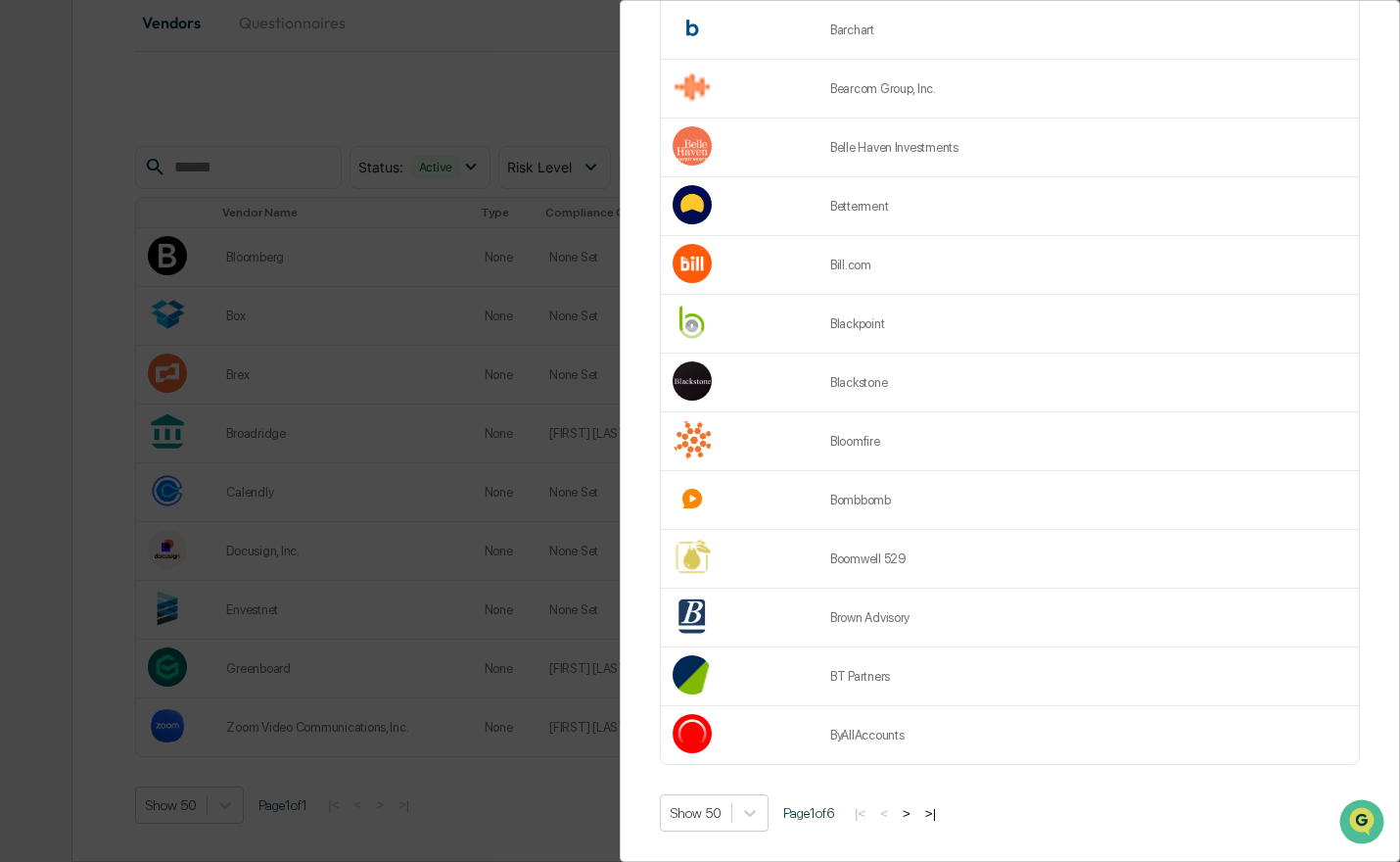 click on ">" at bounding box center [907, 813] 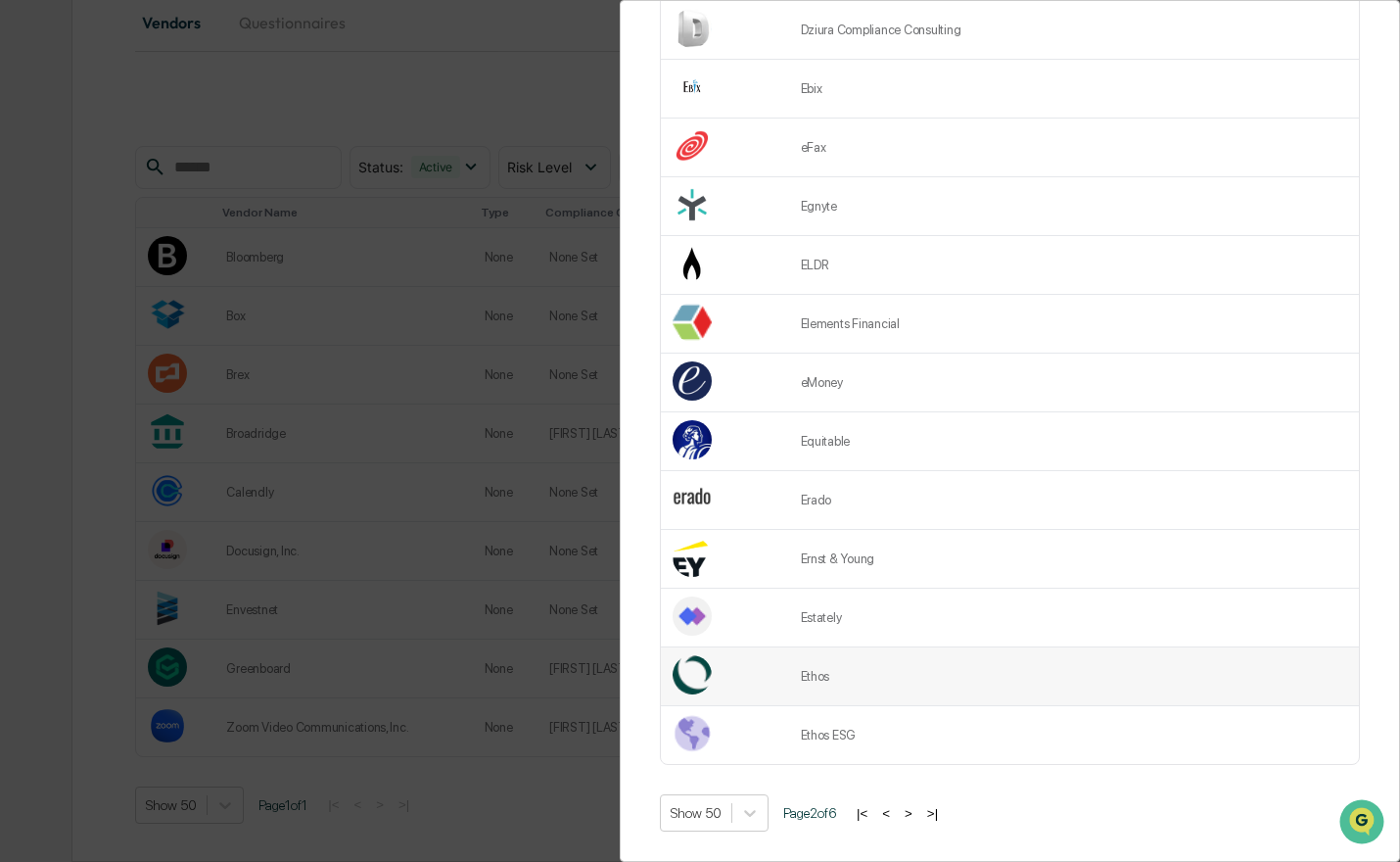 click on "Ethos" at bounding box center (1074, 677) 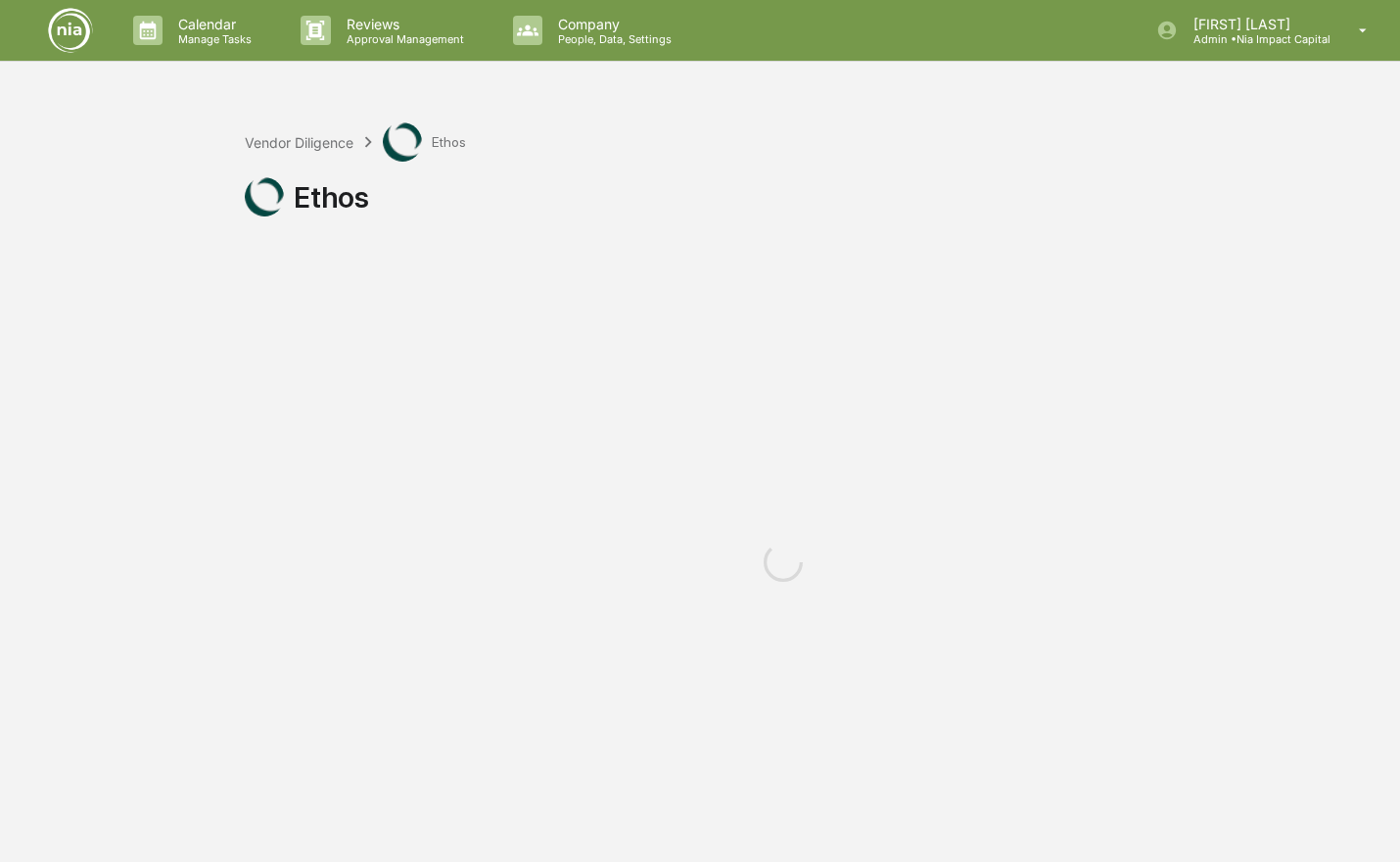 scroll, scrollTop: 0, scrollLeft: 0, axis: both 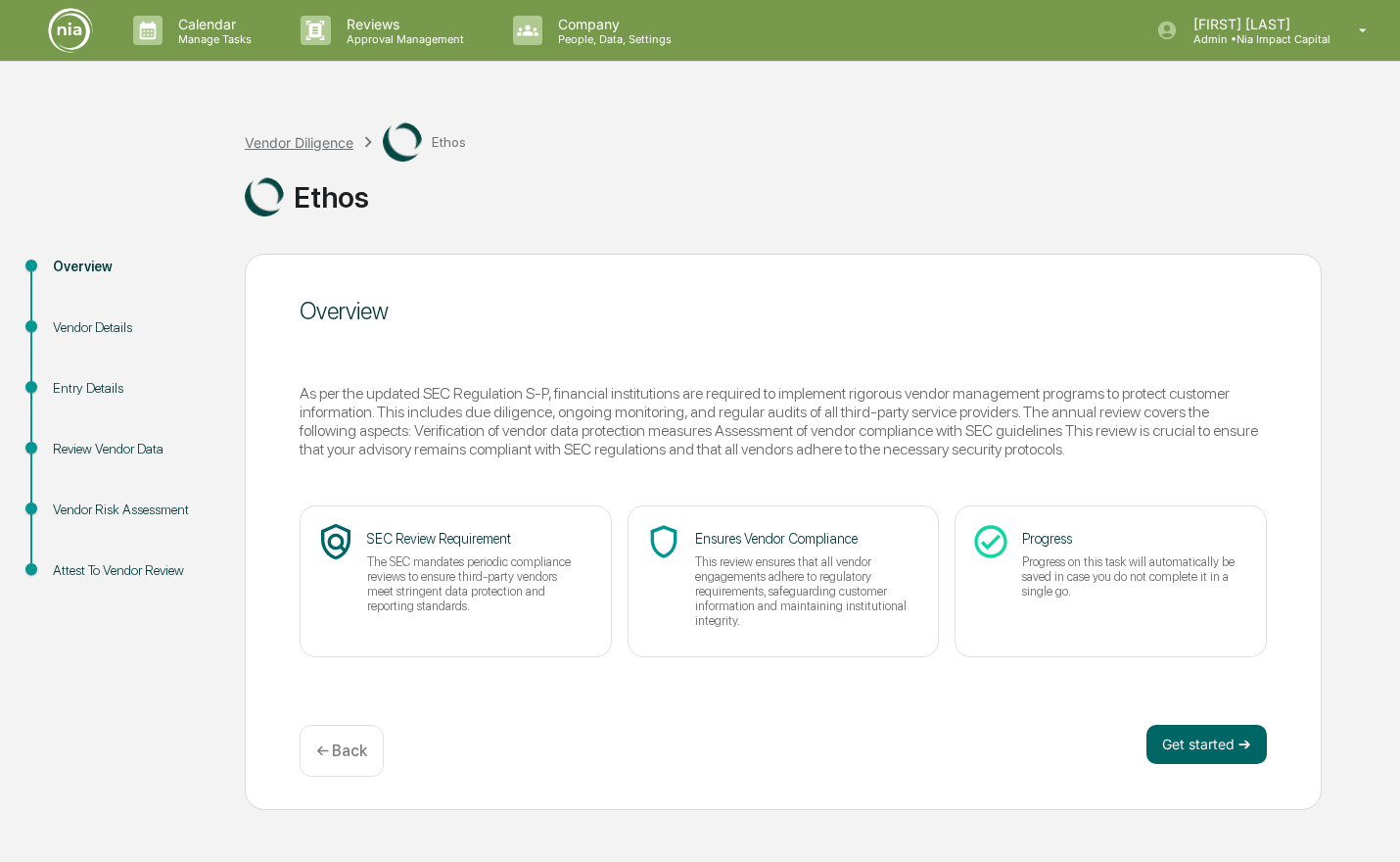 click on "Vendor Diligence" at bounding box center [299, 142] 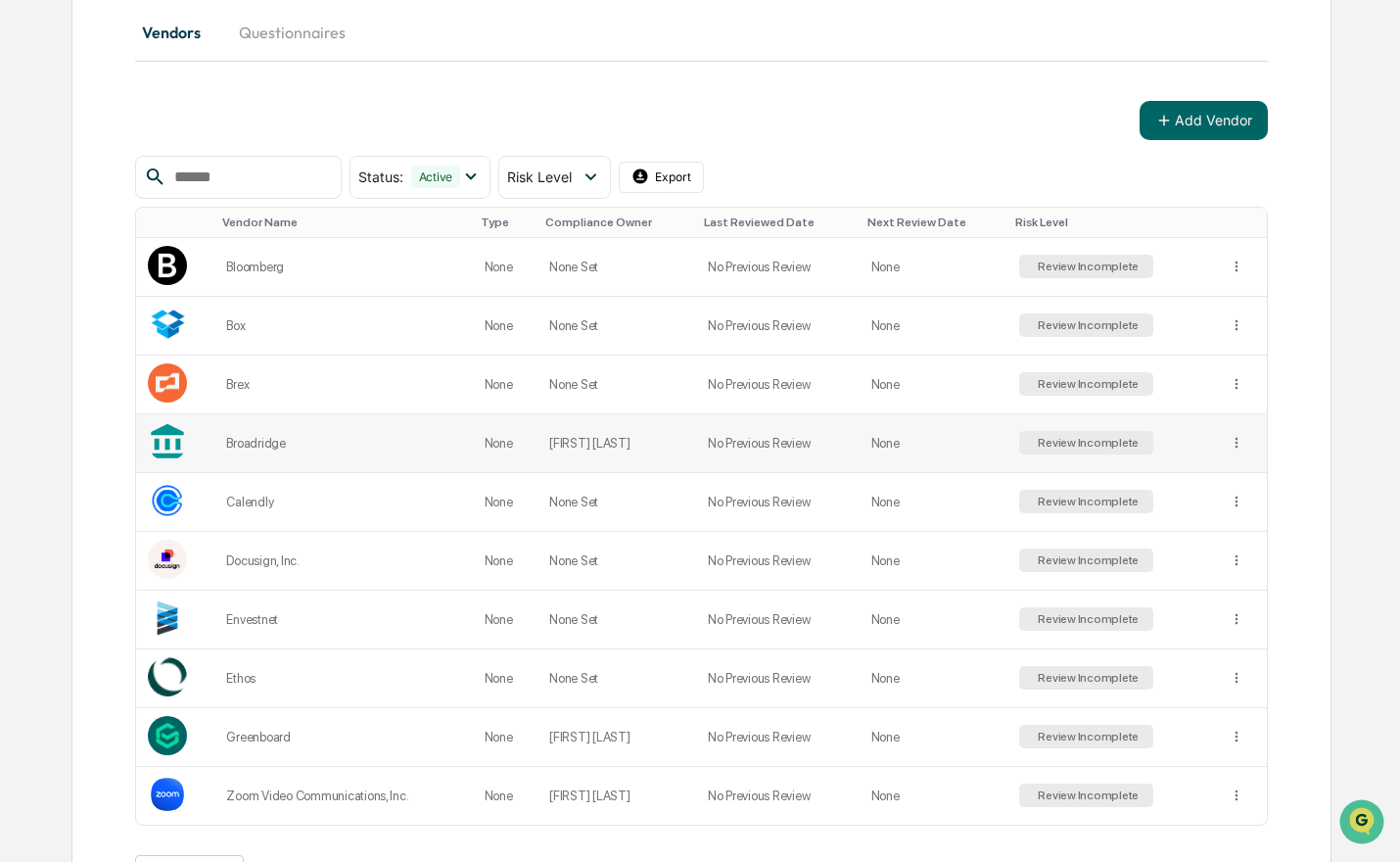 scroll, scrollTop: 291, scrollLeft: 0, axis: vertical 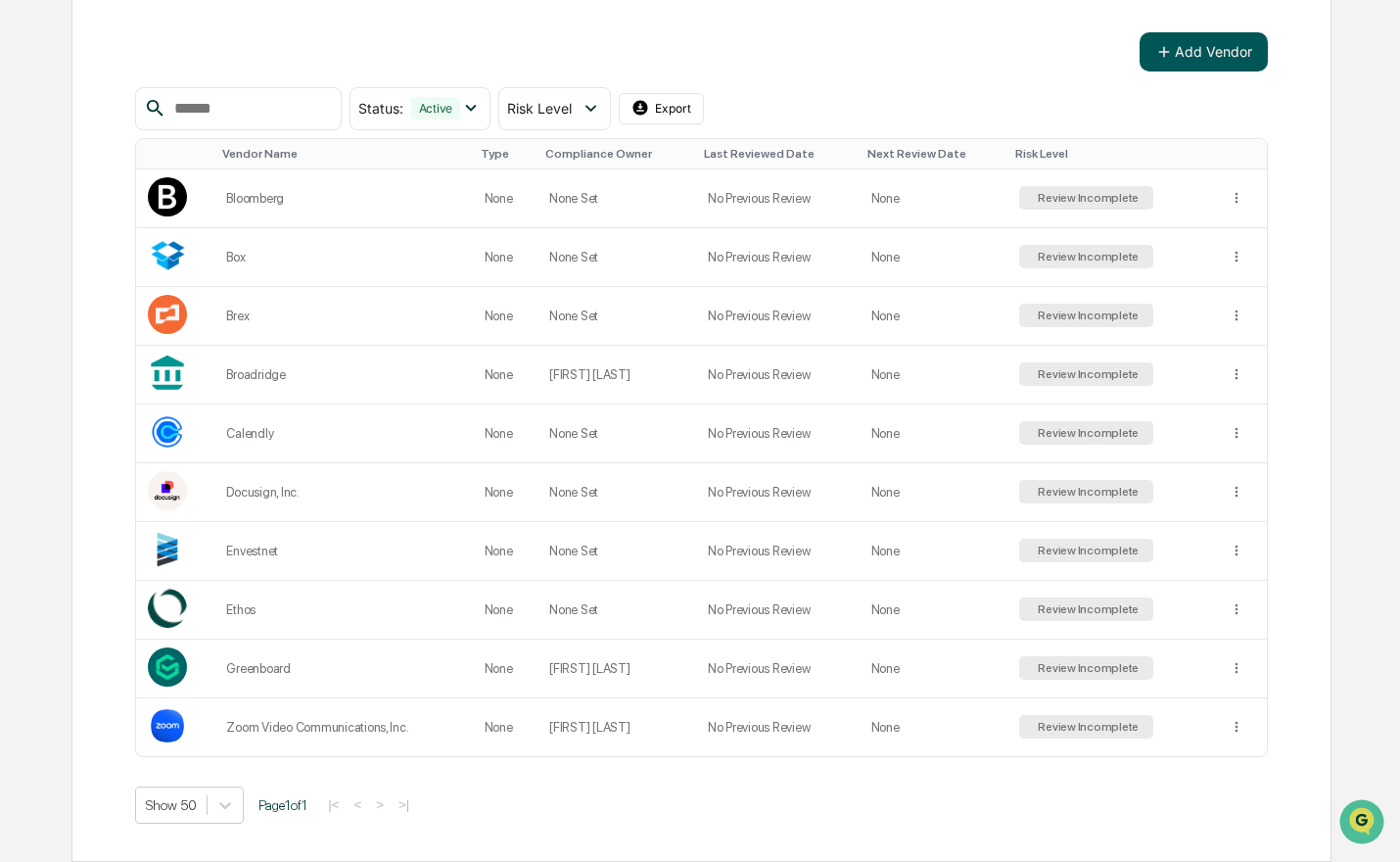 click on "Add Vendor" at bounding box center [1203, 52] 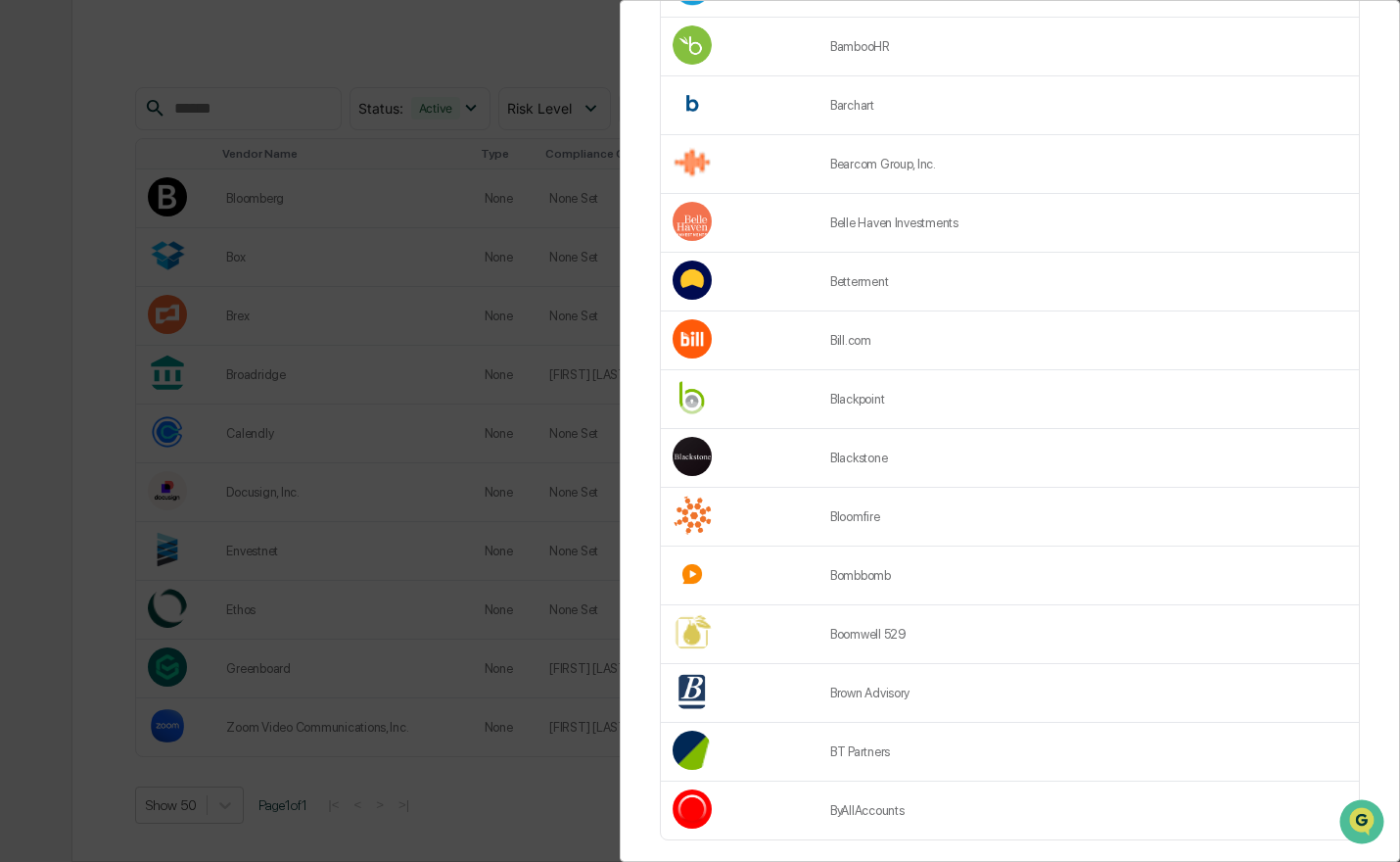 scroll, scrollTop: 2413, scrollLeft: 0, axis: vertical 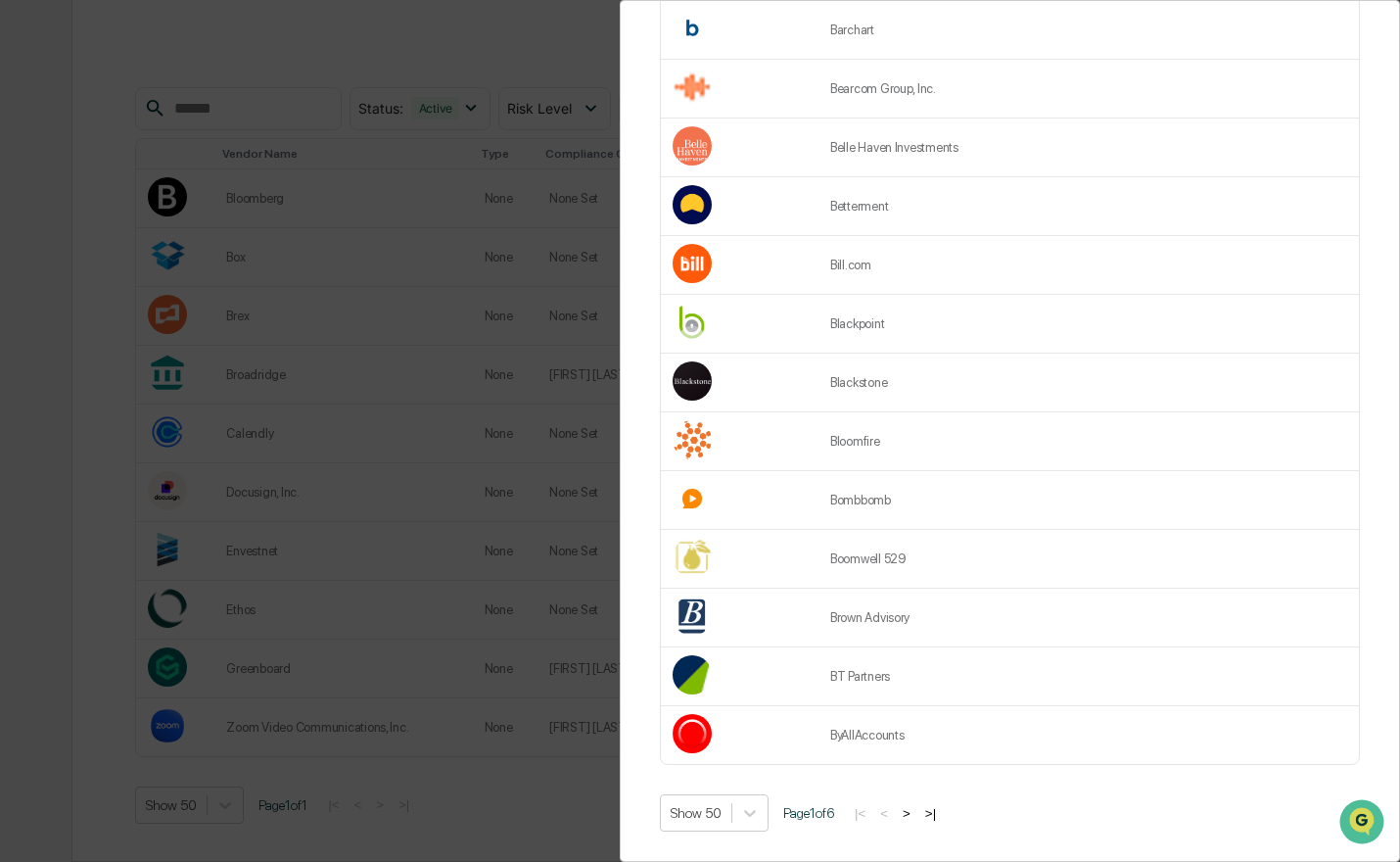click on ">" at bounding box center [907, 813] 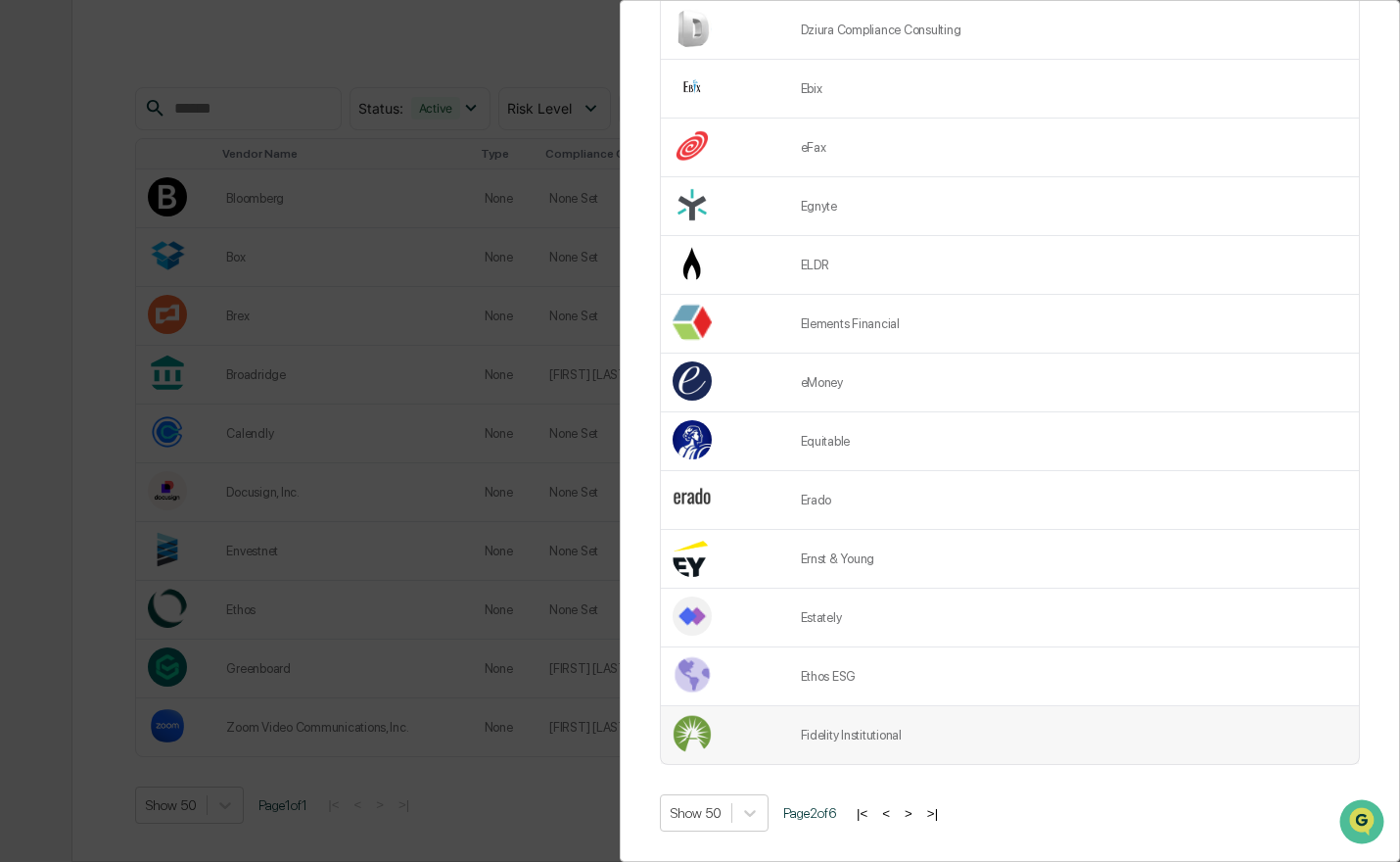click on "Fidelity Institutional" at bounding box center (1074, 735) 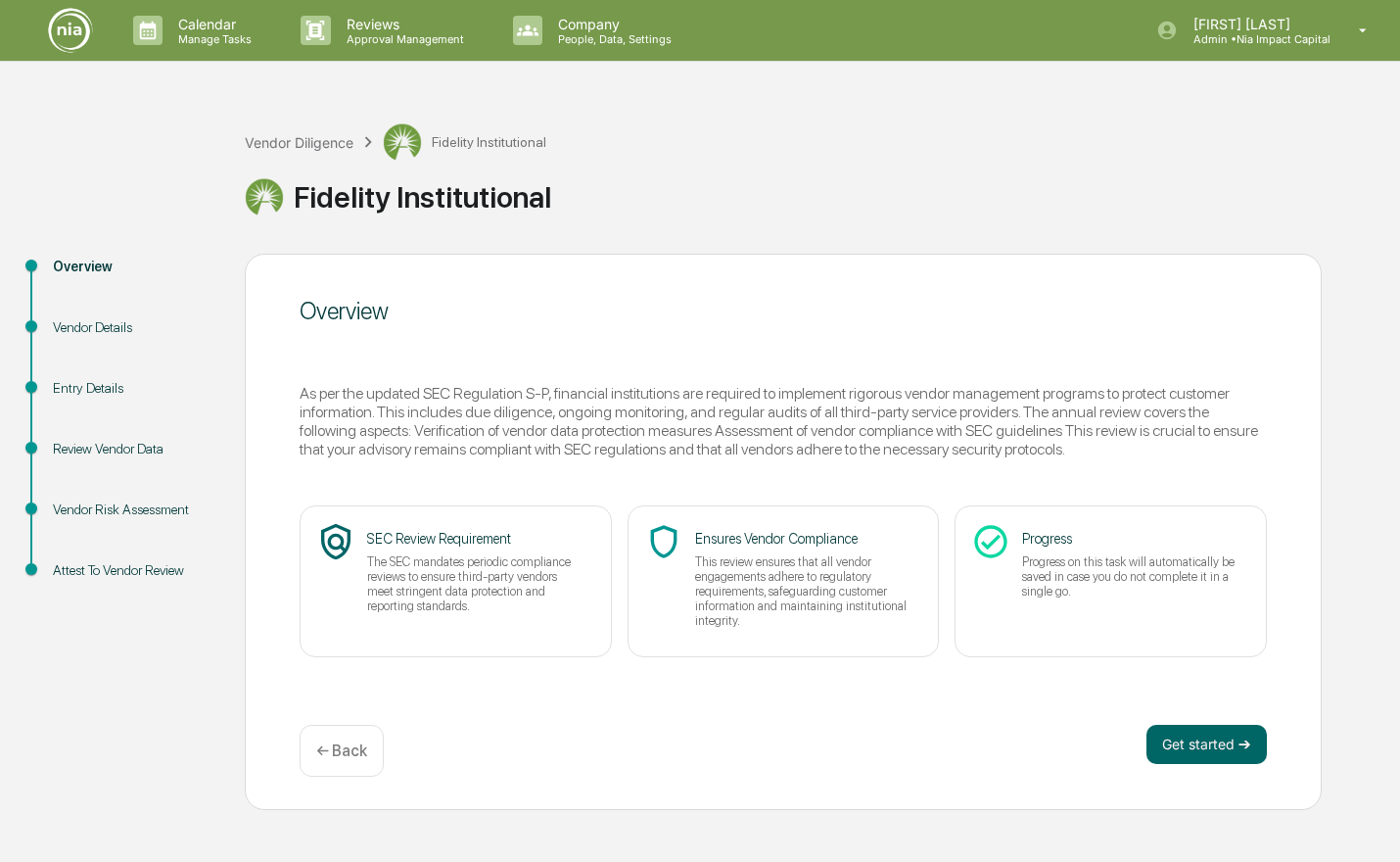 scroll, scrollTop: 0, scrollLeft: 0, axis: both 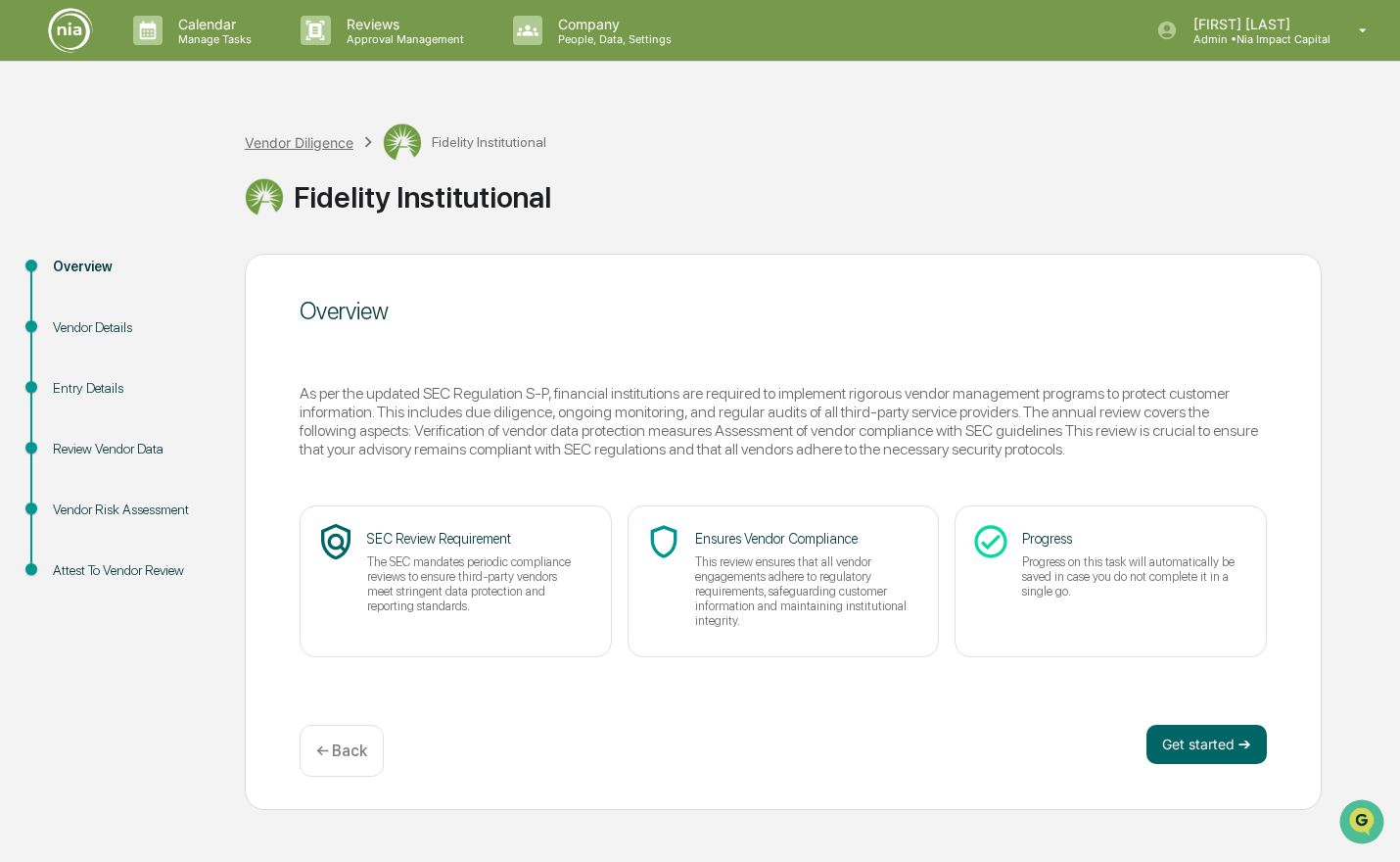 click on "Vendor Diligence" at bounding box center [299, 142] 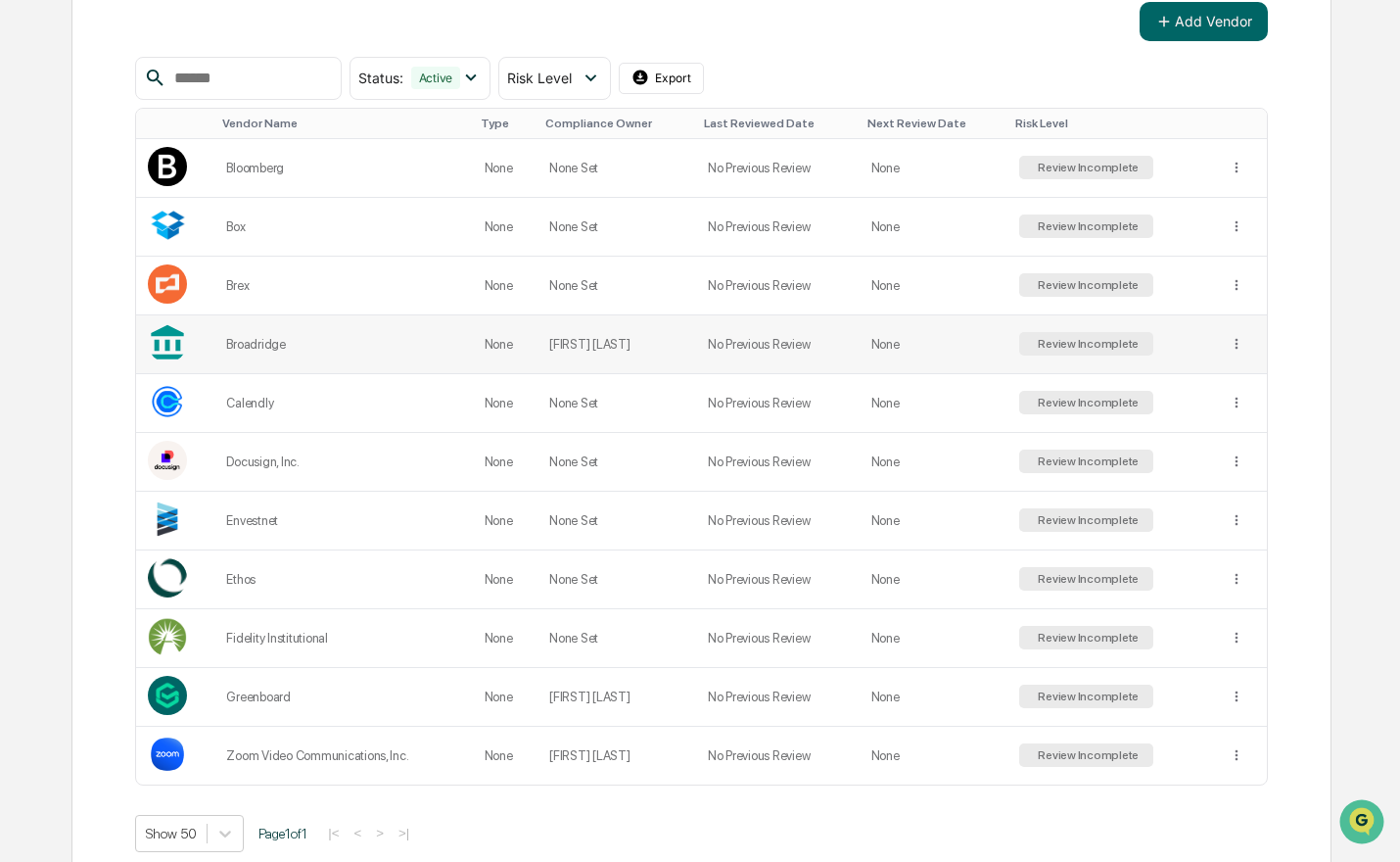 scroll, scrollTop: 319, scrollLeft: 0, axis: vertical 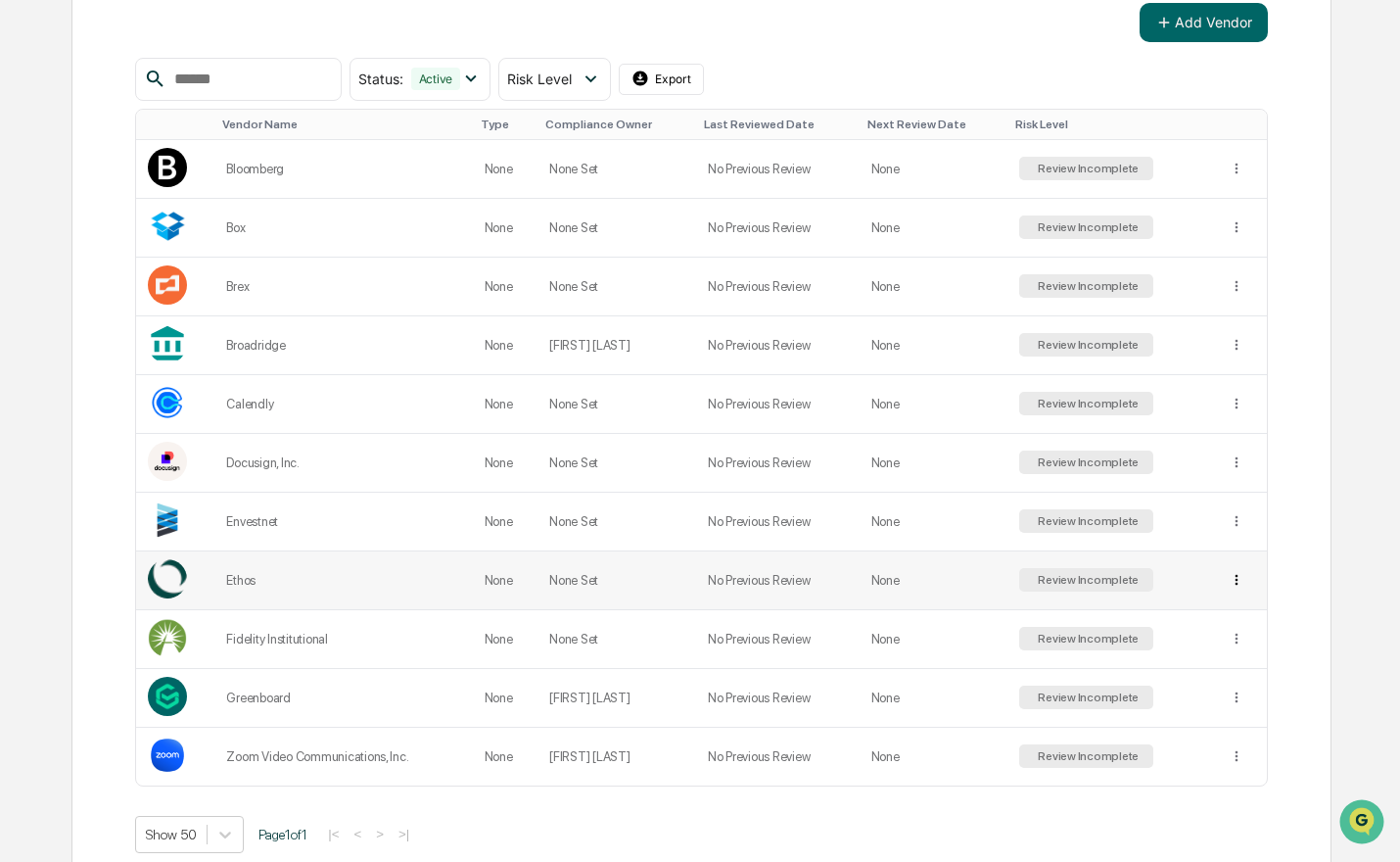 click on "Calendar Manage Tasks Reviews Approval Management Company People, Data, Settings [FIRST] [LAST] Admin • Nia Impact Capital Home Calendar Vendor Diligence Vendor Diligence Vendors Questionnaires Add Vendor Status : Active Select/Deselect All Active Archived Risk Level Select/Deselect All Low Medium High Review Incomplete Export Vendor Name Type Compliance Owner Last Reviewed Date Next Review Date Risk Level Bloomberg None None Set No Previous Review None Review Incomplete Box None None Set No Previous Review None Review Incomplete Brex None None Set No Previous Review None Review Incomplete Broadridge None [FIRST] [LAST] No Previous Review None Review Incomplete Calendly None None Set No Previous Review None Review Incomplete Docusign, Inc. None None Set No Previous Review None Review Incomplete Envestnet None None Set No Previous Review None Review Incomplete Ethos None None Set No Previous Review None Review Incomplete Fidelity Institutional None None Set No Previous Review None Review Incomplete None" at bounding box center (700, 112) 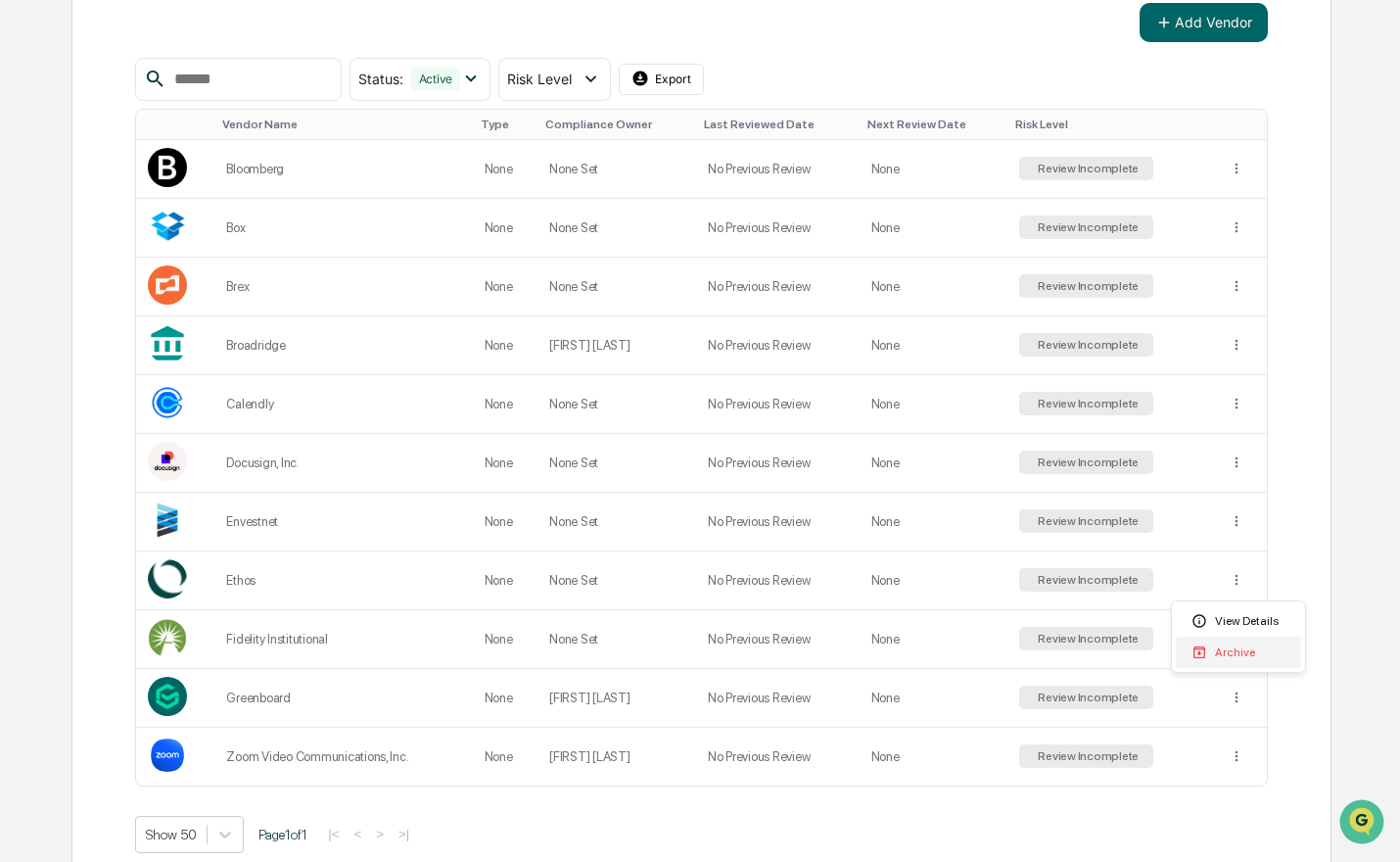 click on "Archive" at bounding box center [1238, 652] 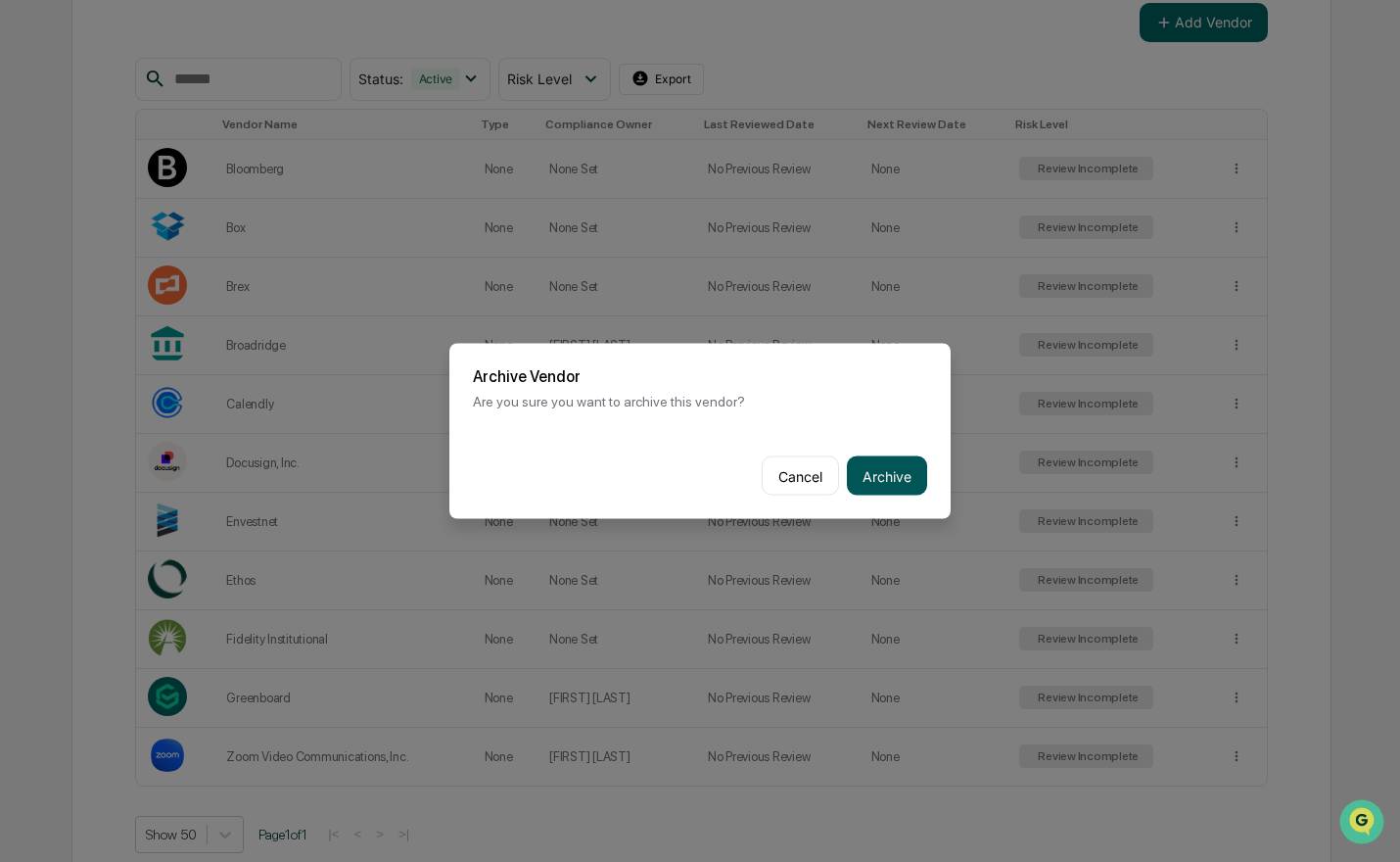 click on "Archive" at bounding box center [887, 476] 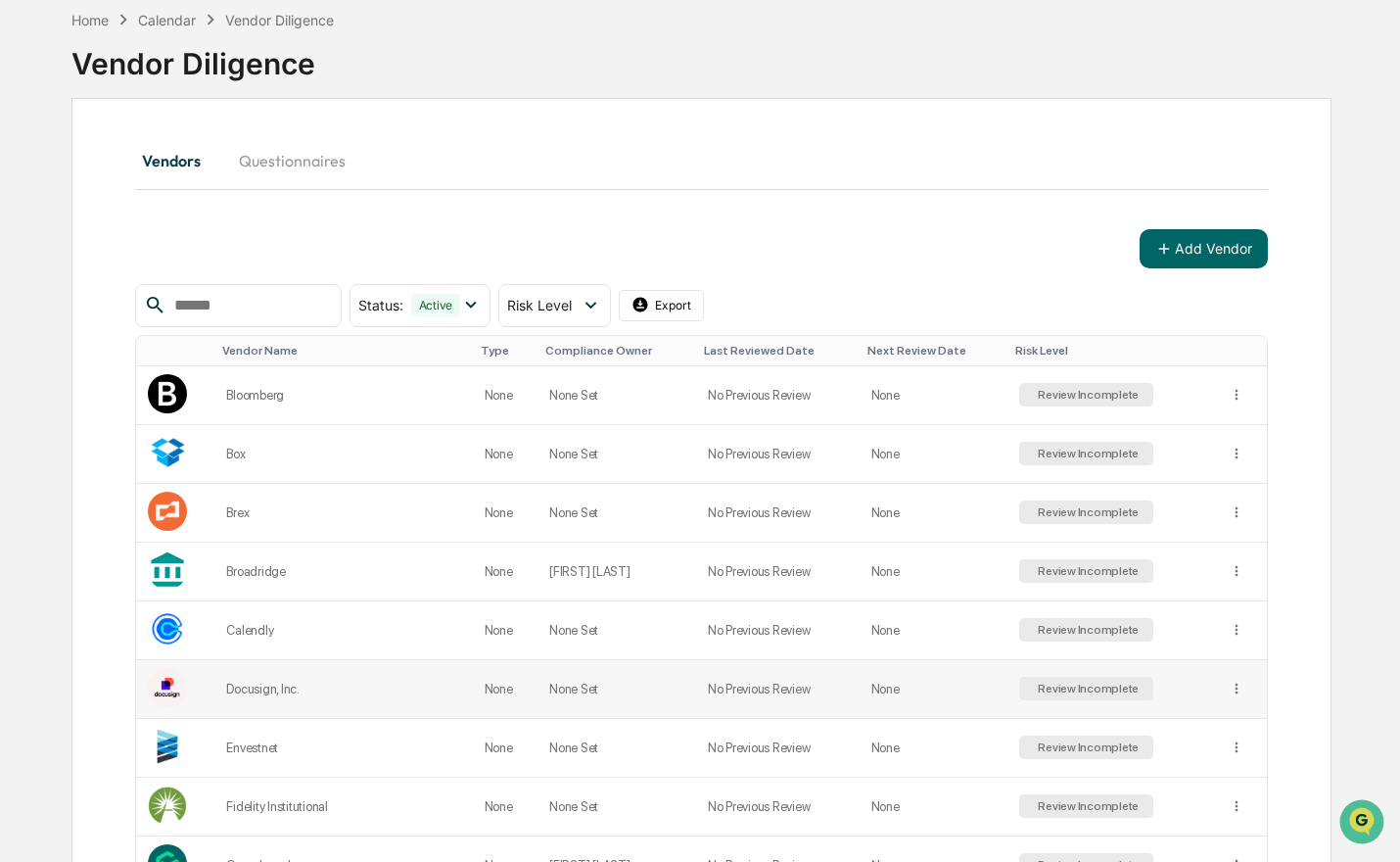 scroll, scrollTop: 291, scrollLeft: 0, axis: vertical 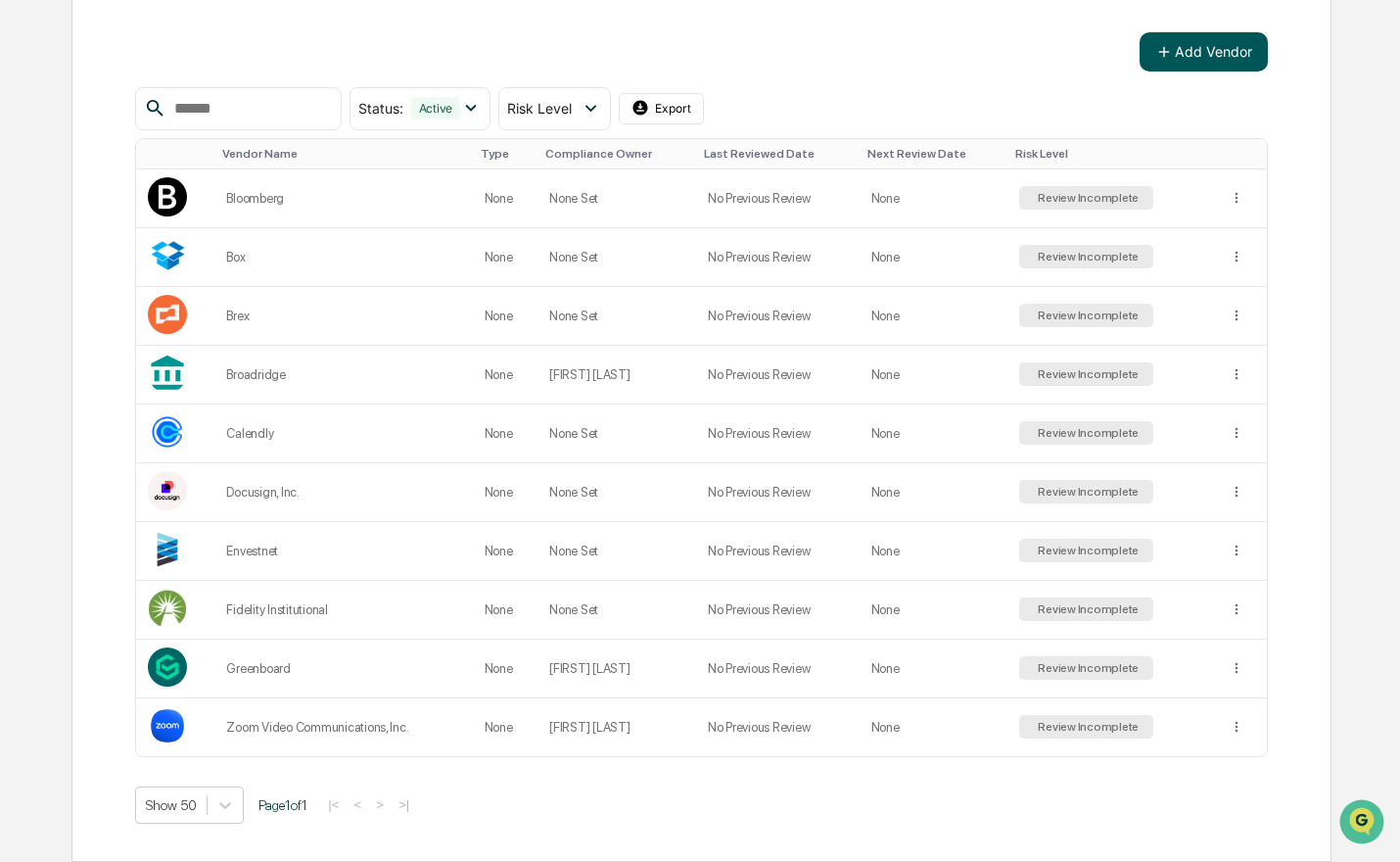 click on "Add Vendor" at bounding box center (1203, 52) 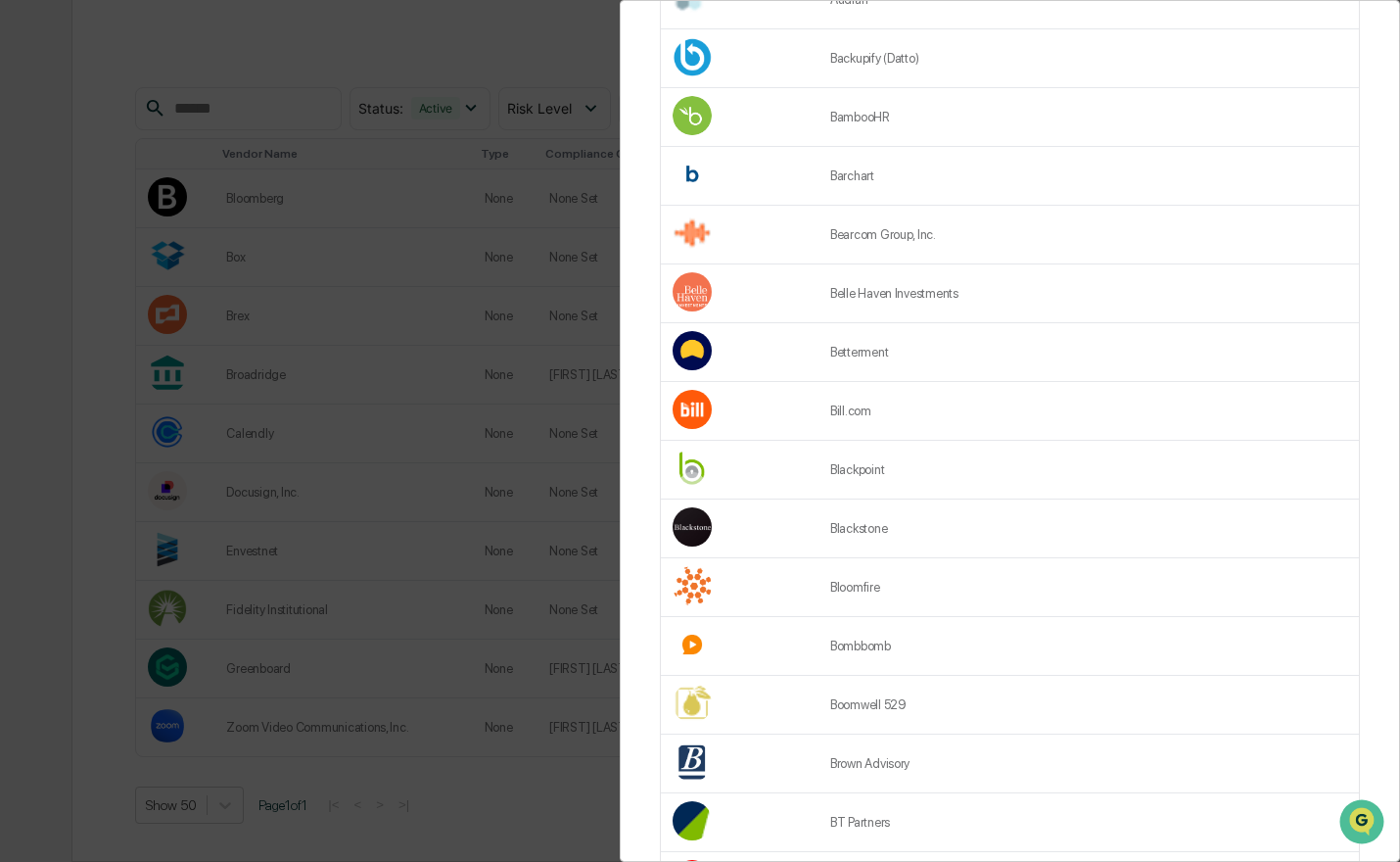 scroll, scrollTop: 2413, scrollLeft: 0, axis: vertical 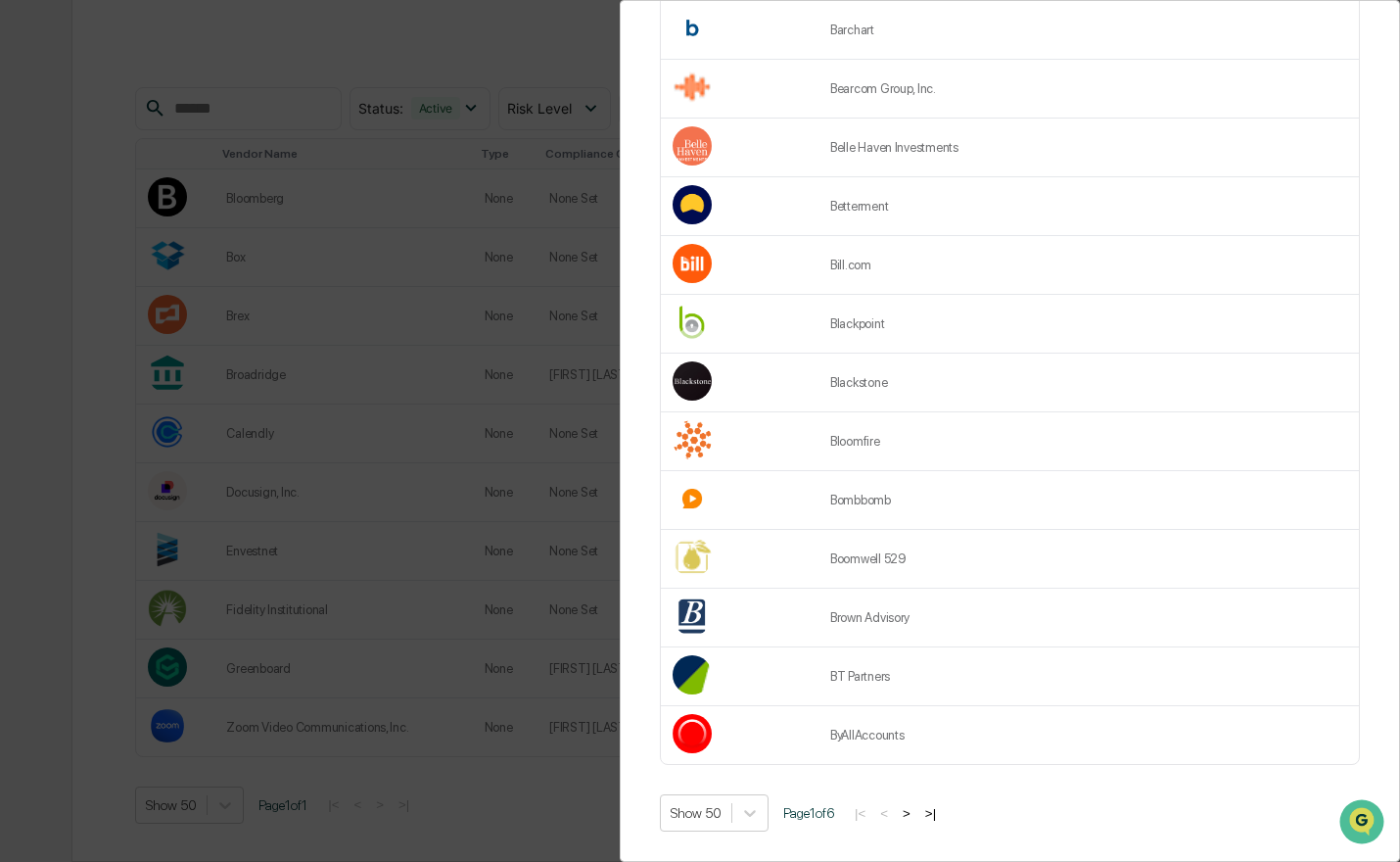 click on ">" at bounding box center (907, 813) 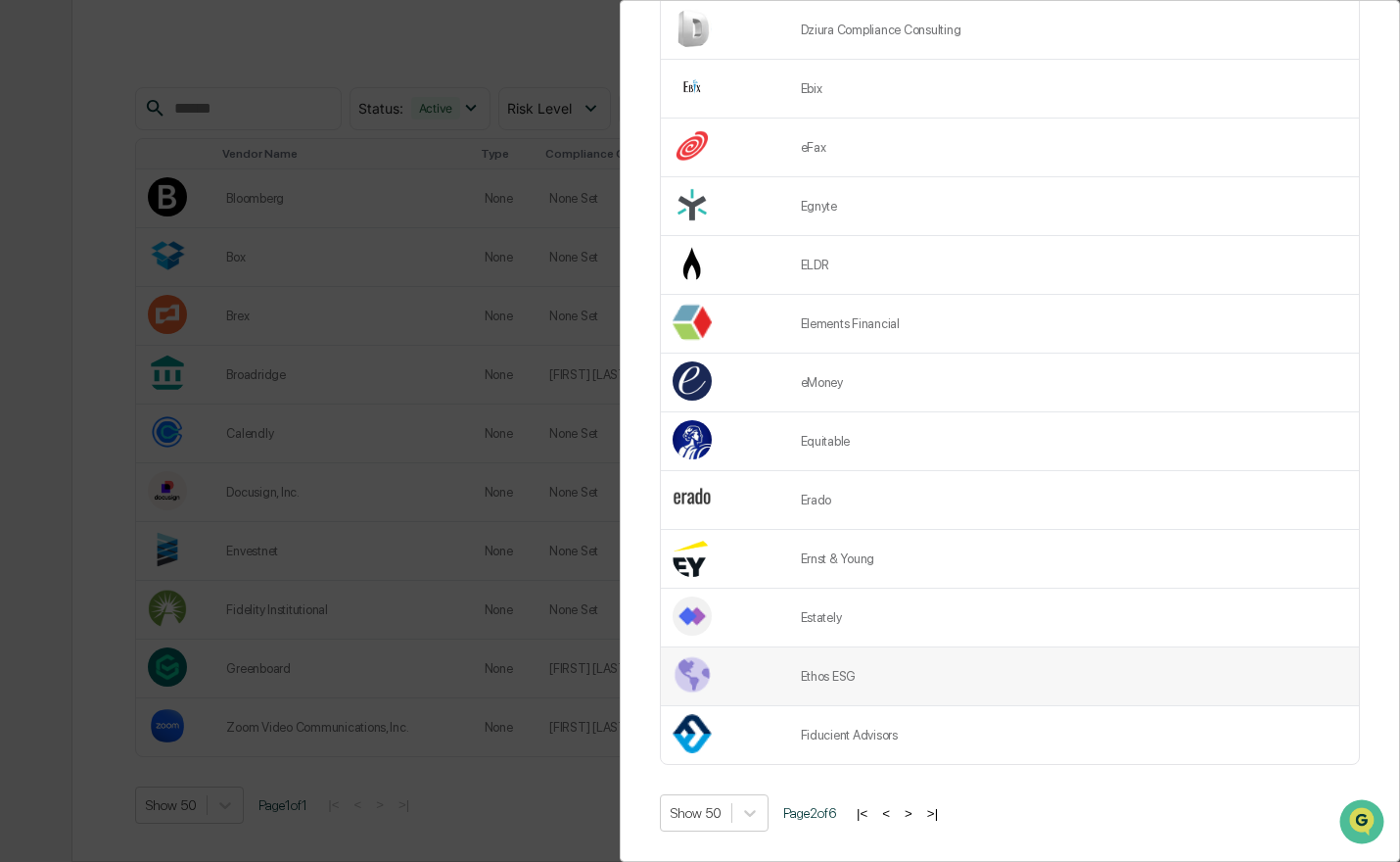 click on "Ethos ESG" at bounding box center (1074, 677) 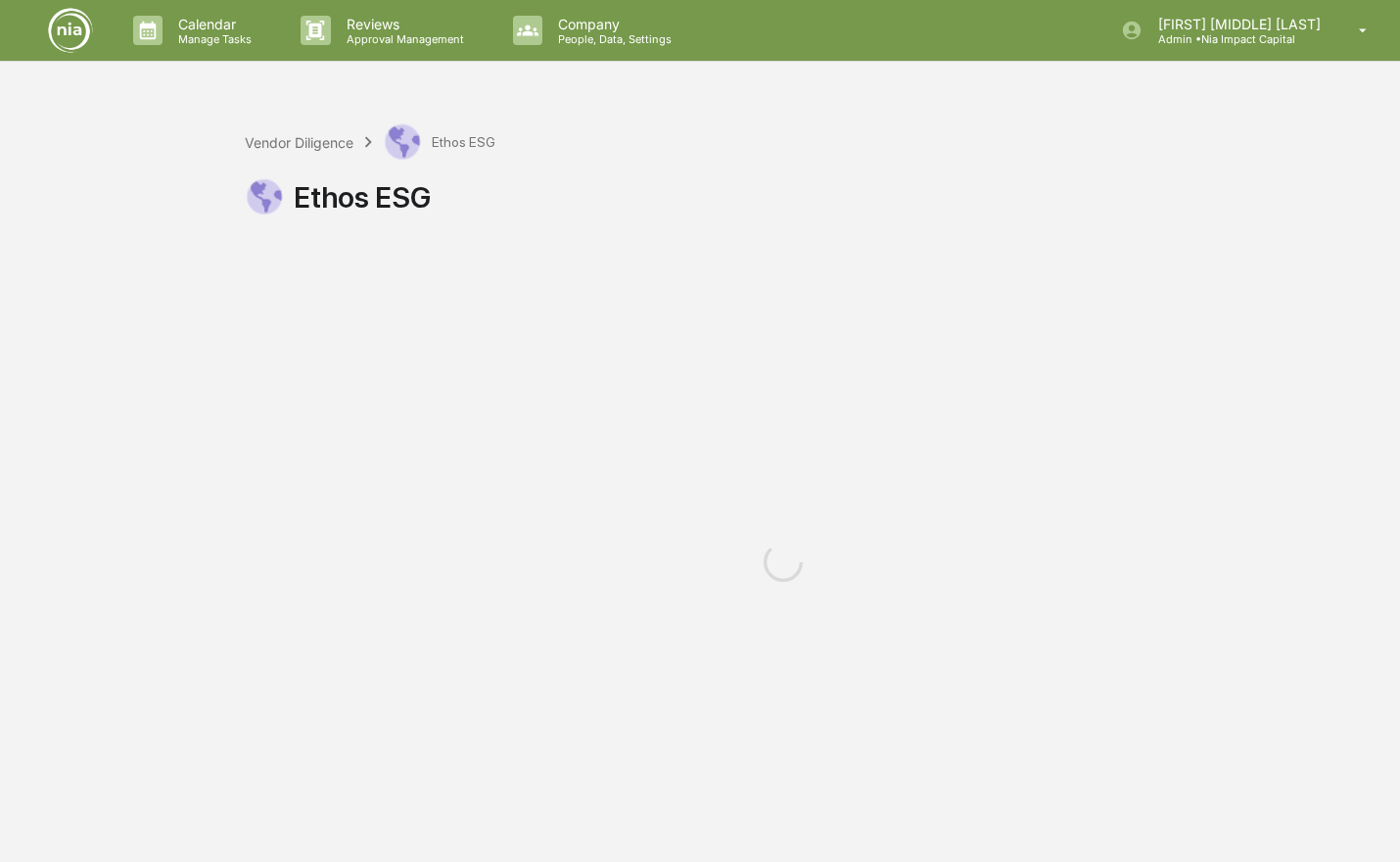 scroll, scrollTop: 0, scrollLeft: 0, axis: both 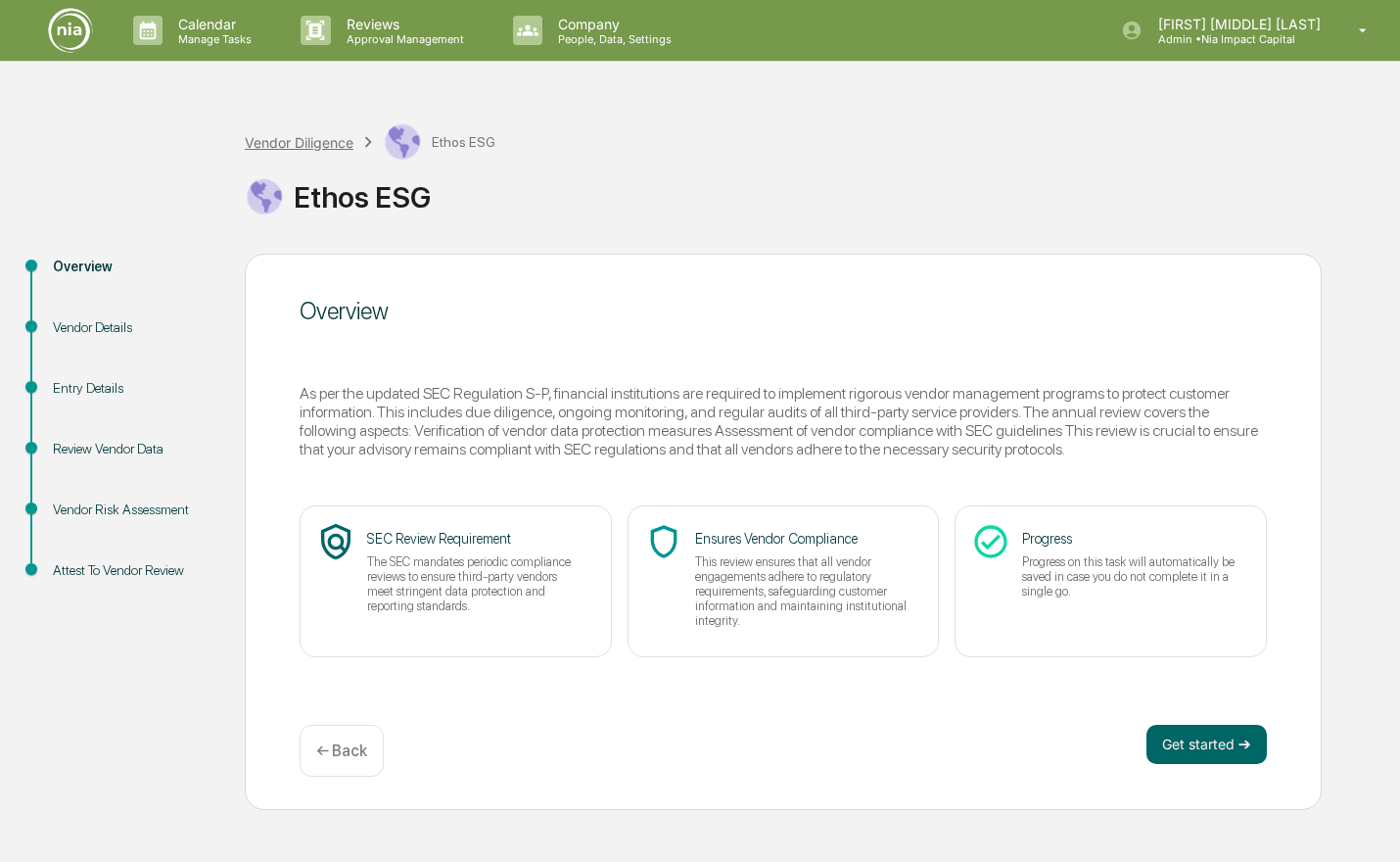 click on "Vendor Diligence" at bounding box center [299, 142] 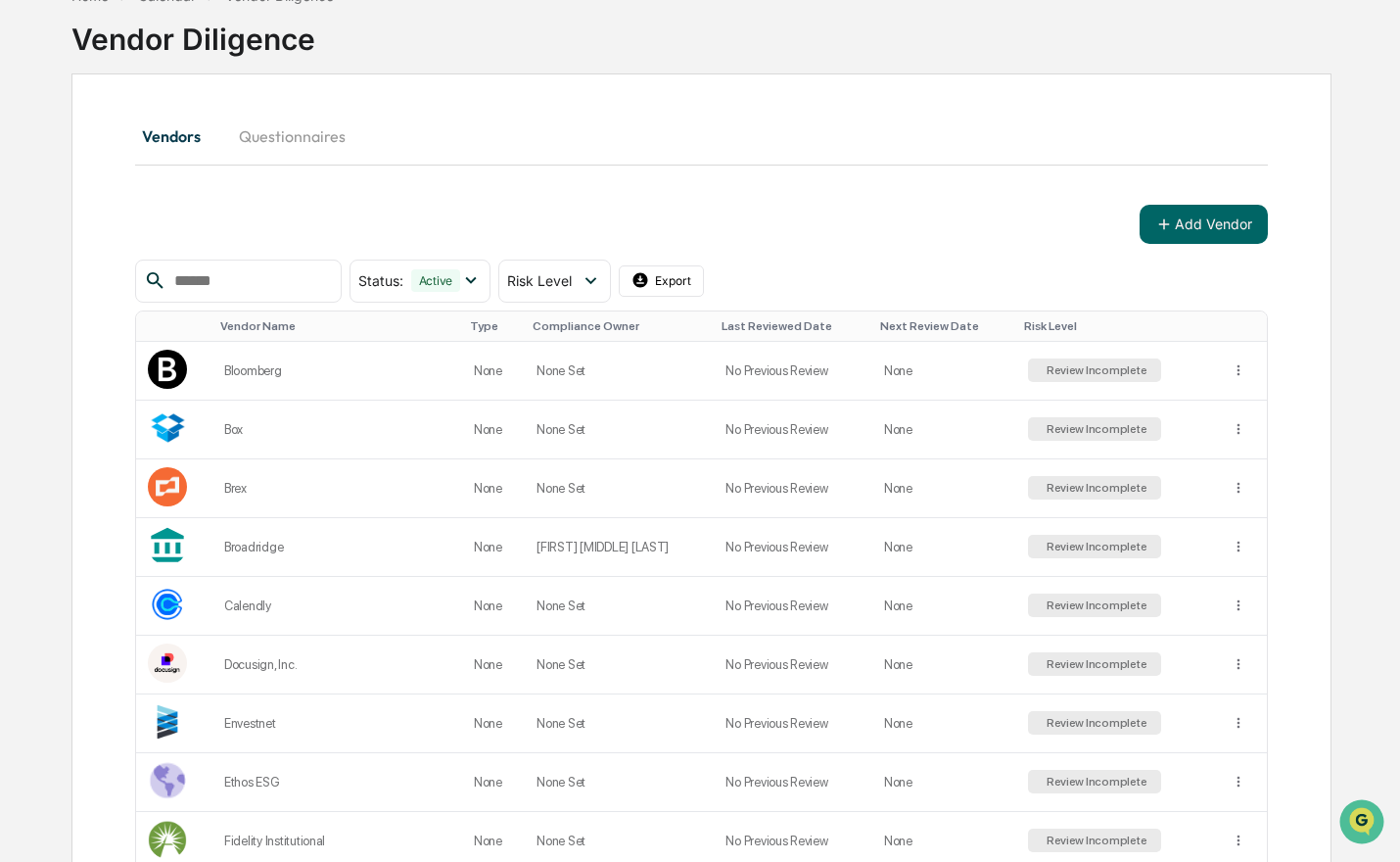 scroll, scrollTop: 0, scrollLeft: 0, axis: both 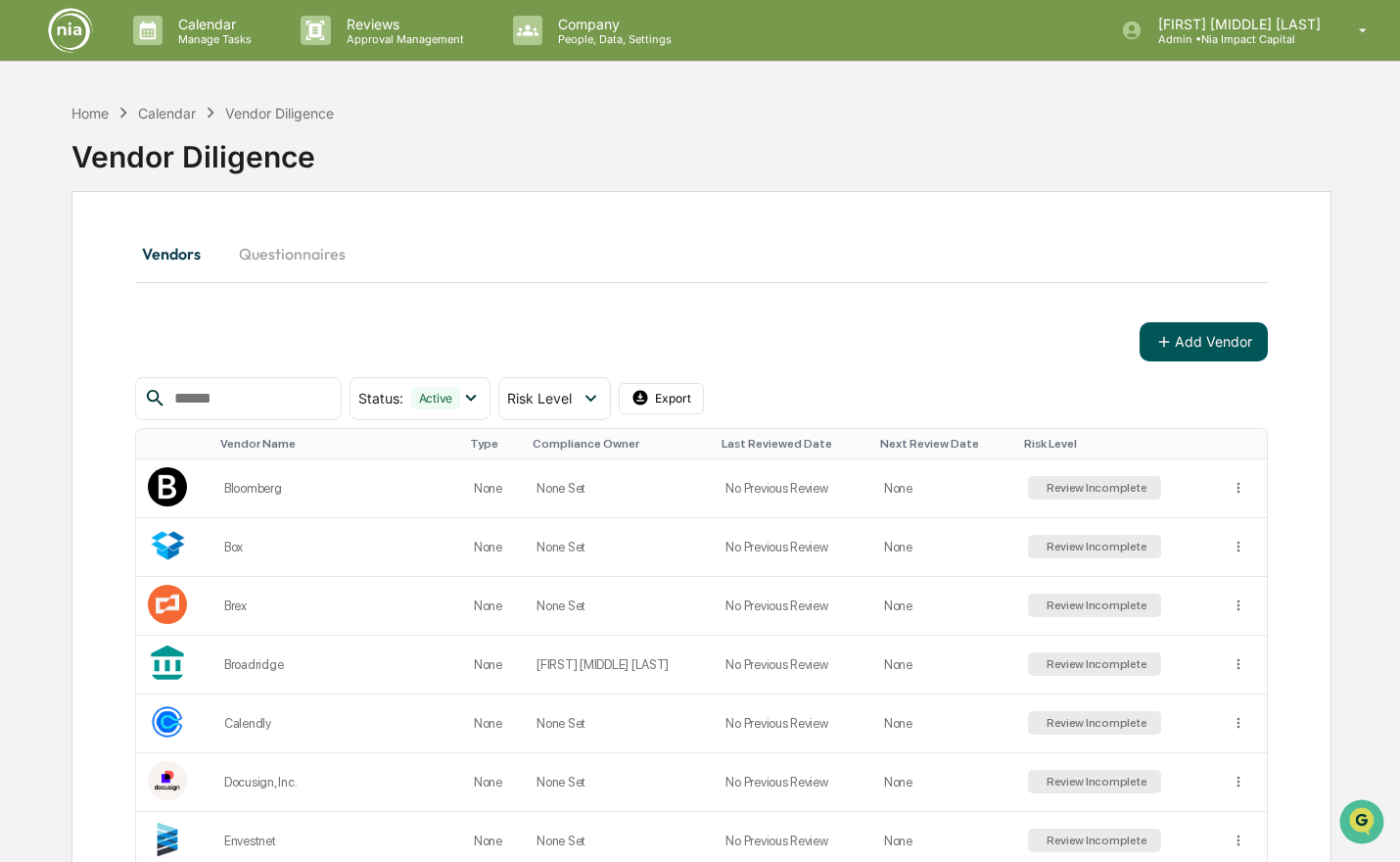 click on "Add Vendor" at bounding box center [1203, 342] 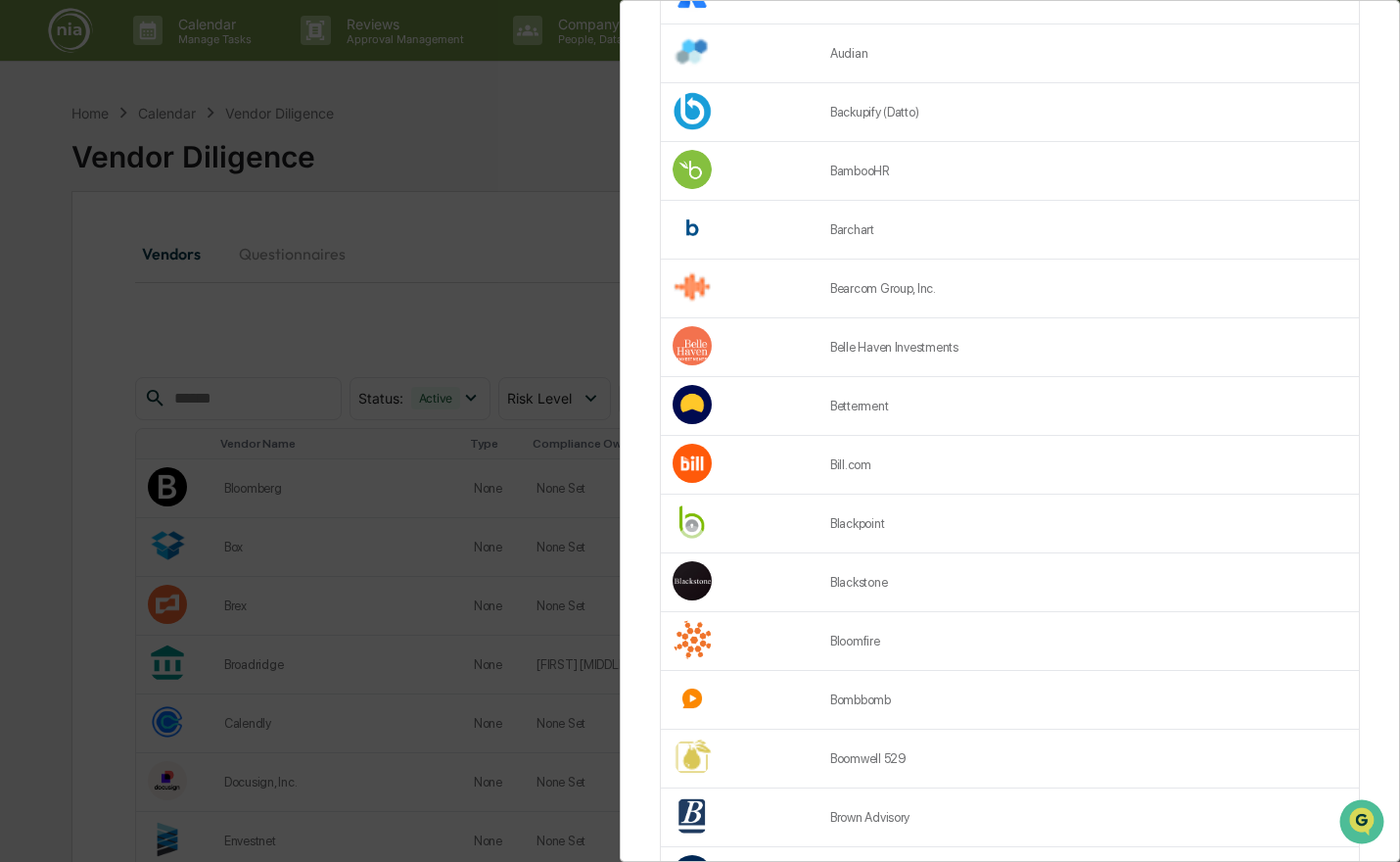 scroll, scrollTop: 2413, scrollLeft: 0, axis: vertical 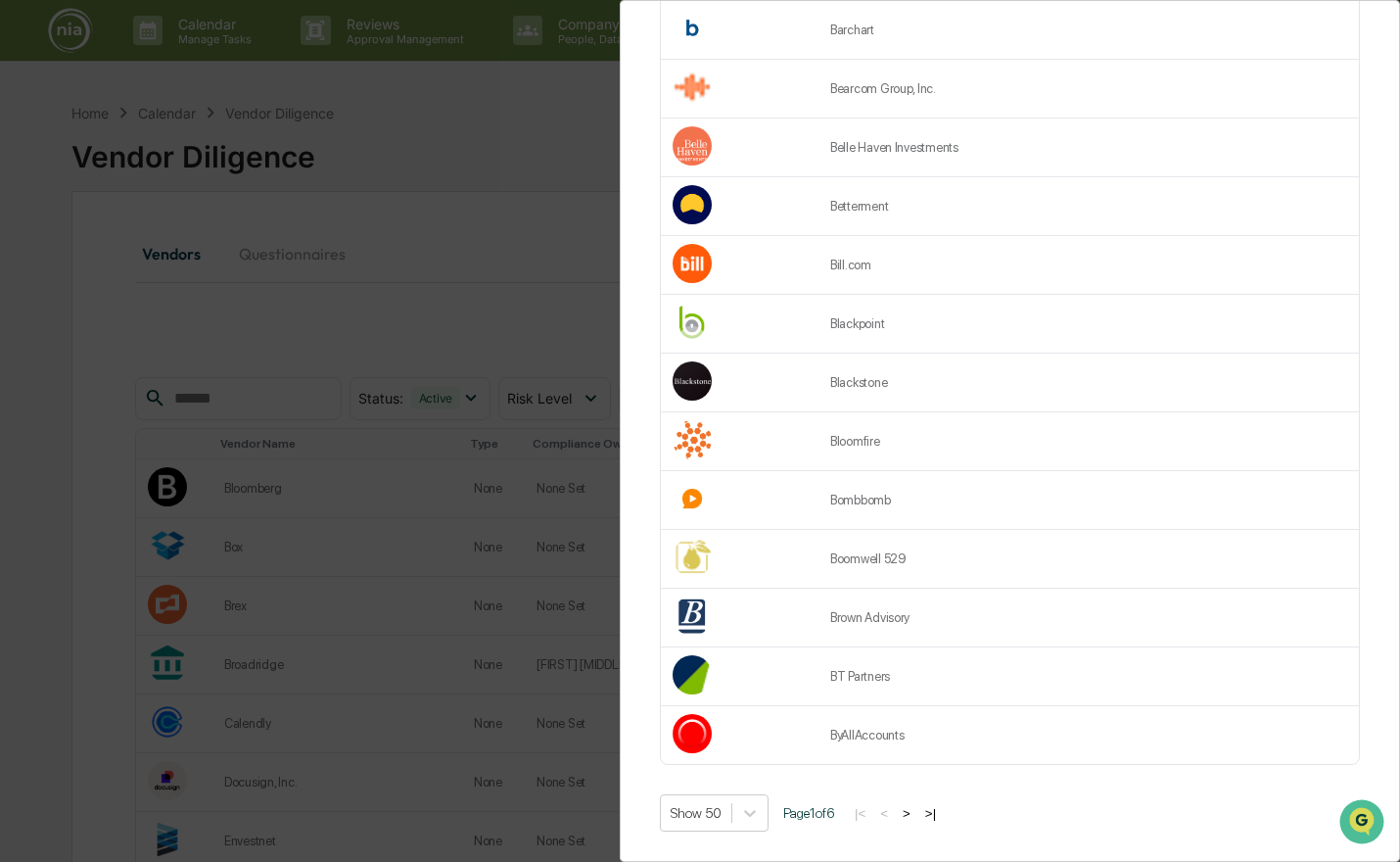 click on ">" at bounding box center [907, 813] 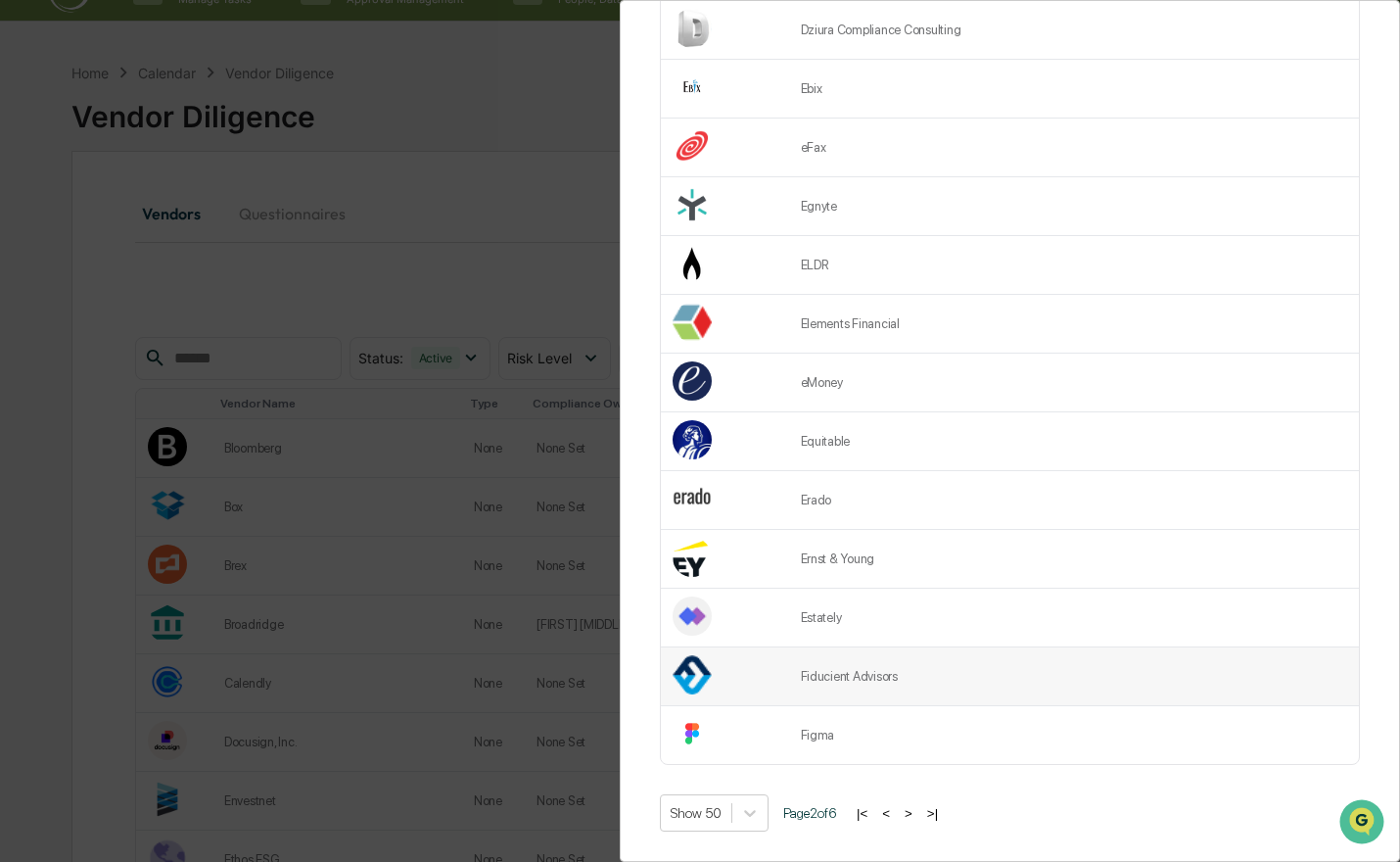 scroll, scrollTop: 74, scrollLeft: 0, axis: vertical 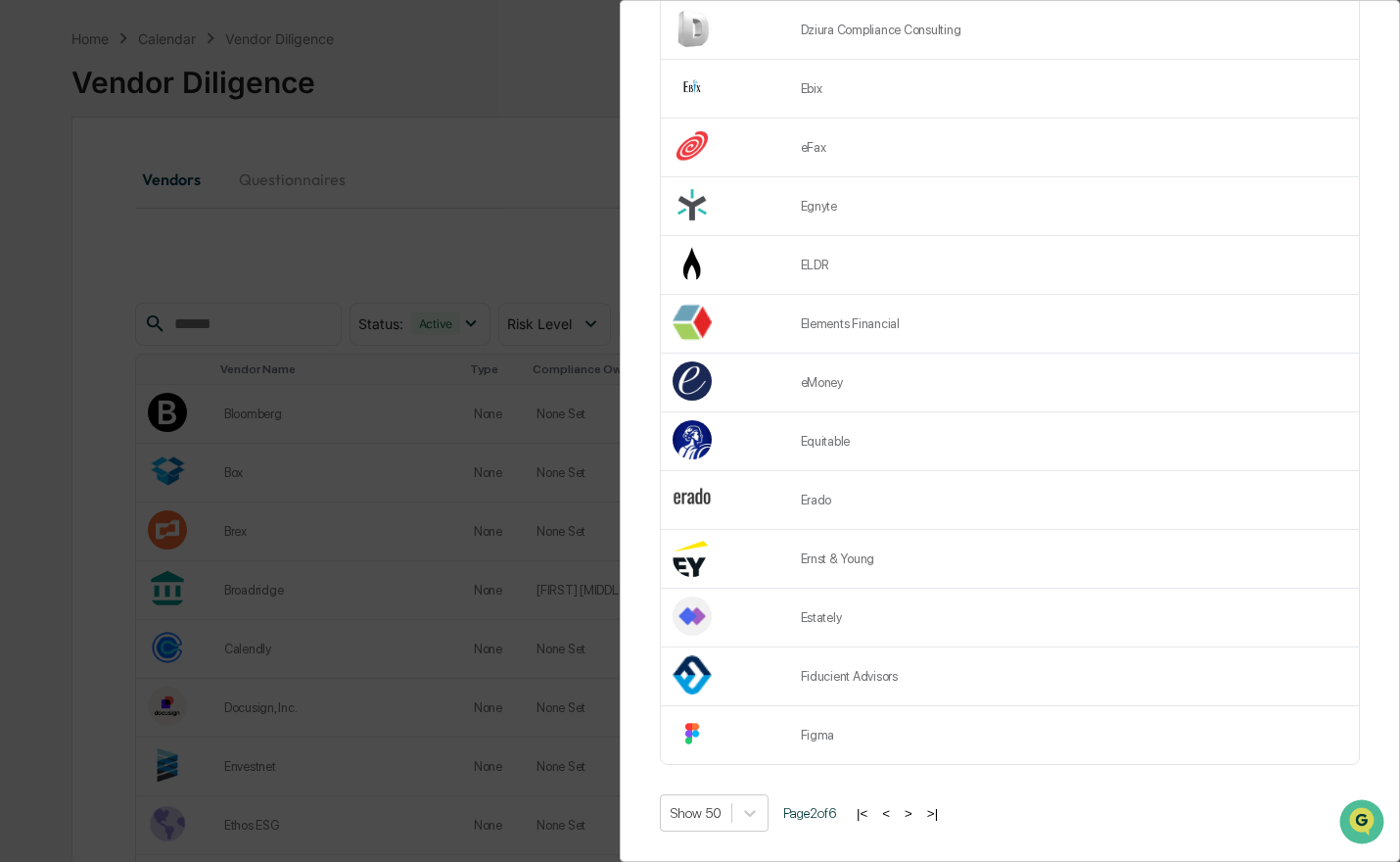 click on ">" at bounding box center [909, 813] 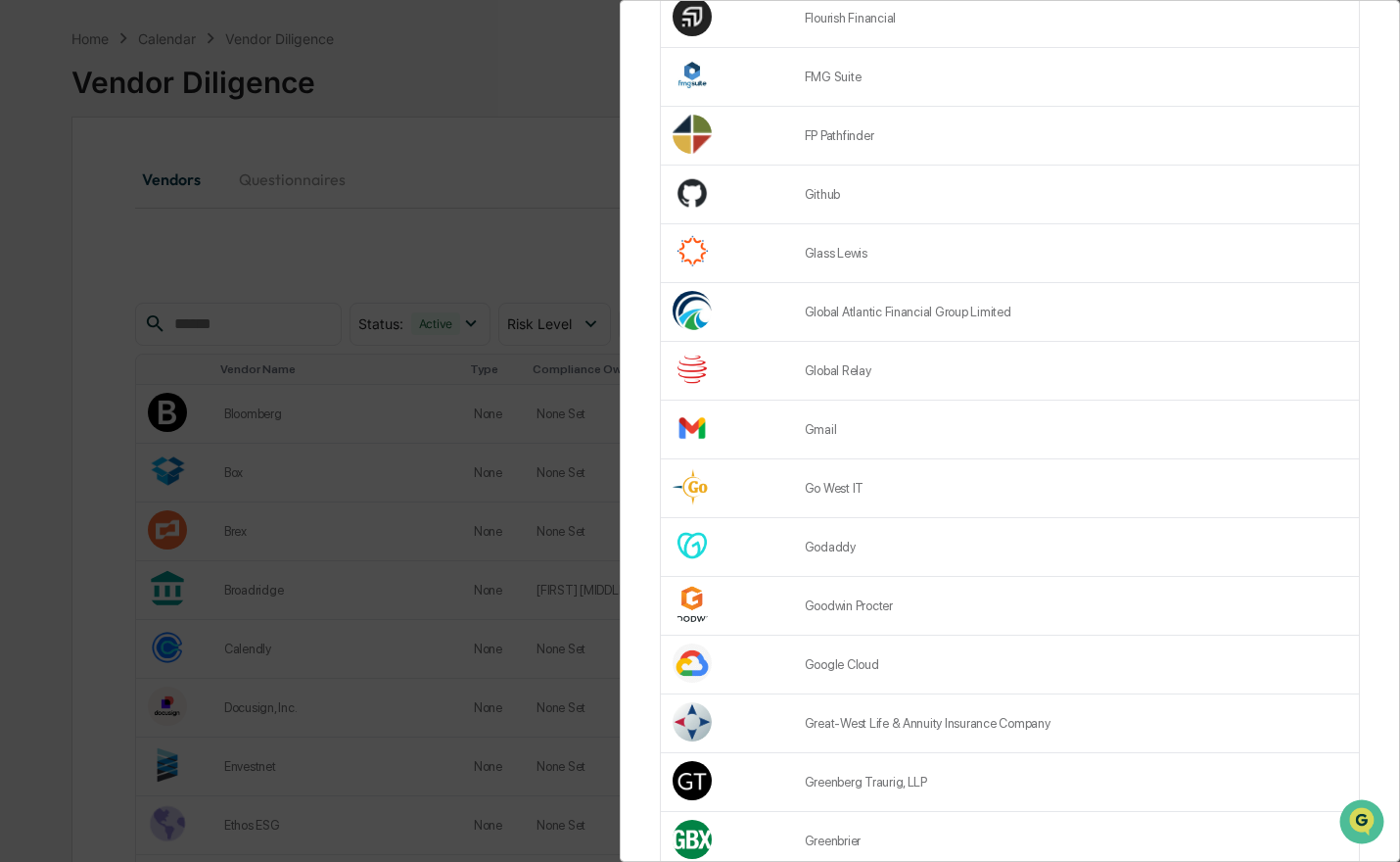 scroll, scrollTop: 739, scrollLeft: 0, axis: vertical 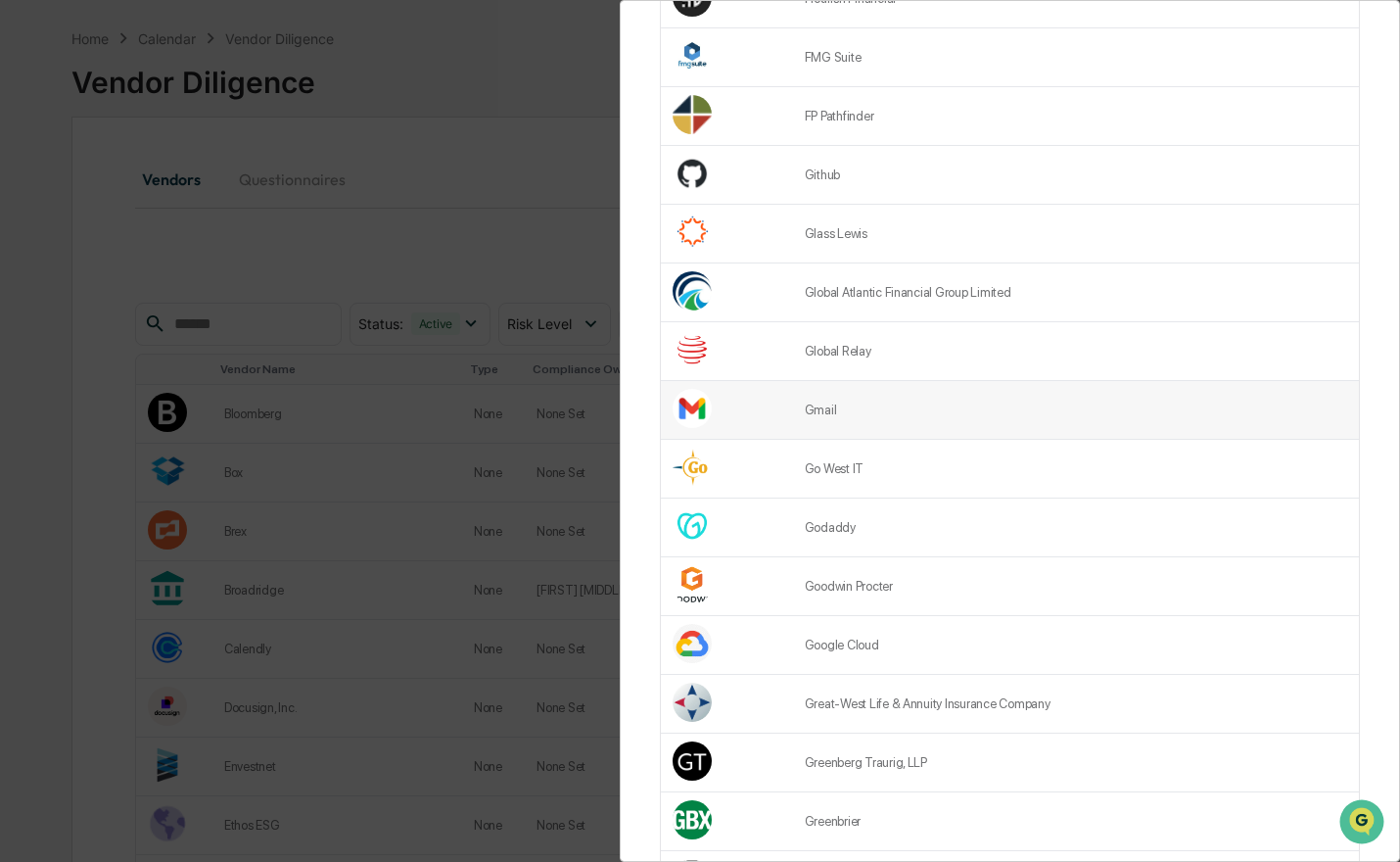click on "Gmail" at bounding box center (1076, 410) 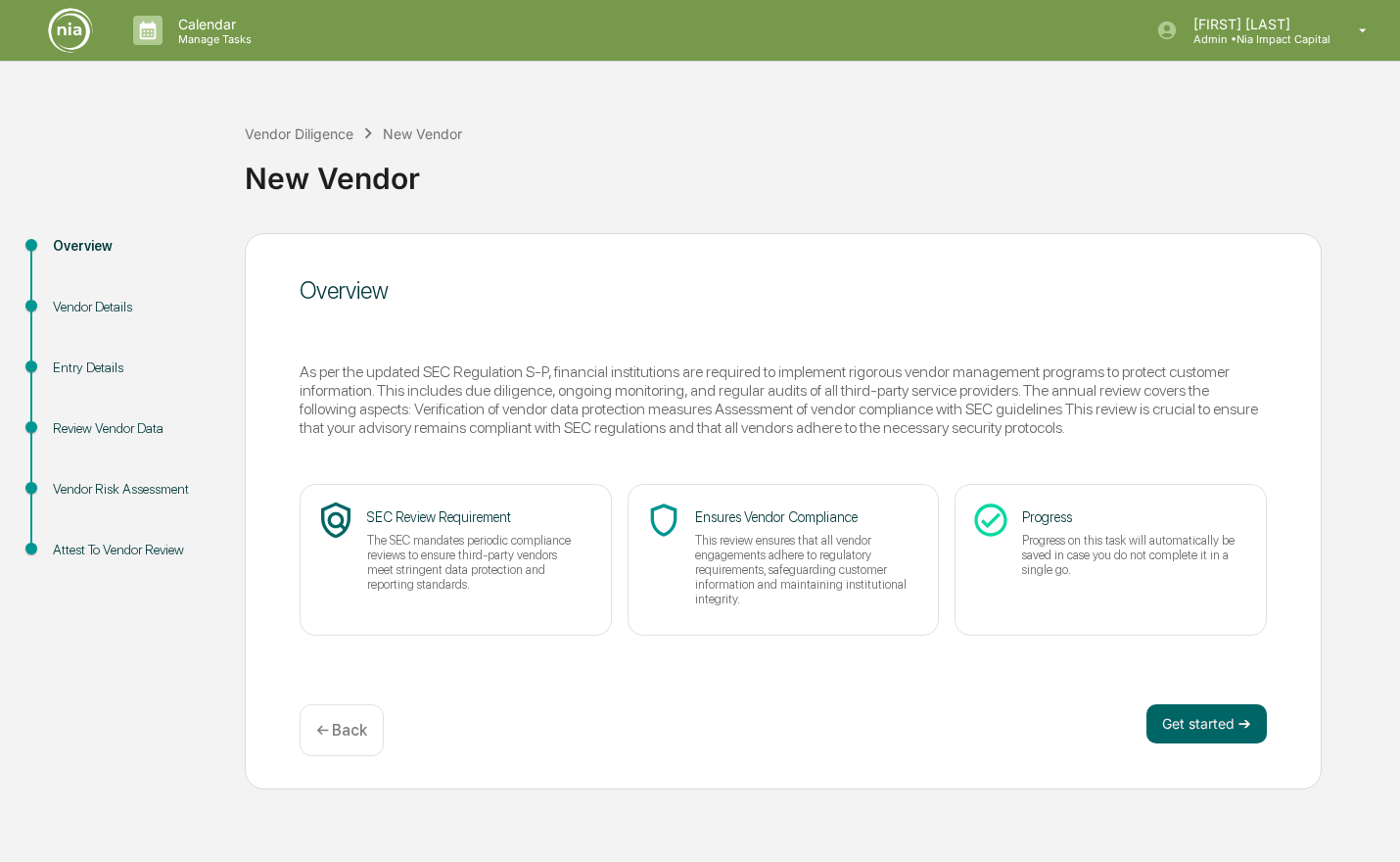 scroll, scrollTop: 0, scrollLeft: 0, axis: both 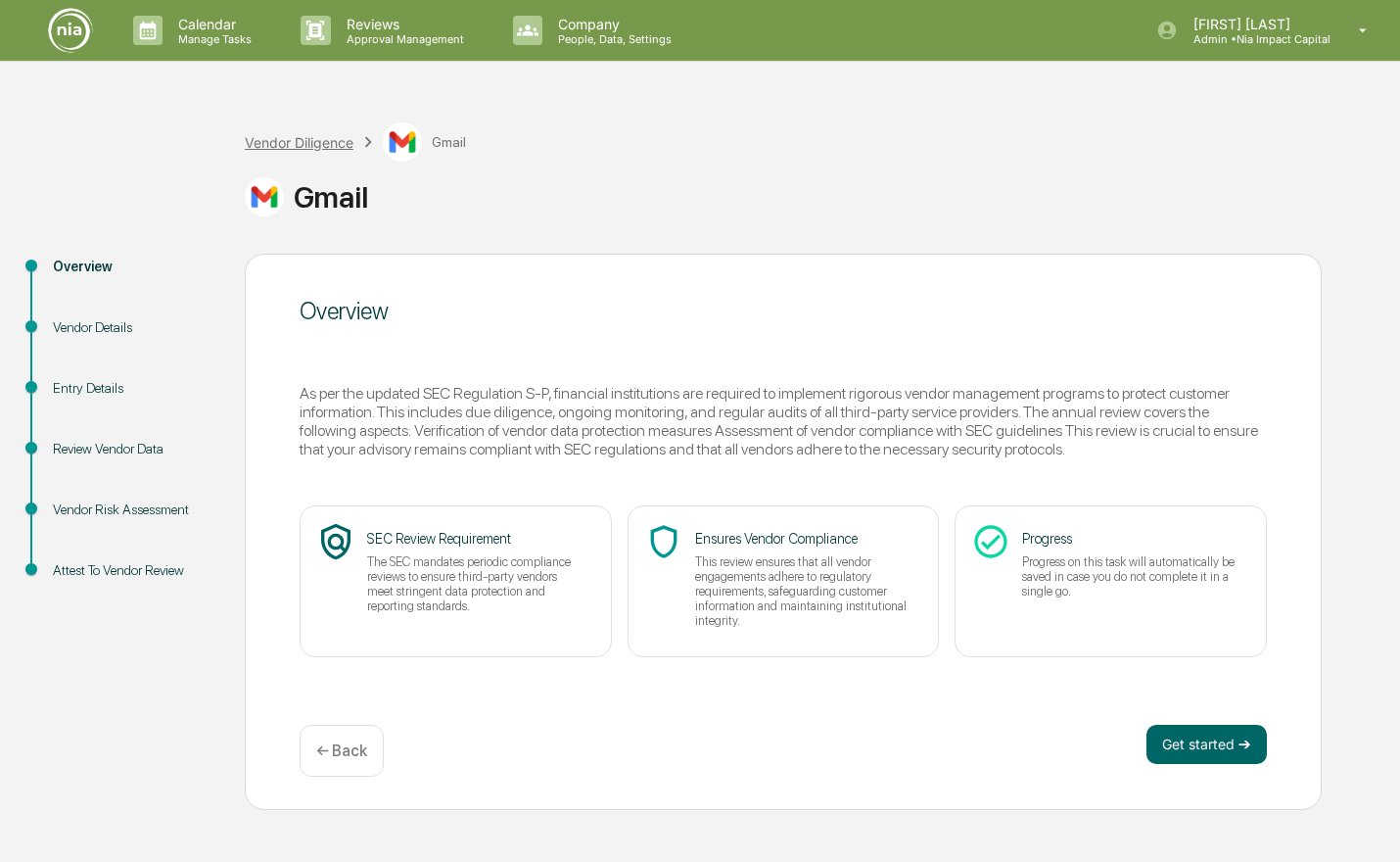 click on "Vendor Diligence" at bounding box center [299, 142] 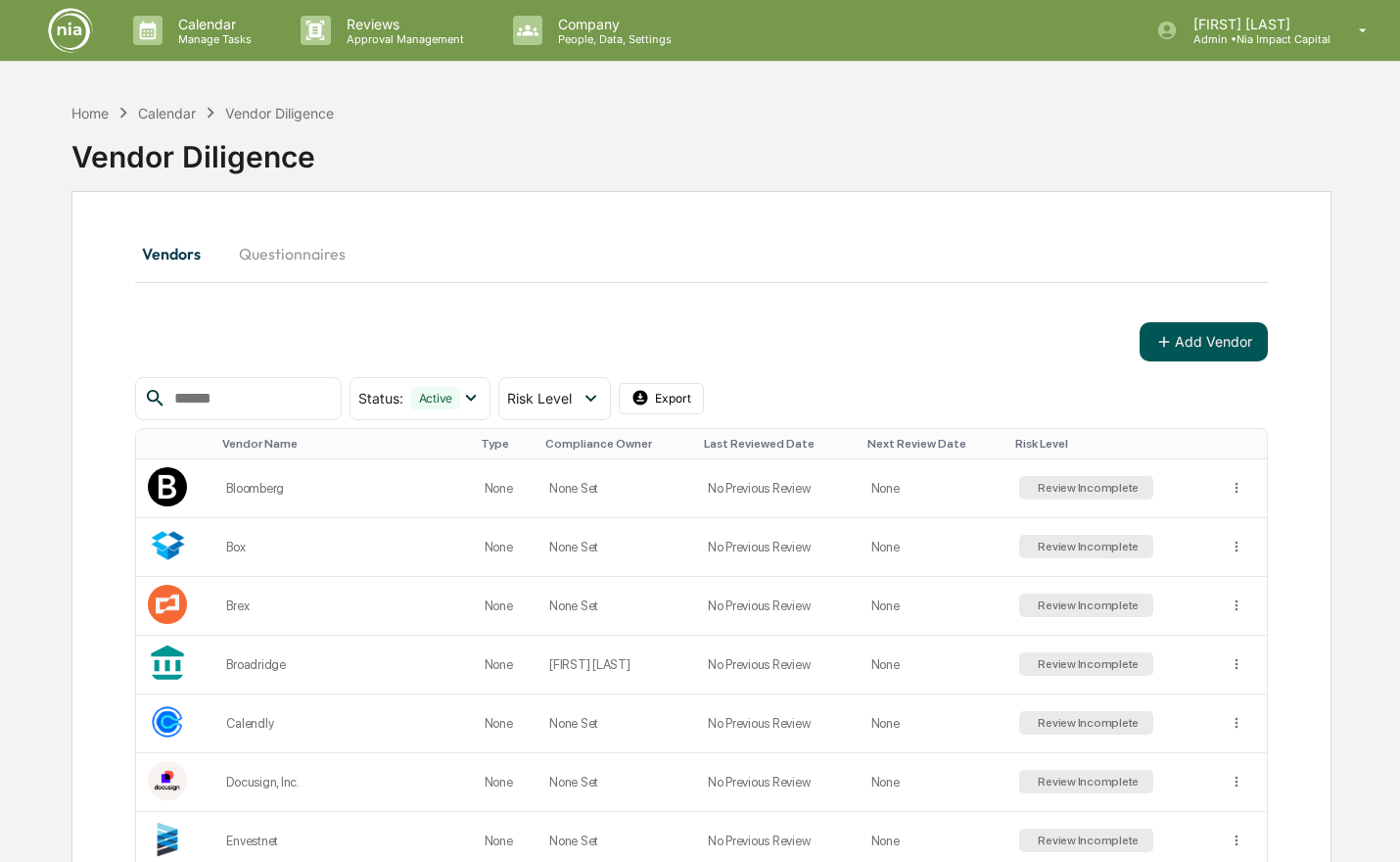 click on "Add Vendor" at bounding box center (1203, 342) 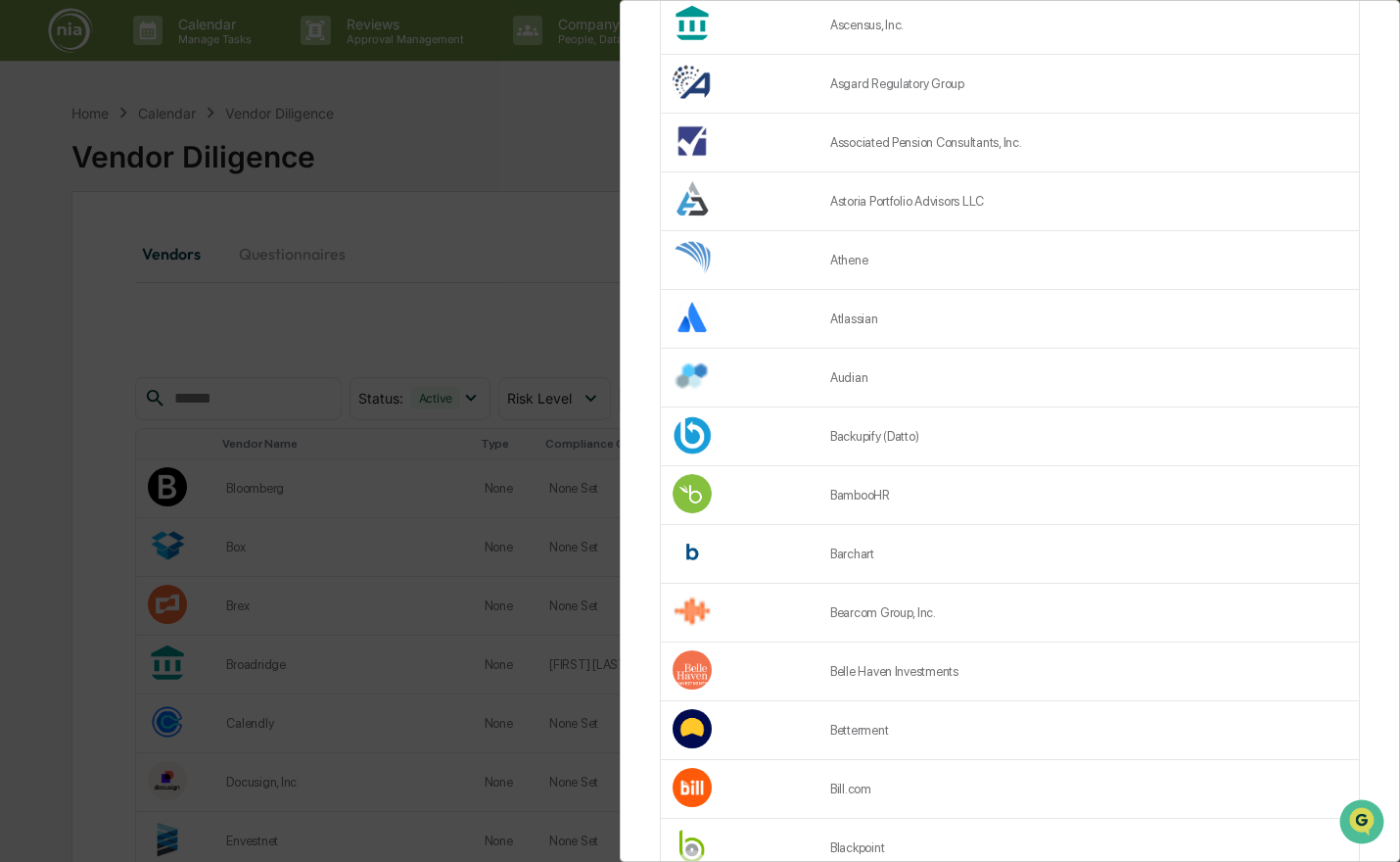 scroll, scrollTop: 0, scrollLeft: 0, axis: both 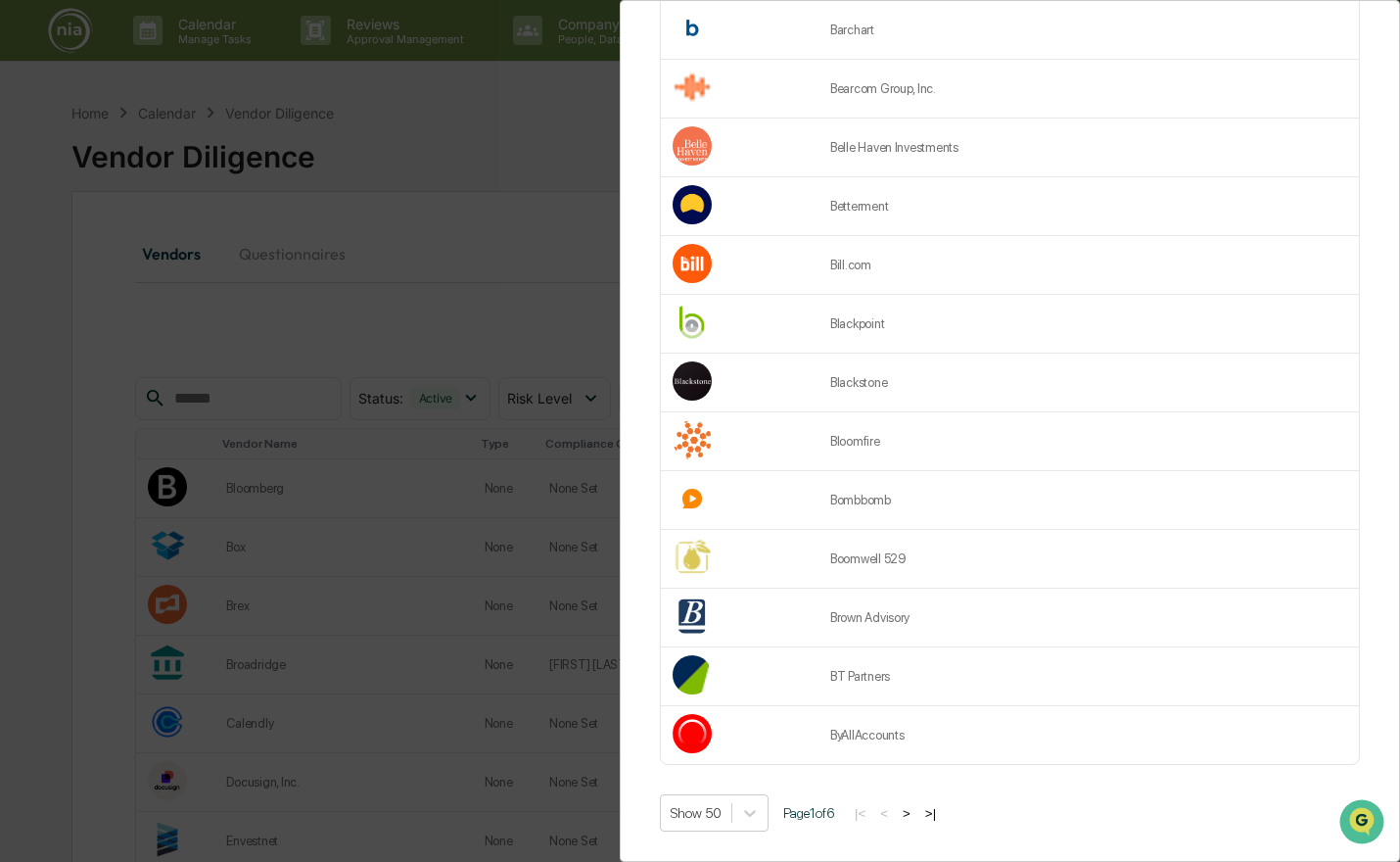 click on ">" at bounding box center (907, 813) 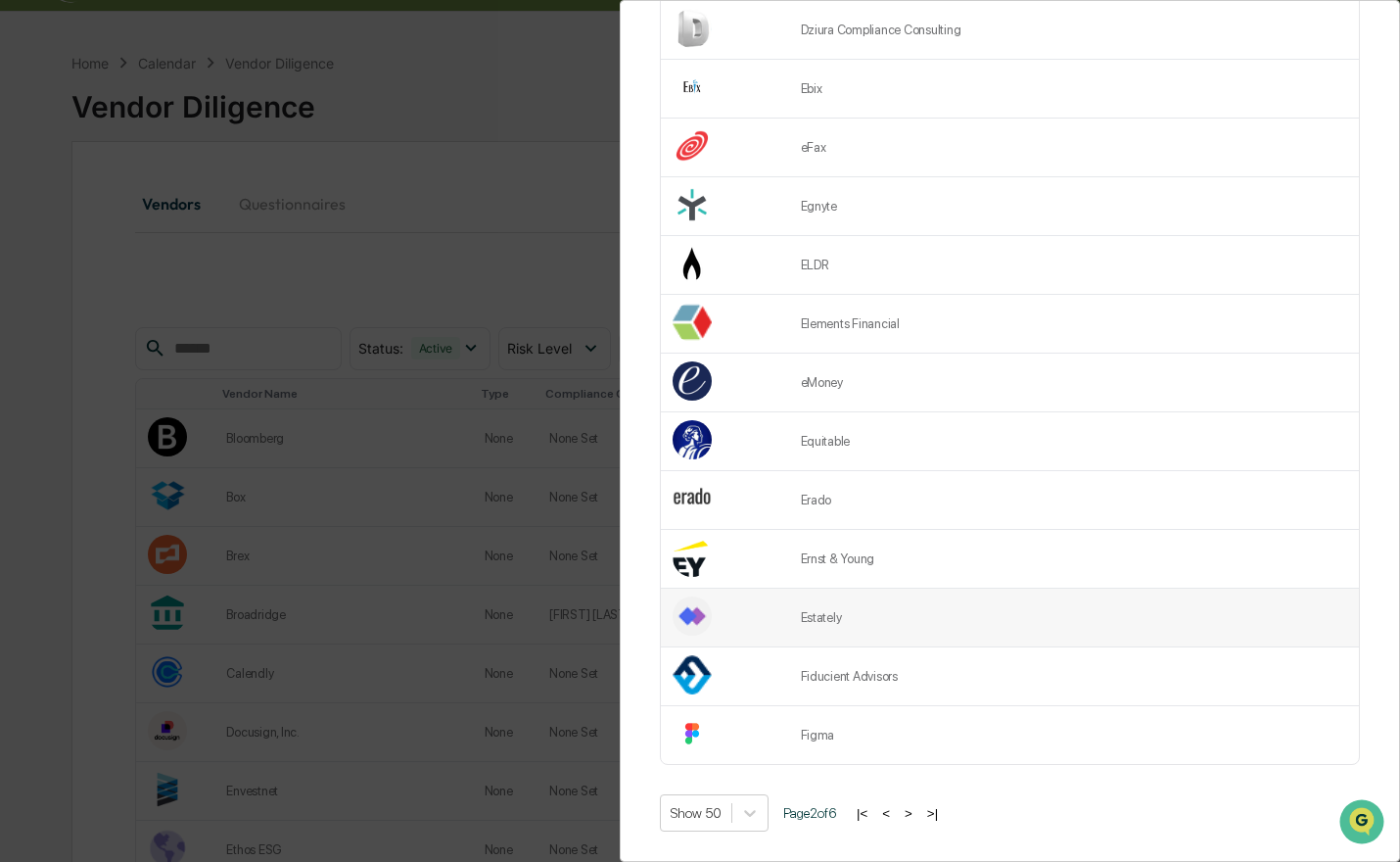 scroll, scrollTop: 46, scrollLeft: 0, axis: vertical 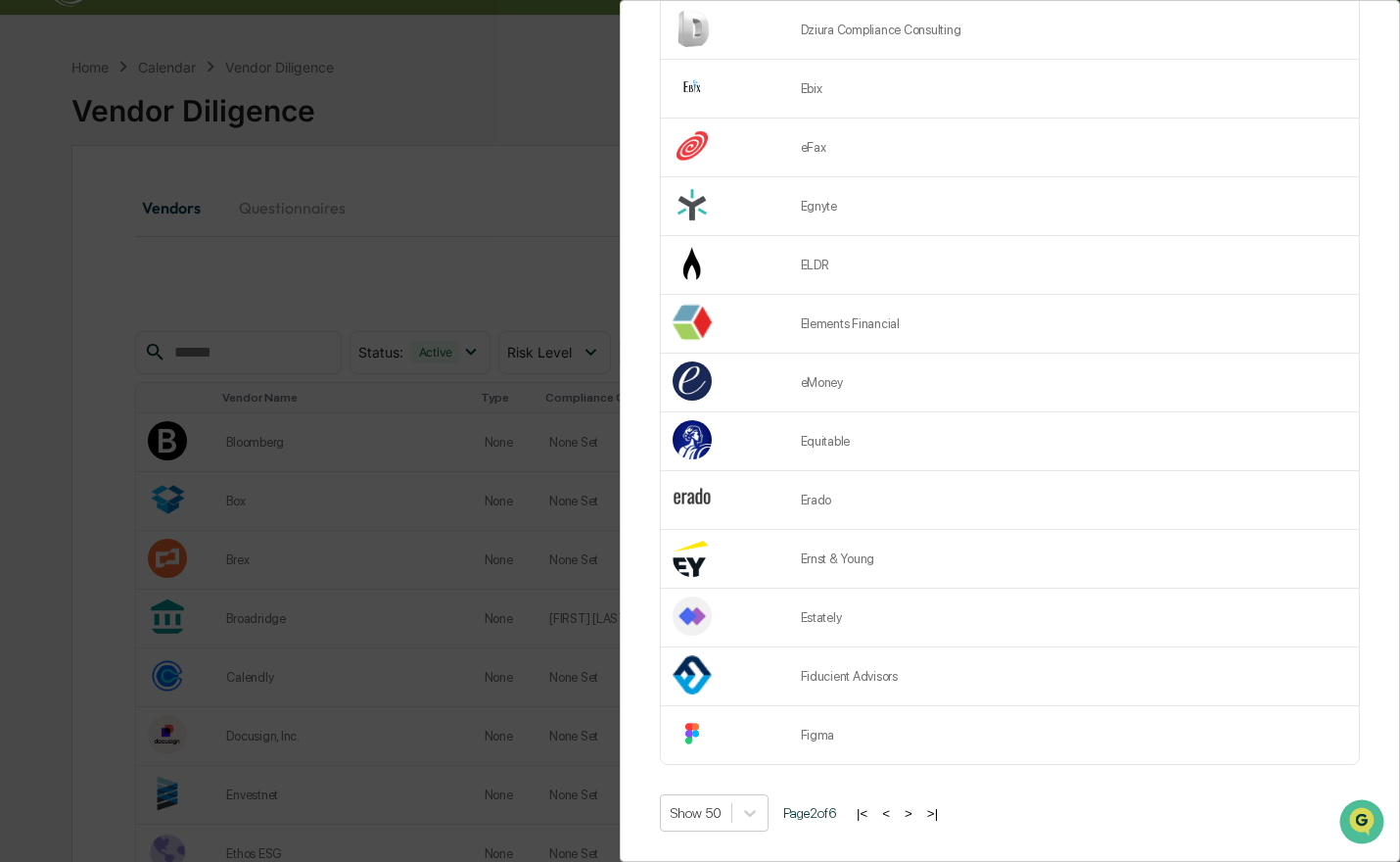 click on ">" at bounding box center [909, 813] 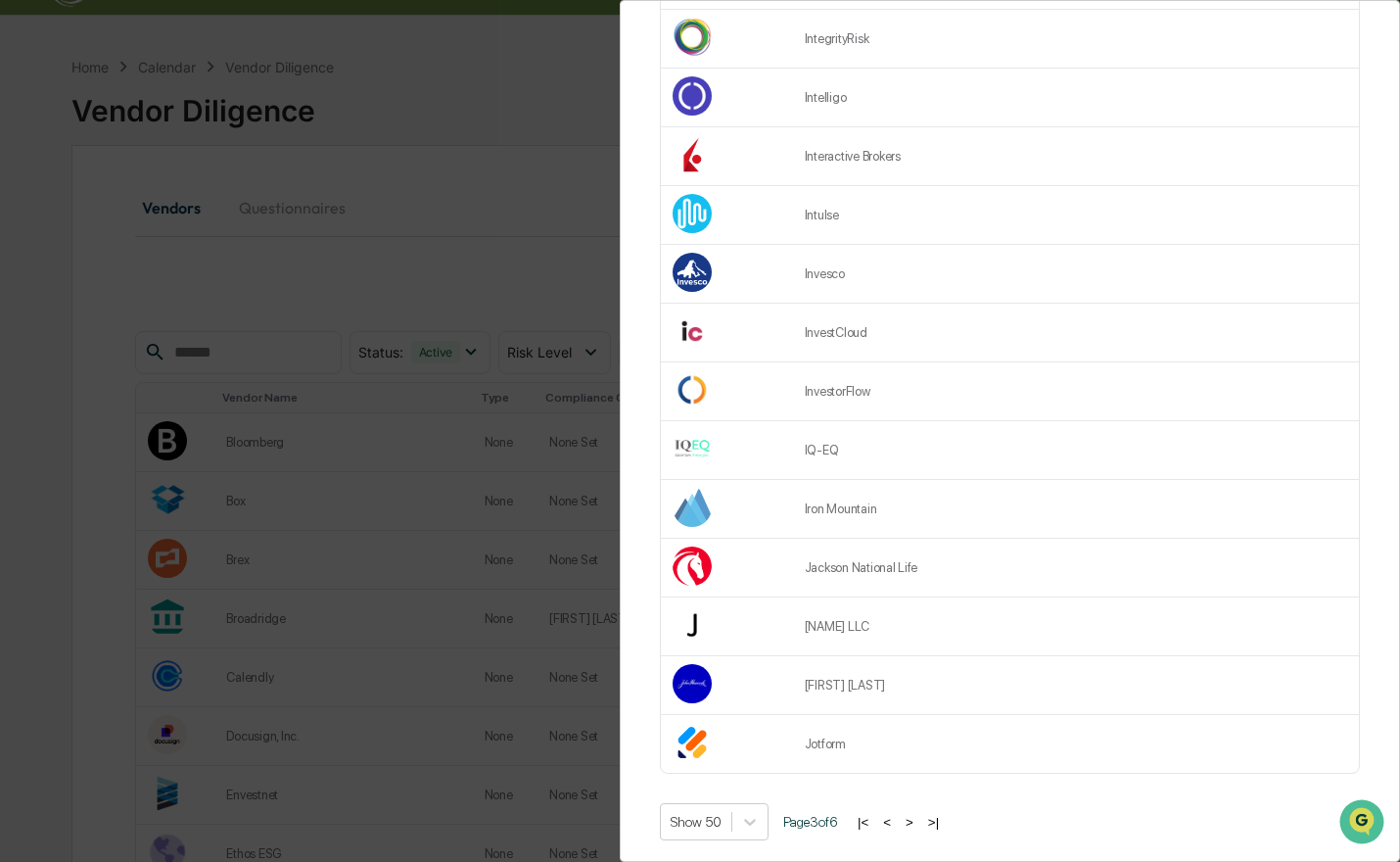 scroll, scrollTop: 2413, scrollLeft: 0, axis: vertical 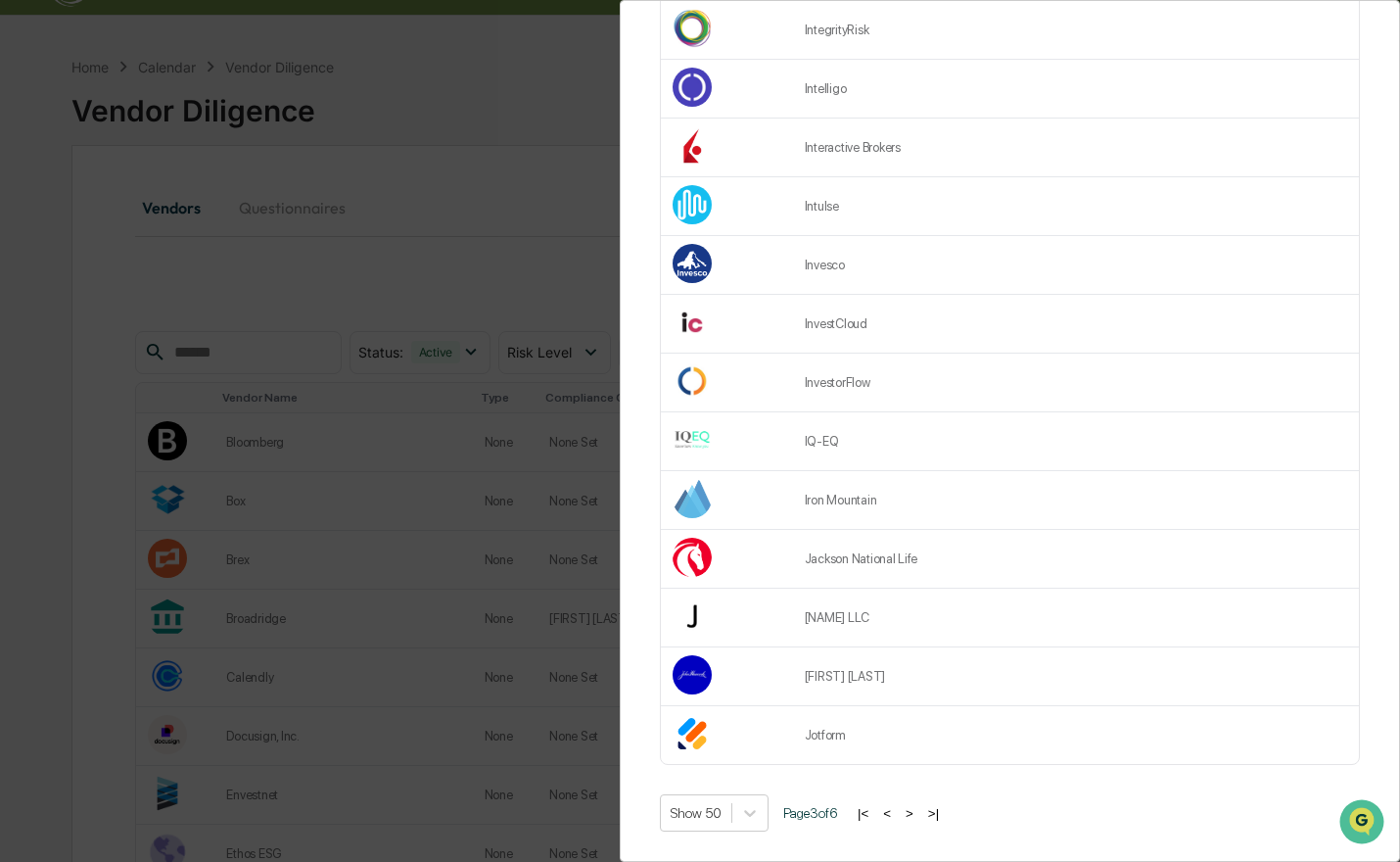 click on ">" at bounding box center (910, 813) 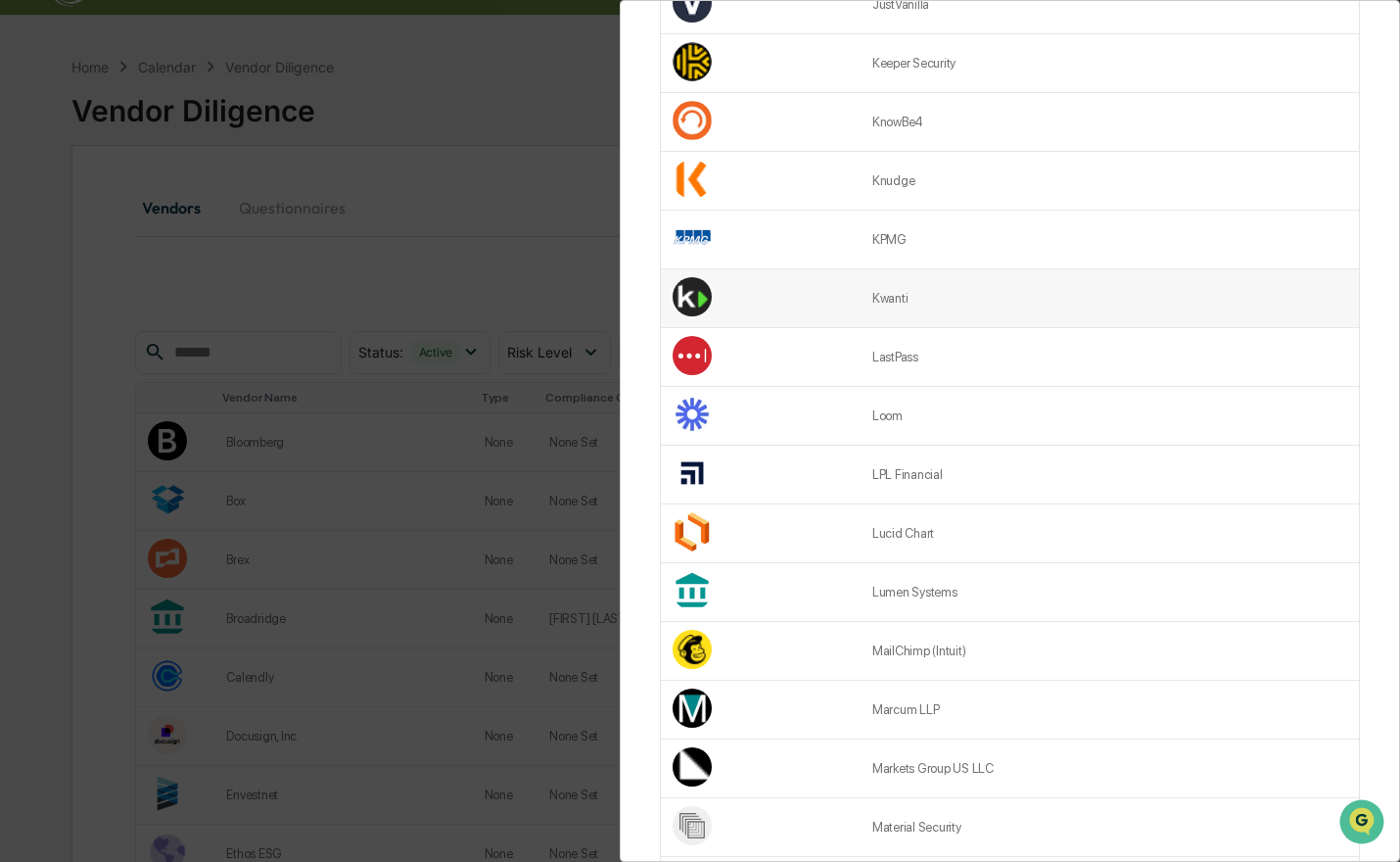 scroll, scrollTop: 387, scrollLeft: 0, axis: vertical 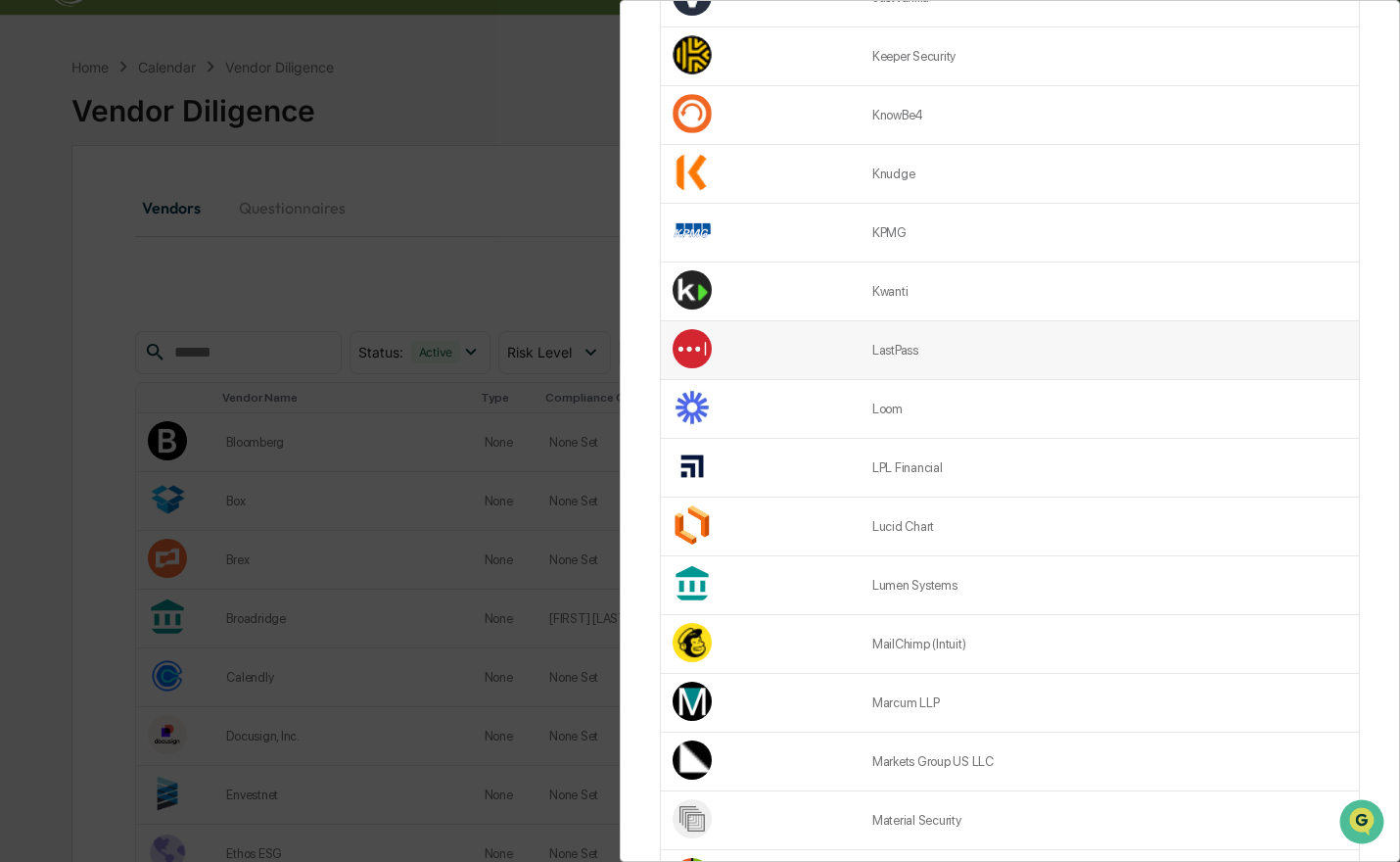 click on "LastPass" at bounding box center [1109, 351] 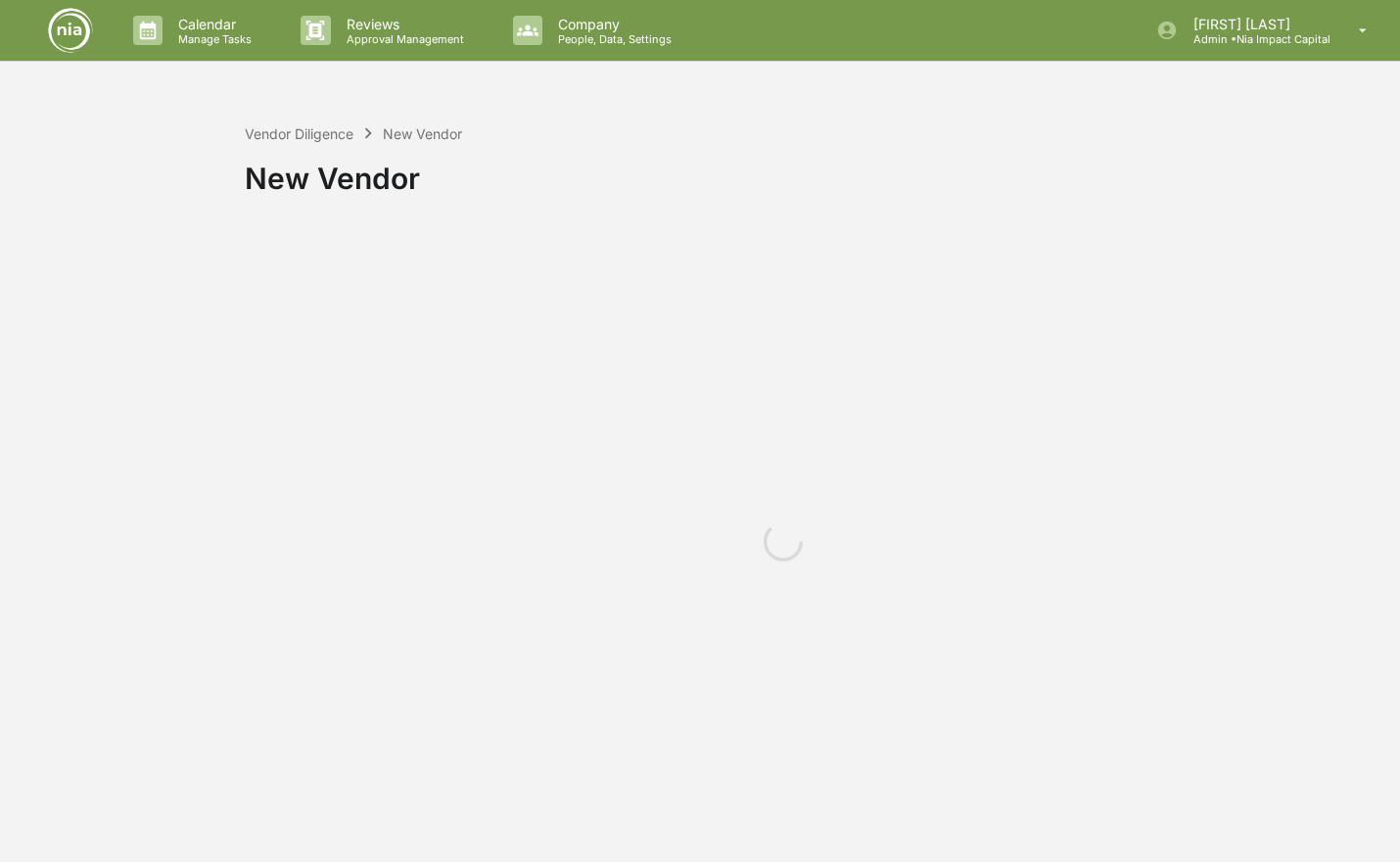 scroll, scrollTop: 0, scrollLeft: 0, axis: both 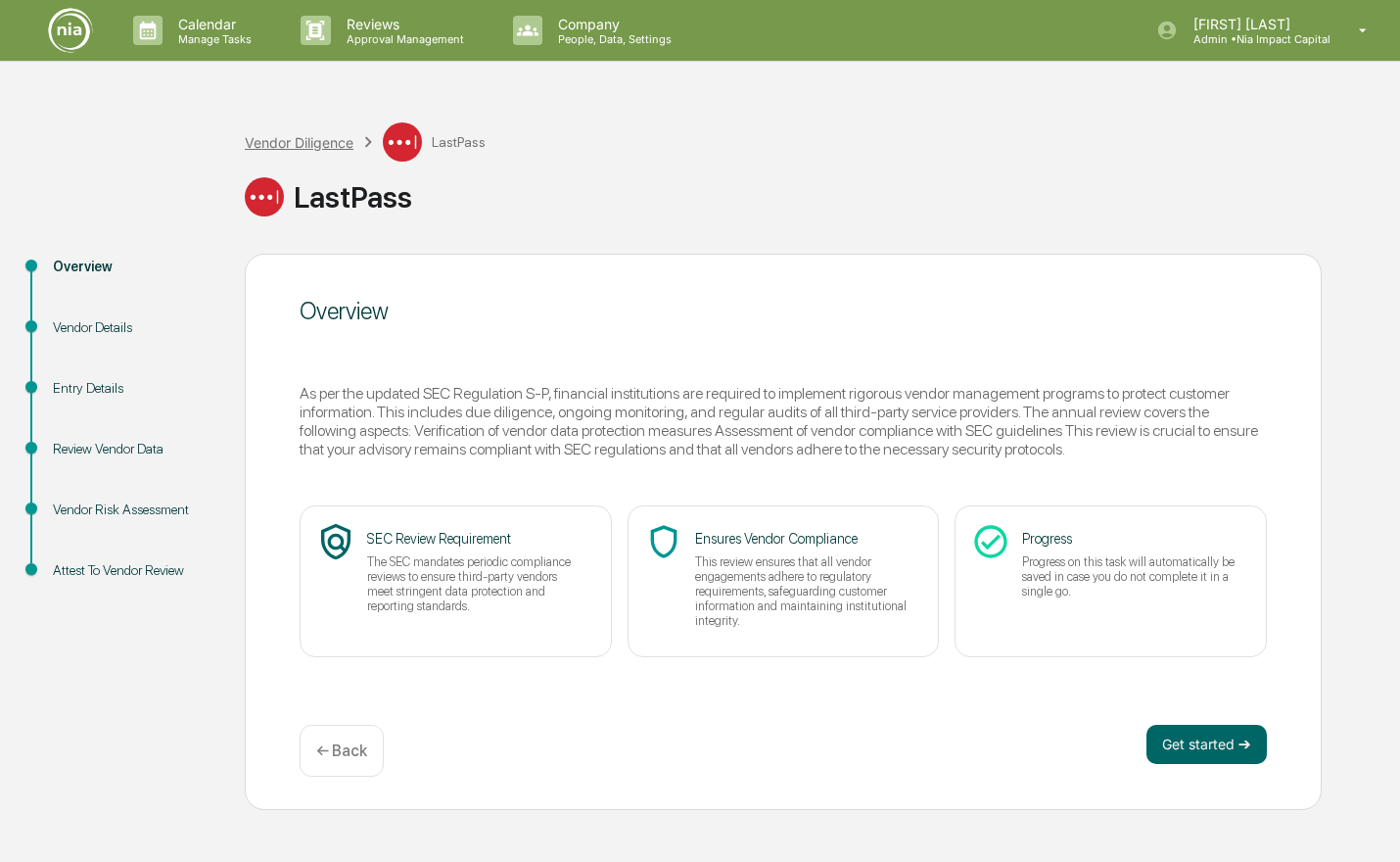 click on "Vendor Diligence" at bounding box center (299, 142) 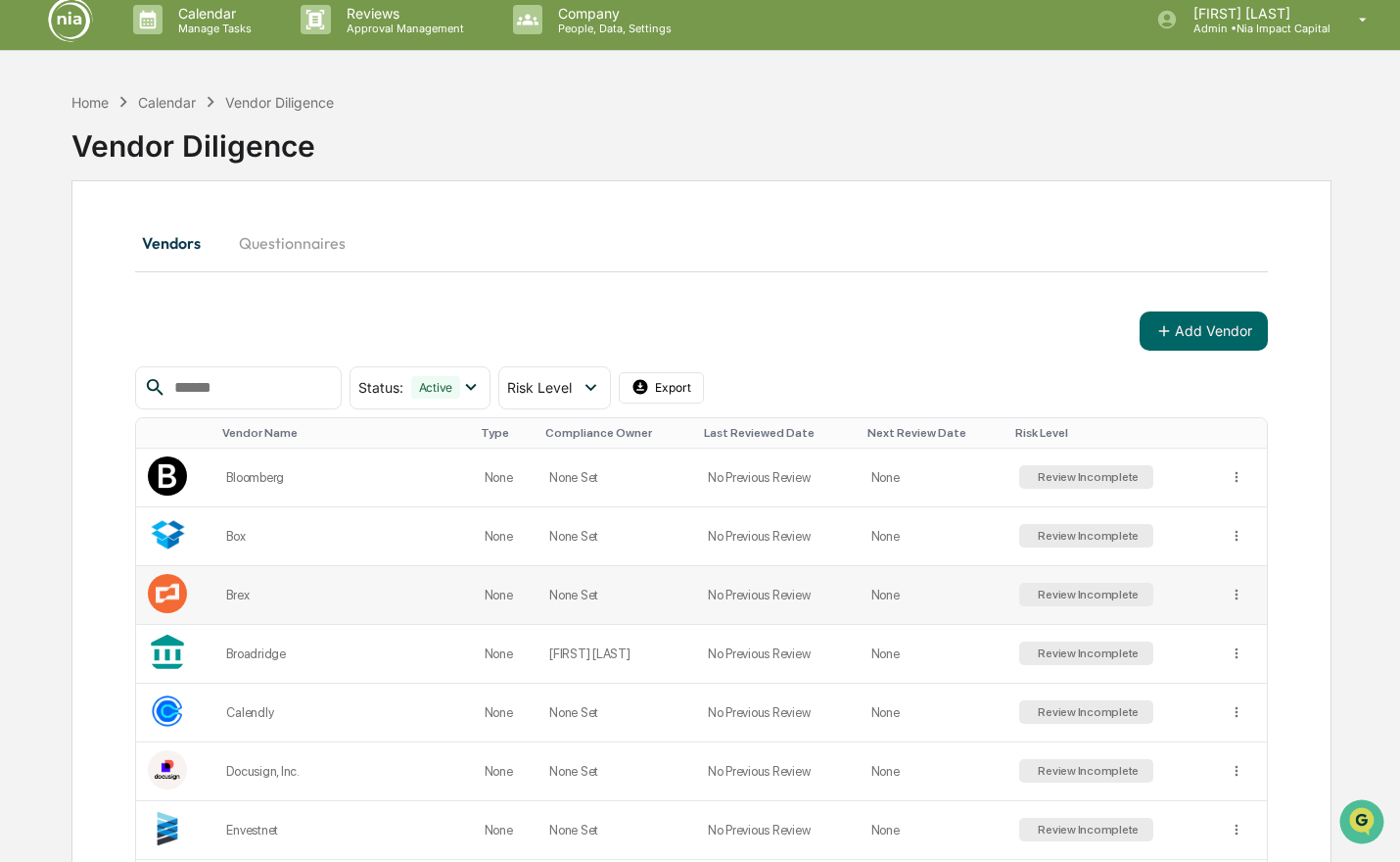scroll, scrollTop: 12, scrollLeft: 0, axis: vertical 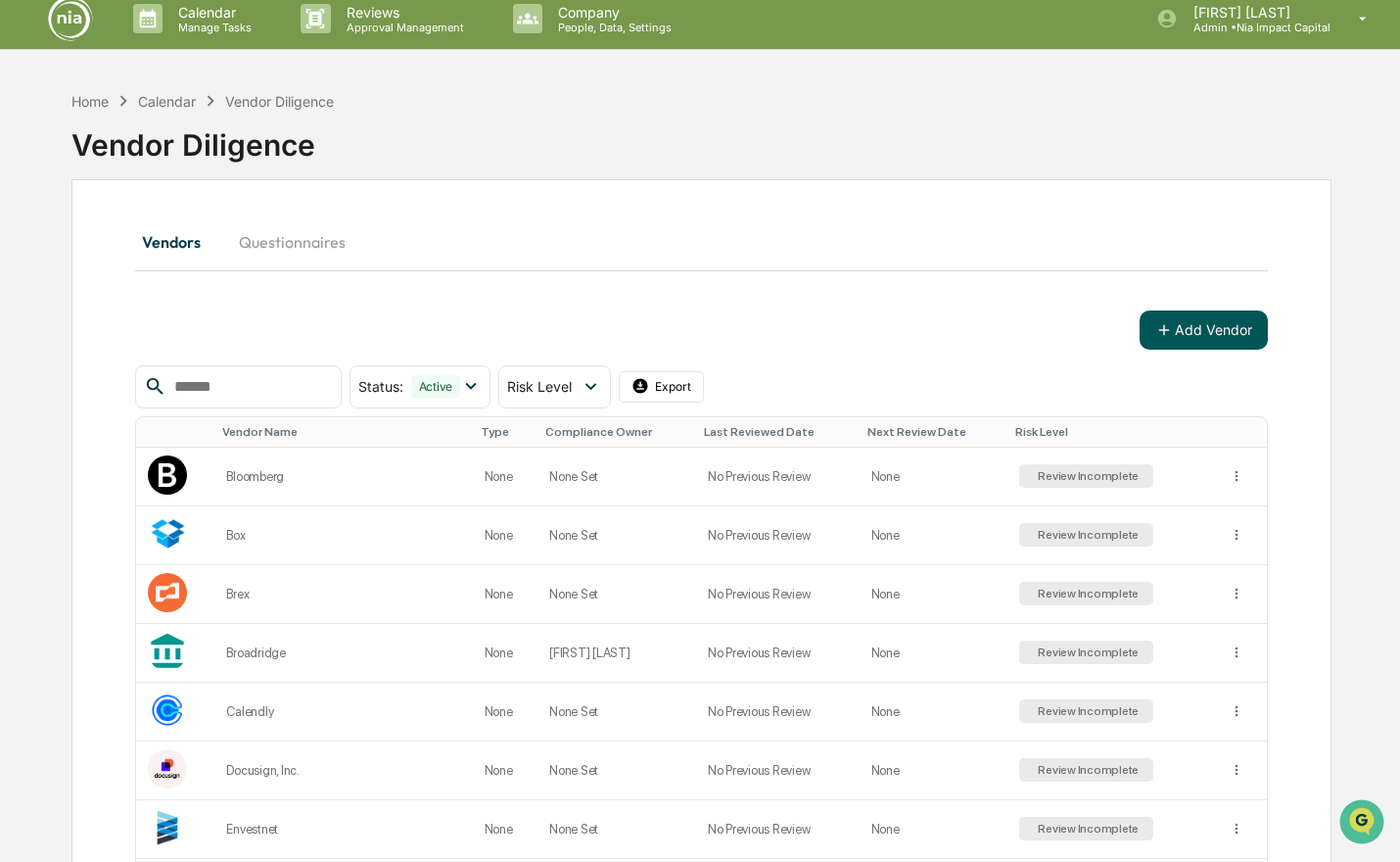 click on "Add Vendor" at bounding box center [1203, 330] 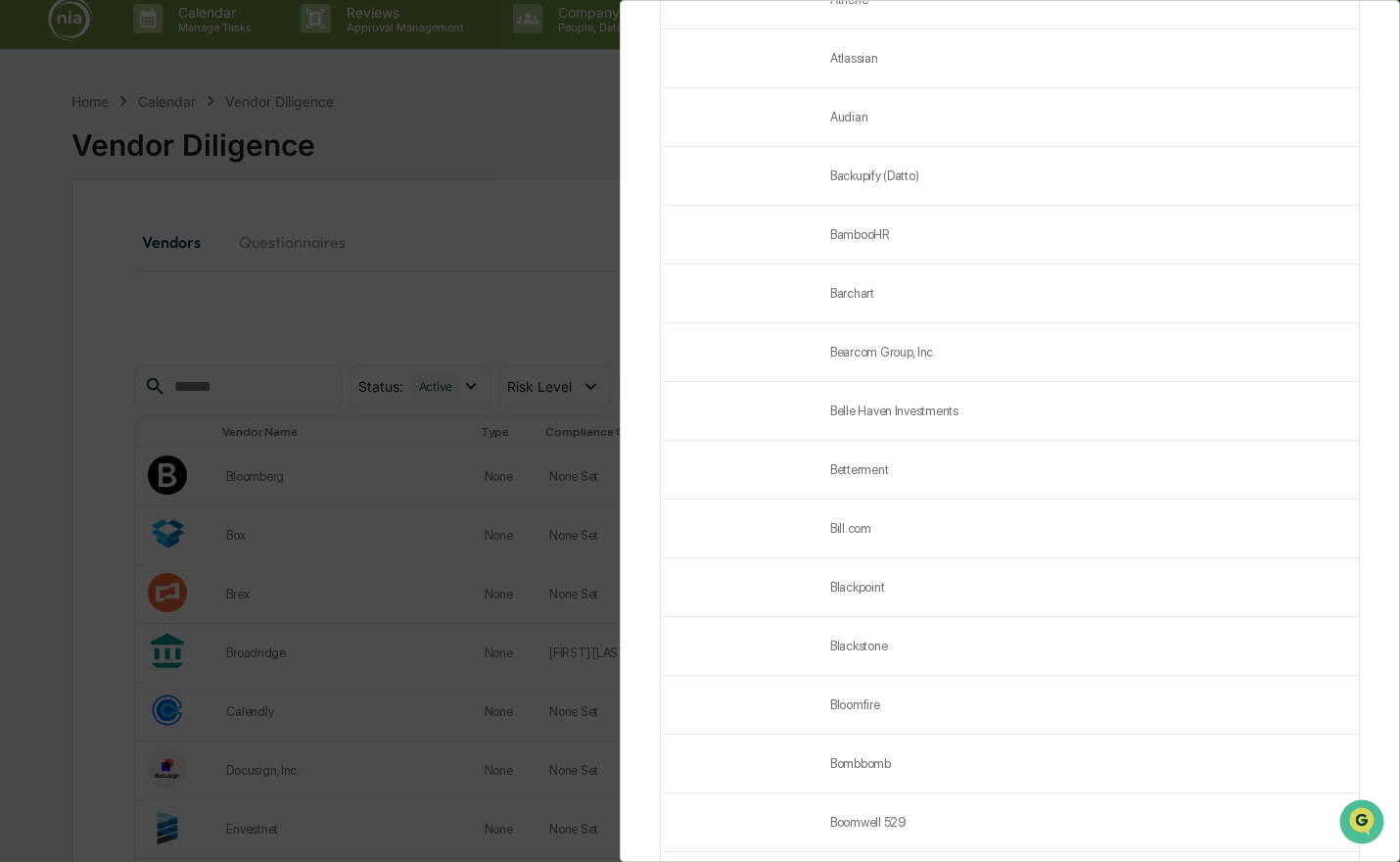 scroll, scrollTop: 2413, scrollLeft: 0, axis: vertical 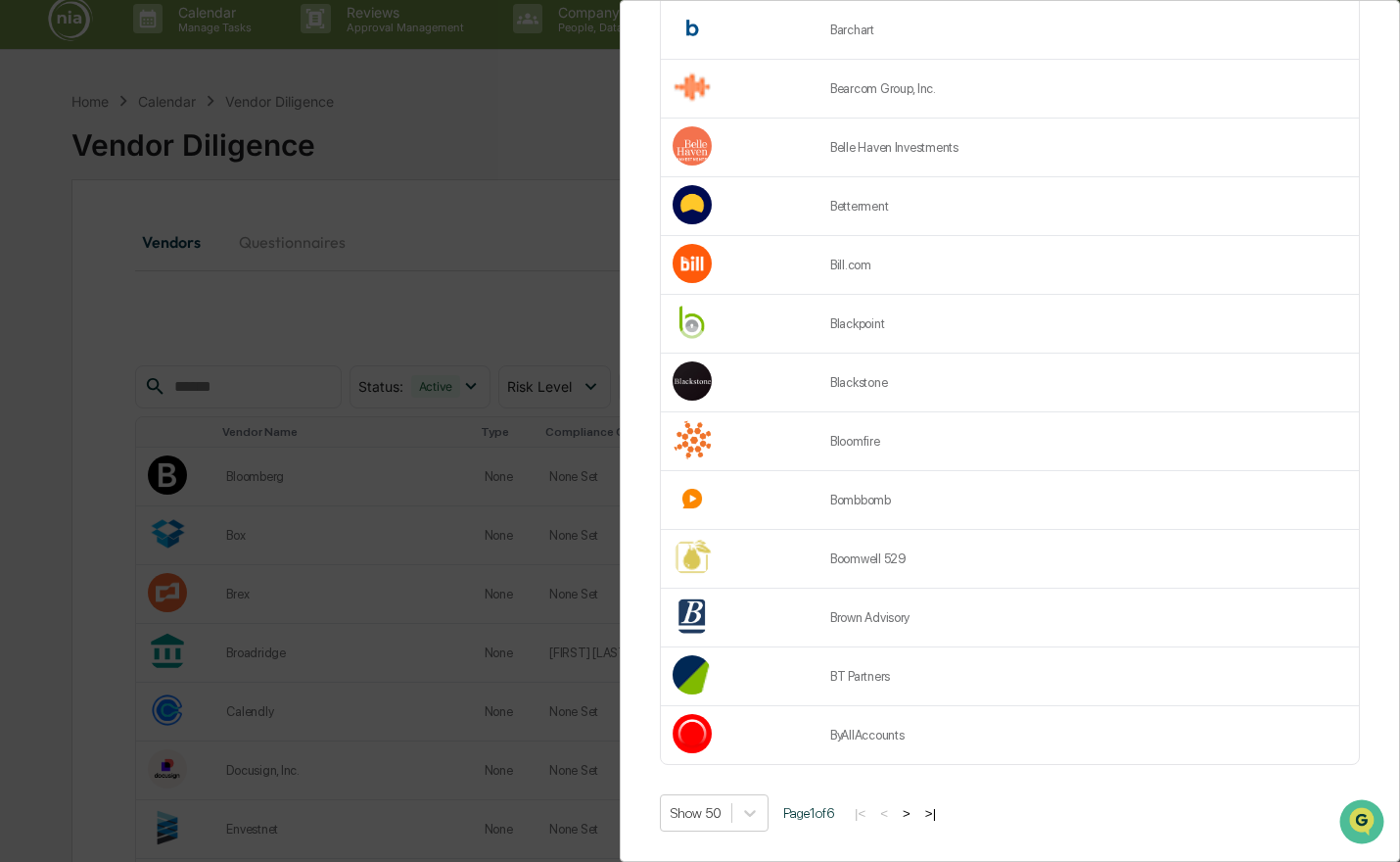 click on ">" at bounding box center [907, 813] 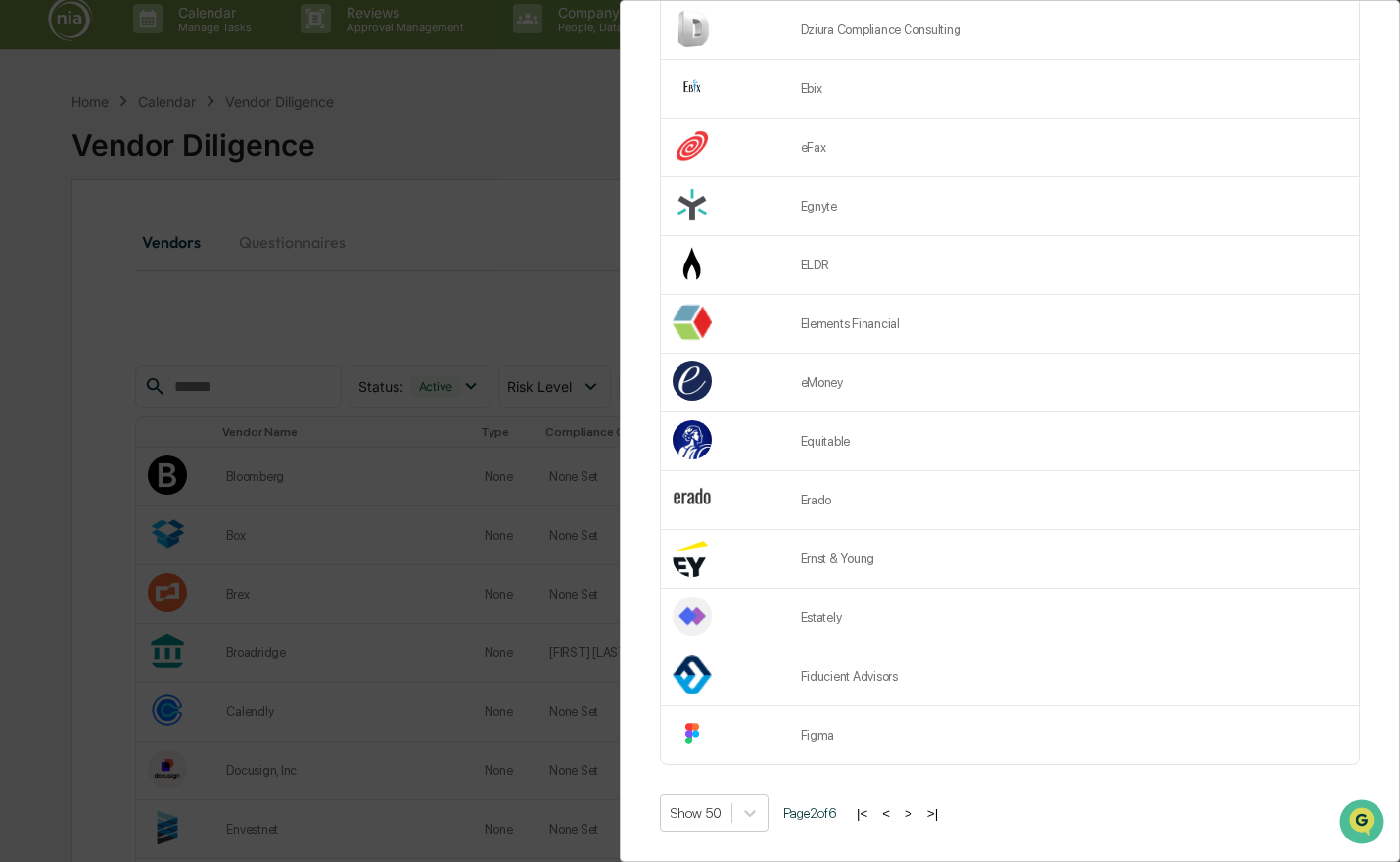click on ">" at bounding box center (909, 813) 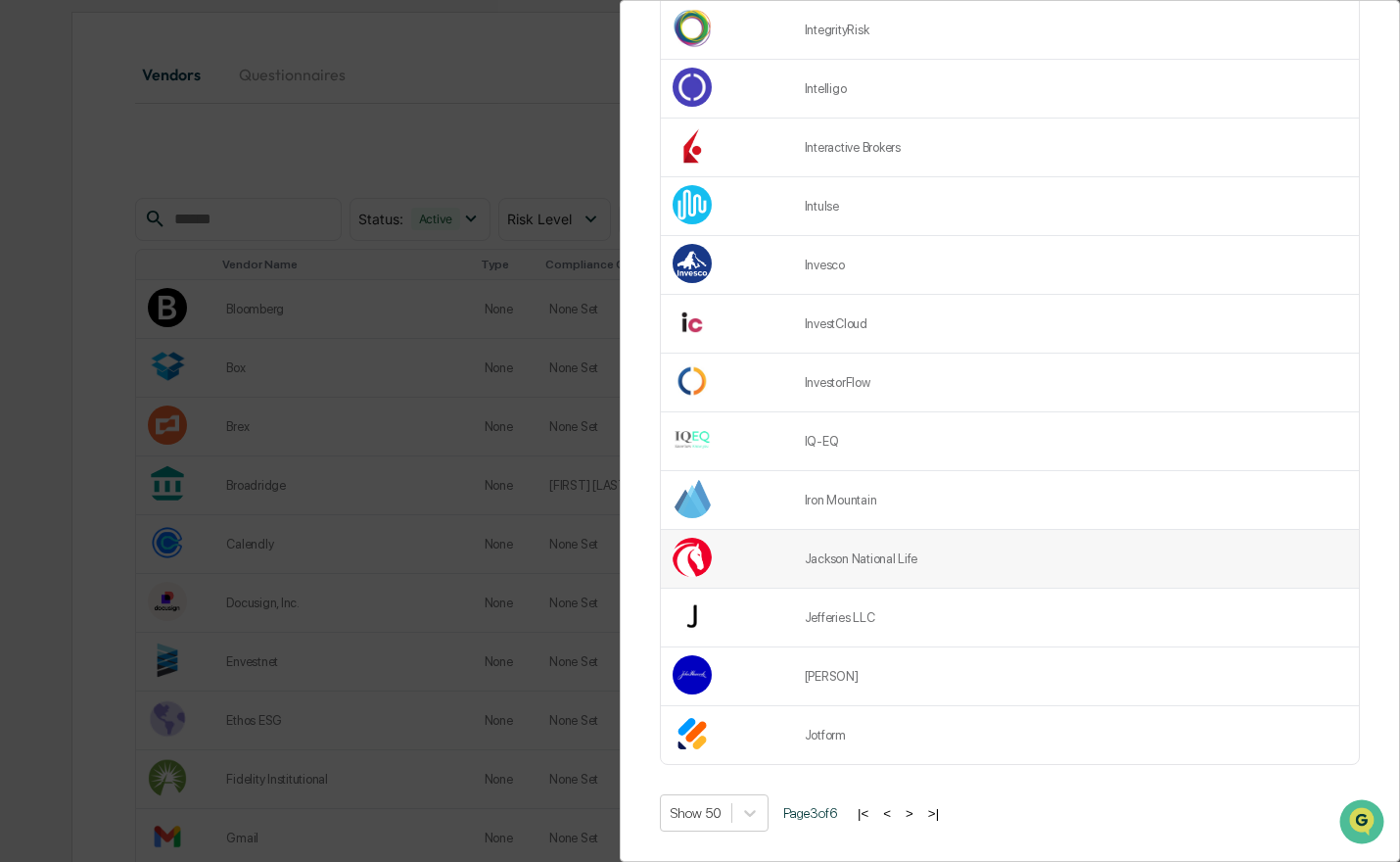 scroll, scrollTop: 196, scrollLeft: 0, axis: vertical 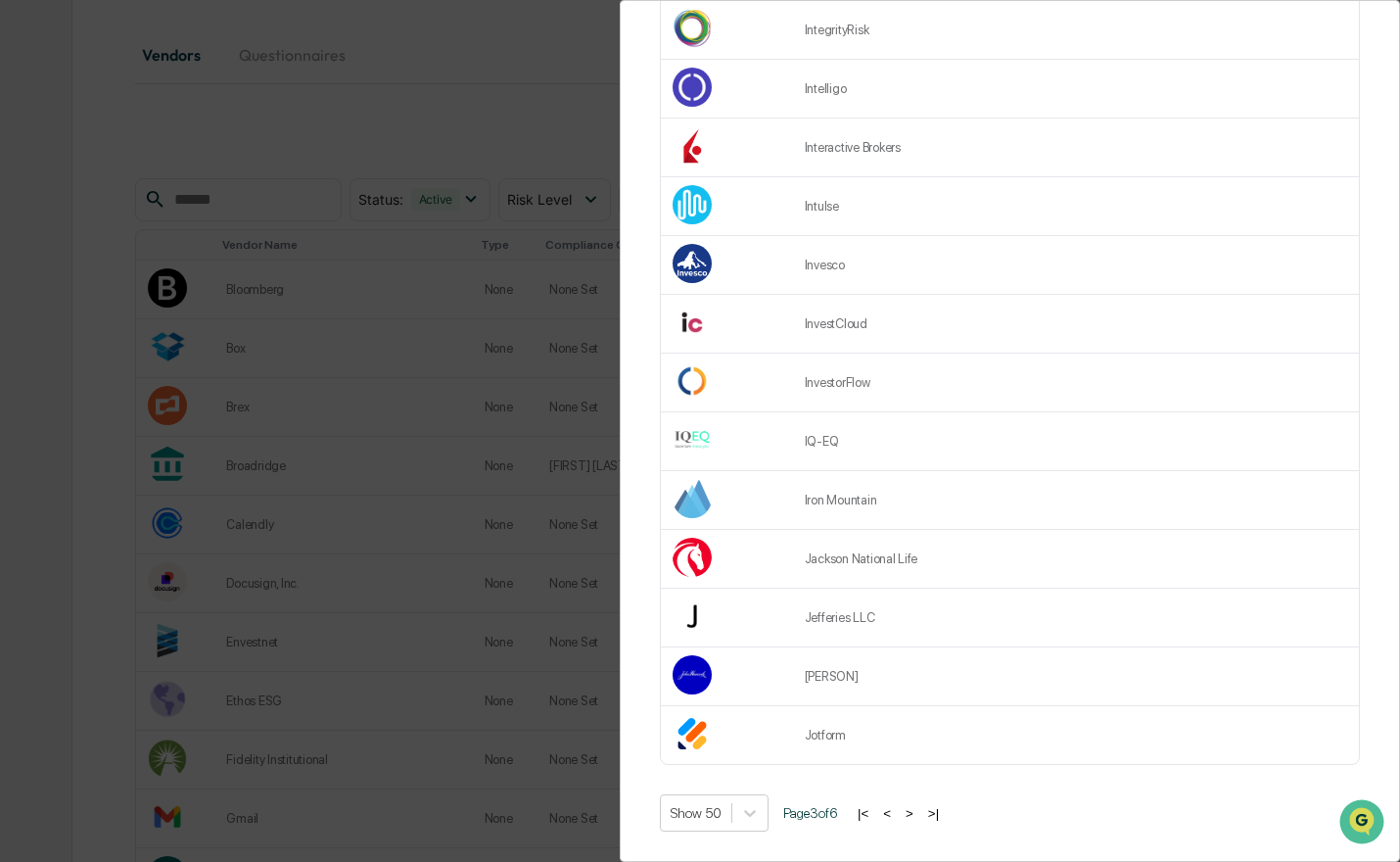 click on ">" at bounding box center (910, 813) 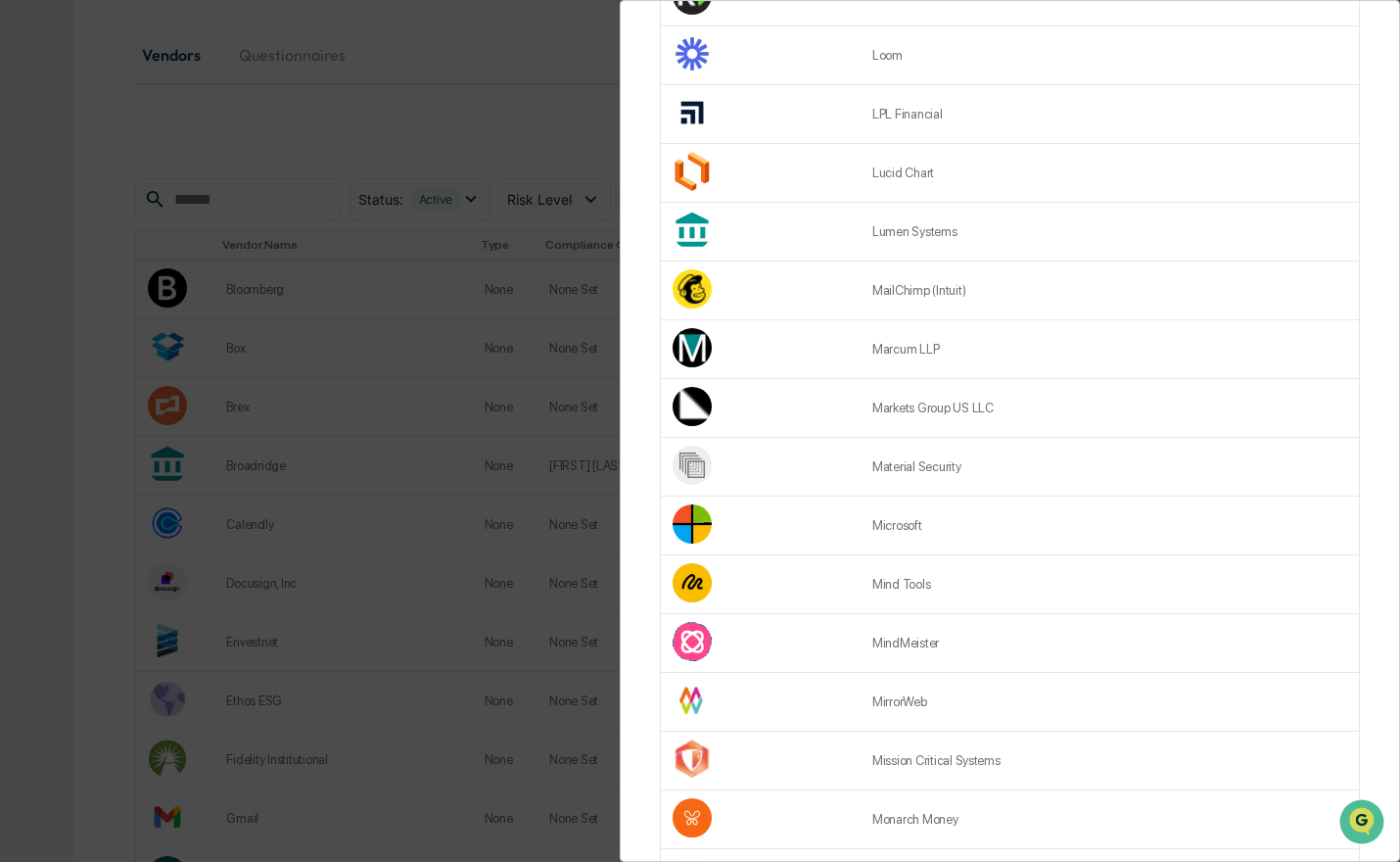 scroll, scrollTop: 689, scrollLeft: 0, axis: vertical 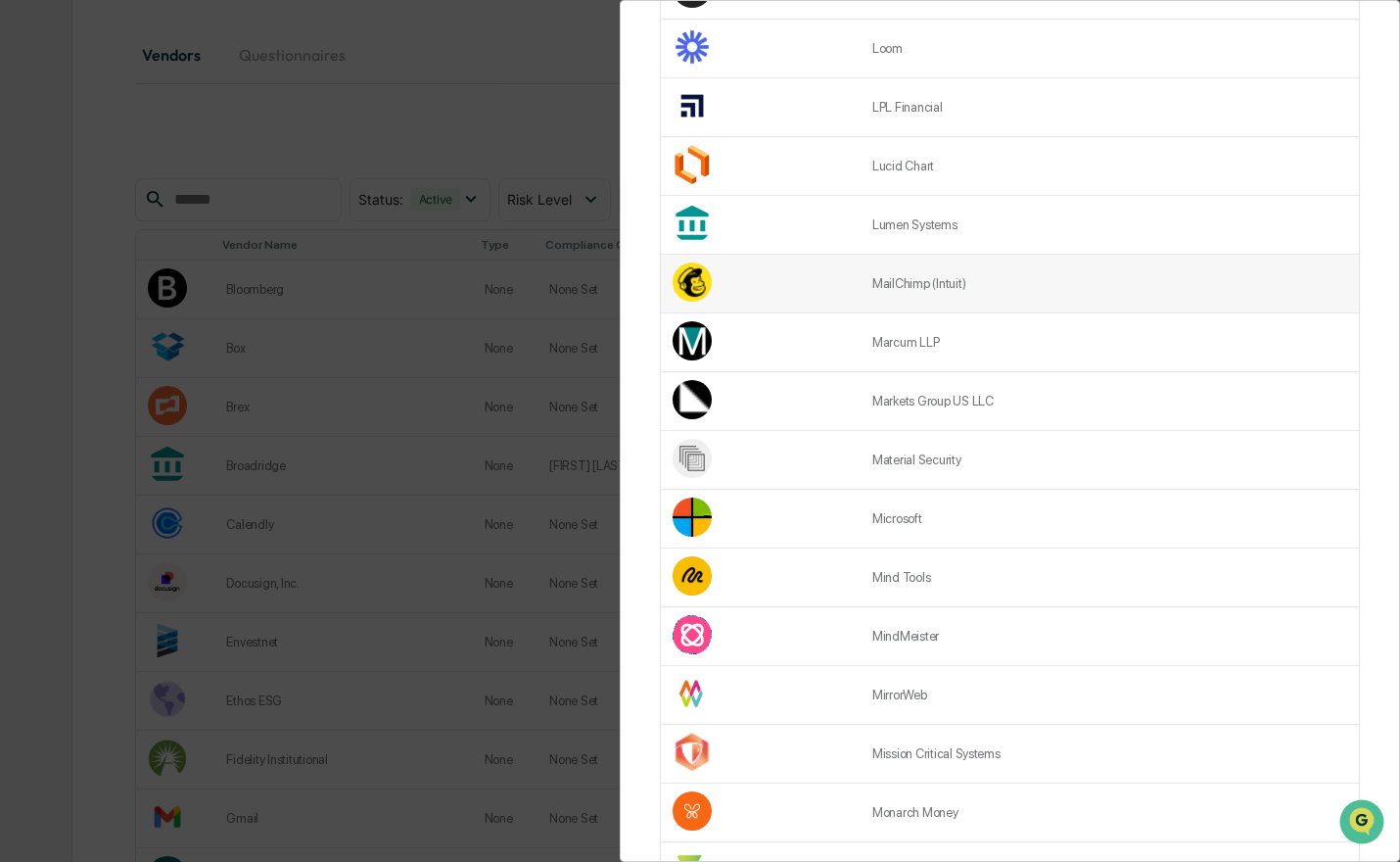 click on "MailChimp (Intuit)" at bounding box center (1109, 284) 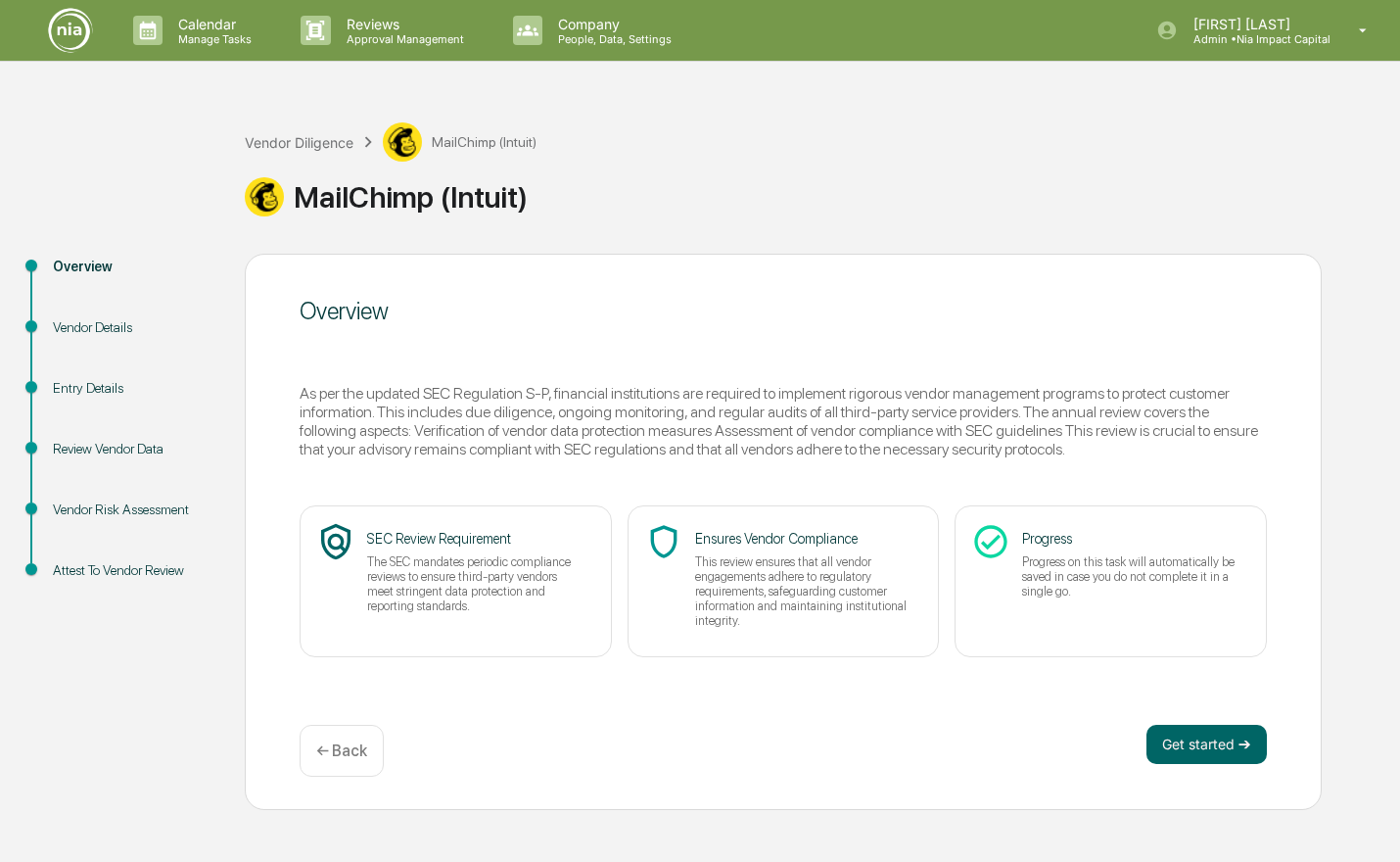 scroll, scrollTop: 0, scrollLeft: 0, axis: both 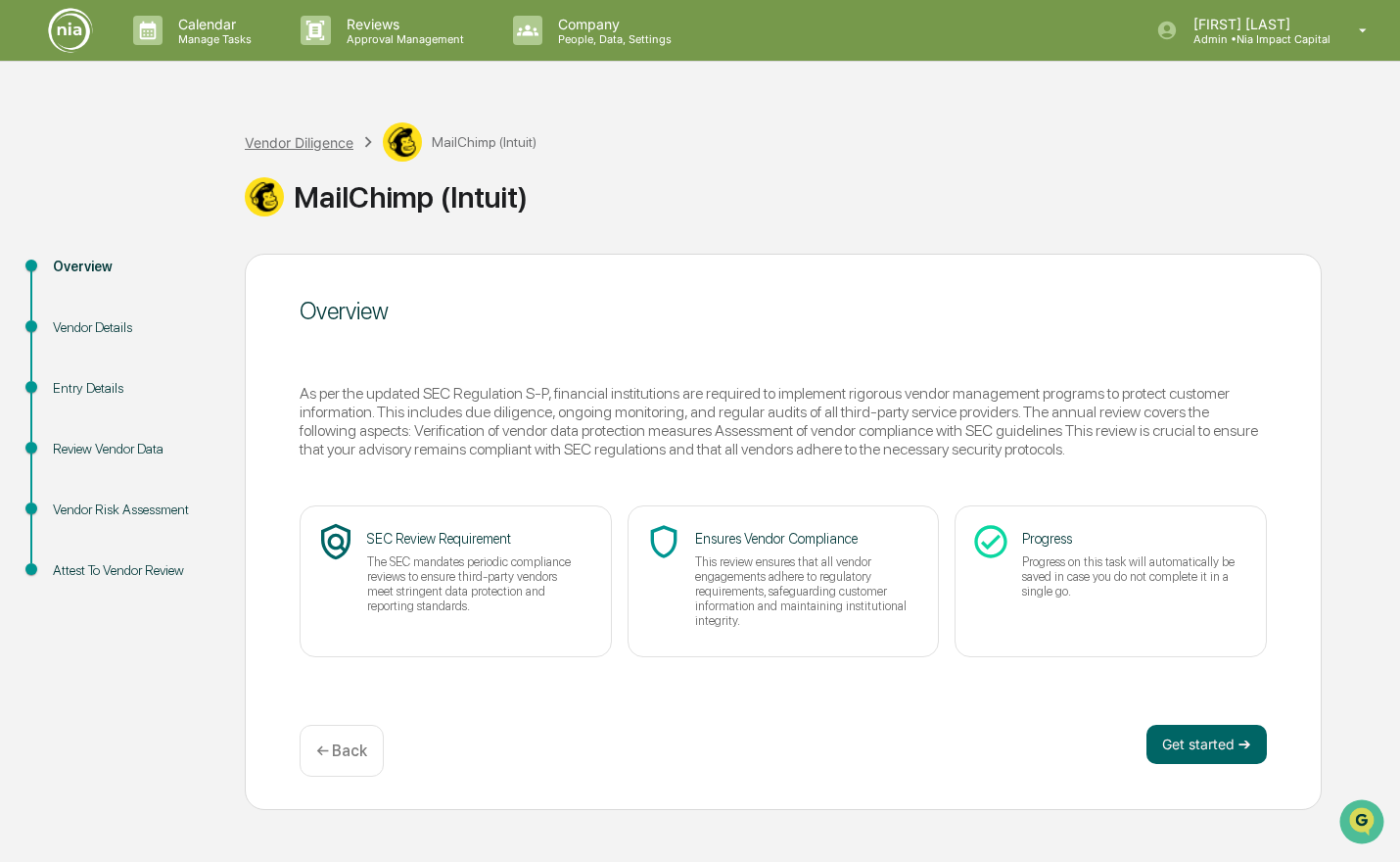 click on "Vendor Diligence" at bounding box center [299, 142] 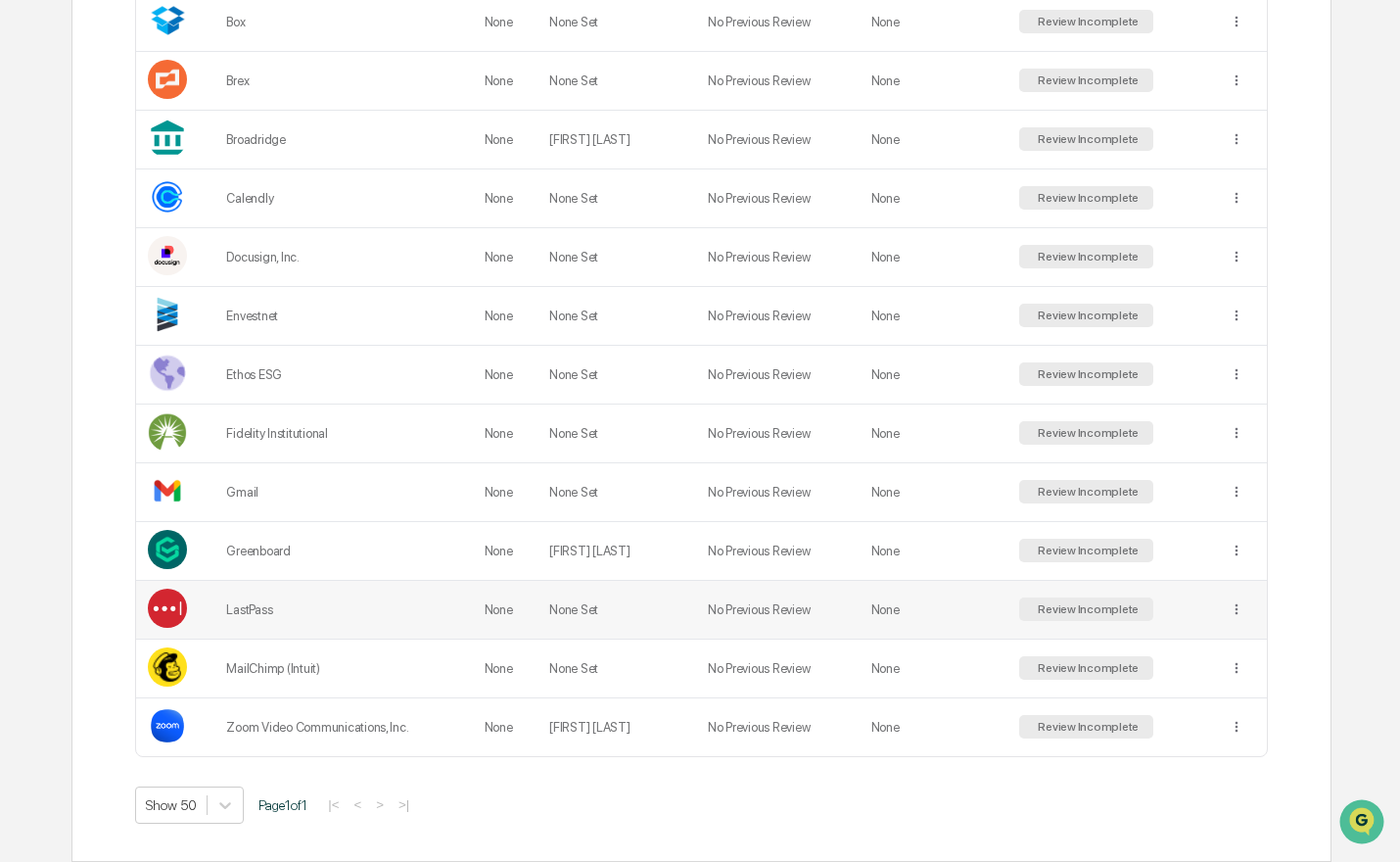 scroll, scrollTop: 0, scrollLeft: 0, axis: both 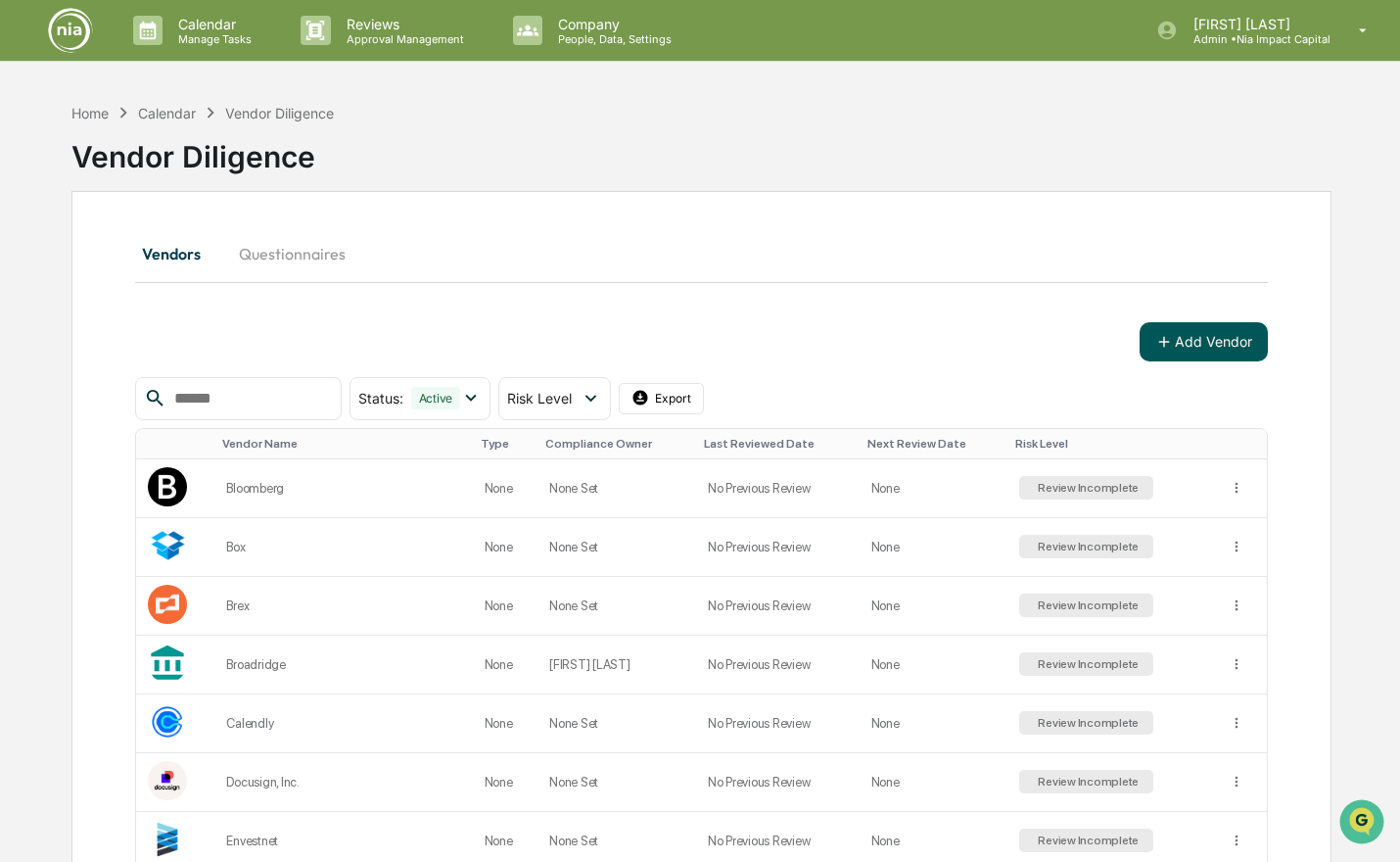 click on "Add Vendor" at bounding box center [1203, 342] 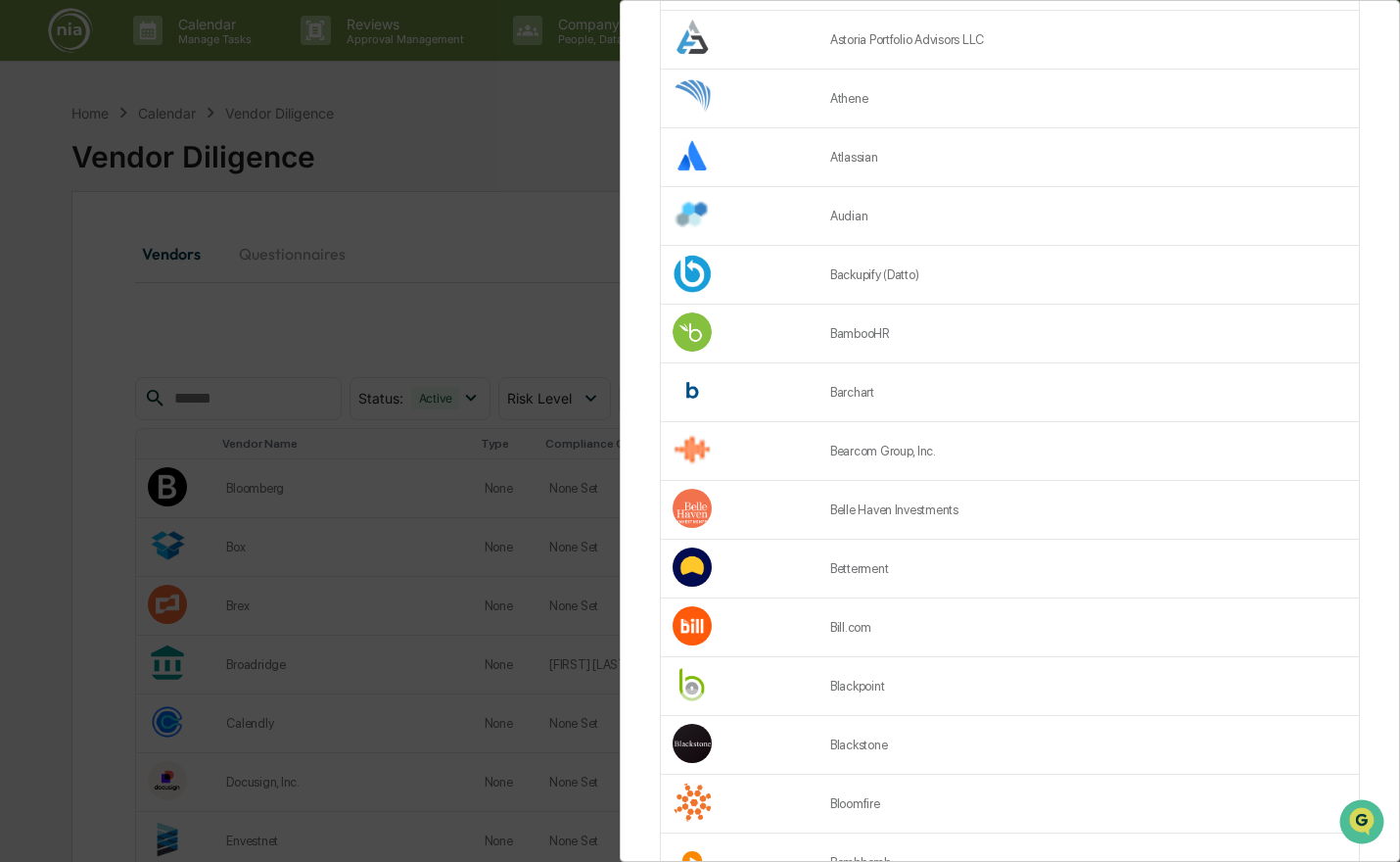 scroll, scrollTop: 2413, scrollLeft: 0, axis: vertical 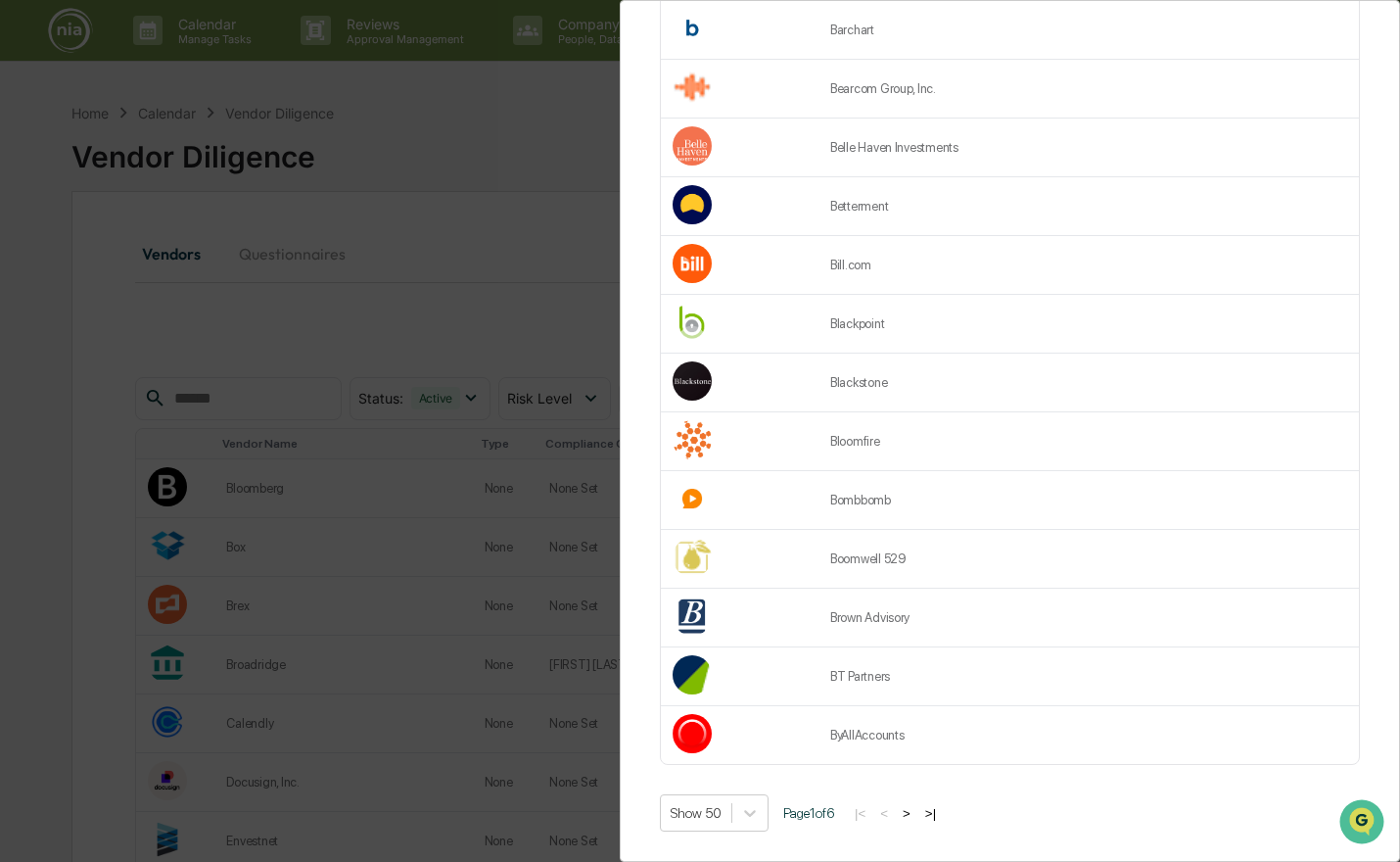 click on ">" at bounding box center [907, 813] 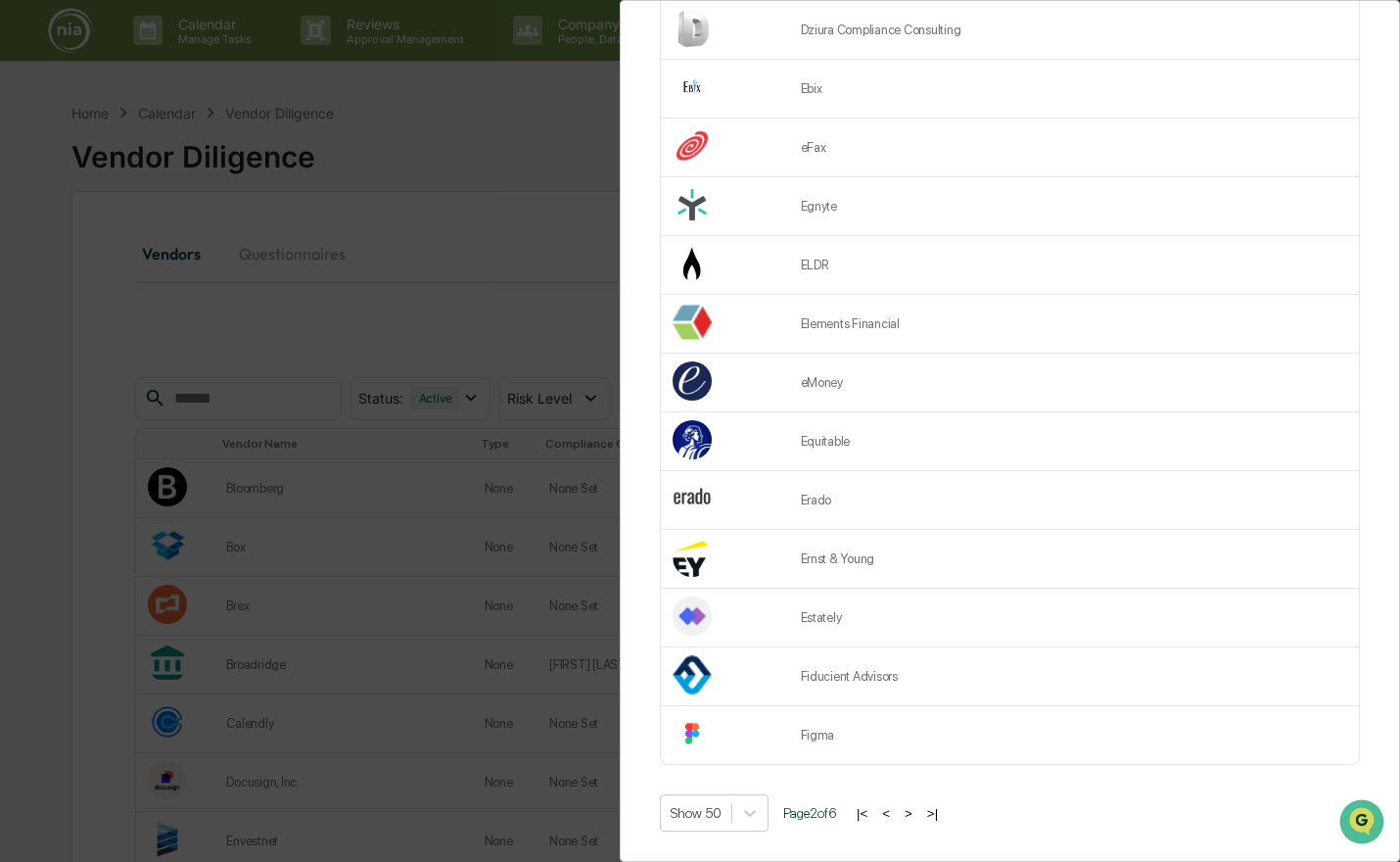 click on ">" at bounding box center [909, 813] 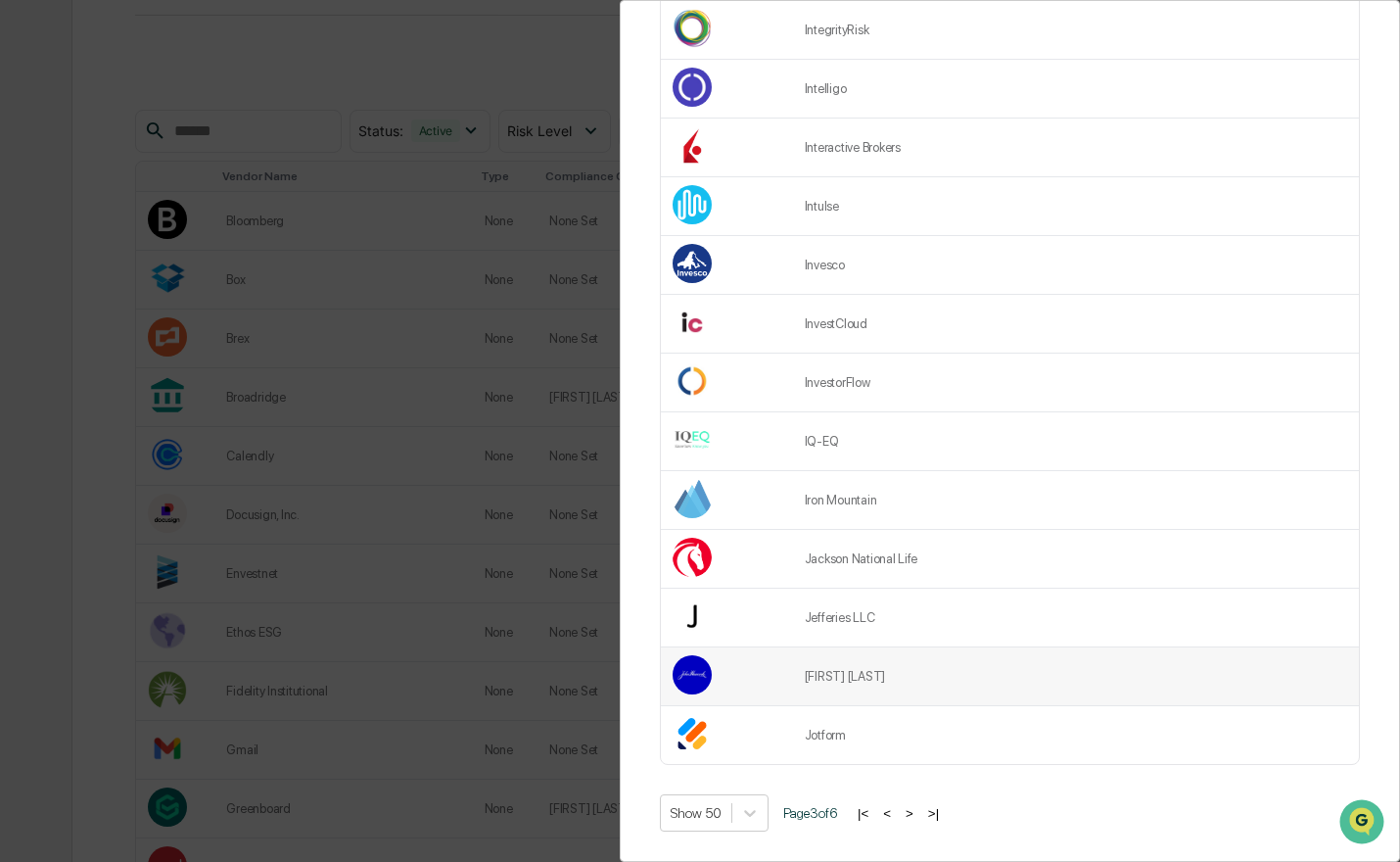scroll, scrollTop: 363, scrollLeft: 0, axis: vertical 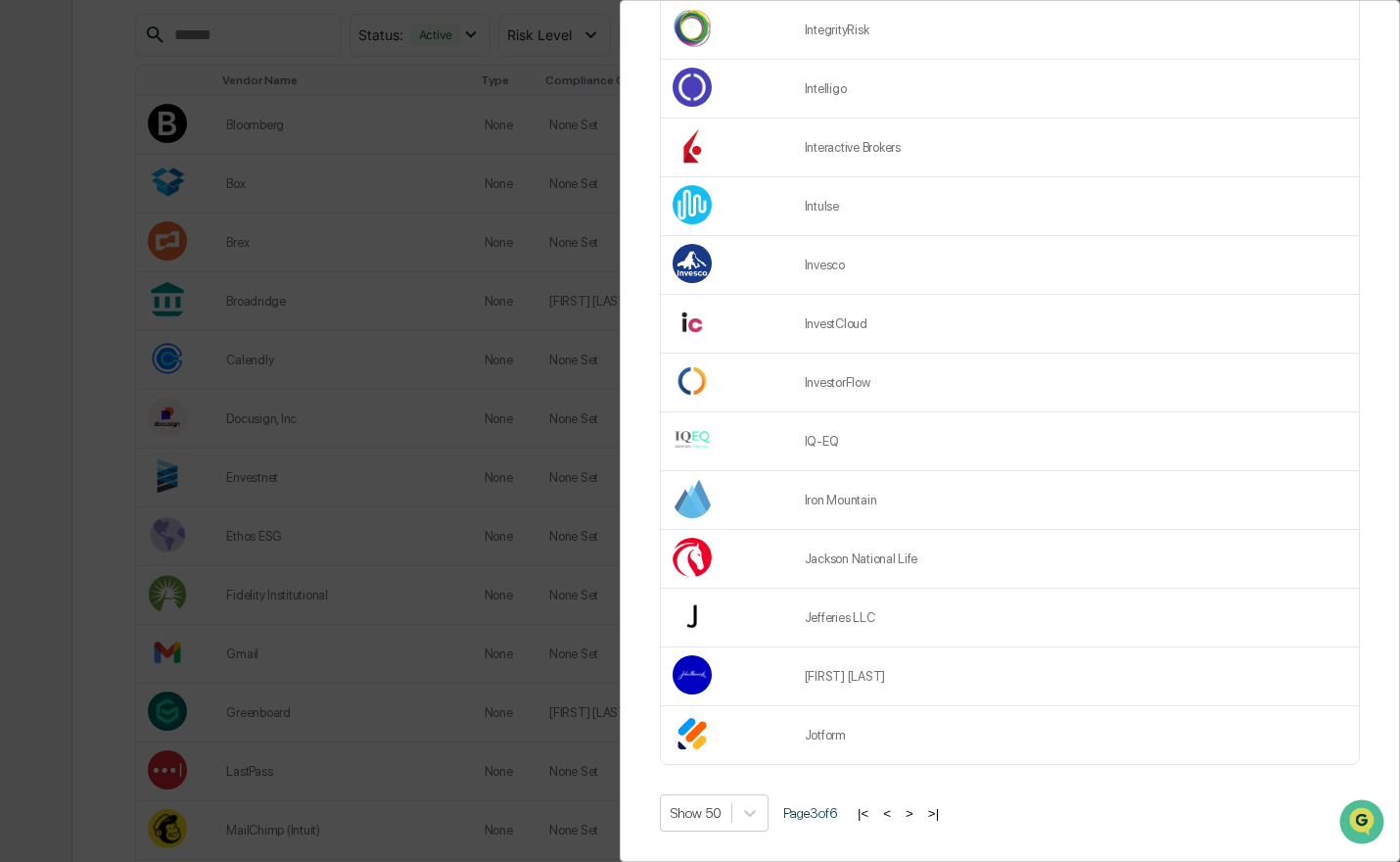 click on ">" at bounding box center (910, 813) 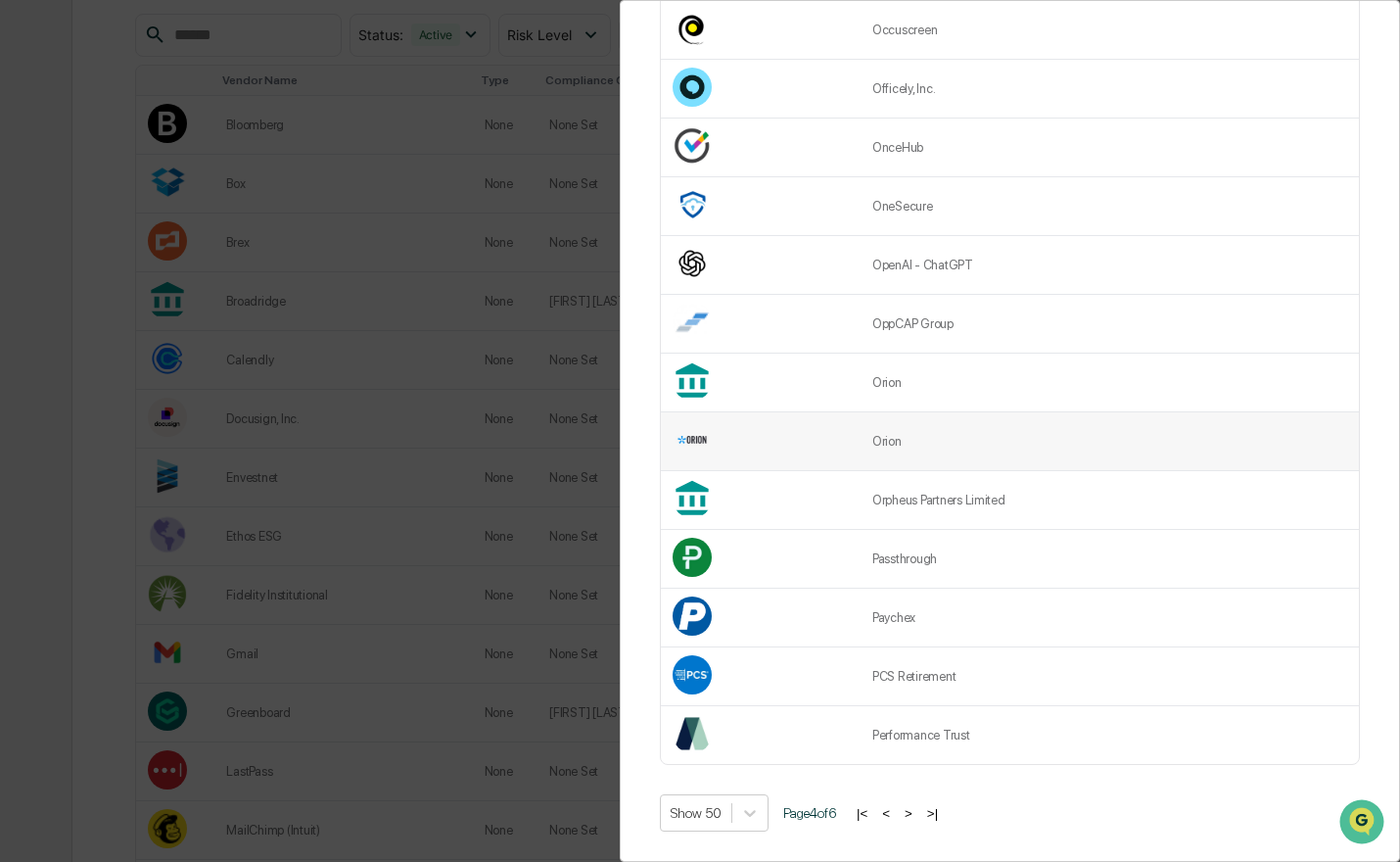 click on "Orion" at bounding box center (1109, 442) 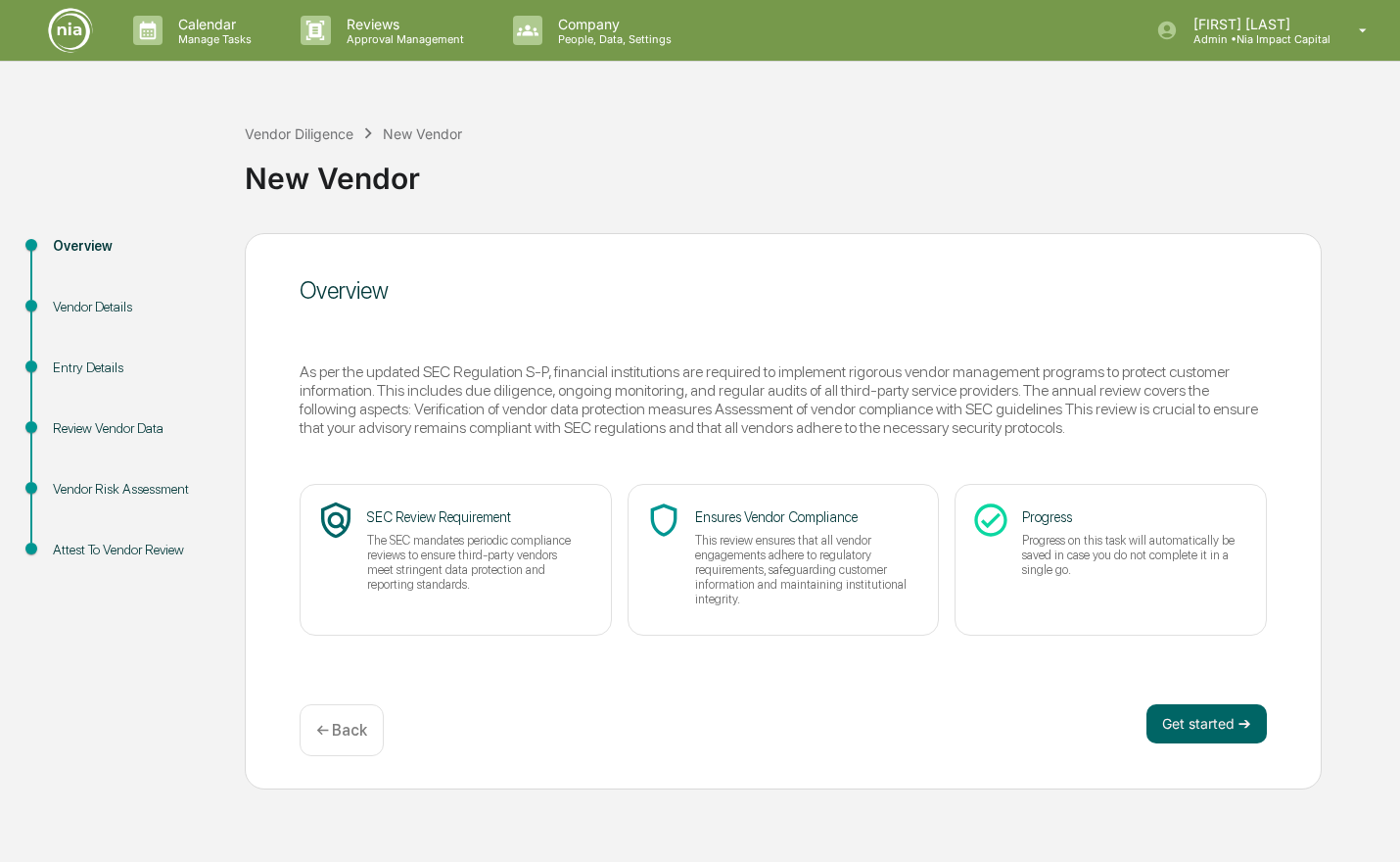 scroll, scrollTop: 0, scrollLeft: 0, axis: both 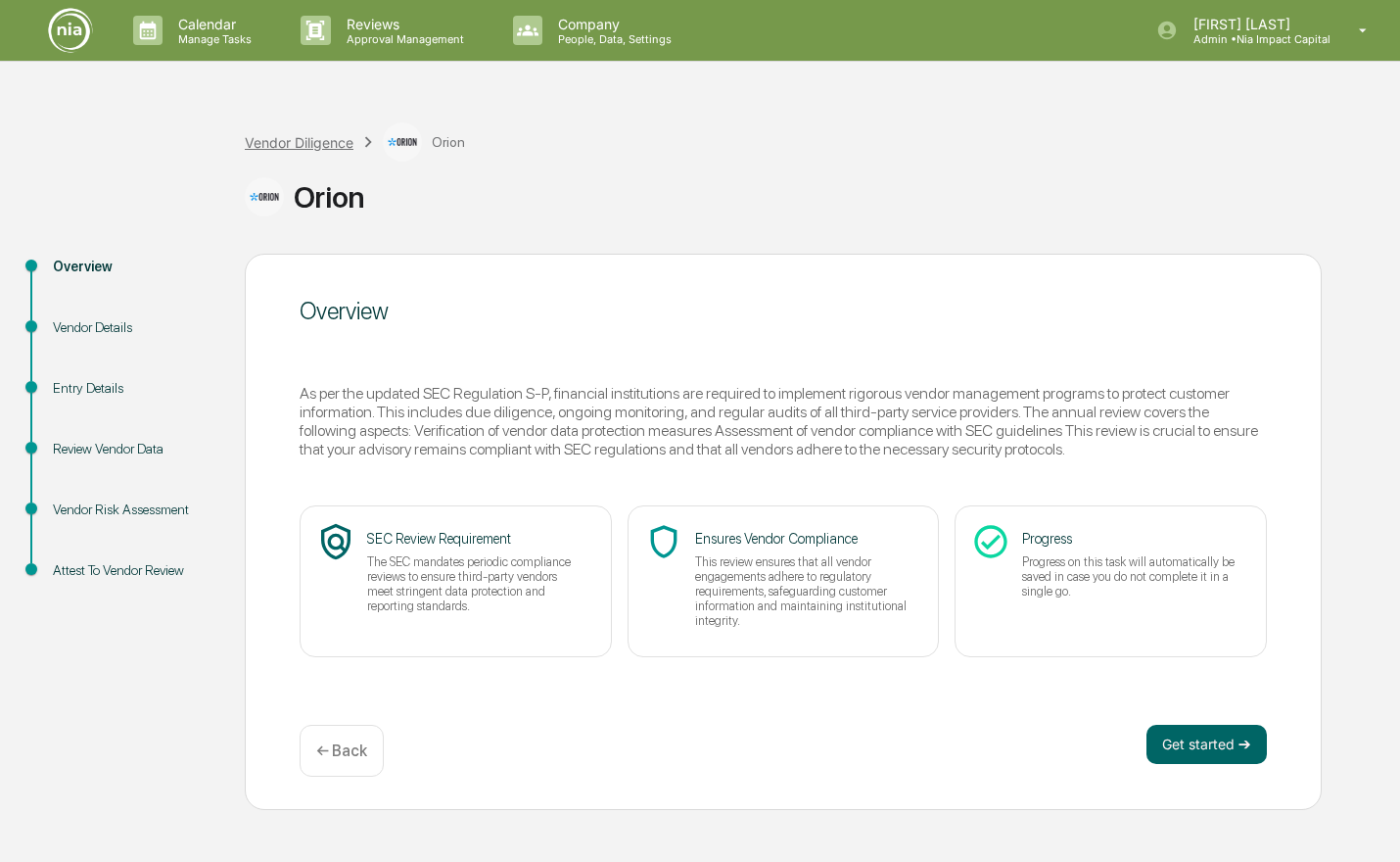 click on "Vendor Diligence" at bounding box center [299, 142] 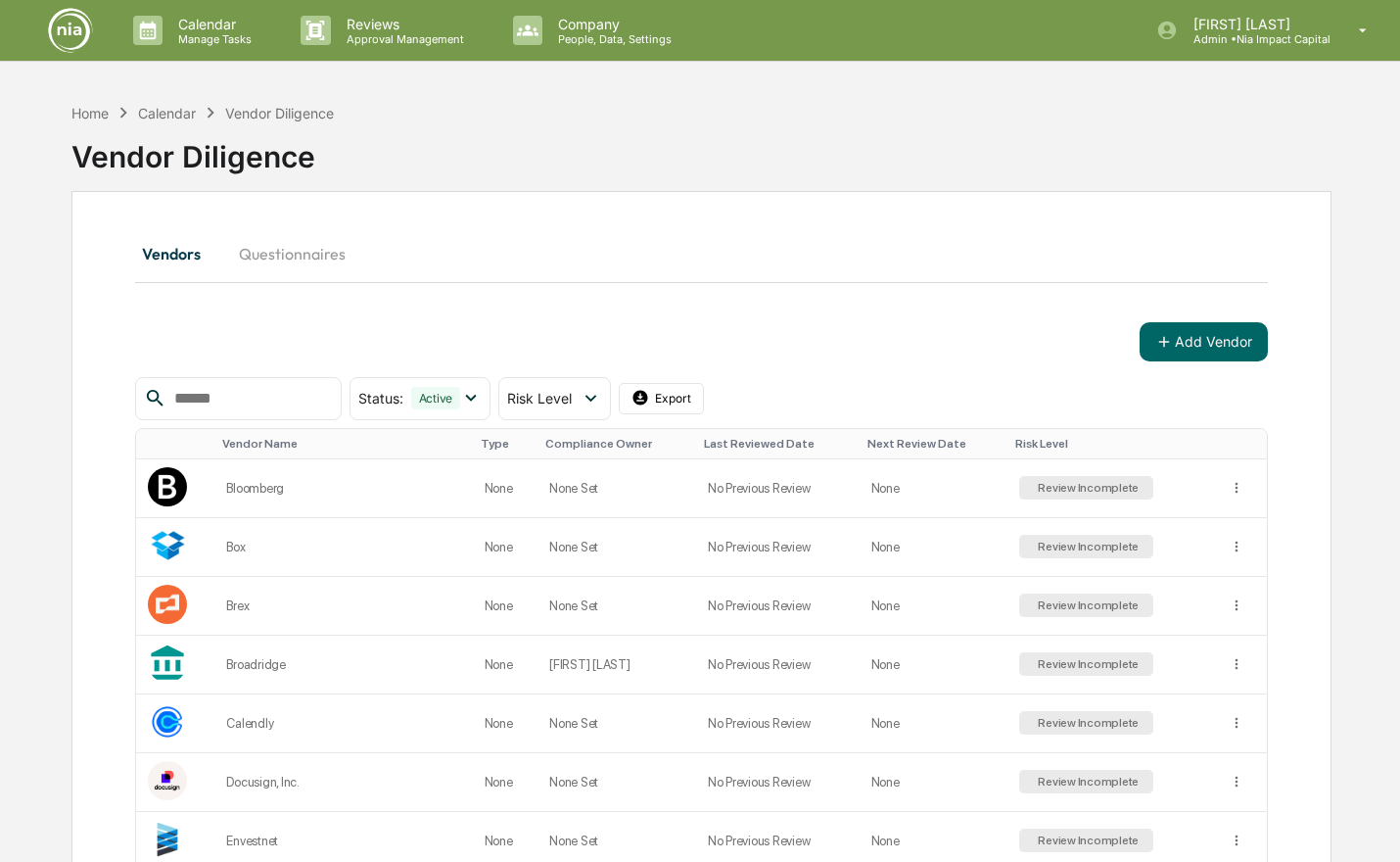 scroll, scrollTop: 0, scrollLeft: 0, axis: both 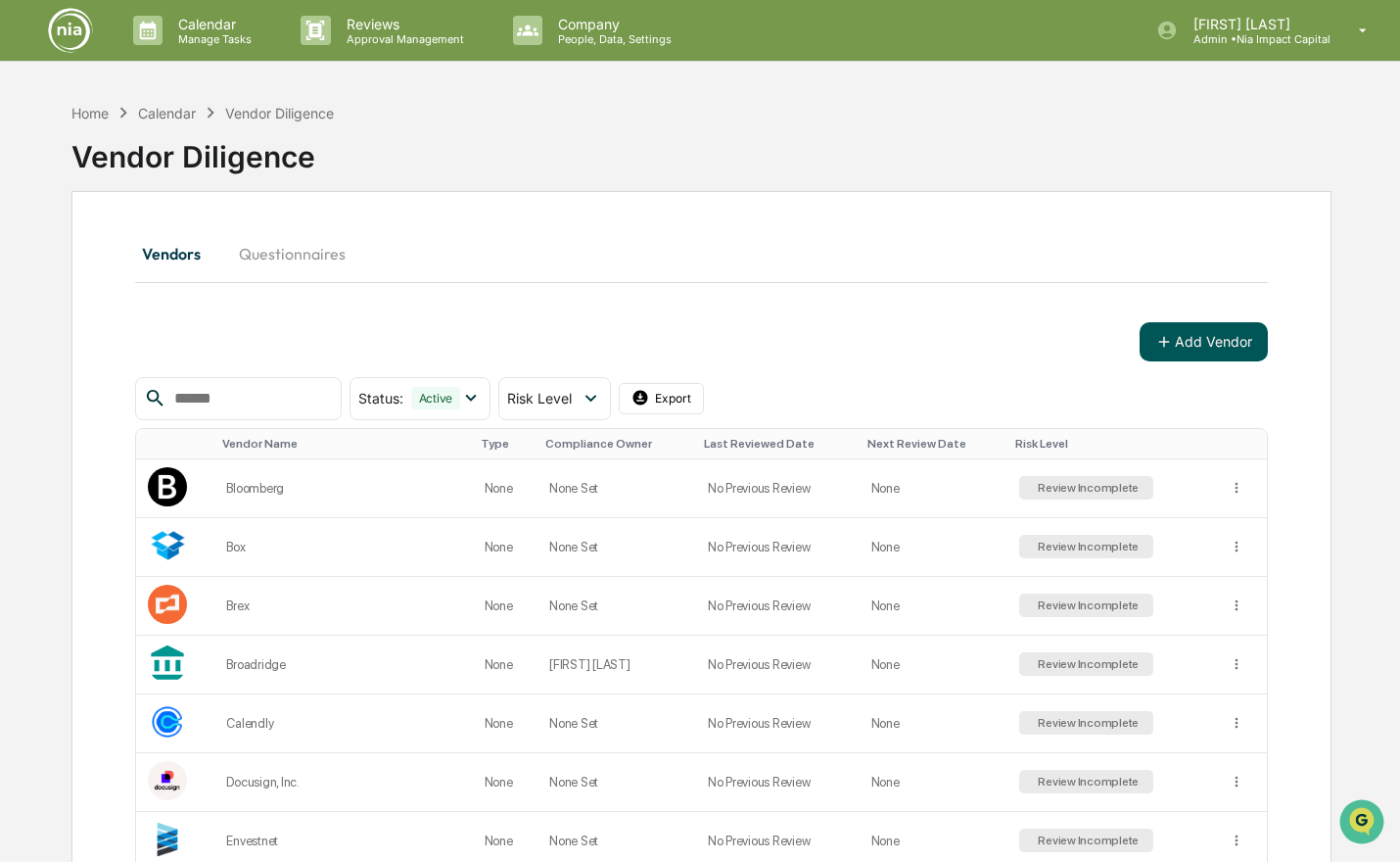 click on "Add Vendor" at bounding box center [1203, 342] 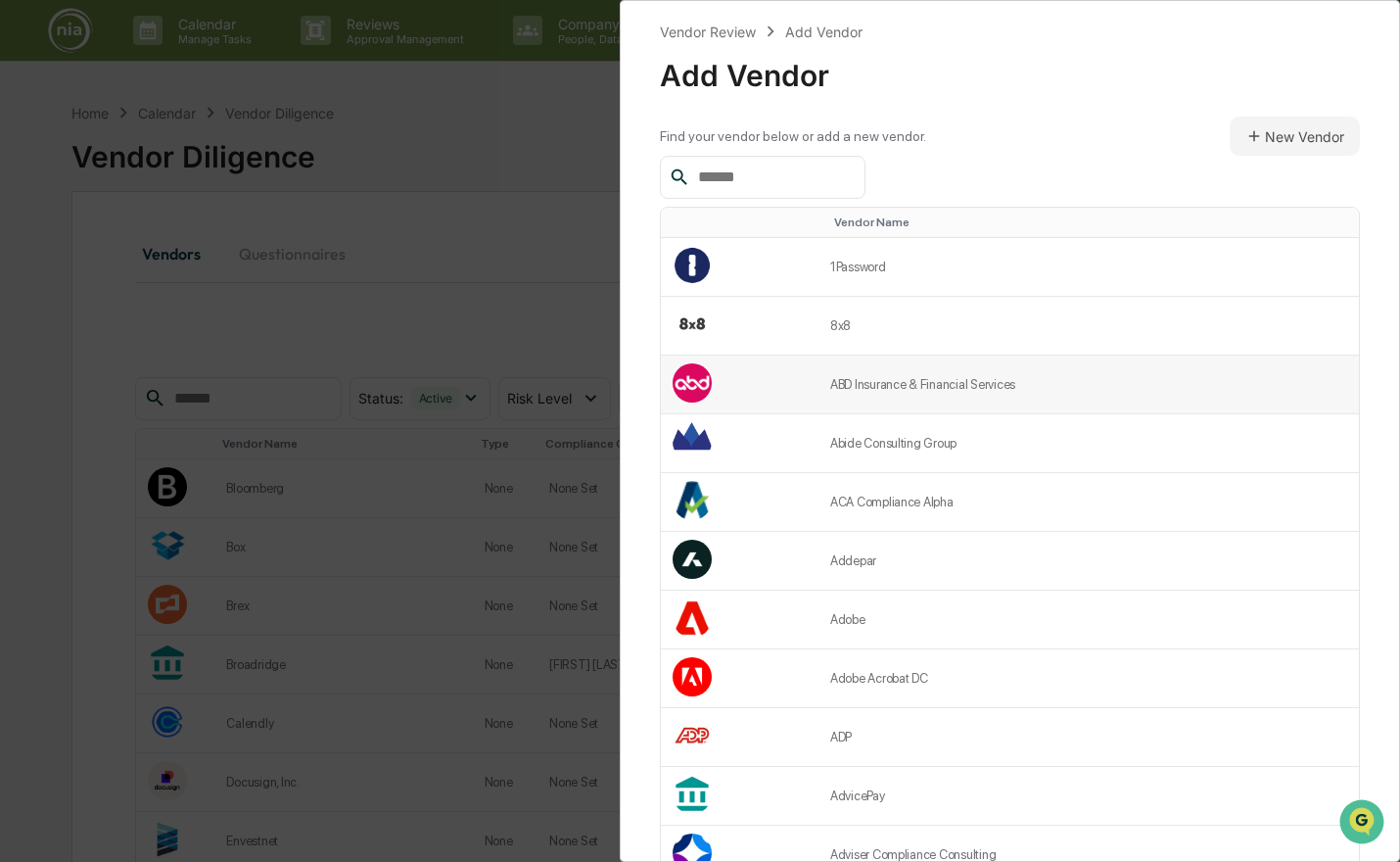 scroll, scrollTop: 1069, scrollLeft: 0, axis: vertical 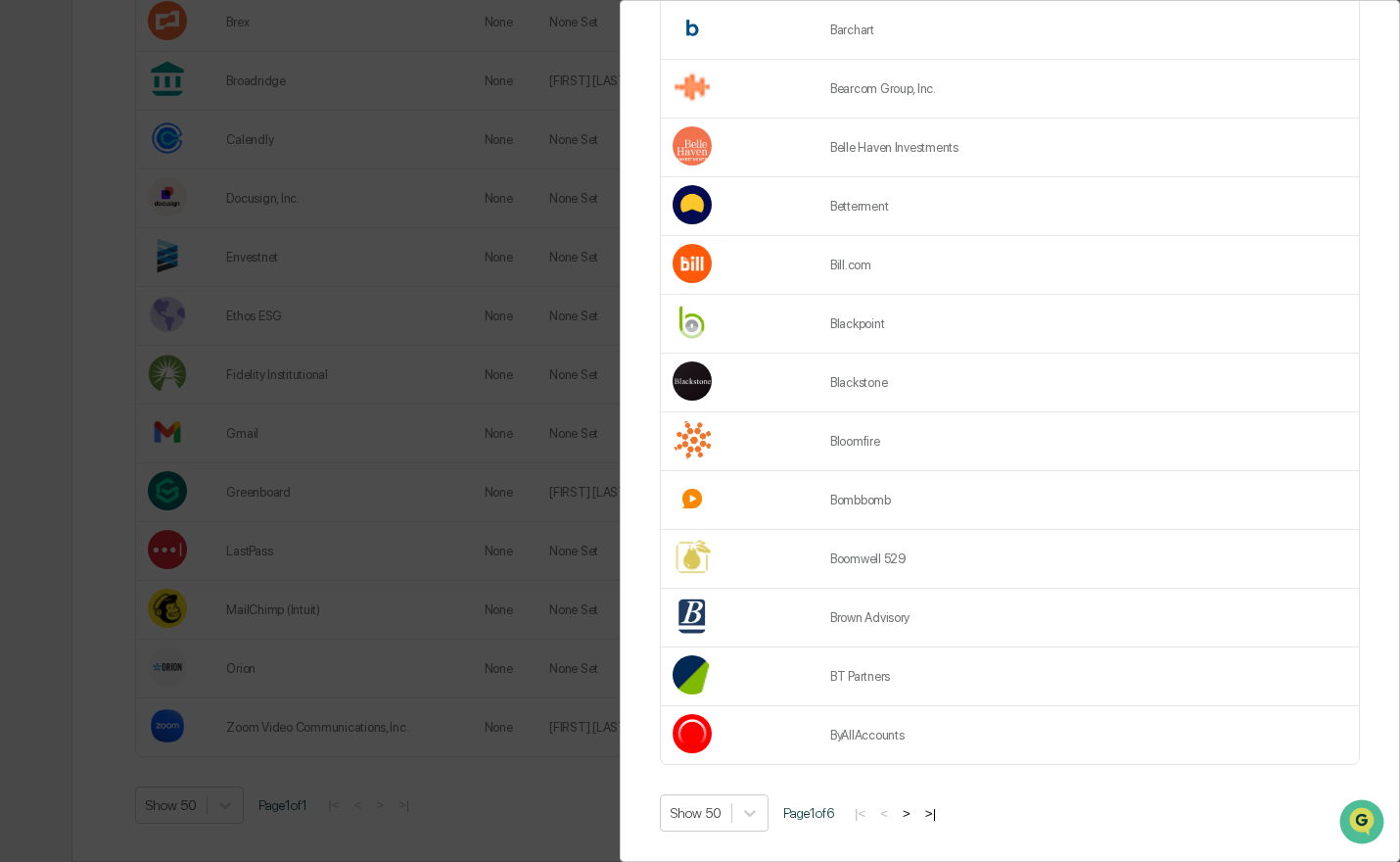 click on ">" at bounding box center [907, 813] 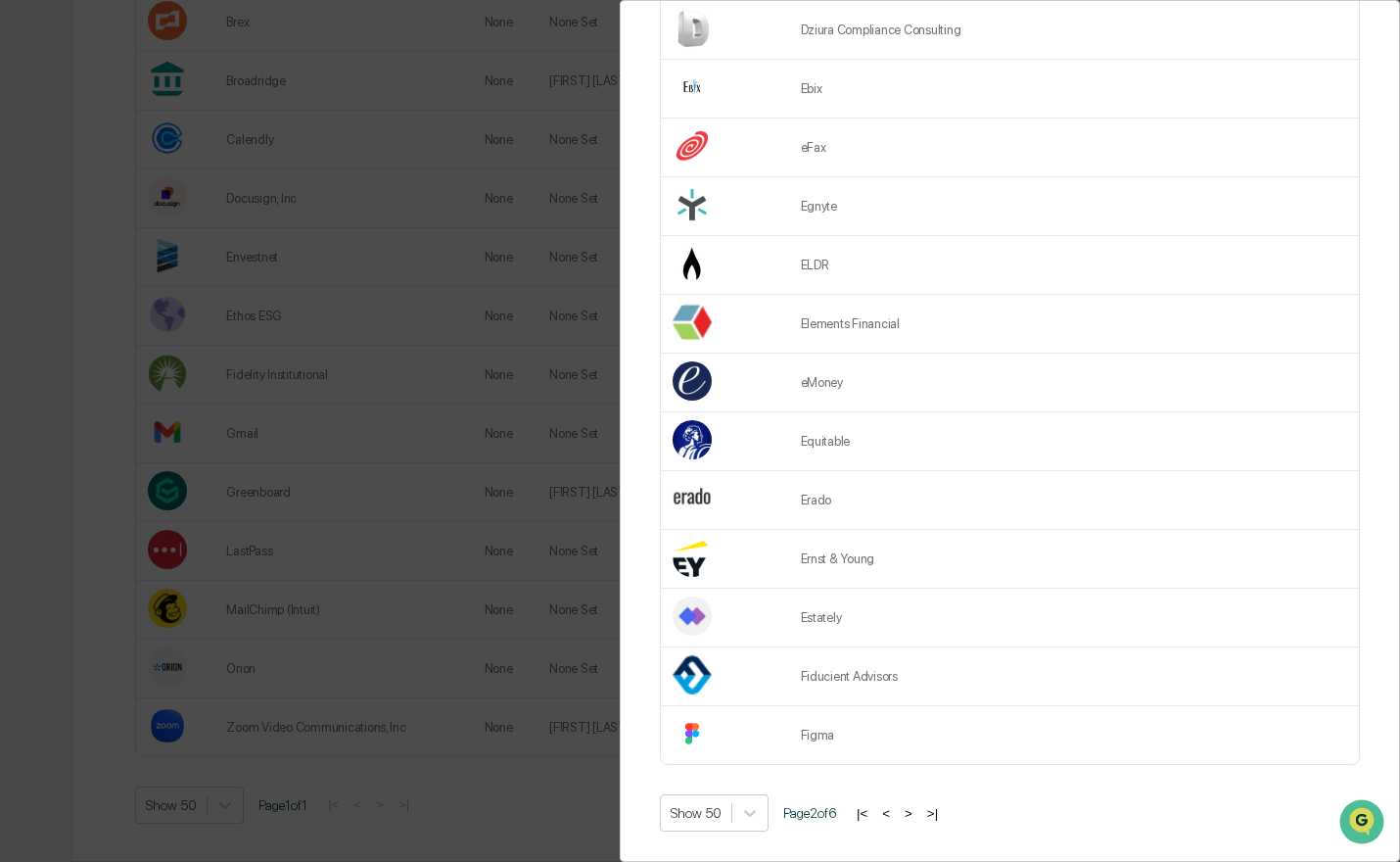 click on ">" at bounding box center [909, 813] 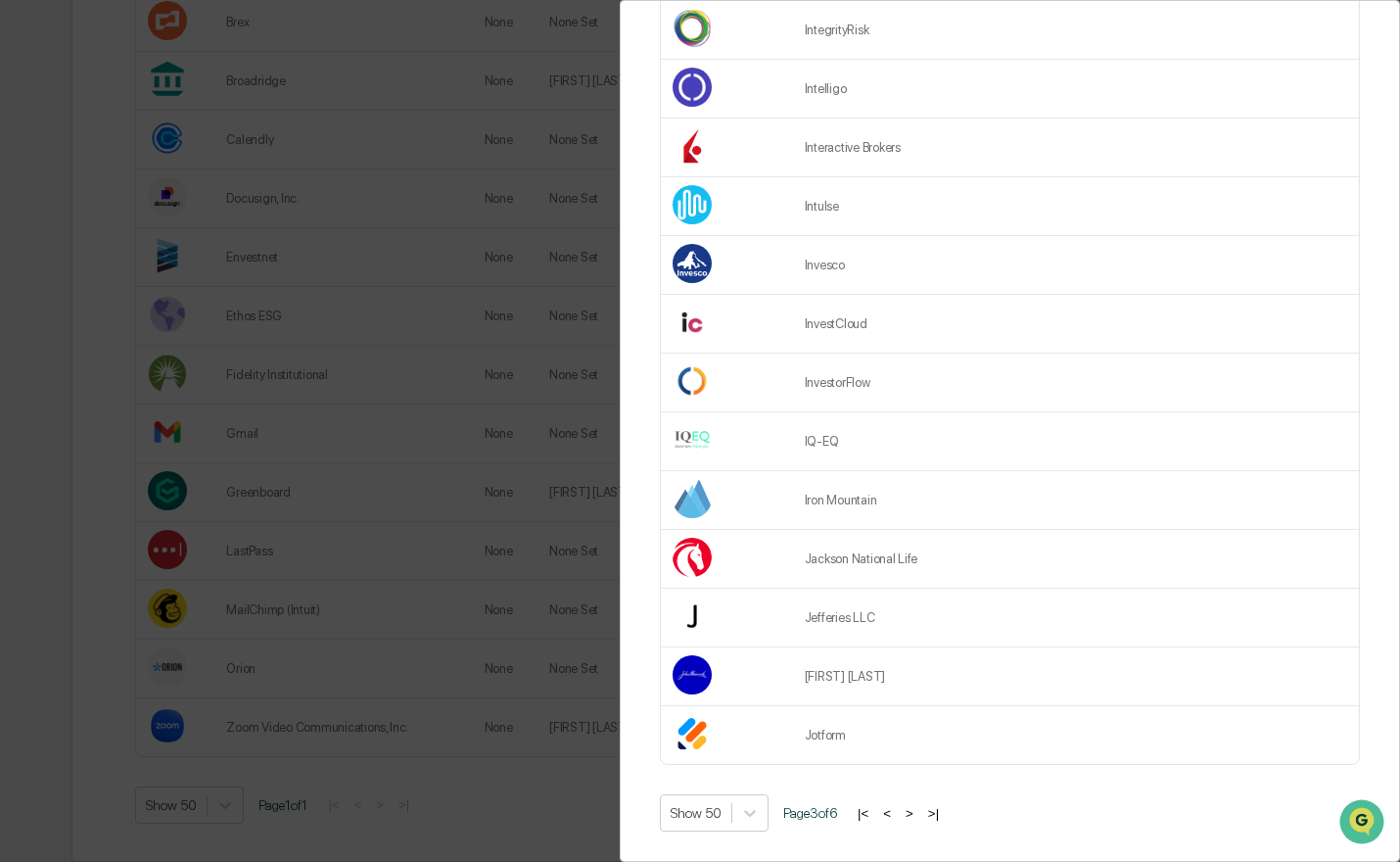 click on ">" at bounding box center (910, 813) 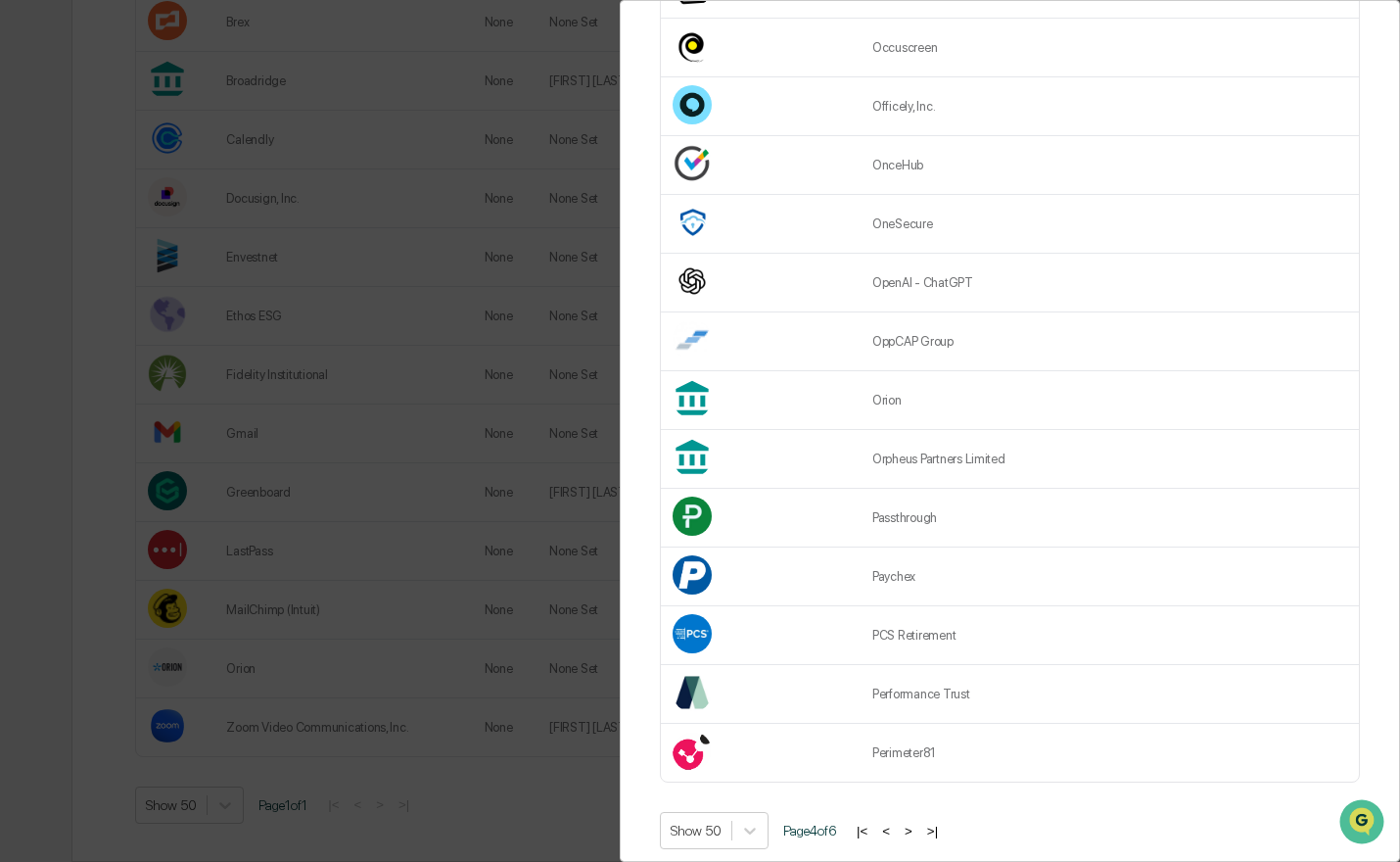 scroll, scrollTop: 2413, scrollLeft: 0, axis: vertical 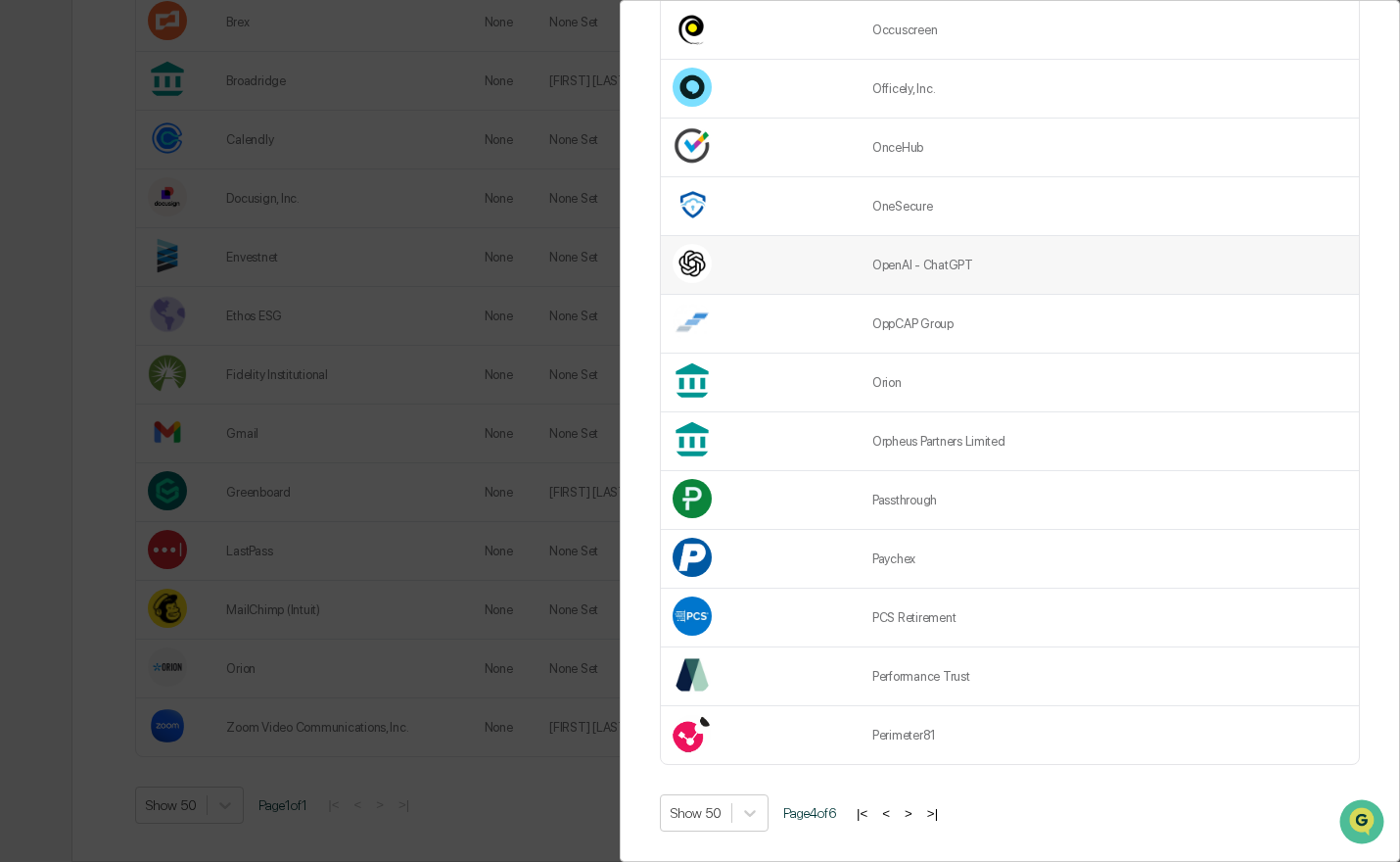 click on "OpenAI - ChatGPT" at bounding box center [1109, 265] 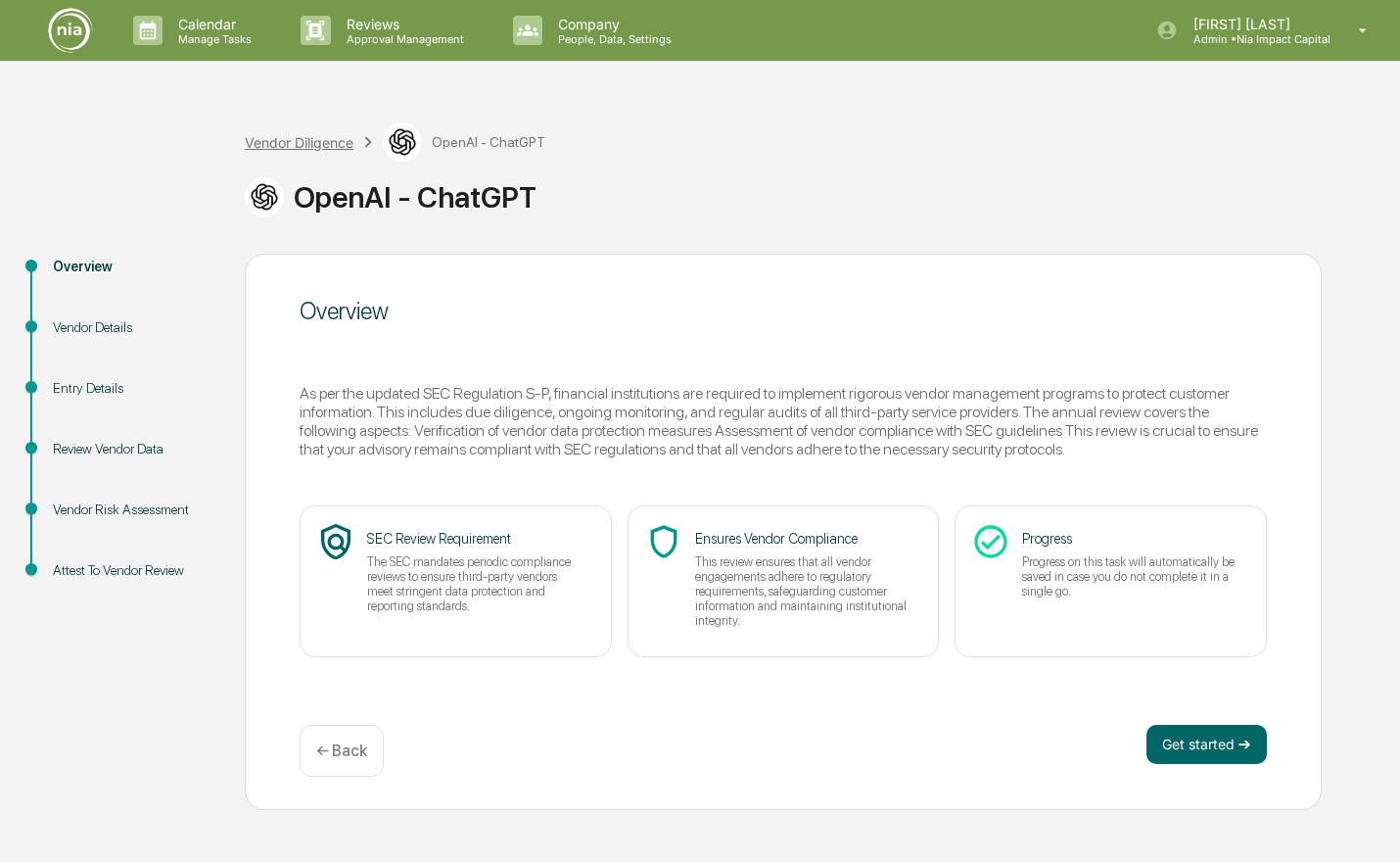 scroll, scrollTop: 0, scrollLeft: 0, axis: both 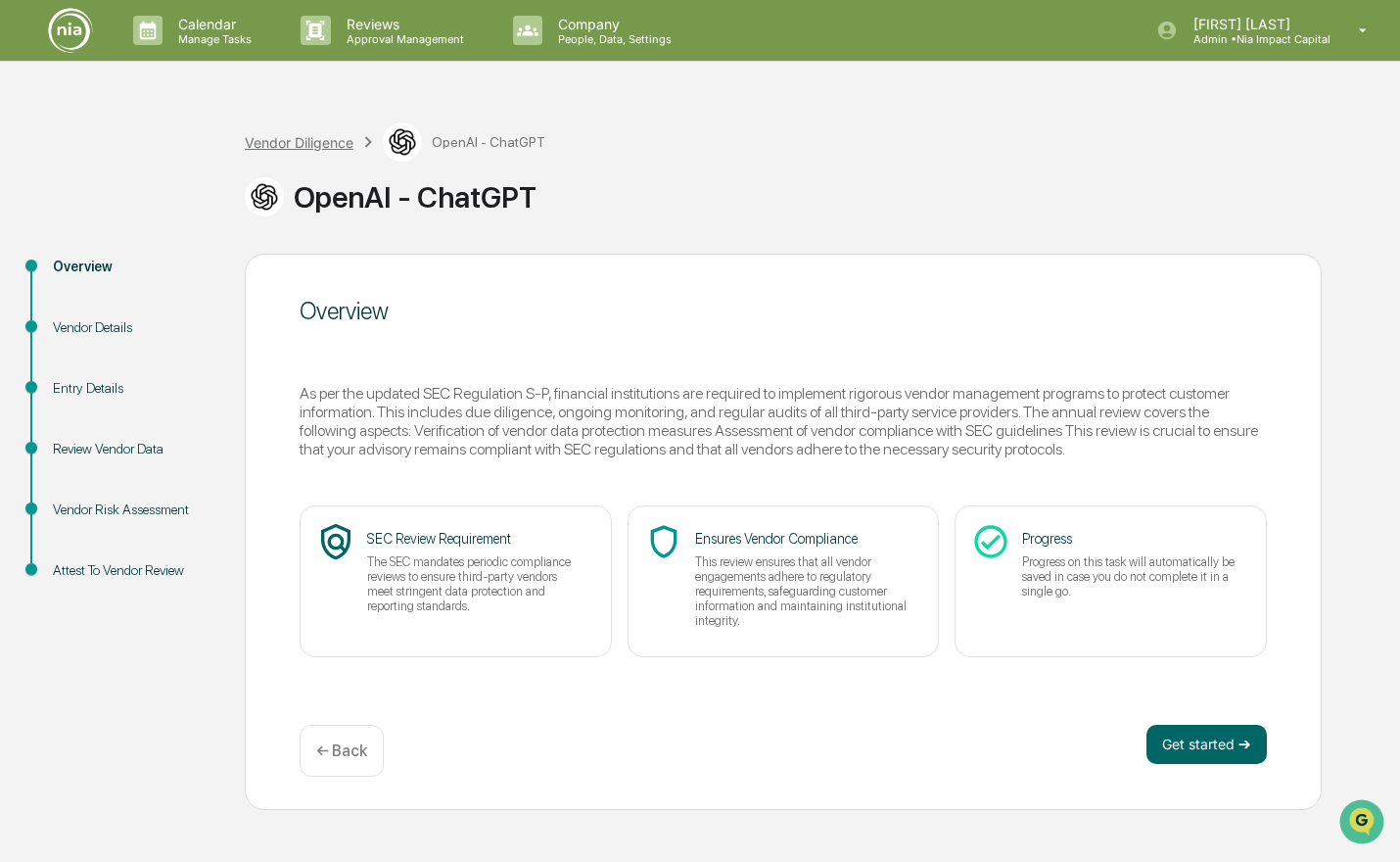 click on "Vendor Diligence" at bounding box center (299, 142) 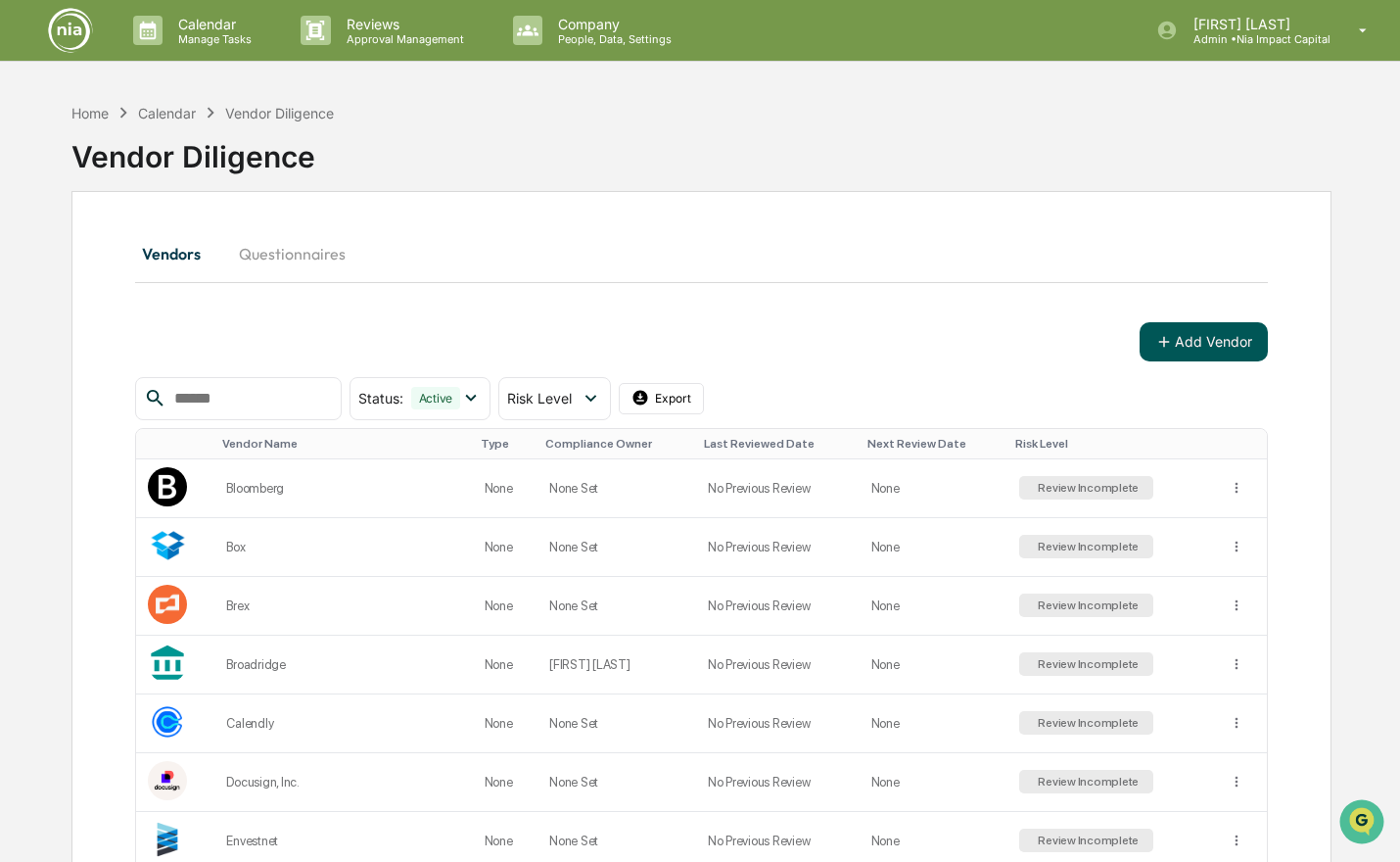 click on "Add Vendor" at bounding box center [1203, 342] 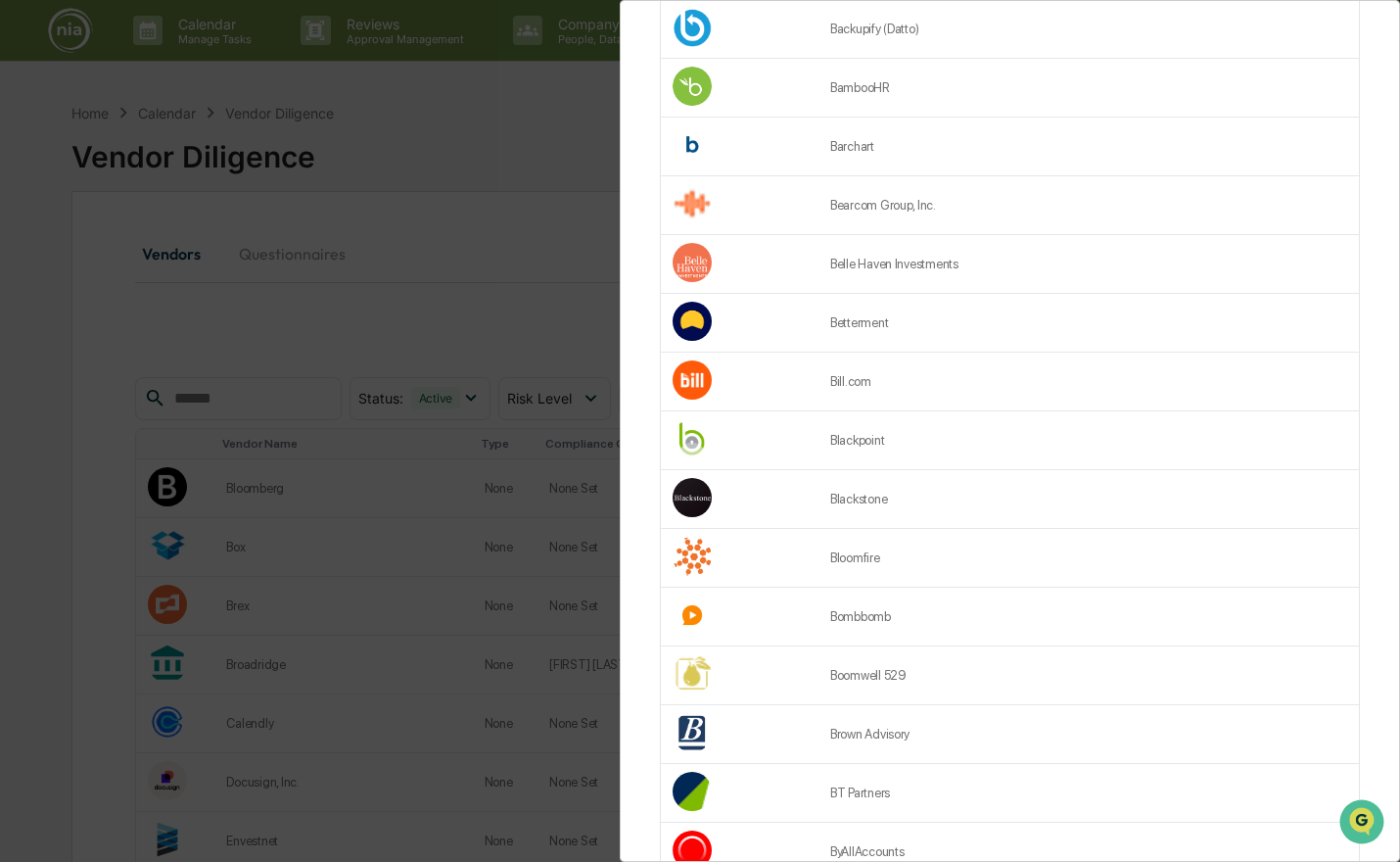 scroll, scrollTop: 2413, scrollLeft: 0, axis: vertical 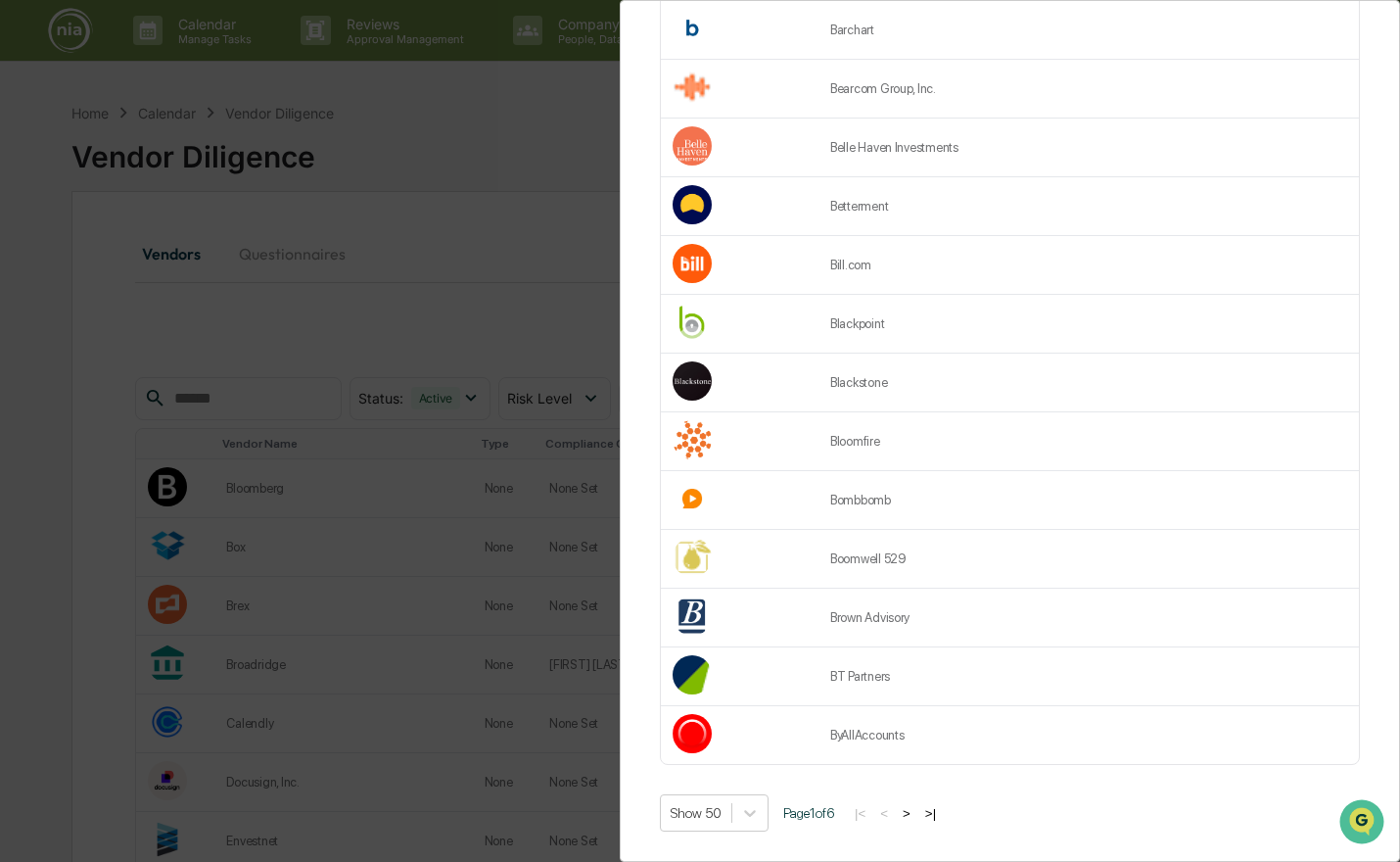 click on ">" at bounding box center [907, 813] 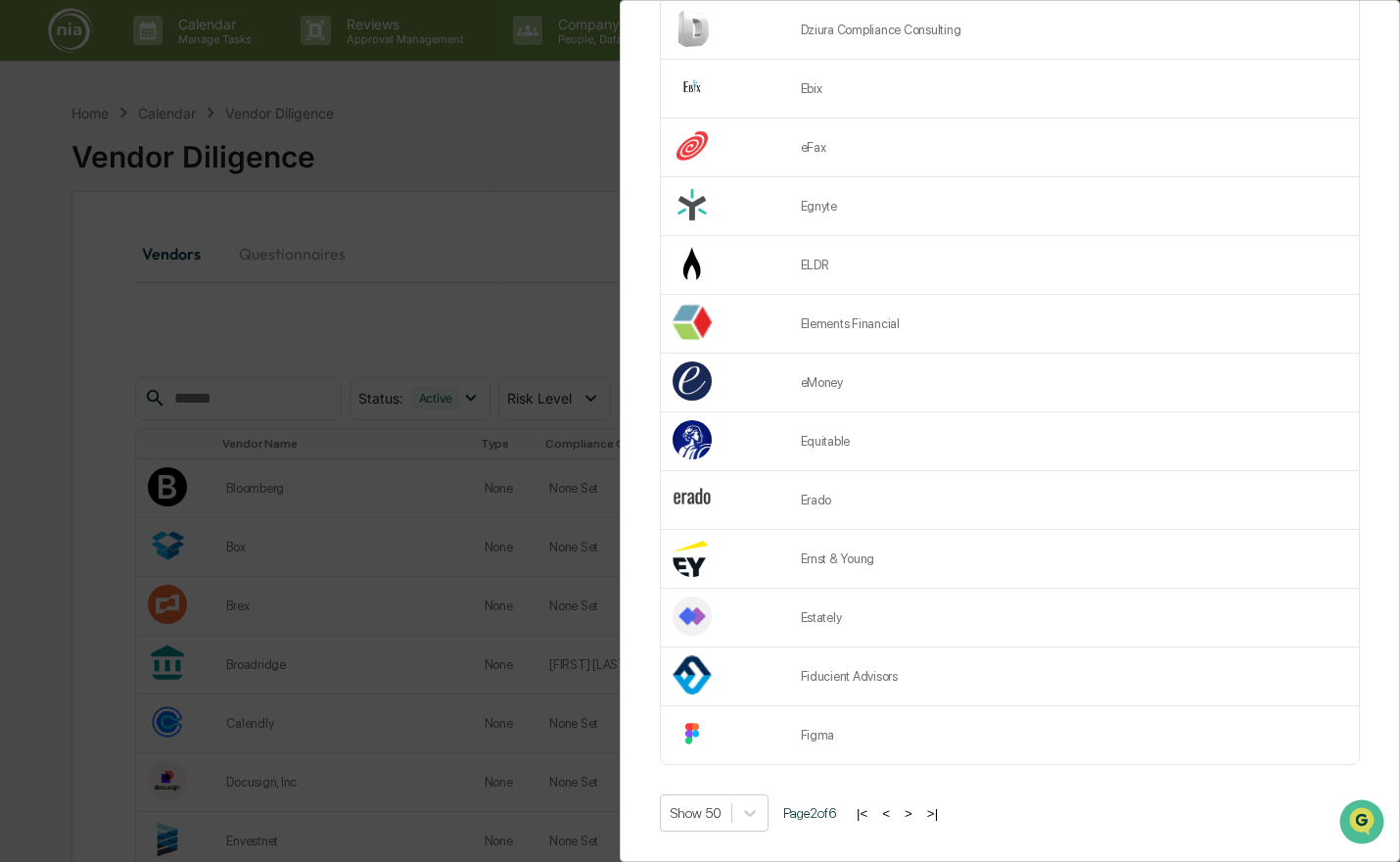 click on ">" at bounding box center (909, 813) 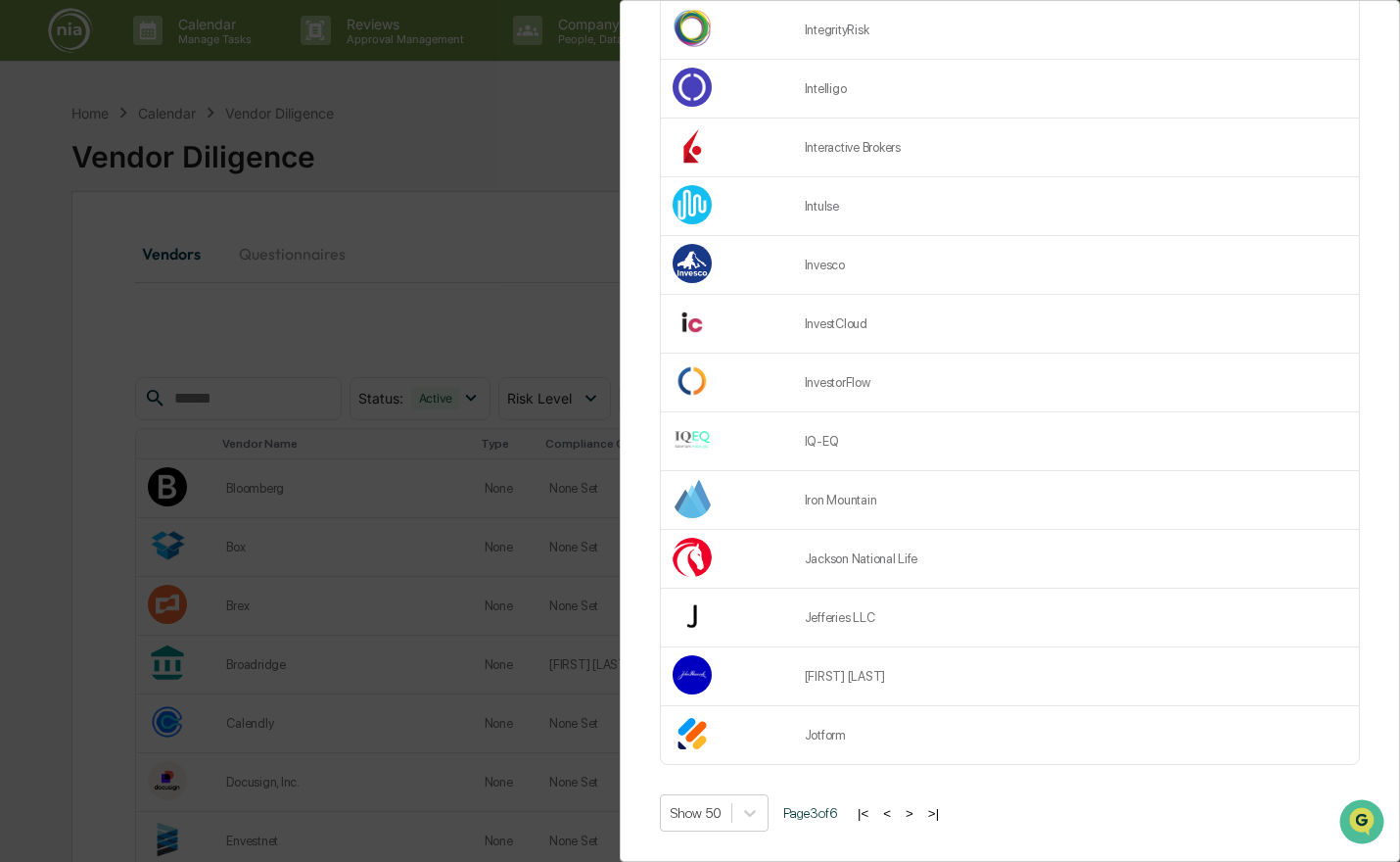 click on ">" at bounding box center [910, 813] 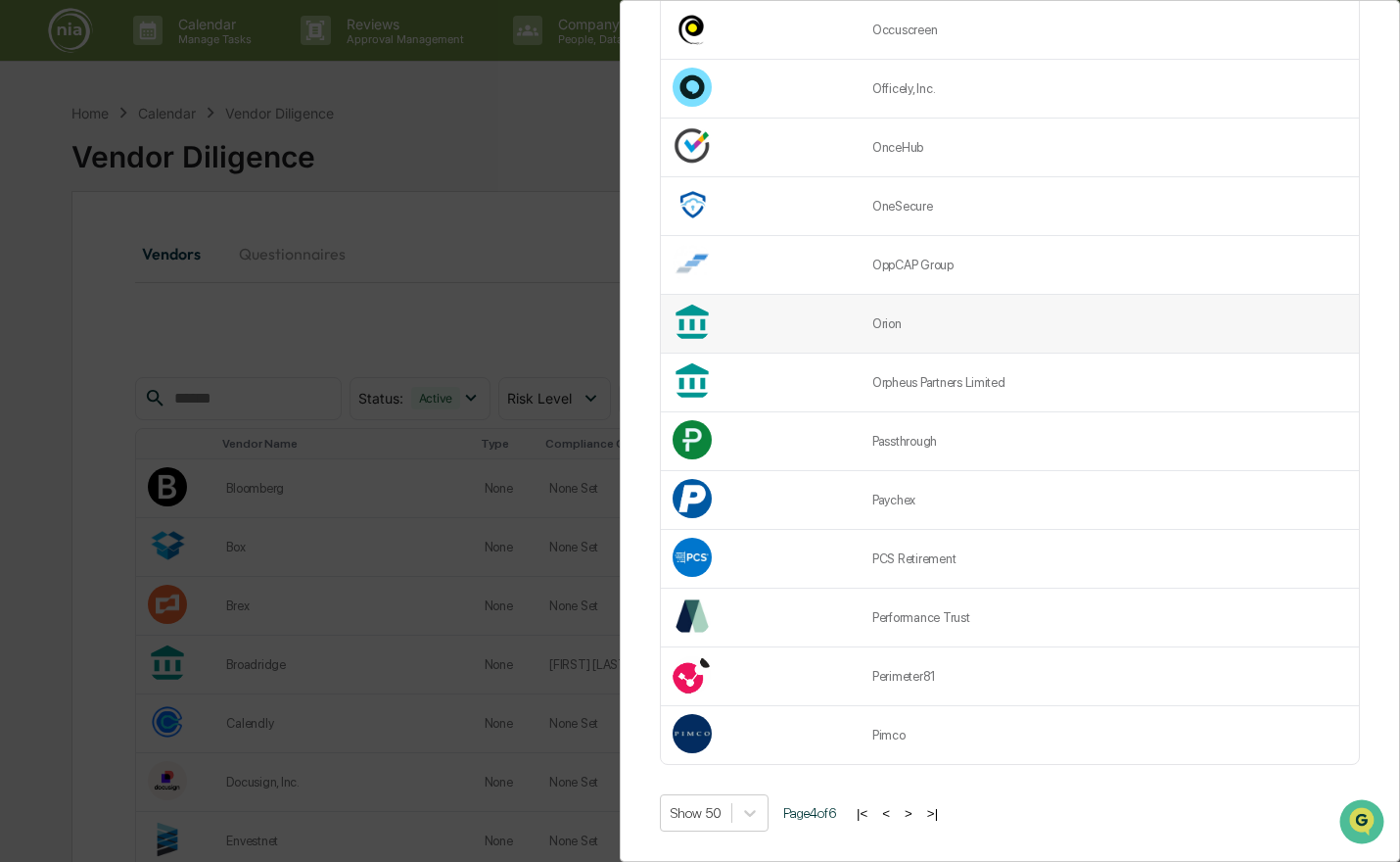 scroll, scrollTop: 2409, scrollLeft: 0, axis: vertical 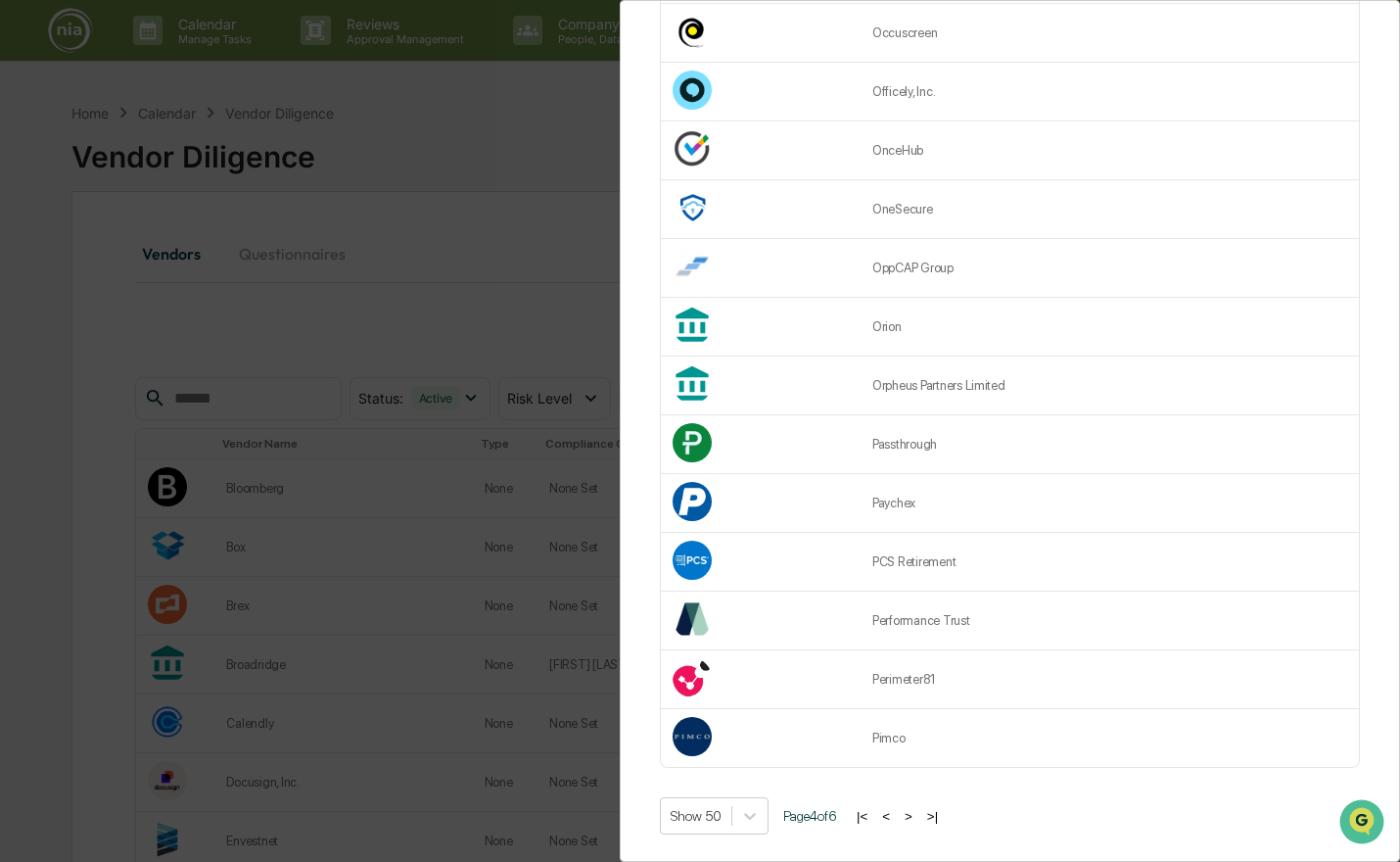 click on ">" at bounding box center [909, 816] 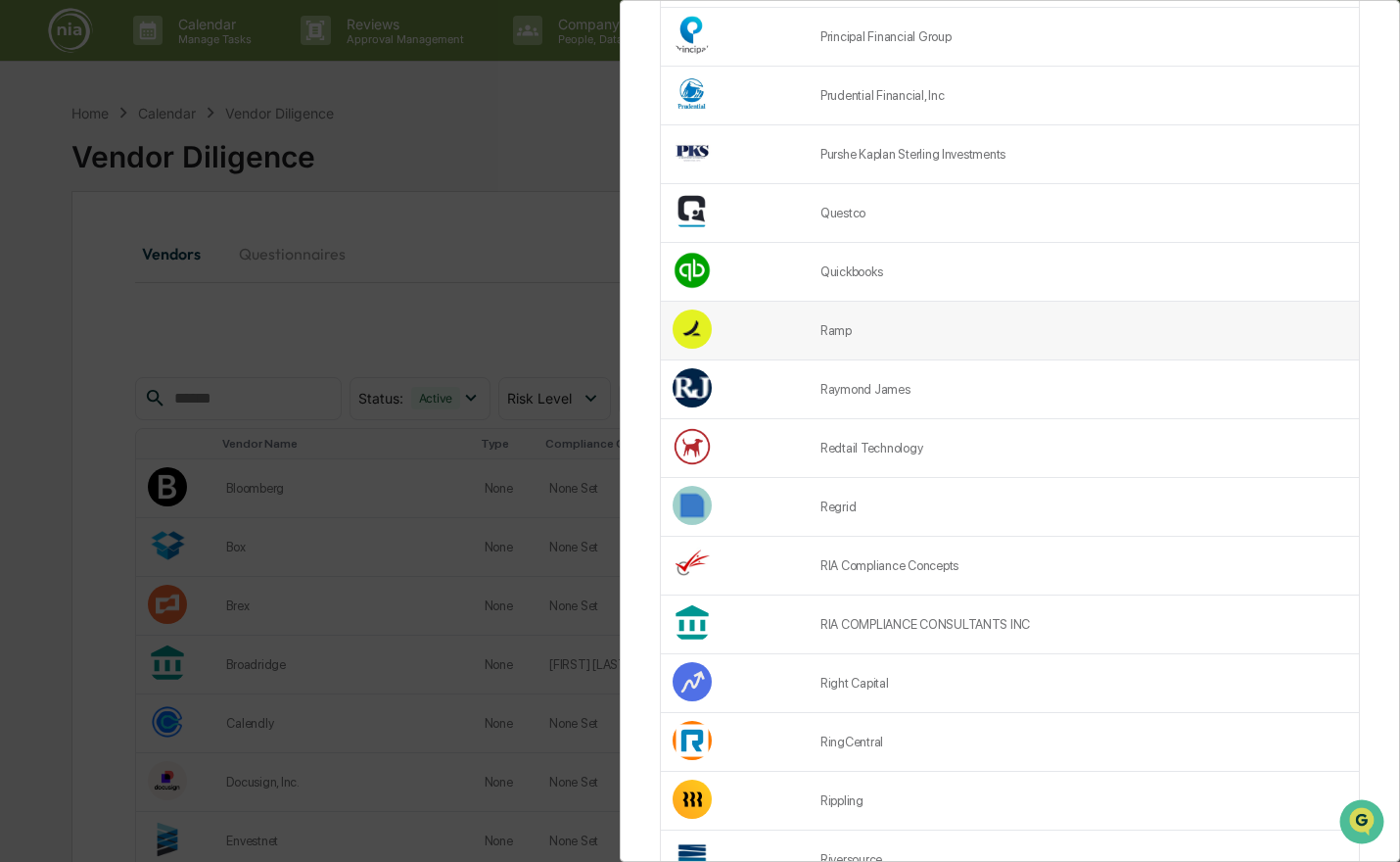 scroll, scrollTop: 703, scrollLeft: 0, axis: vertical 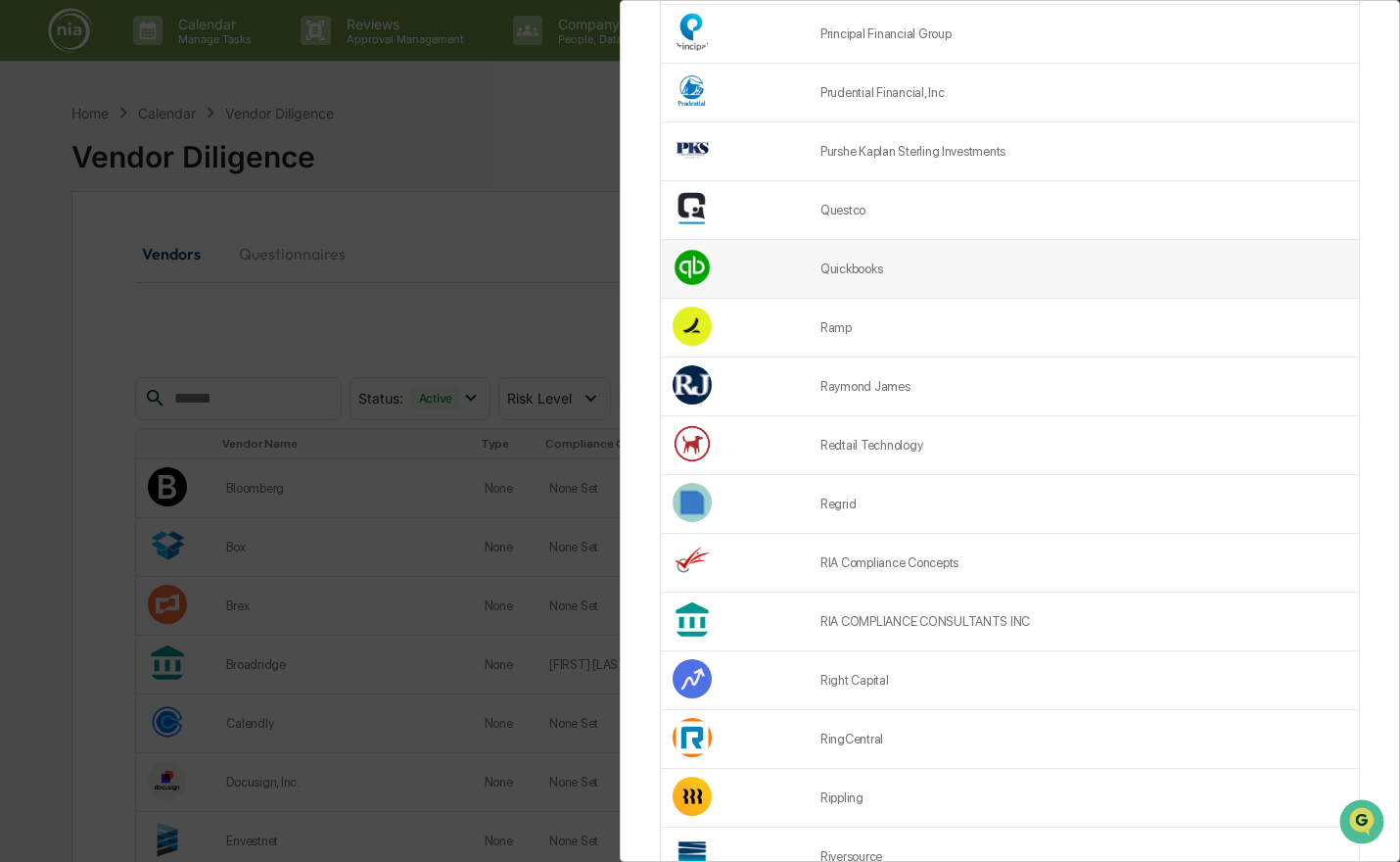 click on "Quickbooks" at bounding box center [1084, 269] 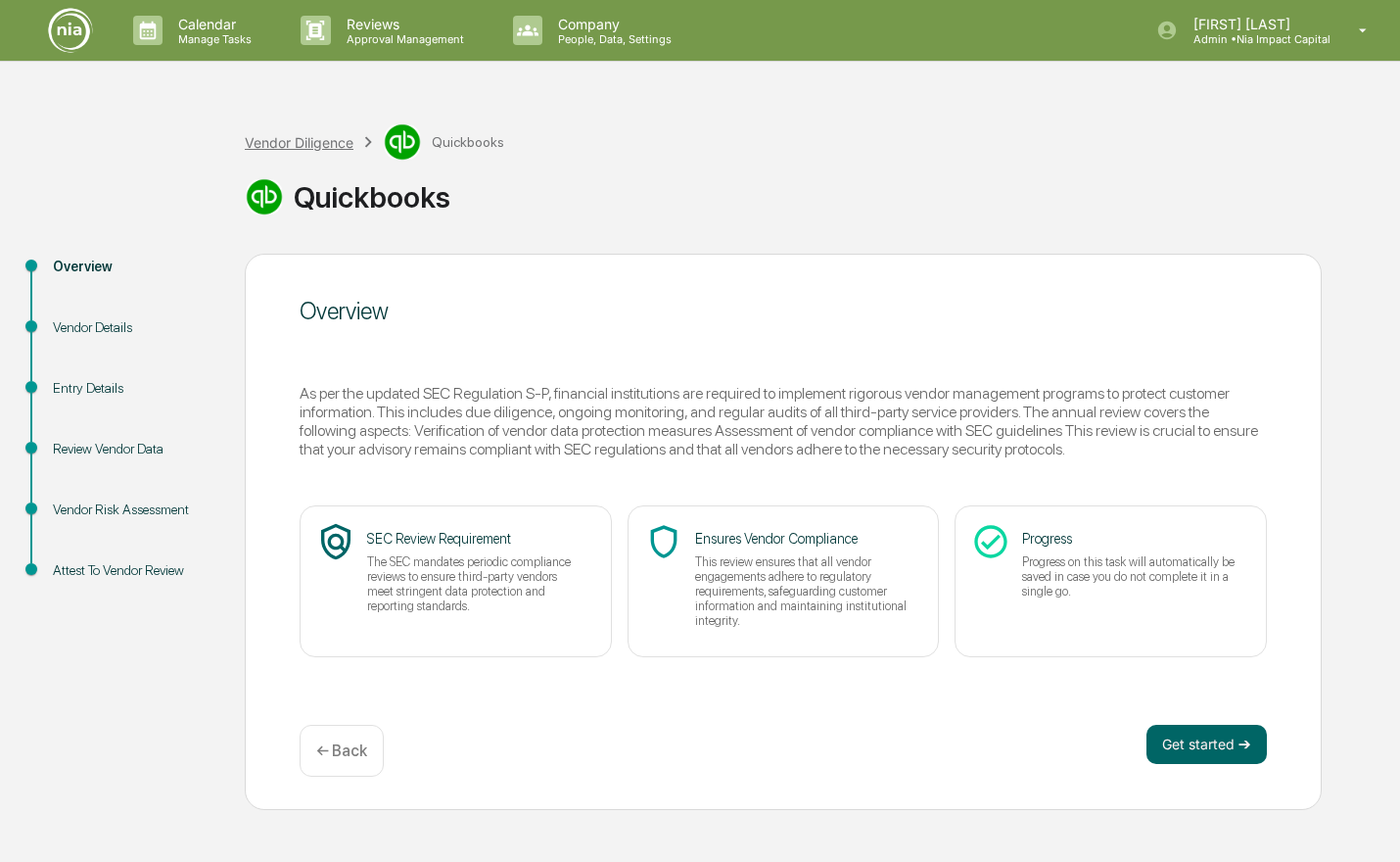 scroll, scrollTop: 0, scrollLeft: 0, axis: both 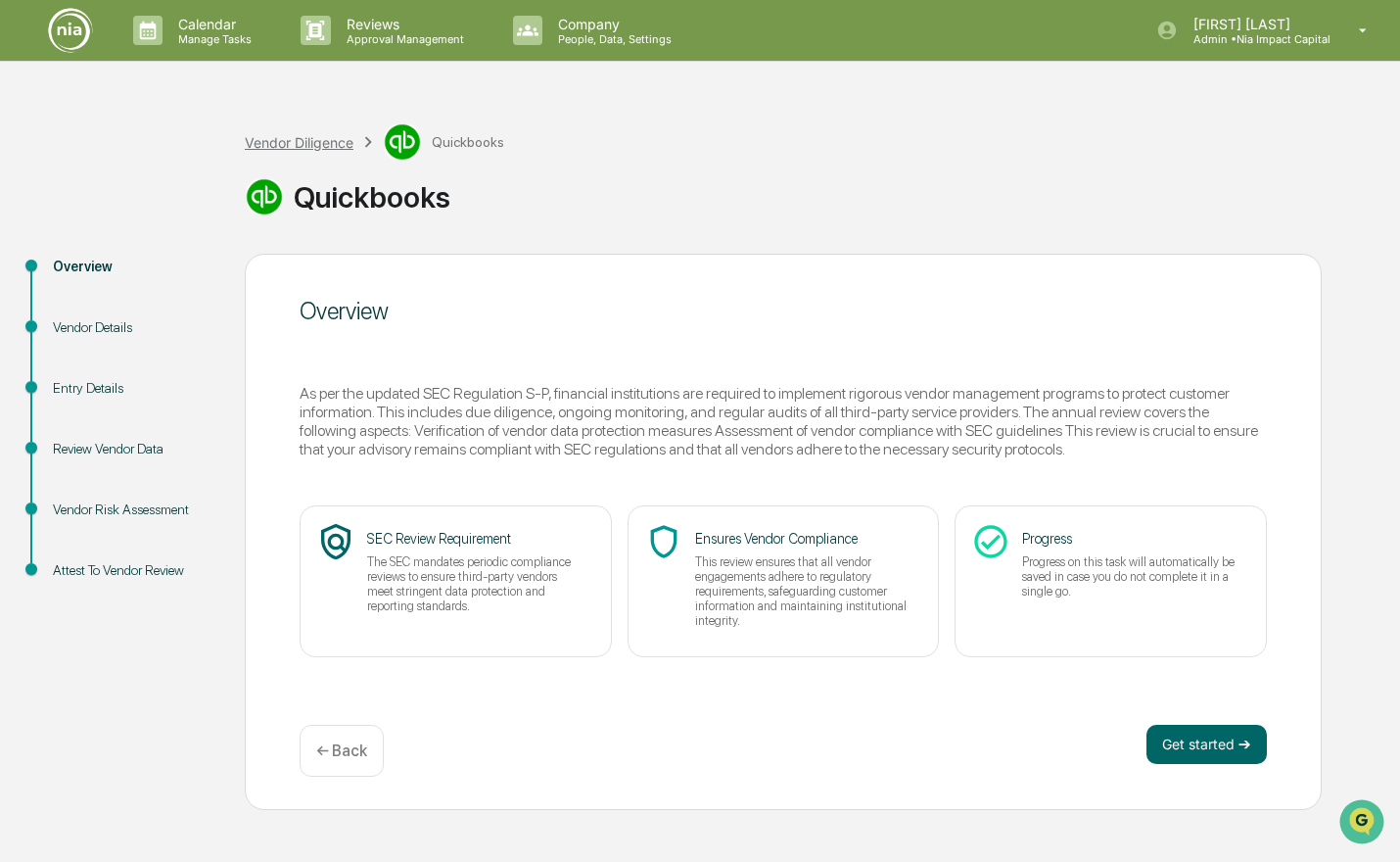 click on "Vendor Diligence" at bounding box center (299, 142) 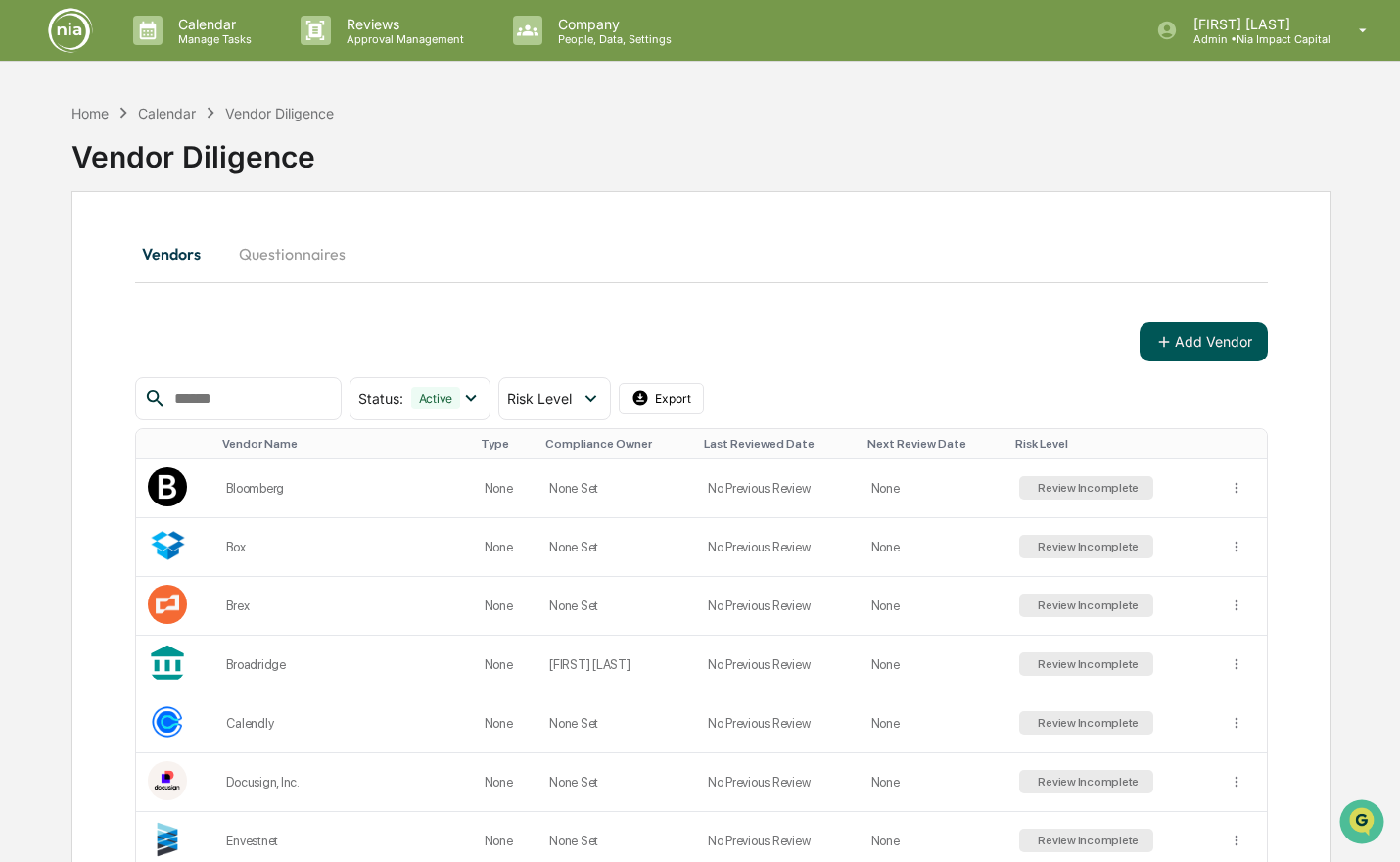click on "Add Vendor" at bounding box center [1203, 342] 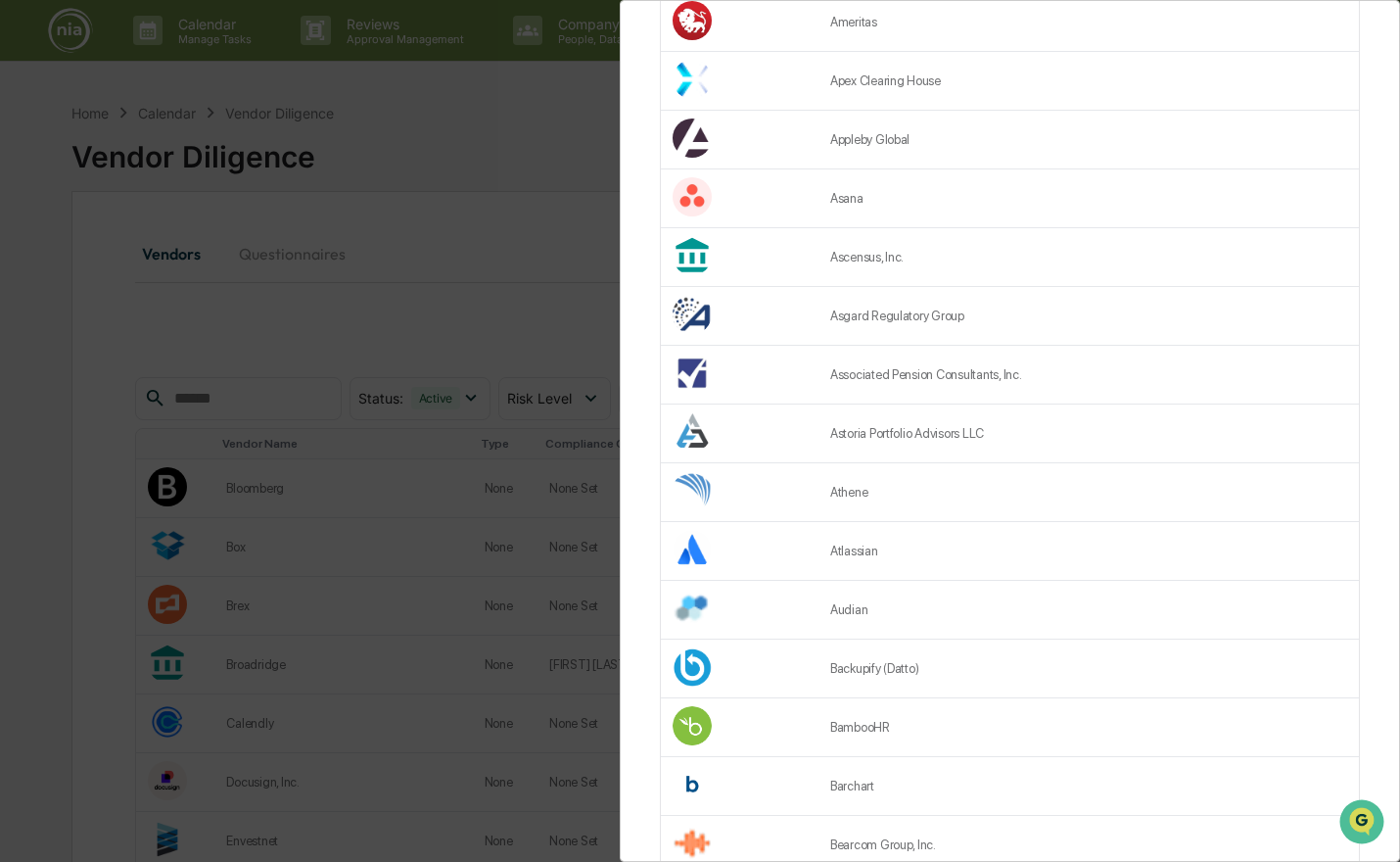 scroll, scrollTop: 2413, scrollLeft: 0, axis: vertical 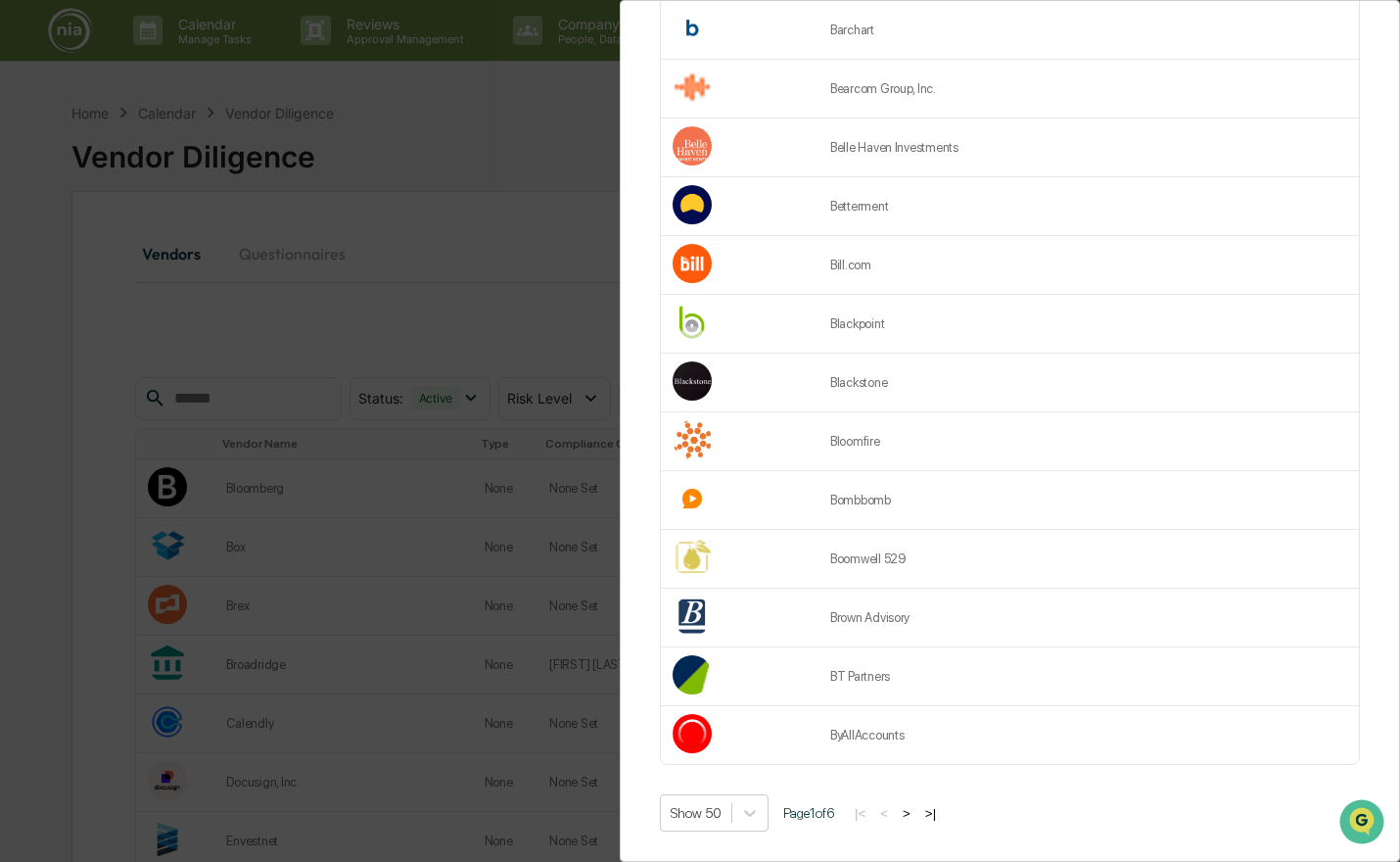 click on ">" at bounding box center [907, 813] 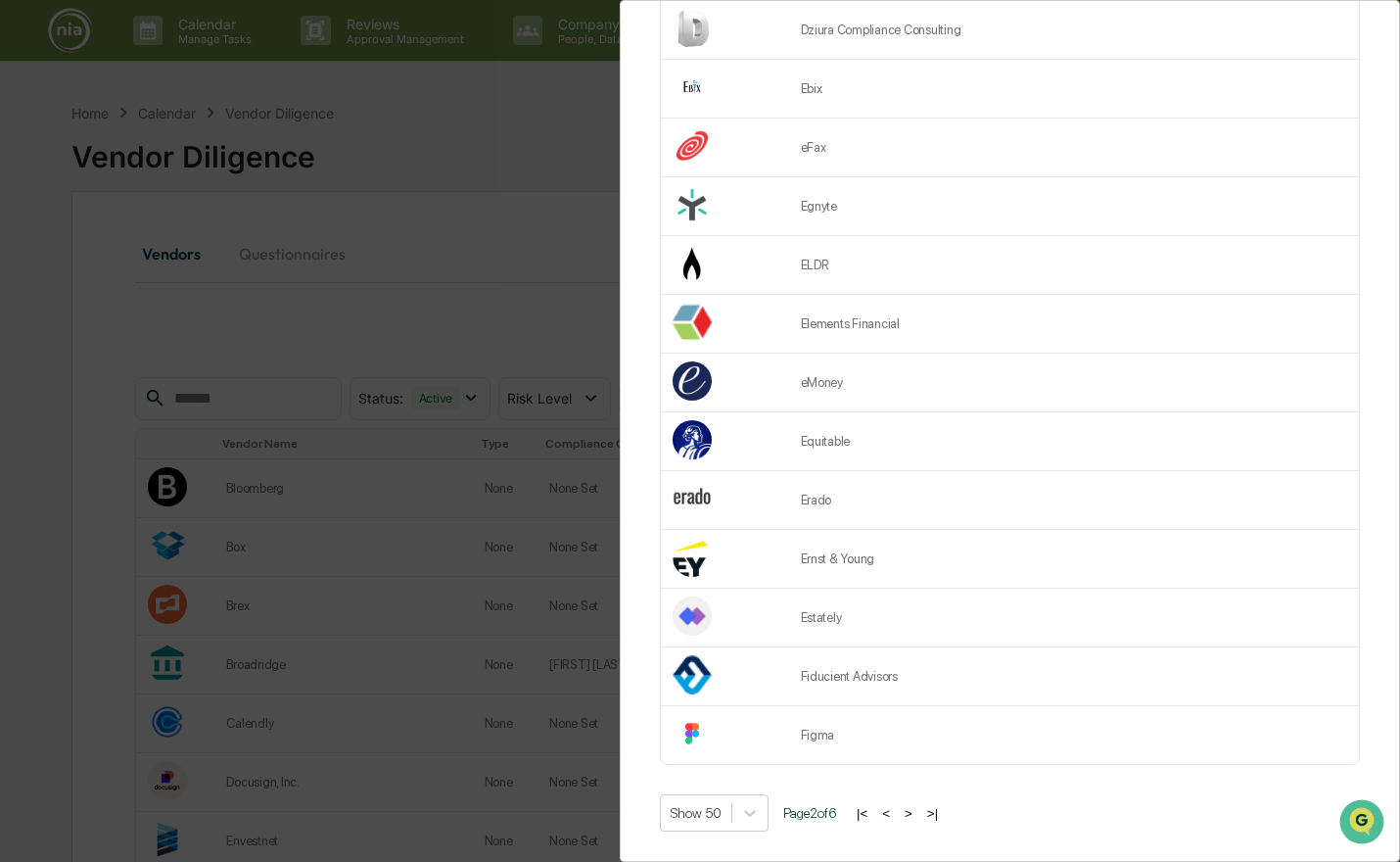 click on ">" at bounding box center (909, 813) 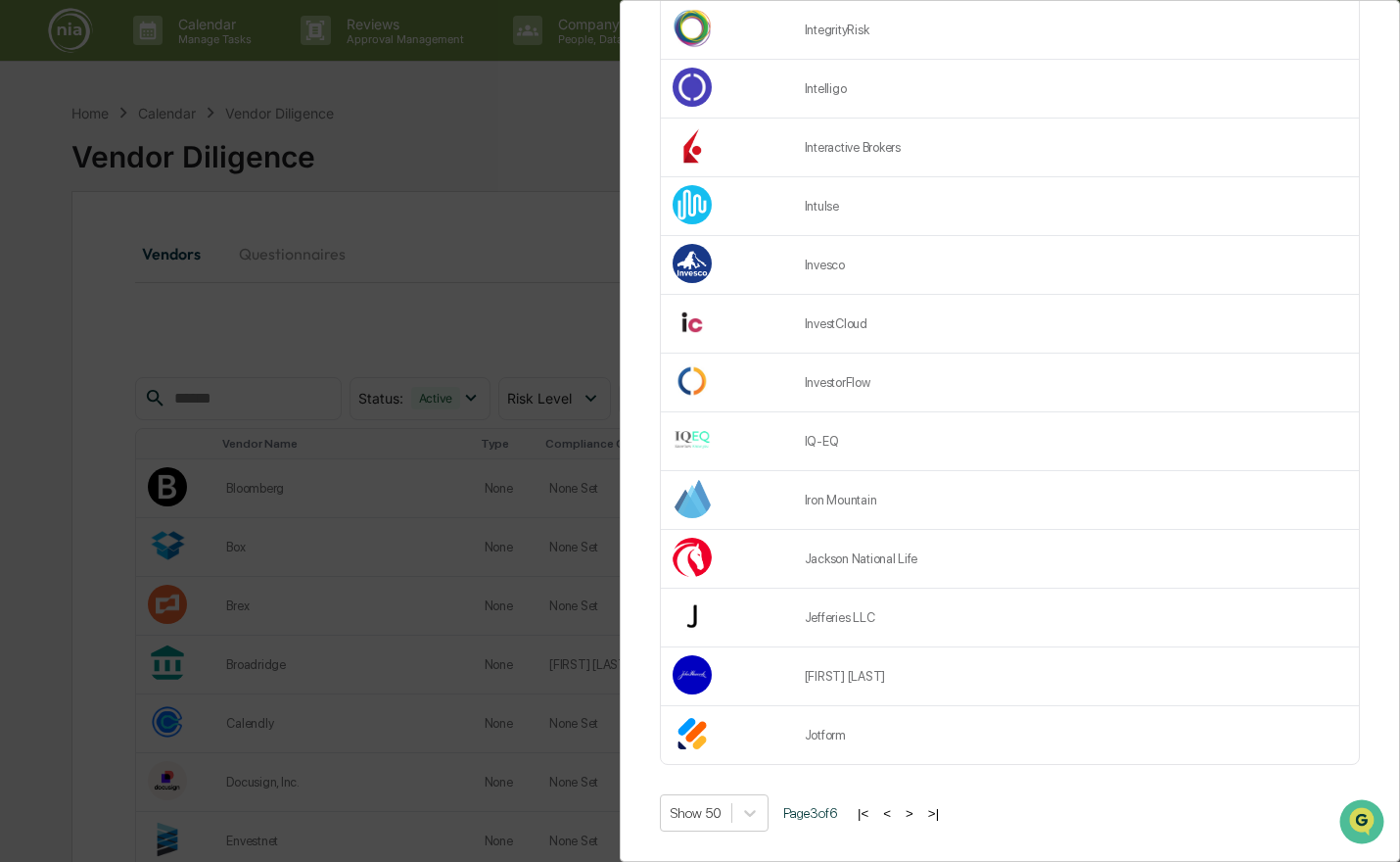 click on ">" at bounding box center (910, 813) 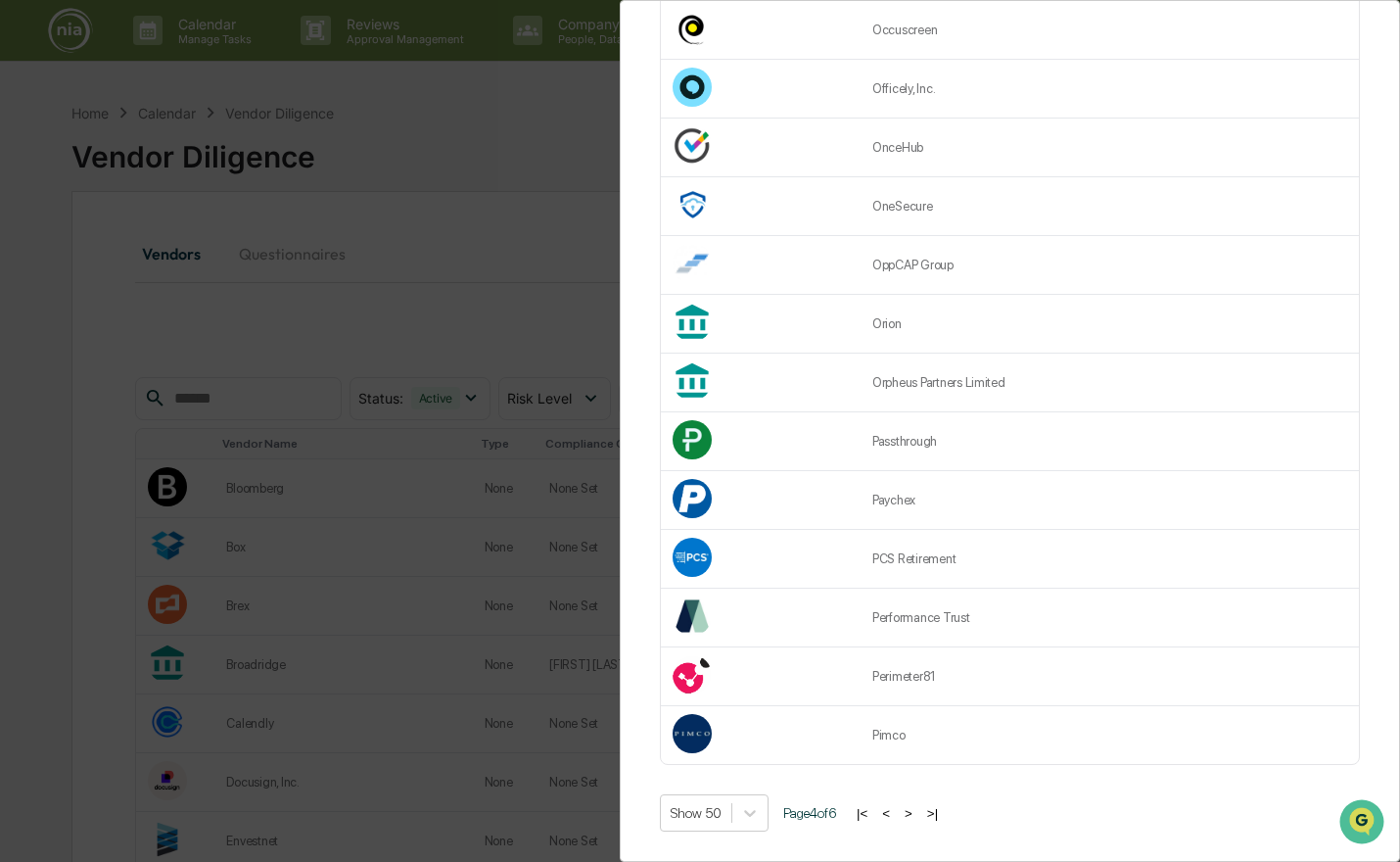 click on ">" at bounding box center [909, 813] 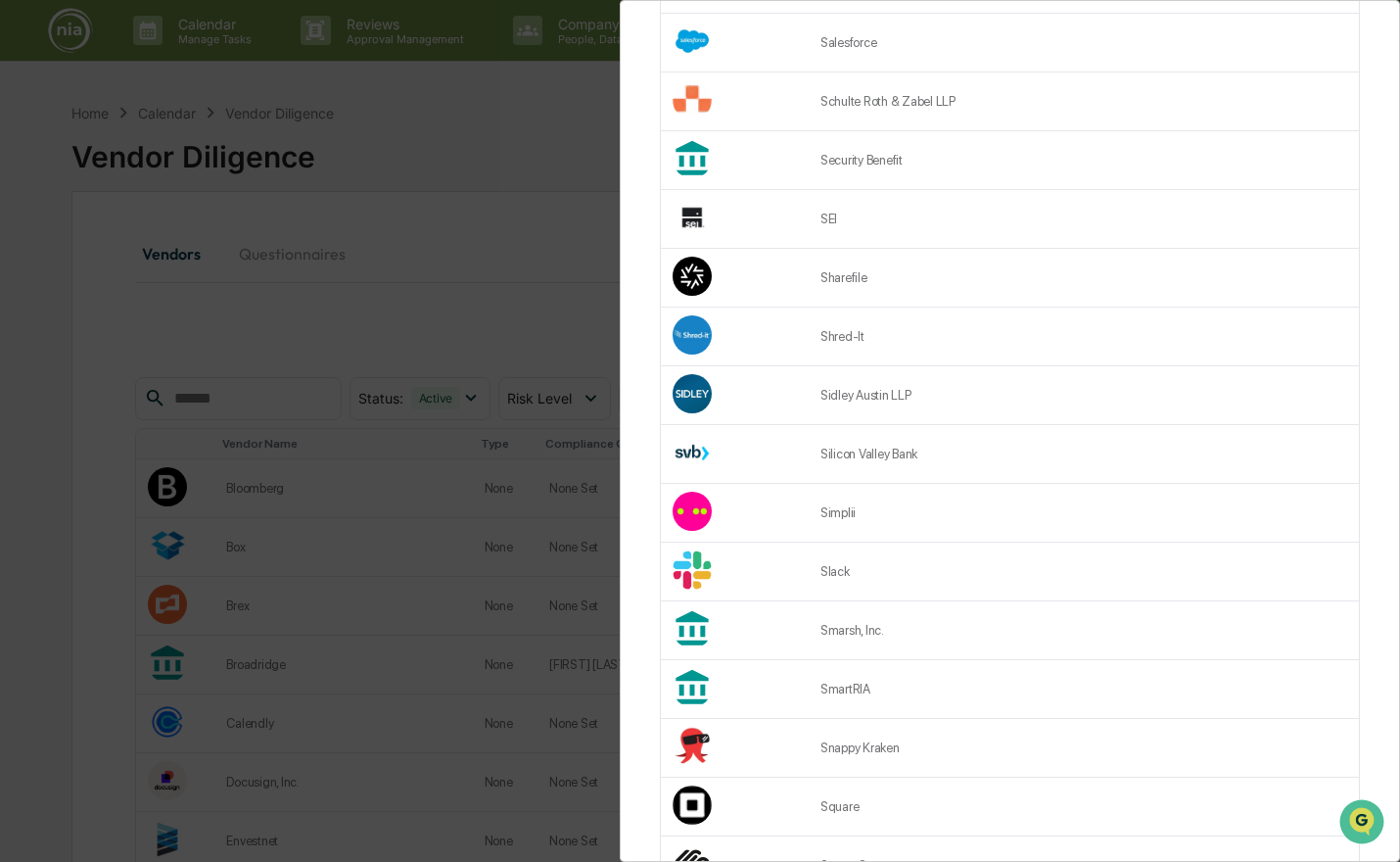 scroll, scrollTop: 1629, scrollLeft: 0, axis: vertical 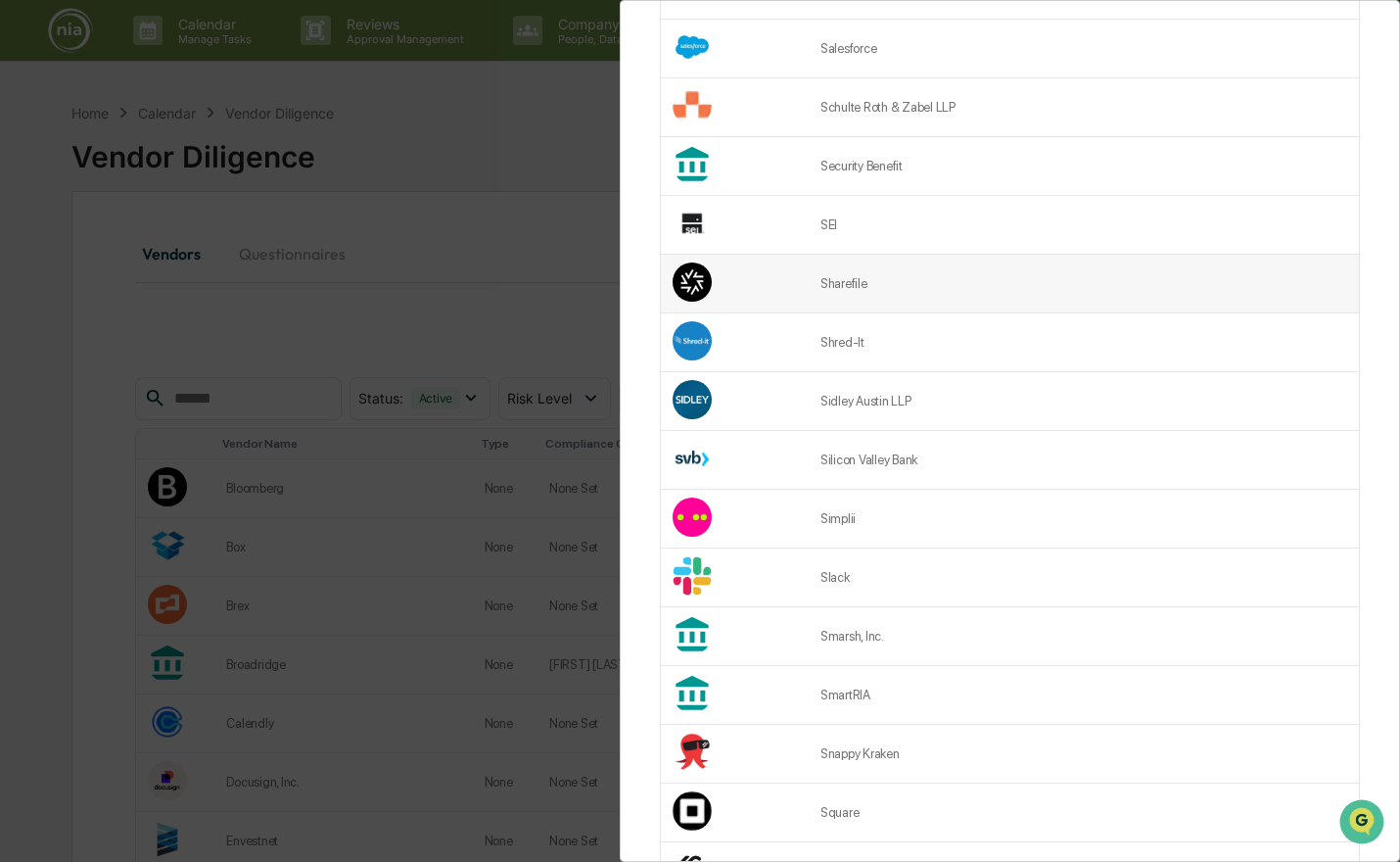 click on "Sharefile" at bounding box center [1084, 284] 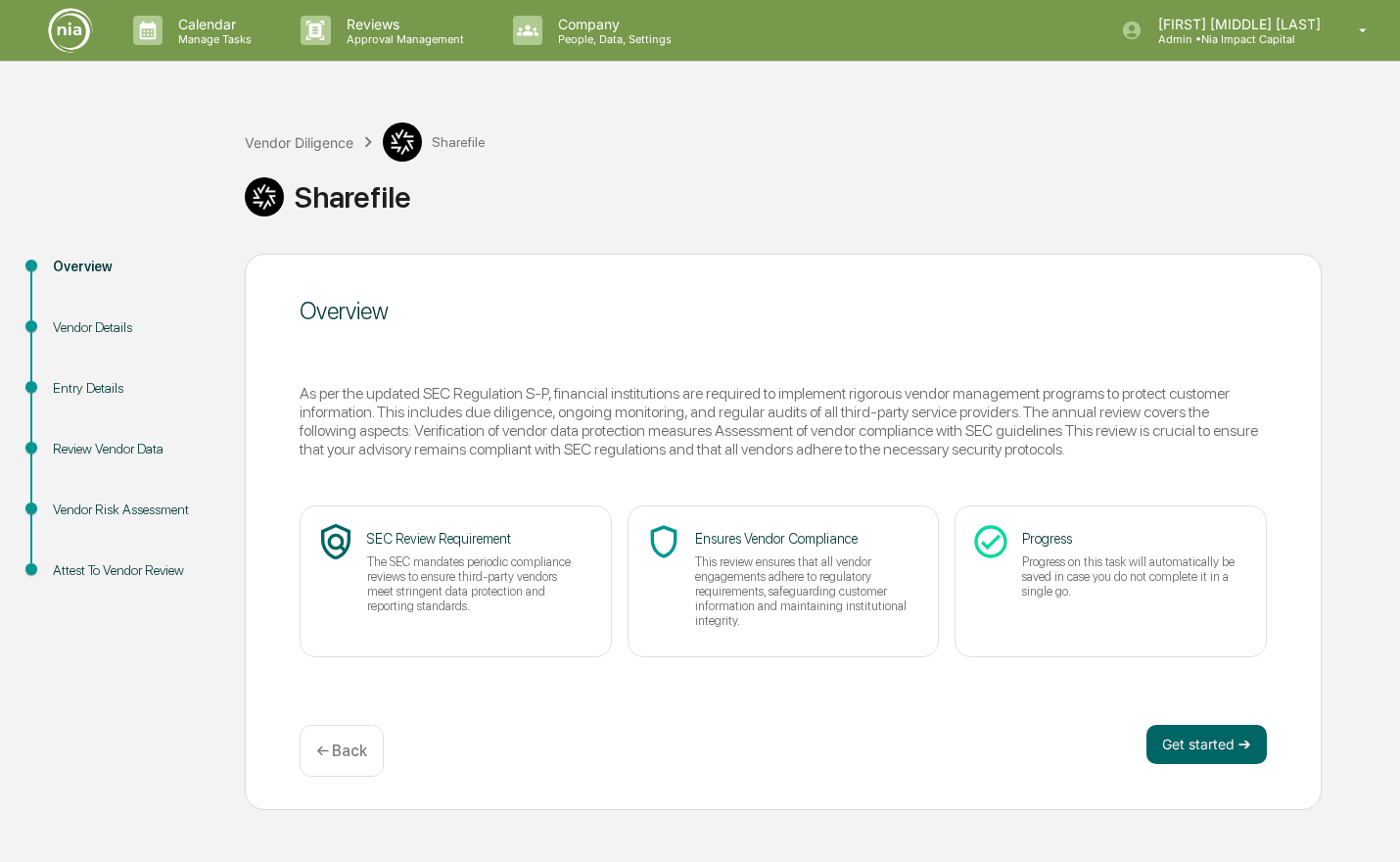 scroll, scrollTop: 0, scrollLeft: 0, axis: both 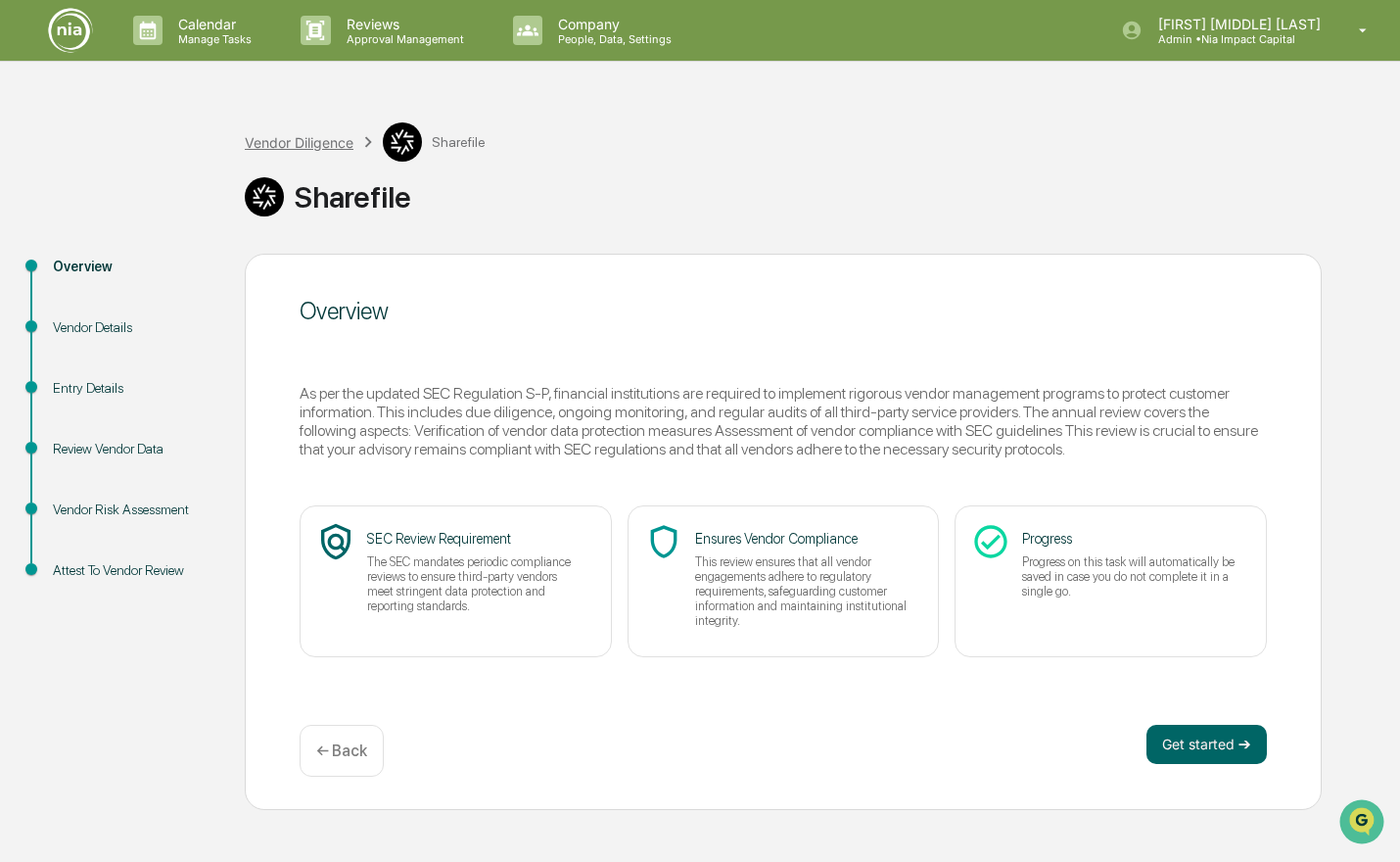 click on "Vendor Diligence" at bounding box center [299, 142] 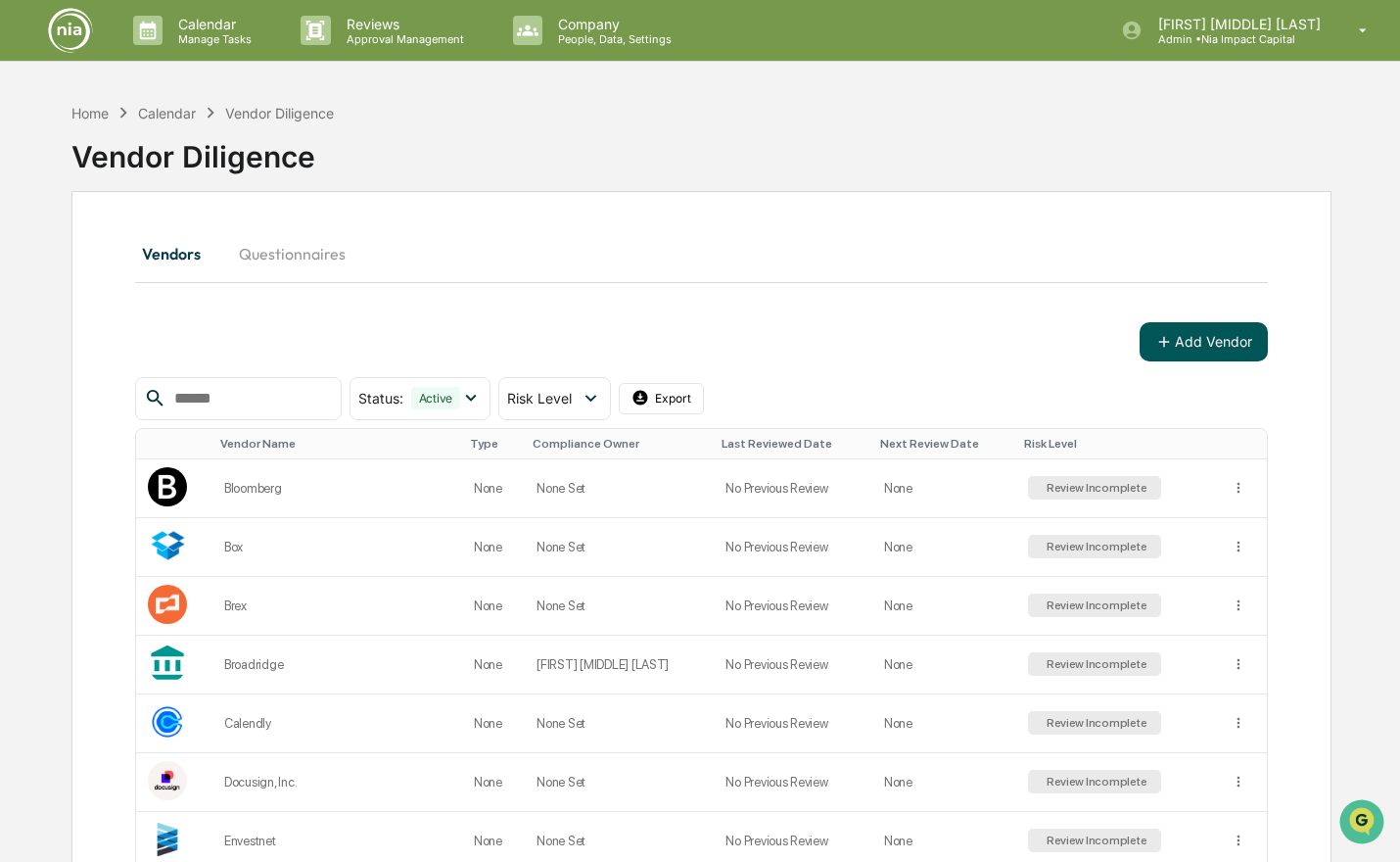 click on "Add Vendor" at bounding box center (1203, 342) 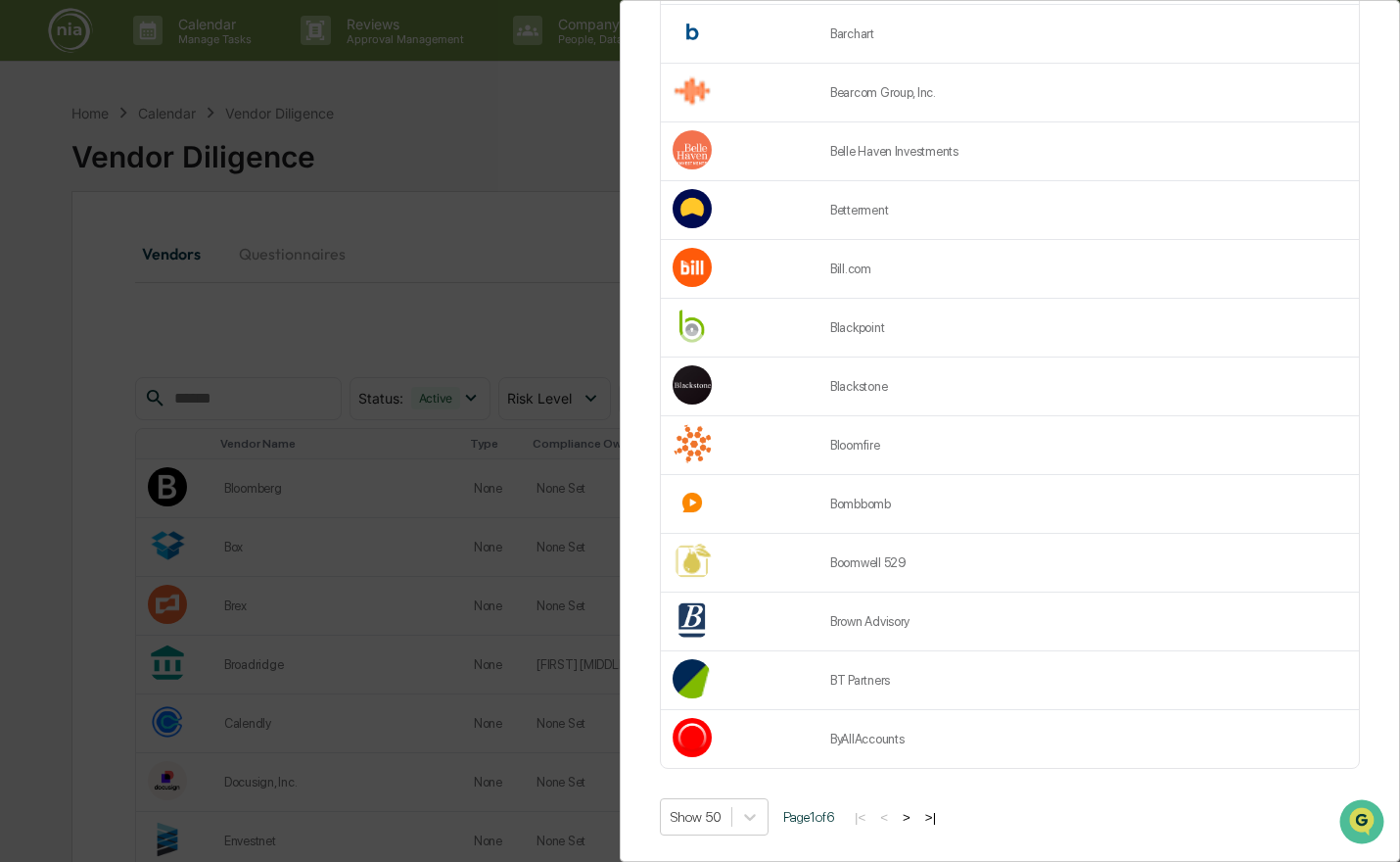 scroll, scrollTop: 2413, scrollLeft: 0, axis: vertical 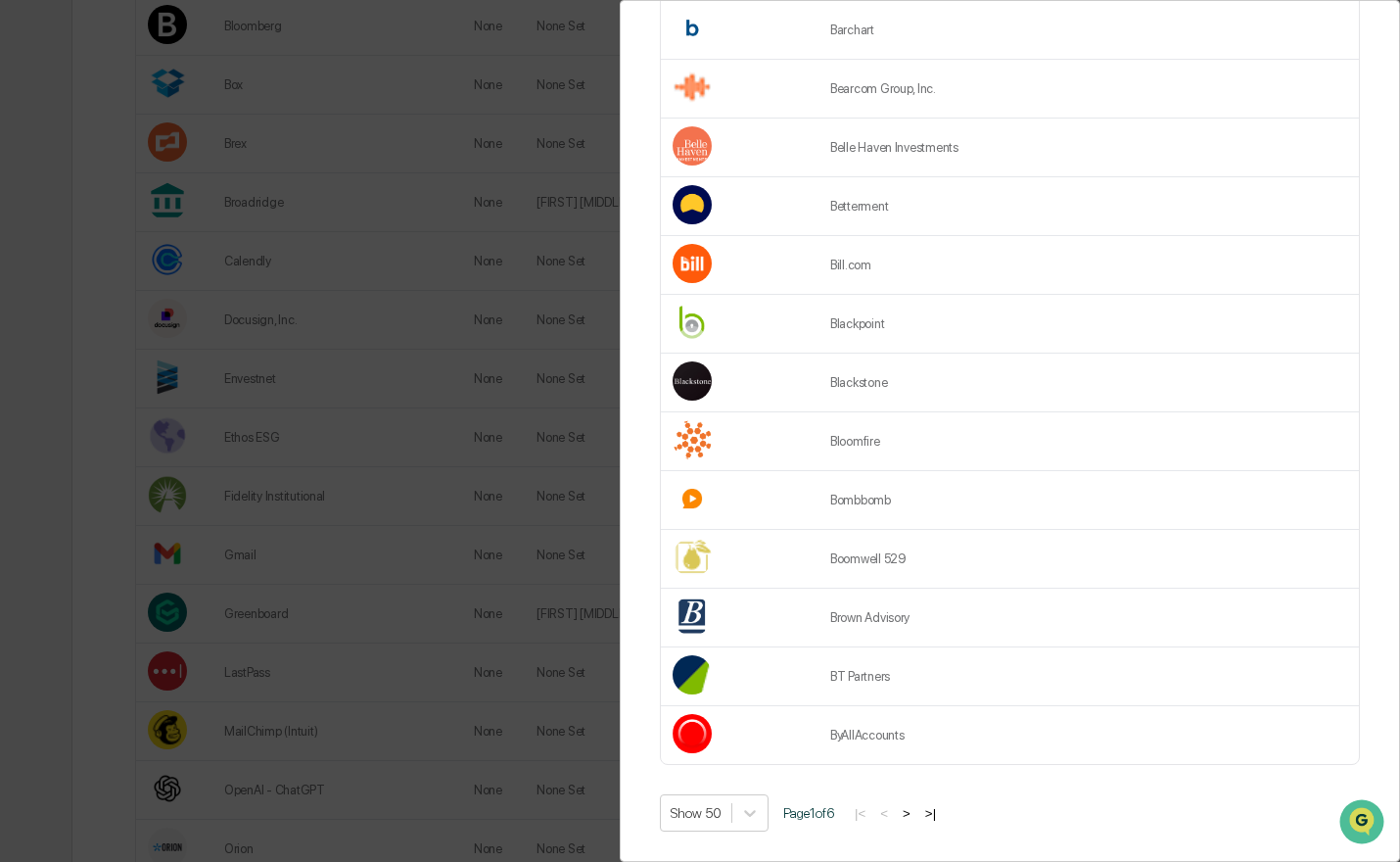 click on ">" at bounding box center [907, 813] 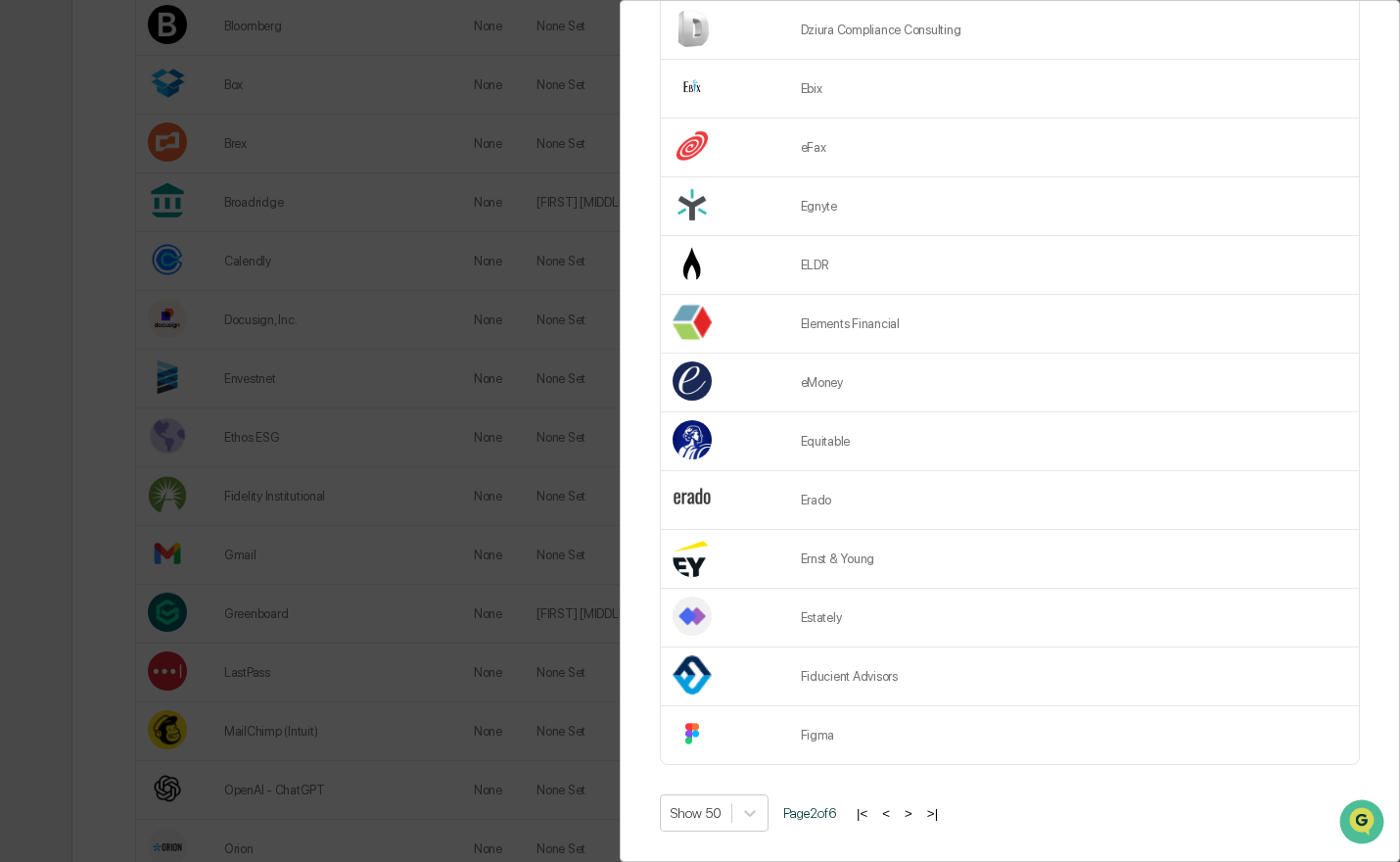 click on ">" at bounding box center (909, 813) 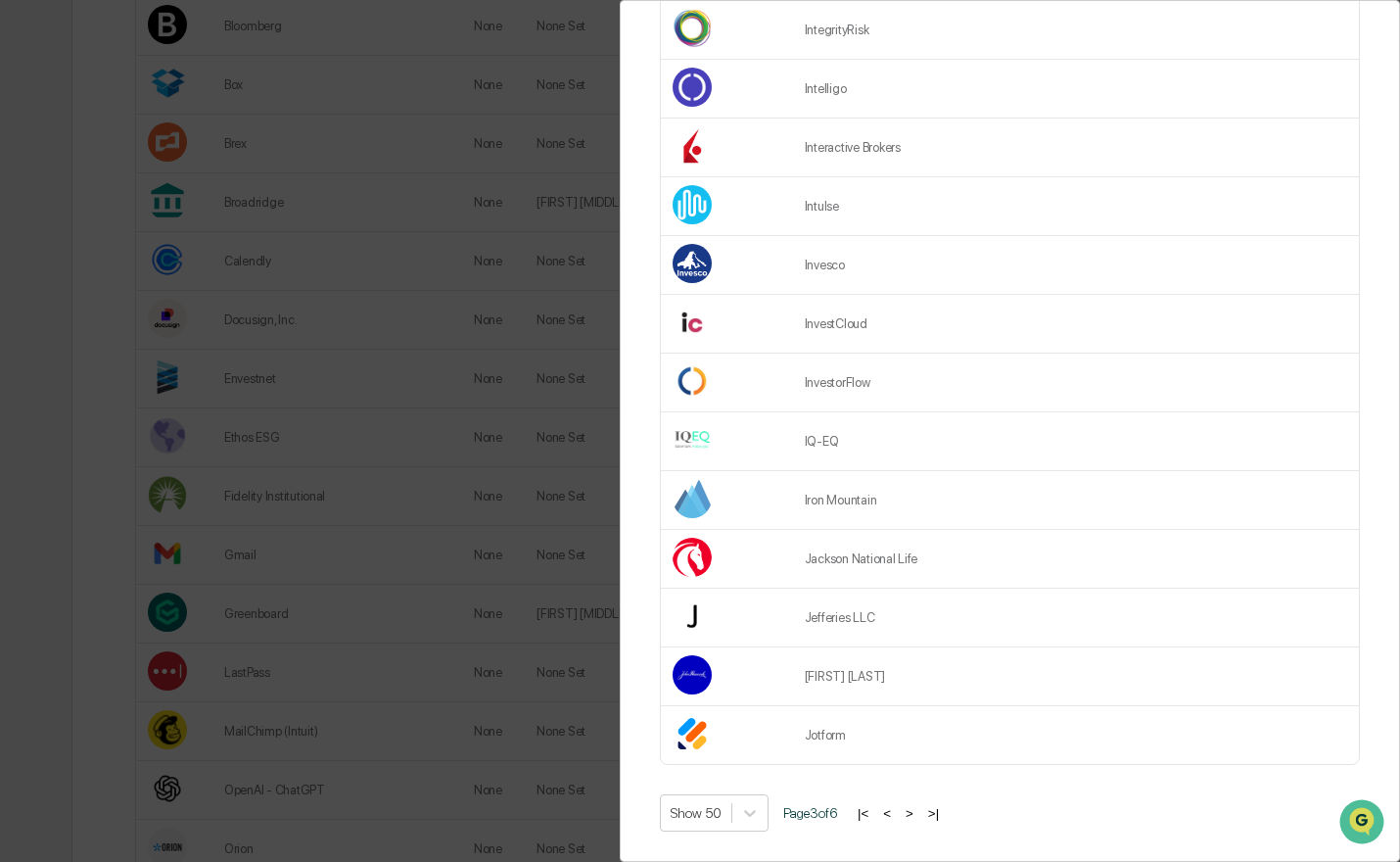 click on "<" at bounding box center [887, 813] 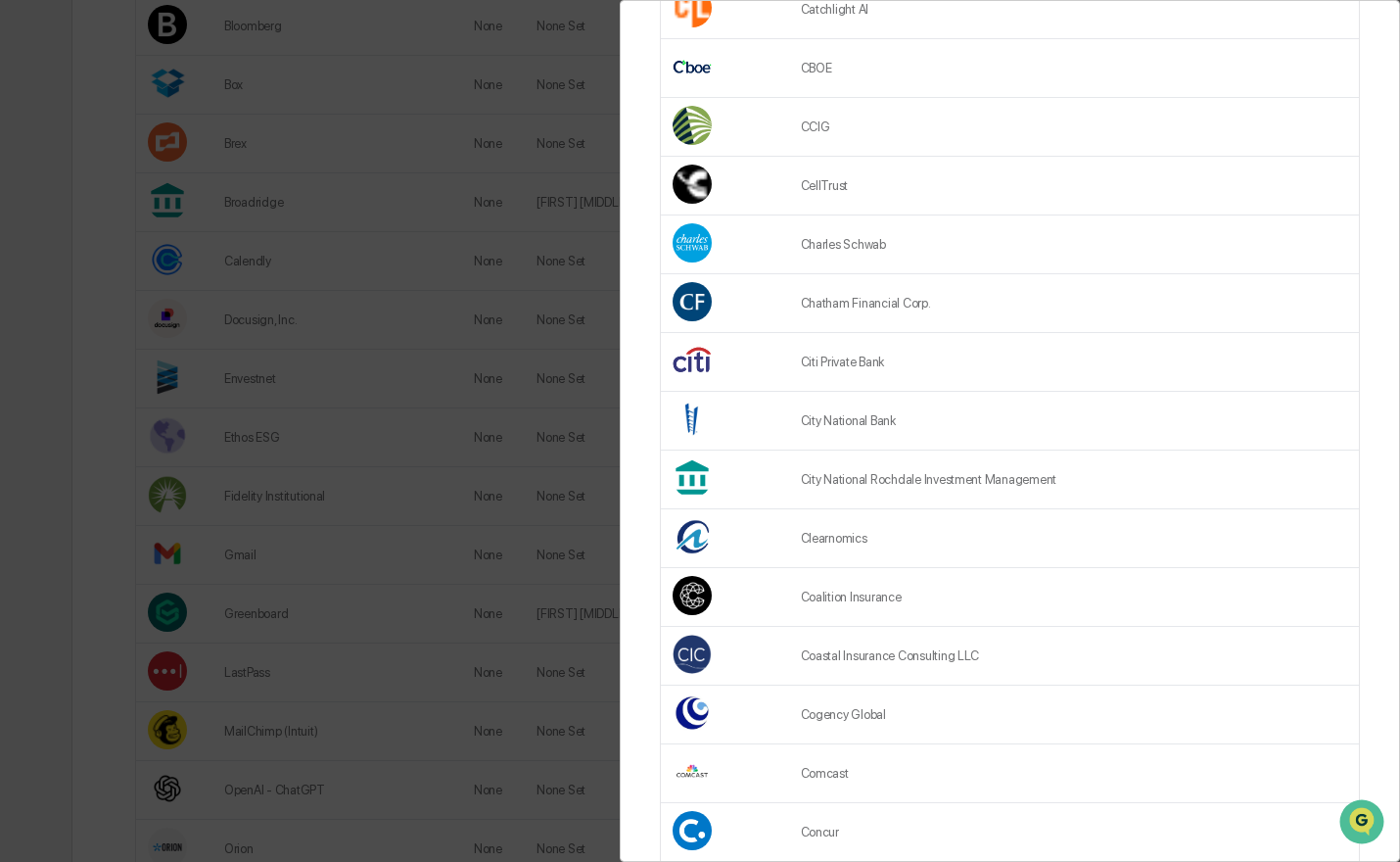 scroll, scrollTop: 0, scrollLeft: 0, axis: both 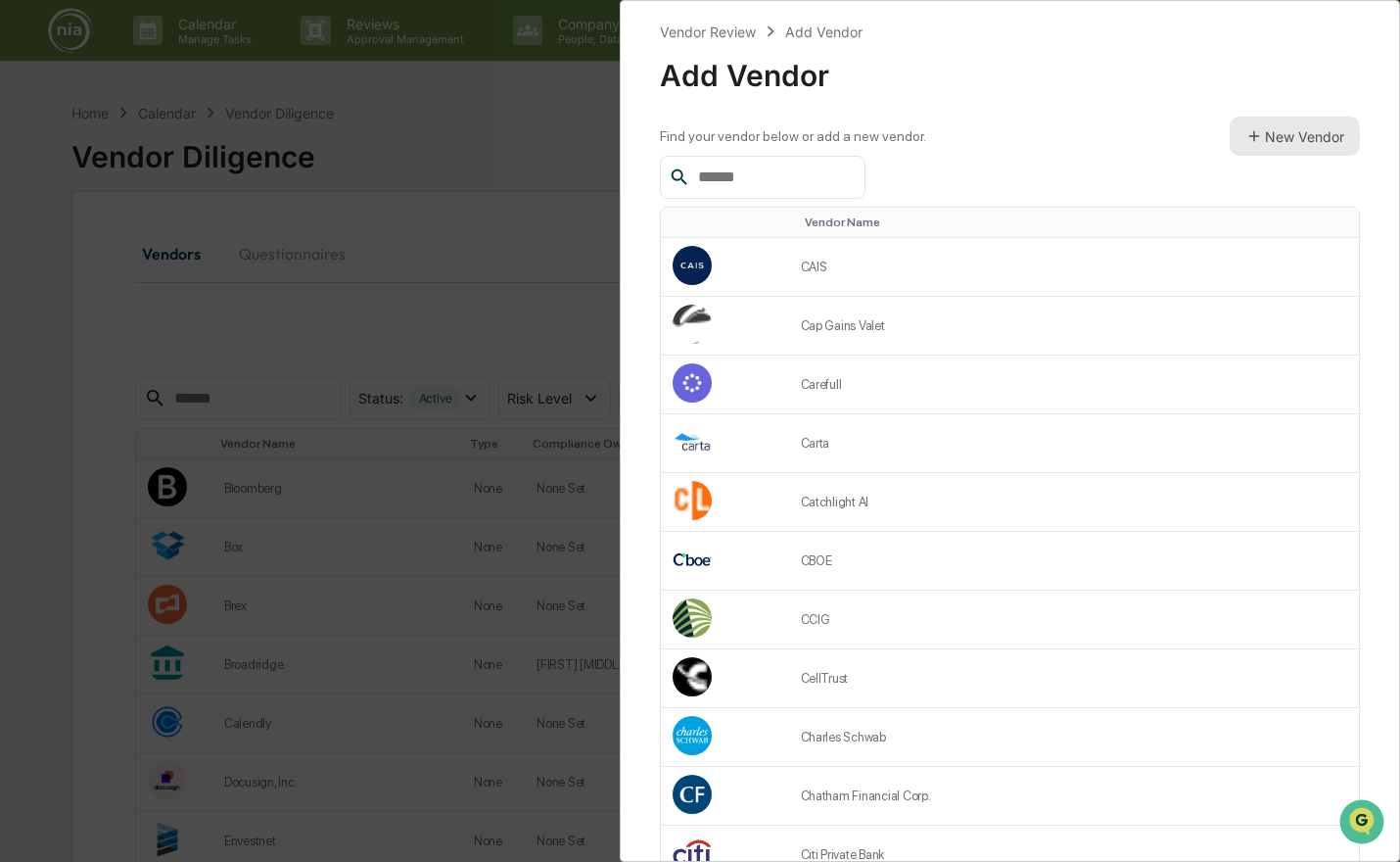 click on "New Vendor" at bounding box center [1294, 136] 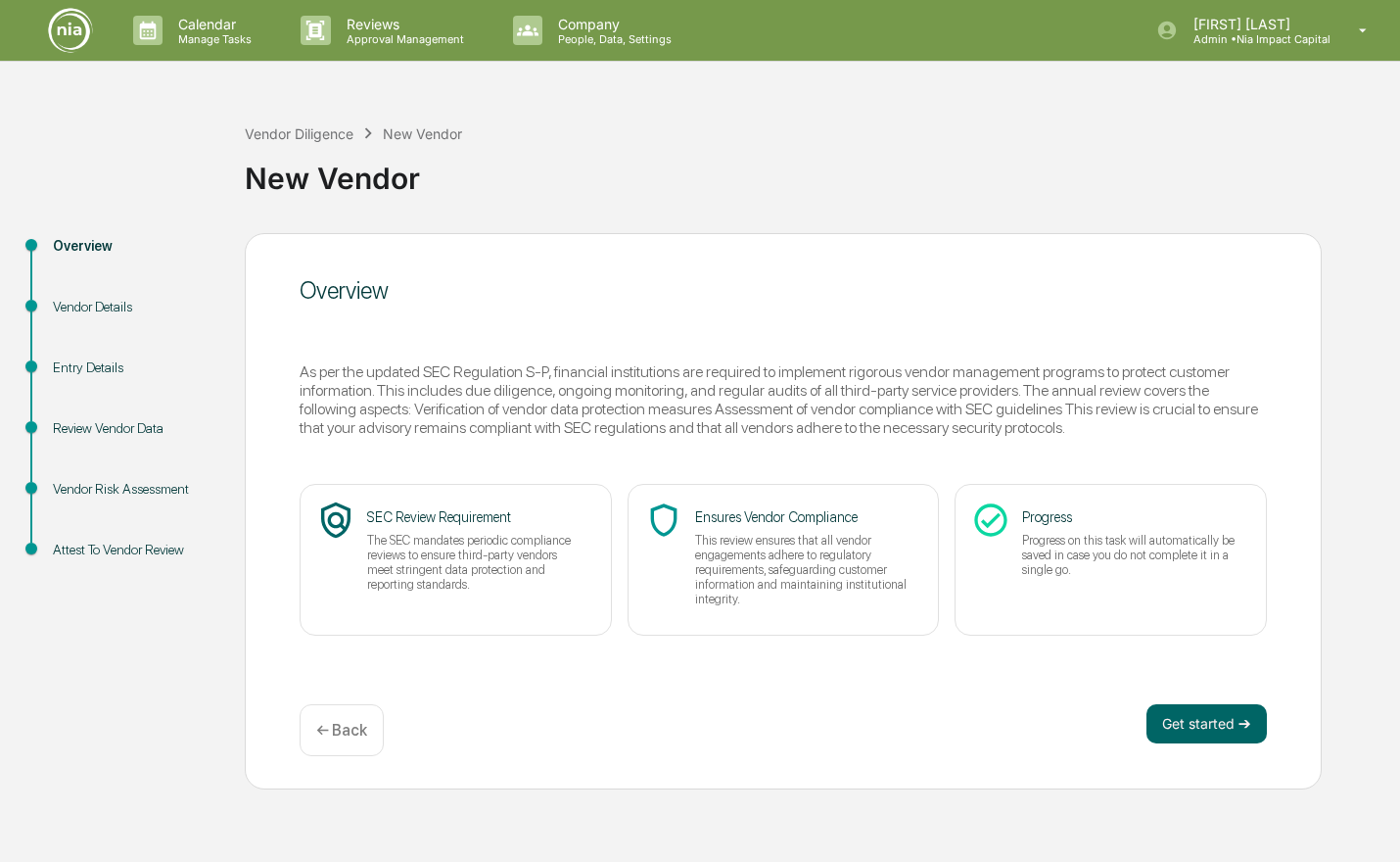 scroll, scrollTop: 0, scrollLeft: 0, axis: both 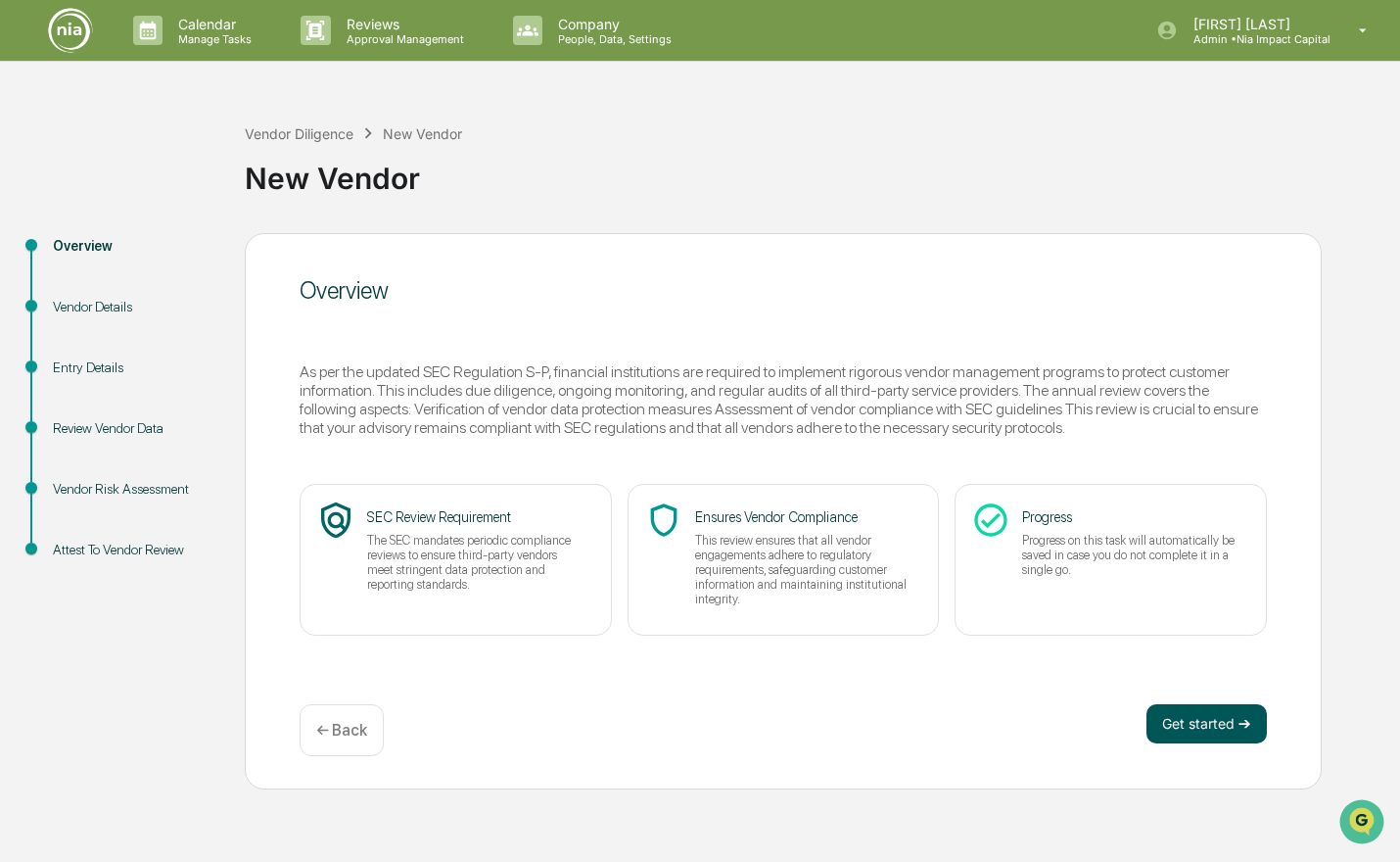 click on "Get started ➔" at bounding box center [1206, 724] 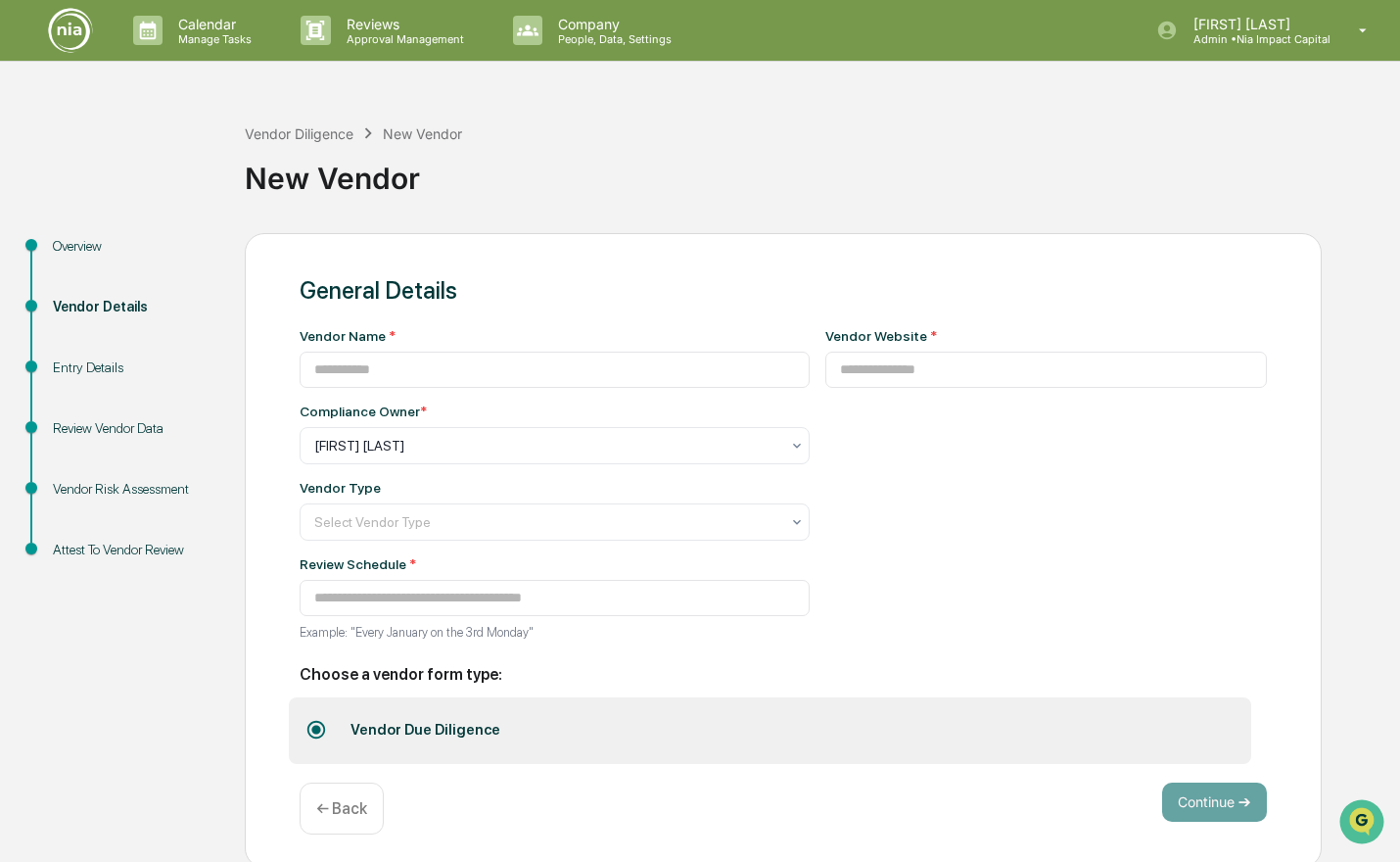 type on "**********" 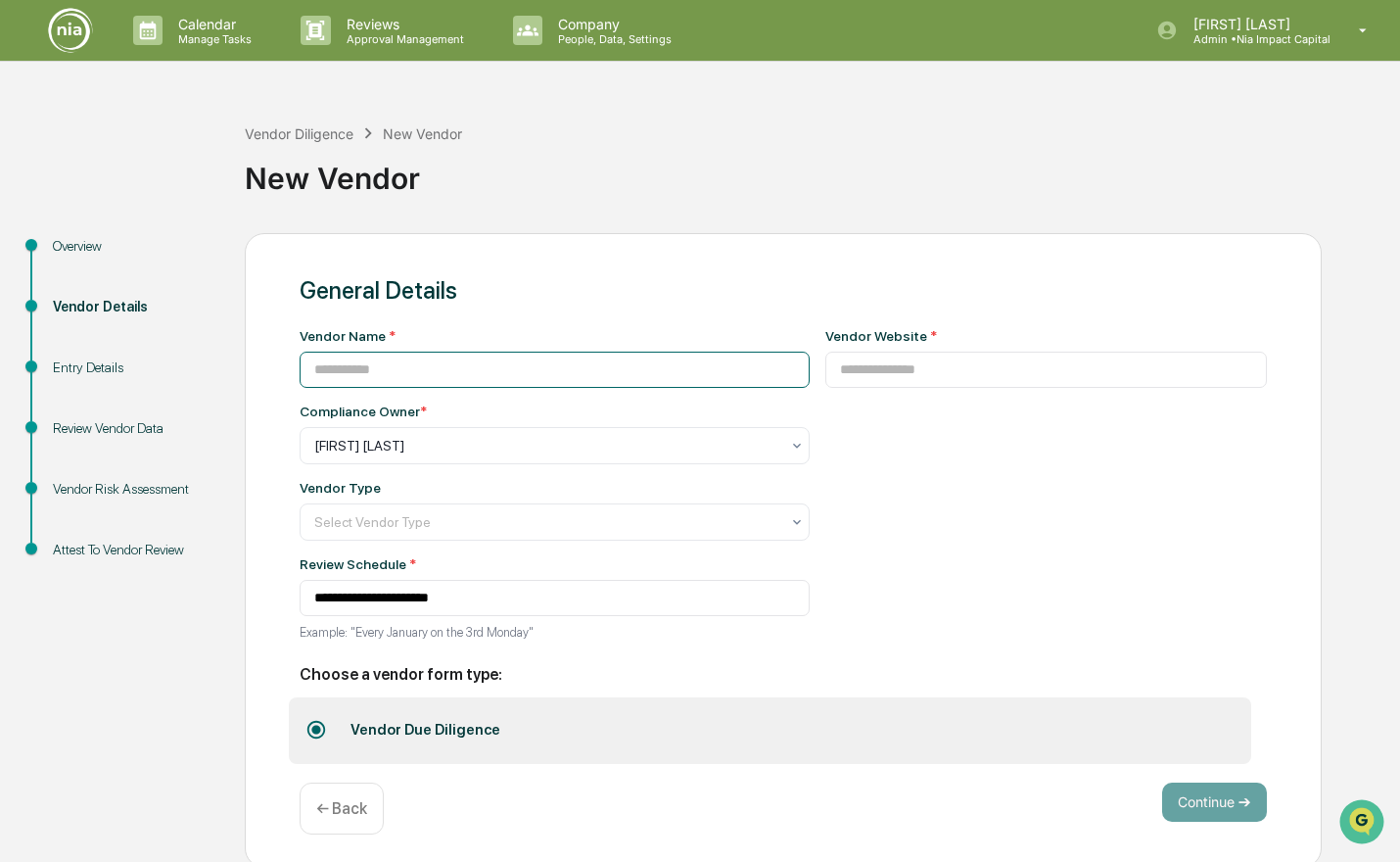 click at bounding box center (554, 369) 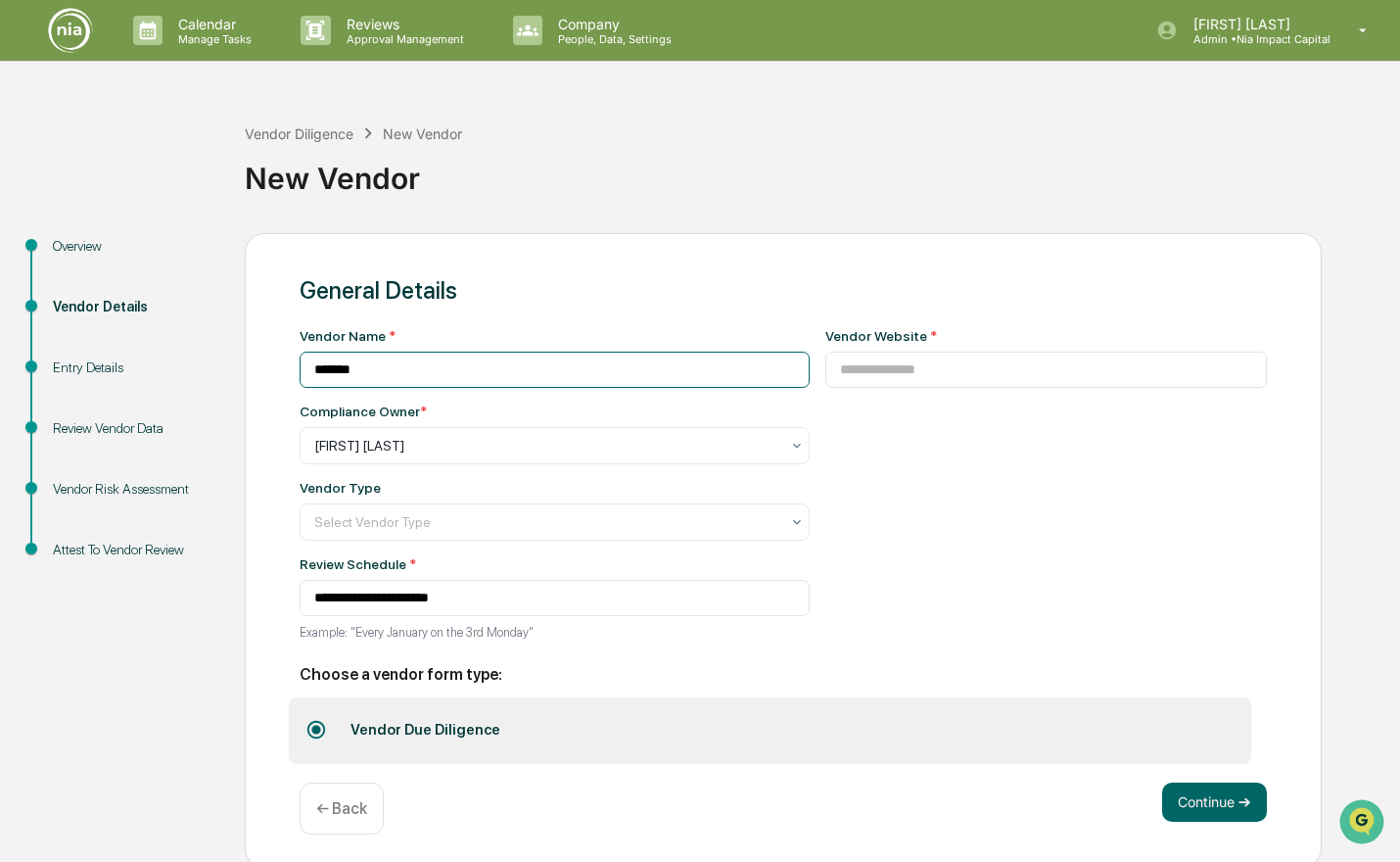 type on "*******" 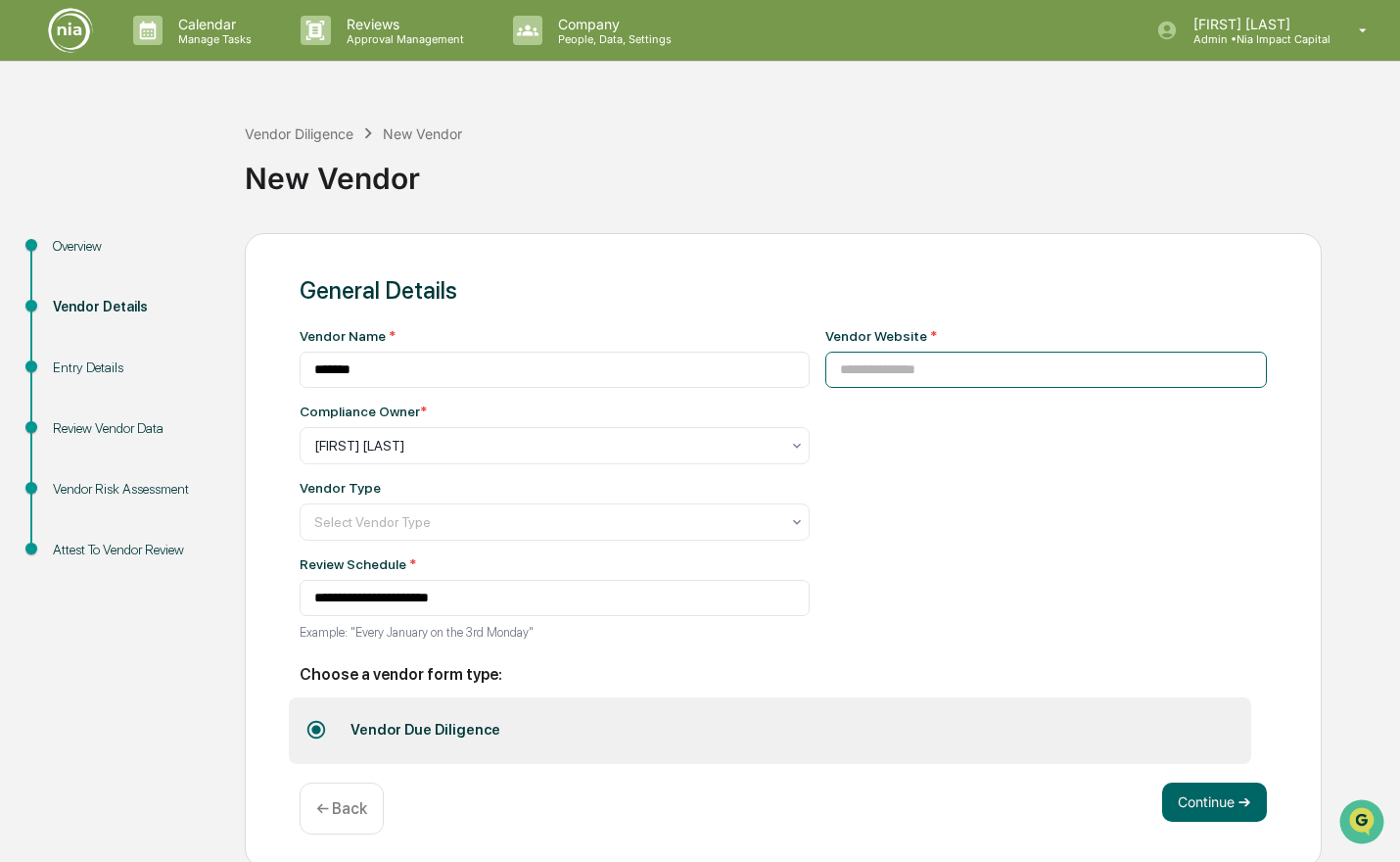 click at bounding box center [1047, 369] 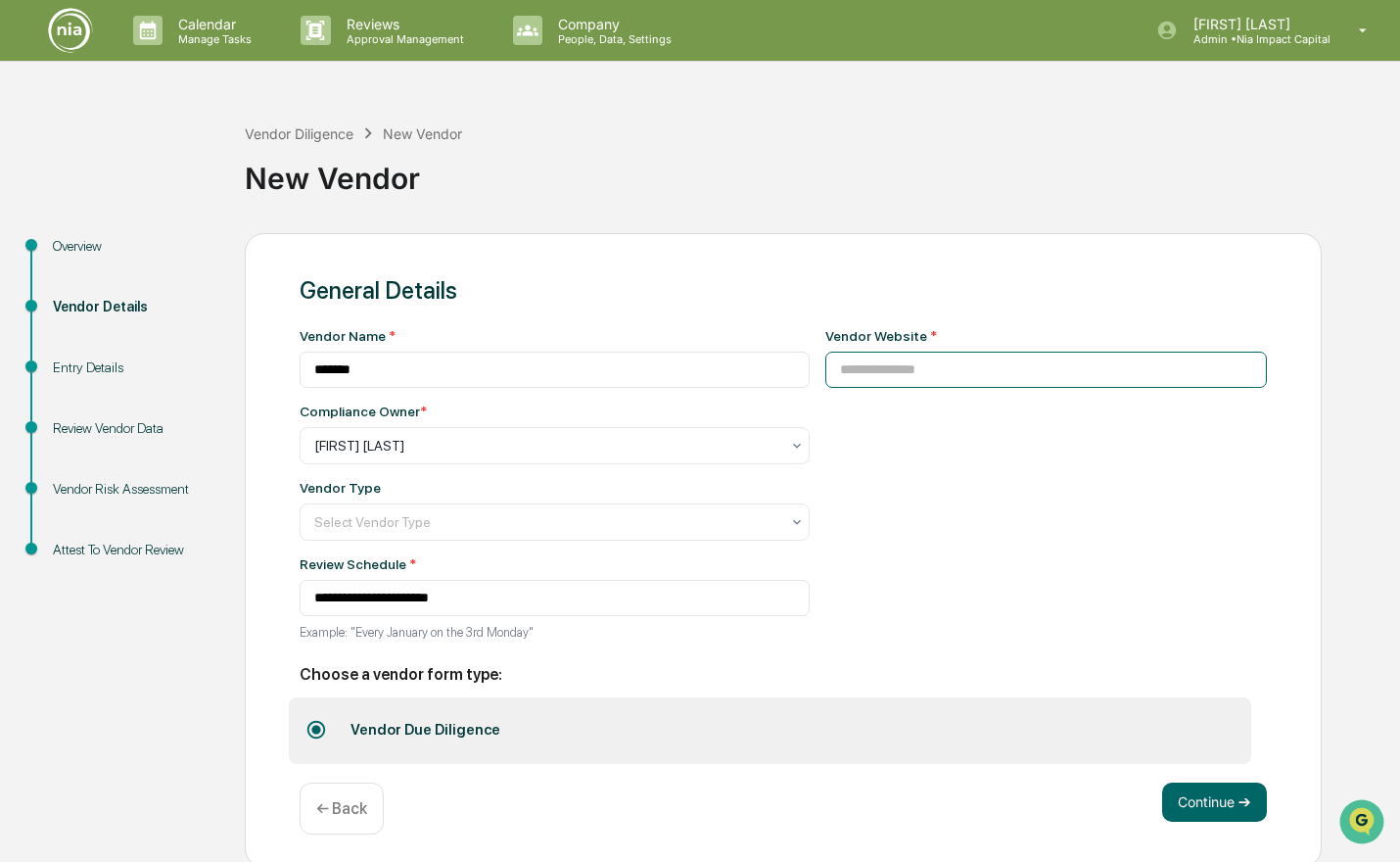 paste on "**********" 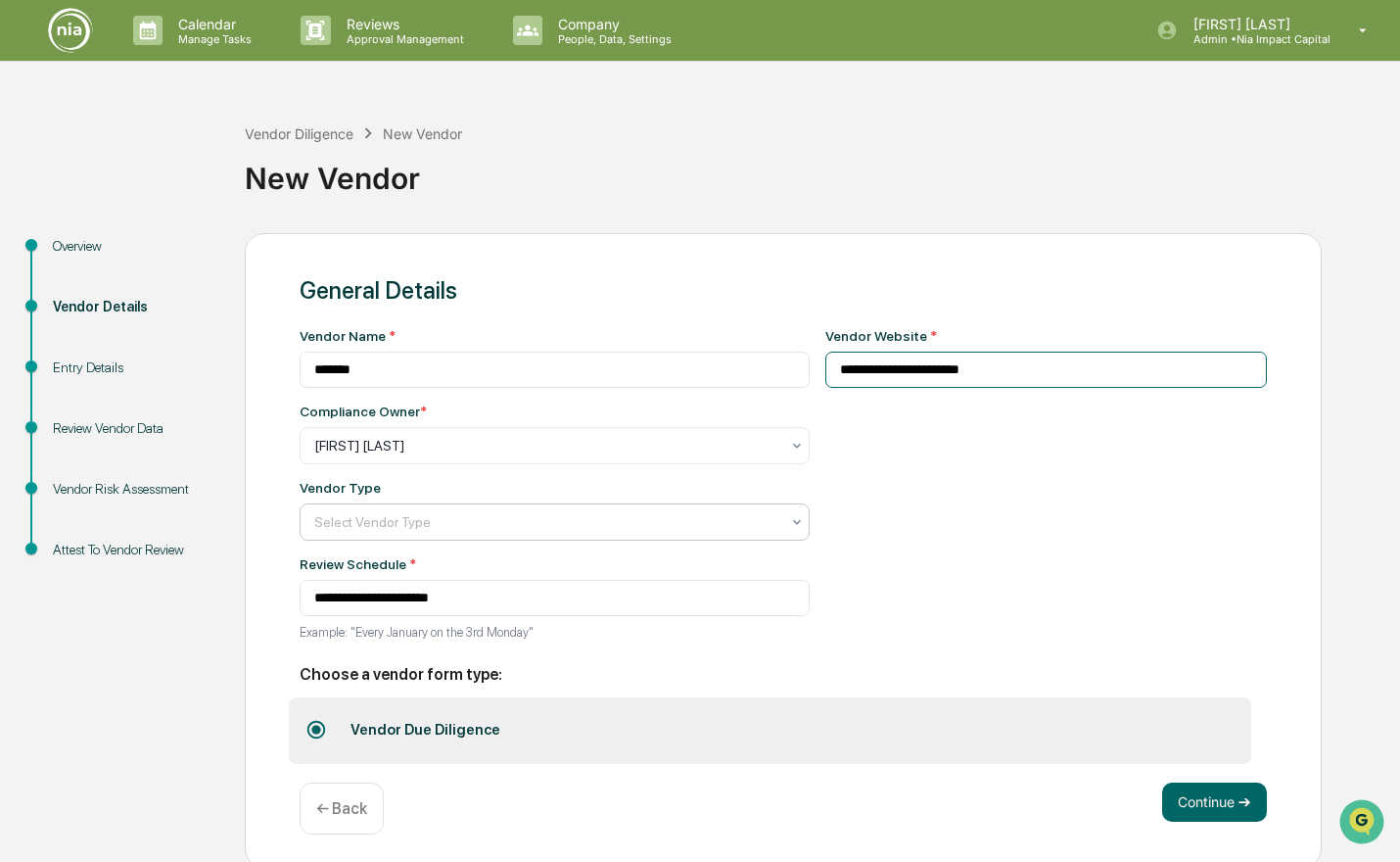 type on "**********" 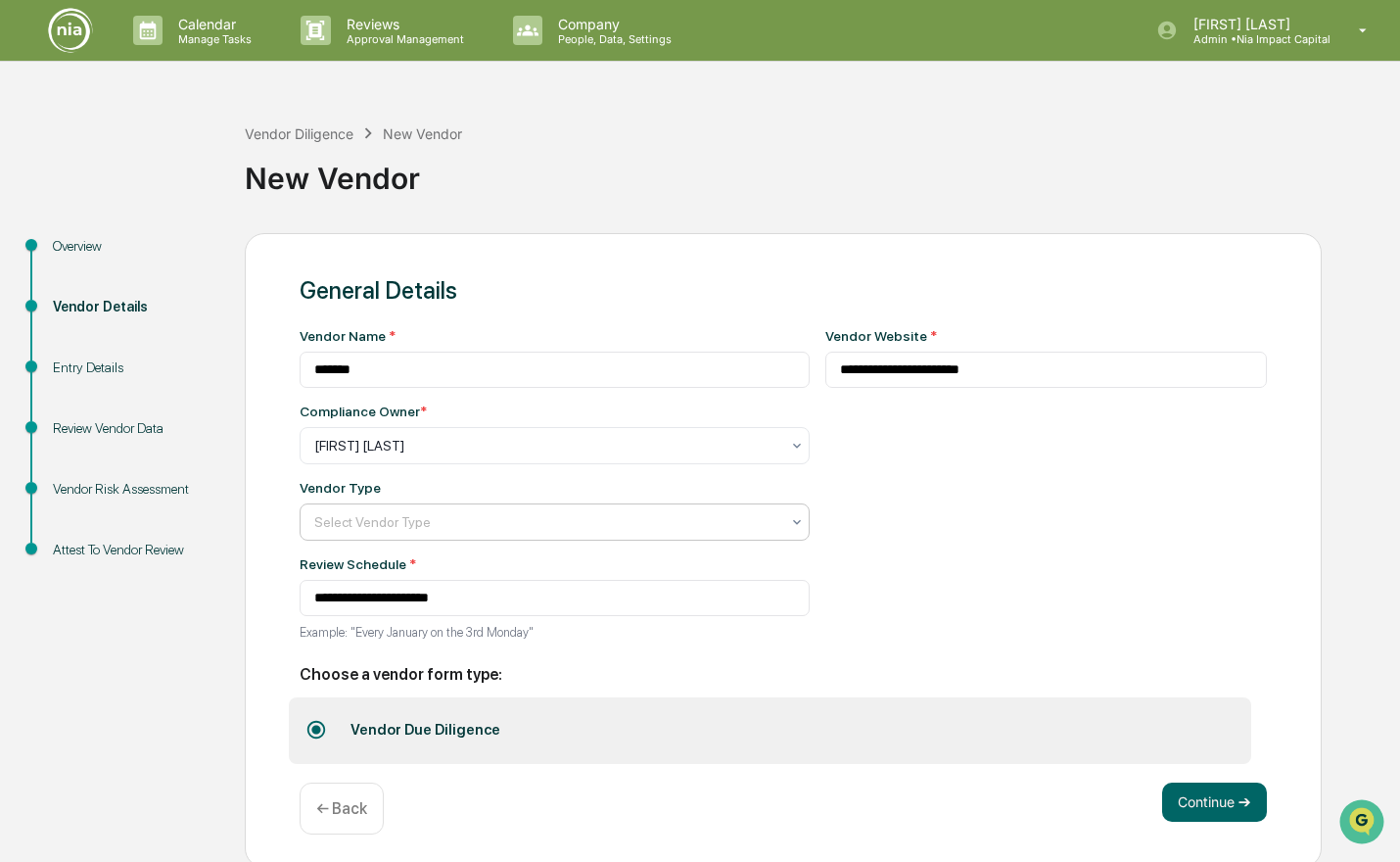 click 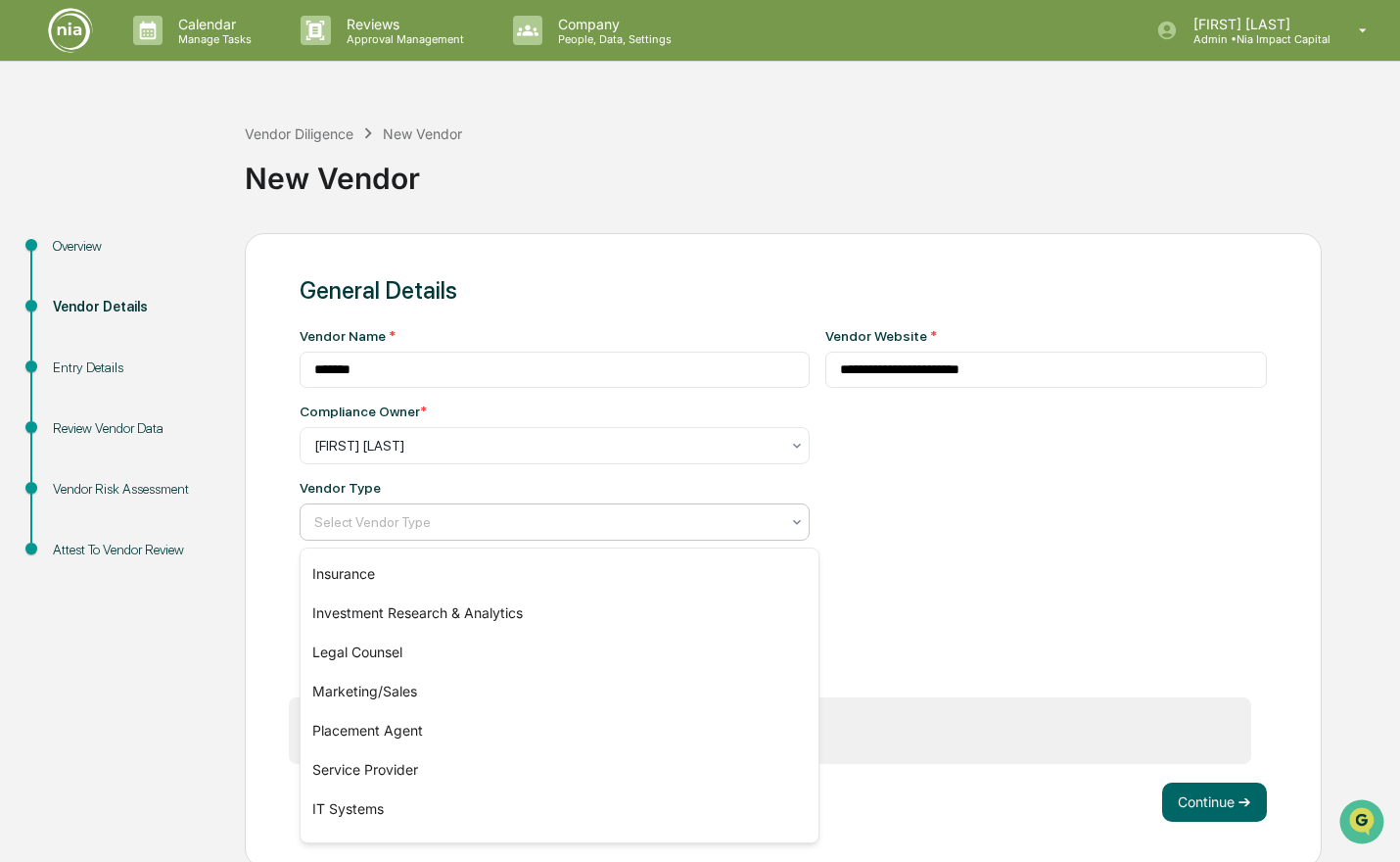 scroll, scrollTop: 202, scrollLeft: 0, axis: vertical 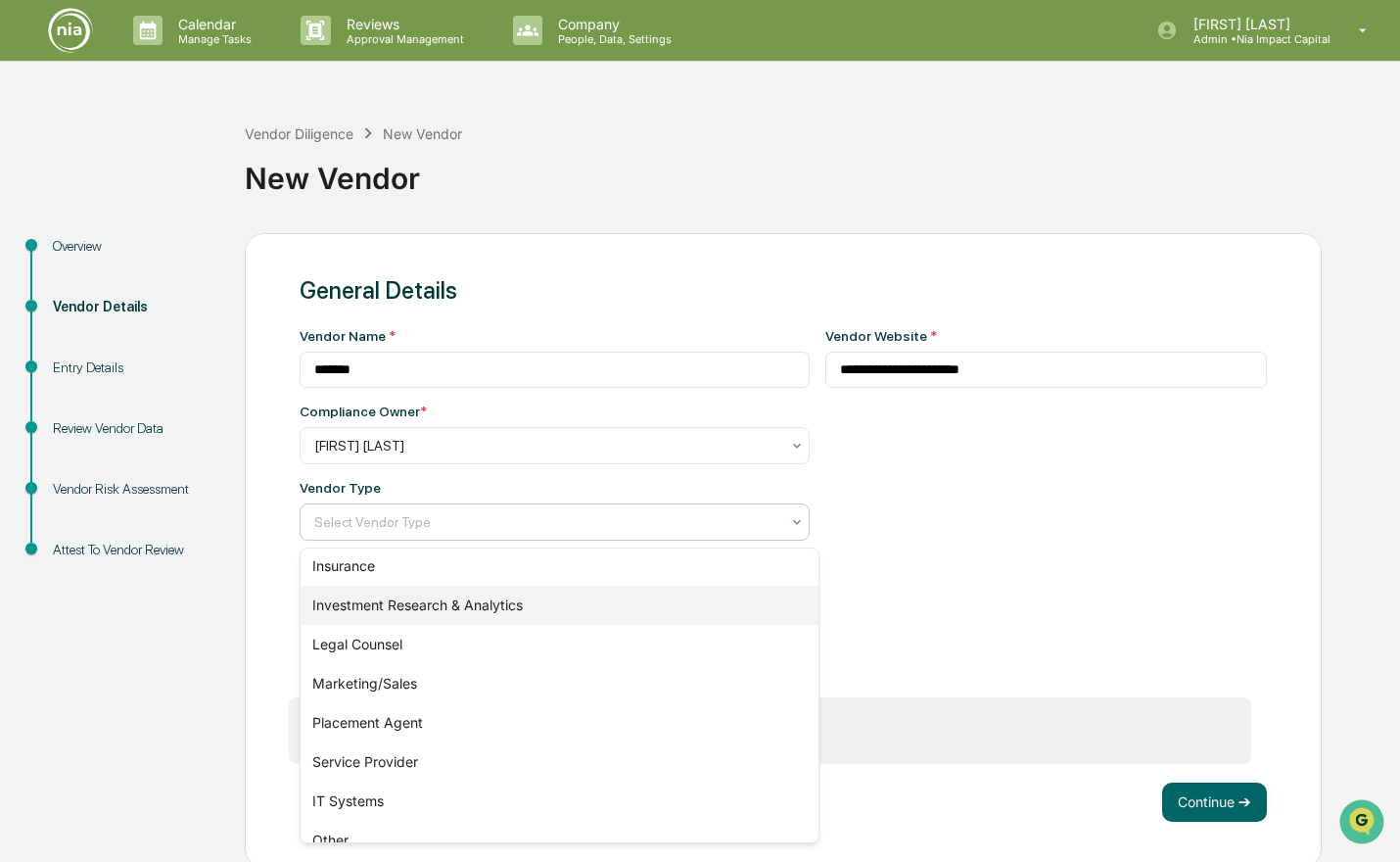 click on "Investment Research & Analytics" at bounding box center (559, 605) 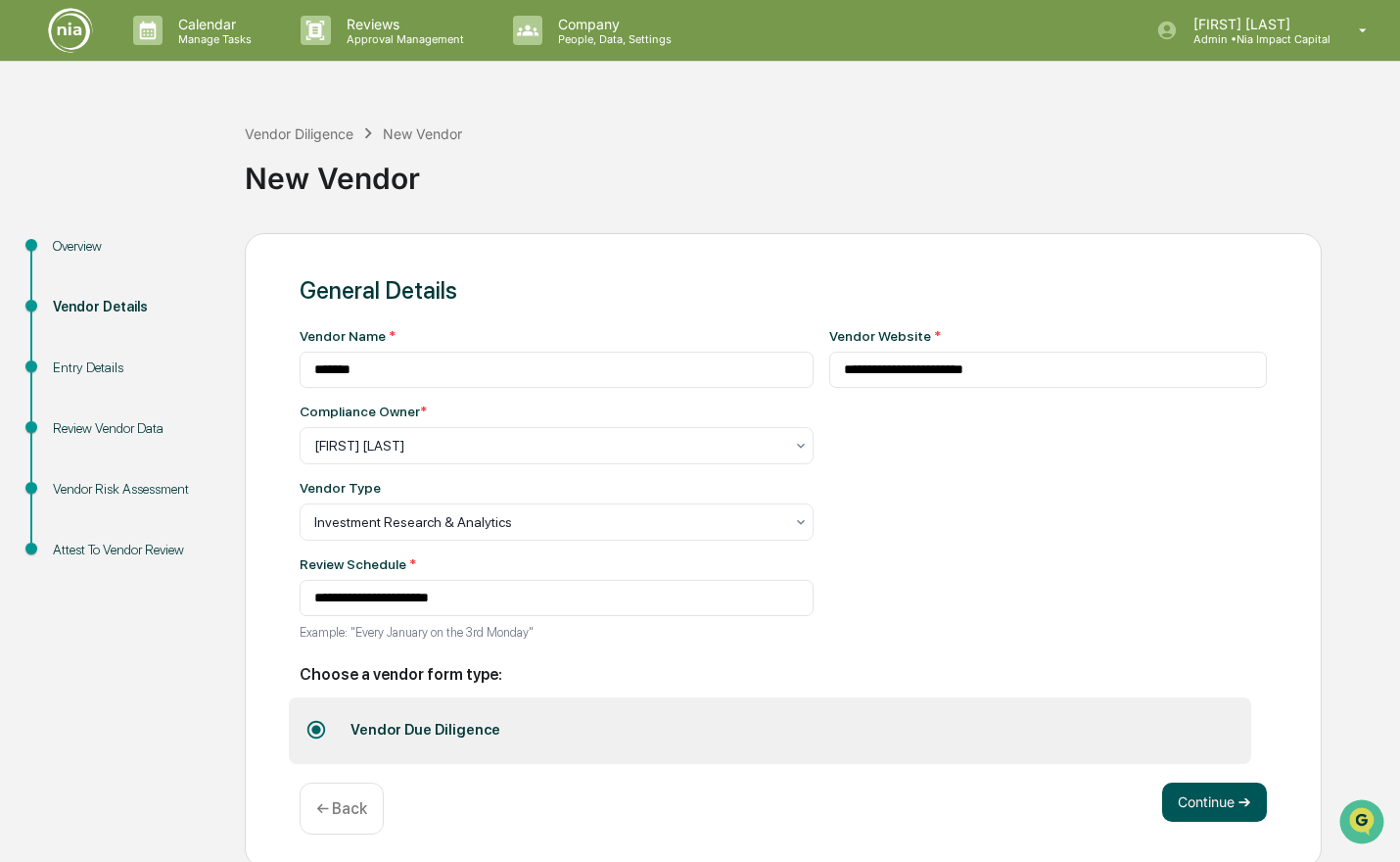 click on "Continue ➔" at bounding box center [1214, 802] 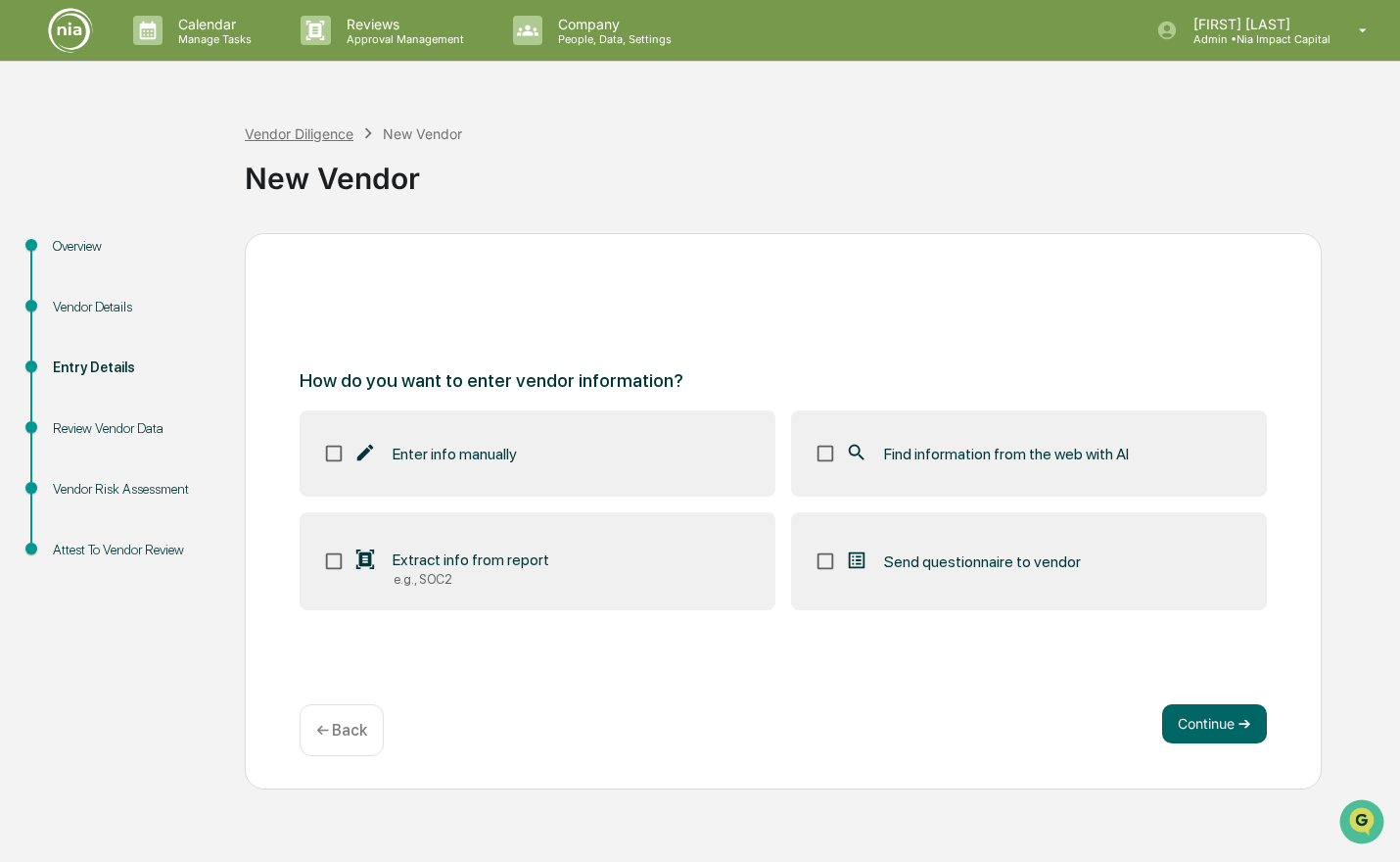 click on "Vendor Diligence" at bounding box center (299, 133) 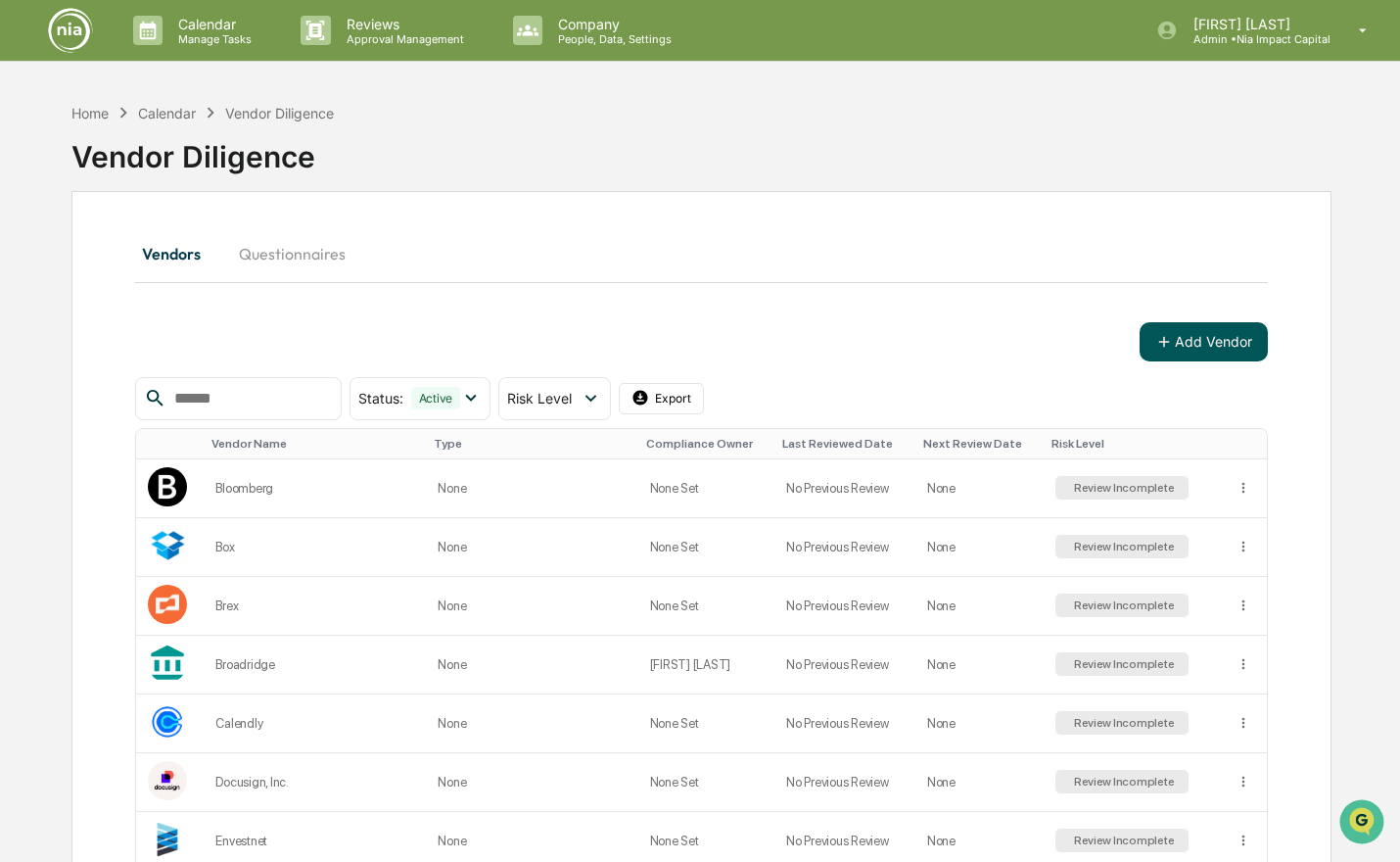 click on "Add Vendor" at bounding box center (1203, 342) 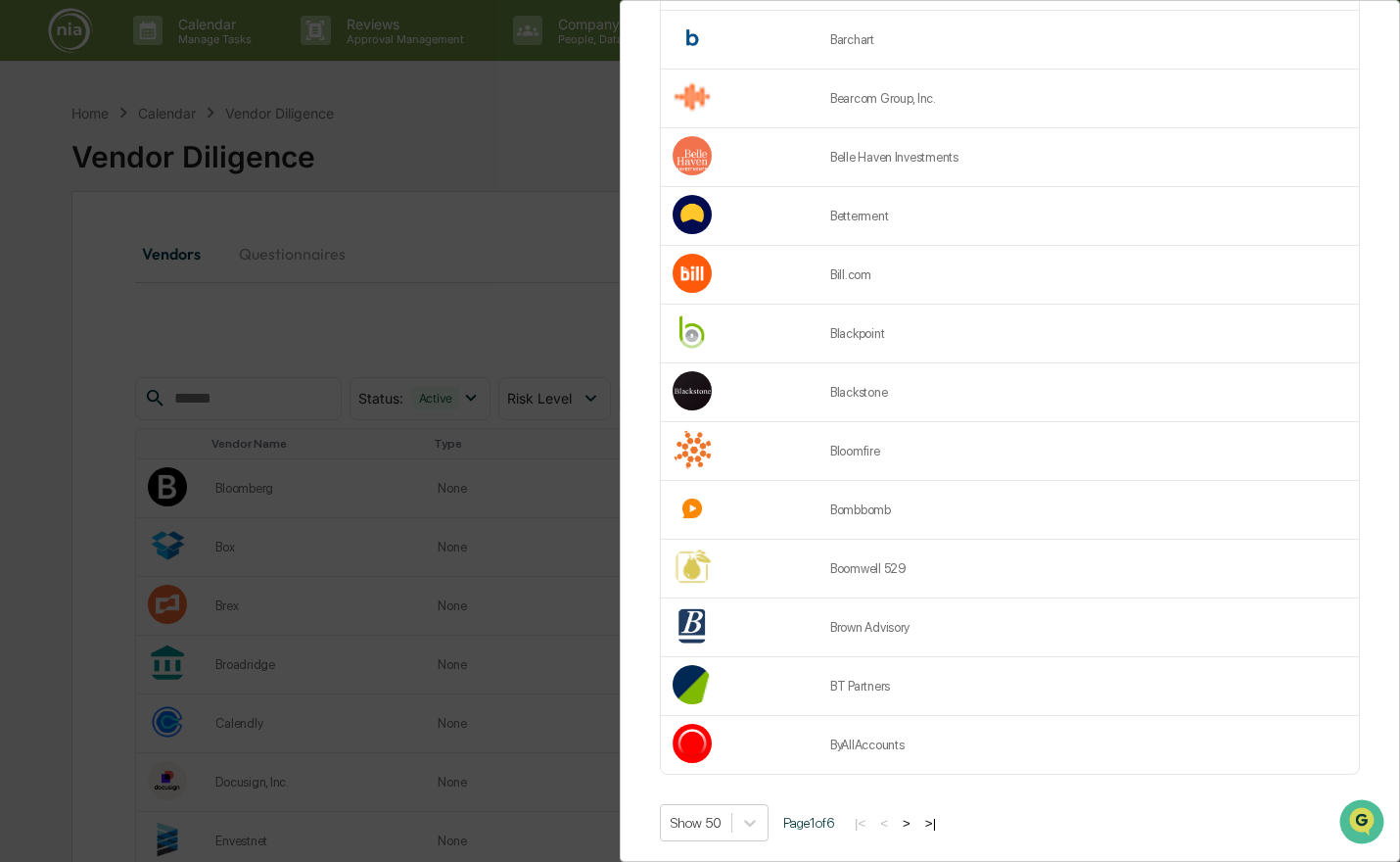 scroll, scrollTop: 2413, scrollLeft: 0, axis: vertical 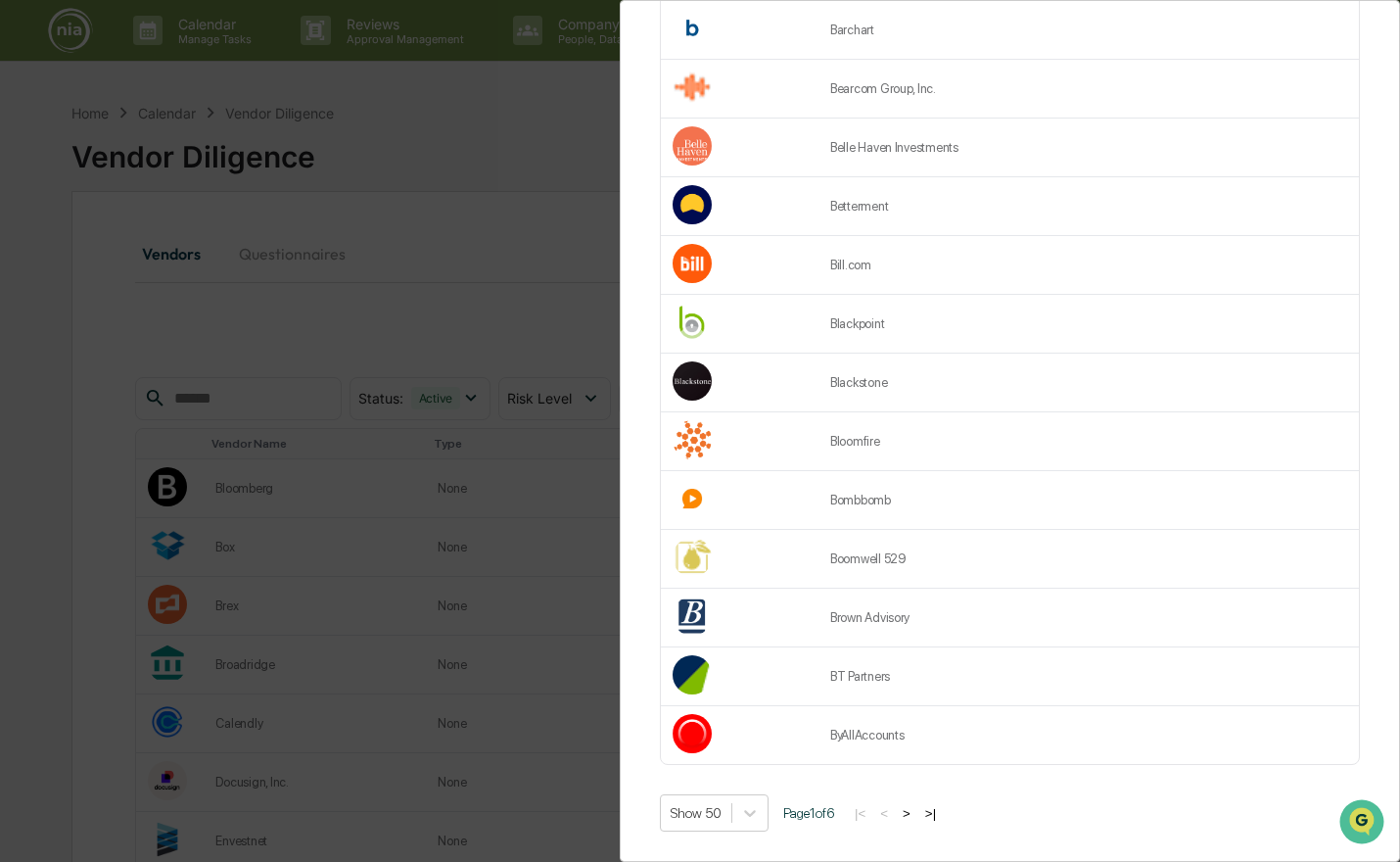 click on ">" at bounding box center (907, 813) 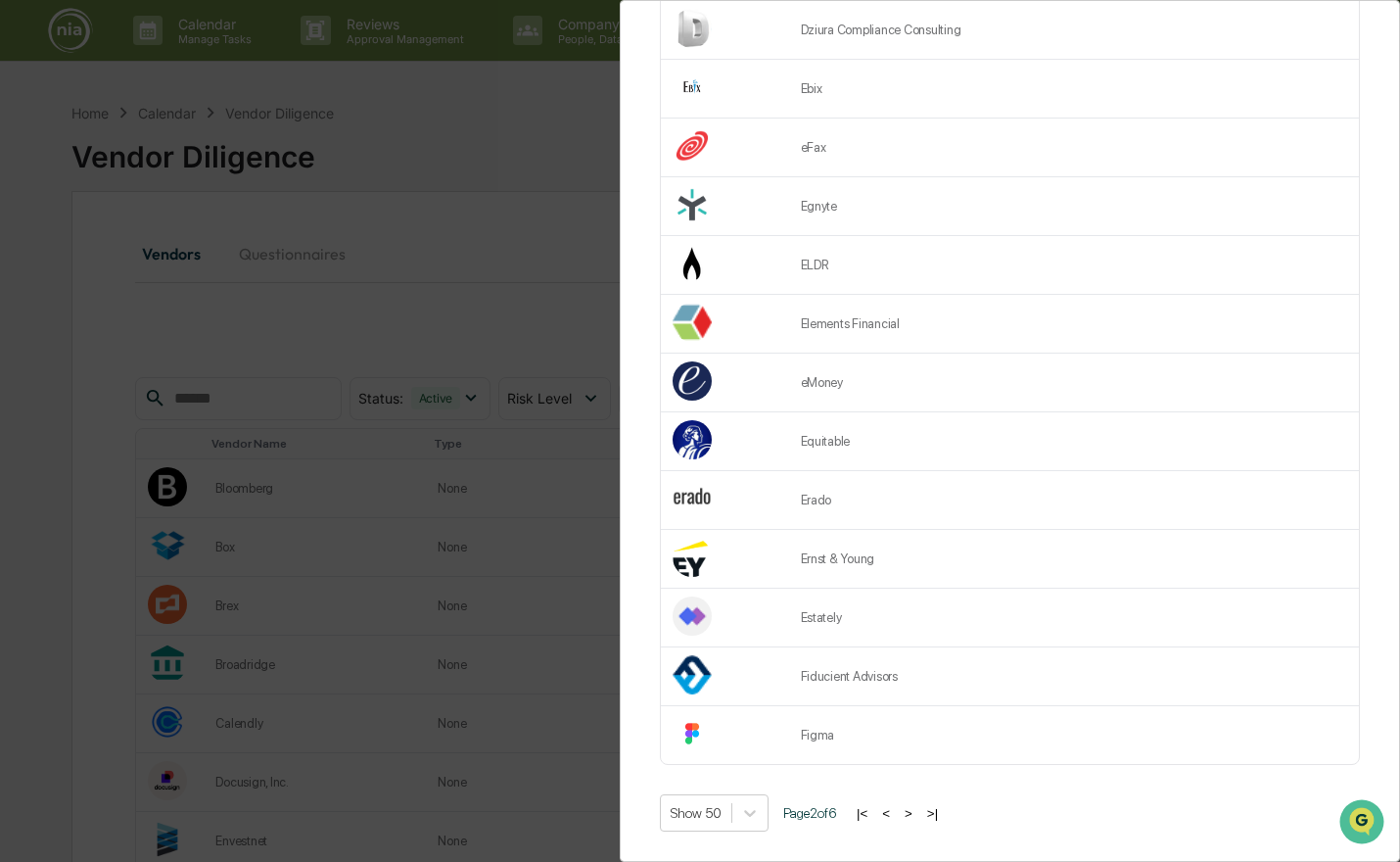 click on ">" at bounding box center [909, 813] 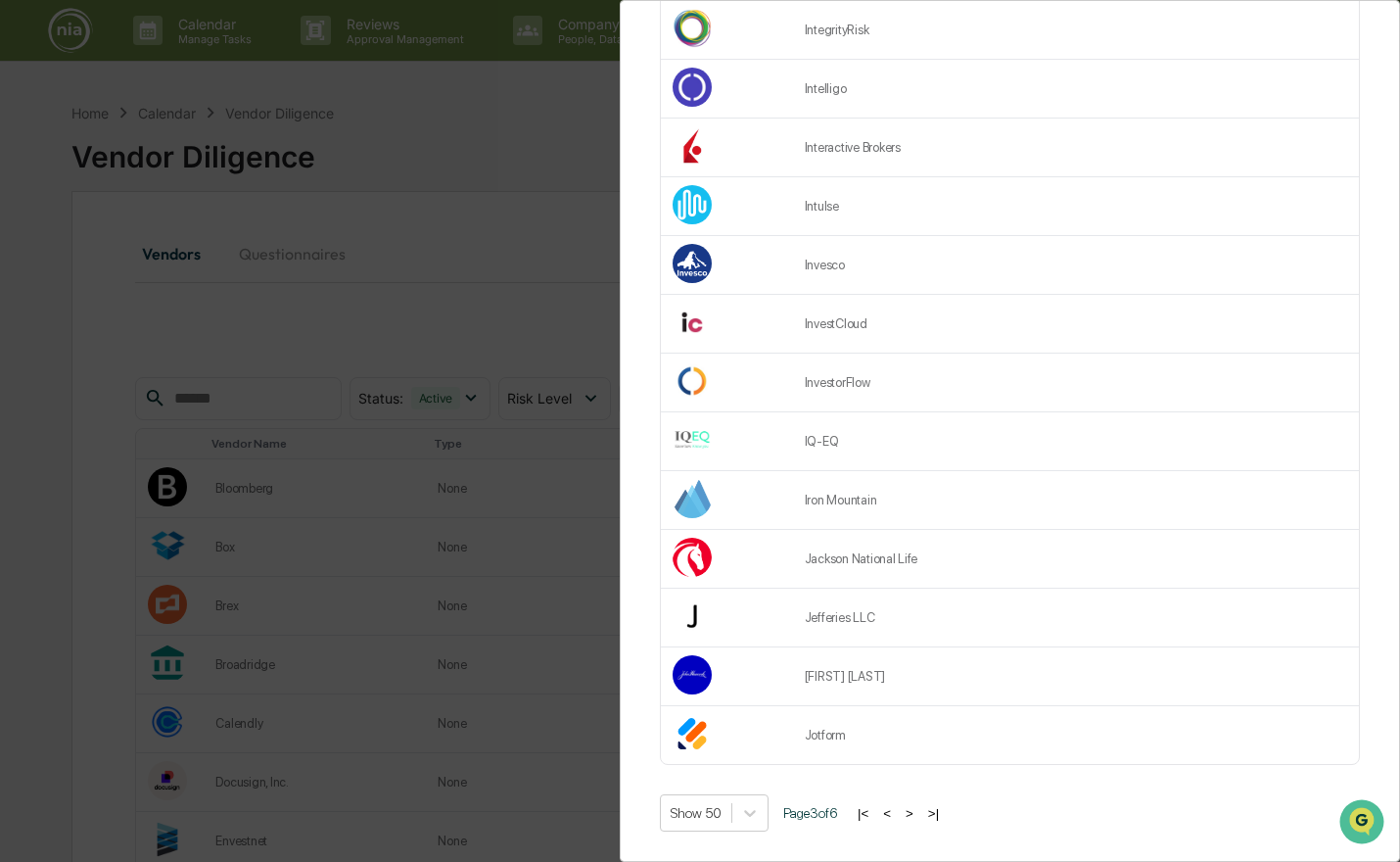 click on ">" at bounding box center (910, 813) 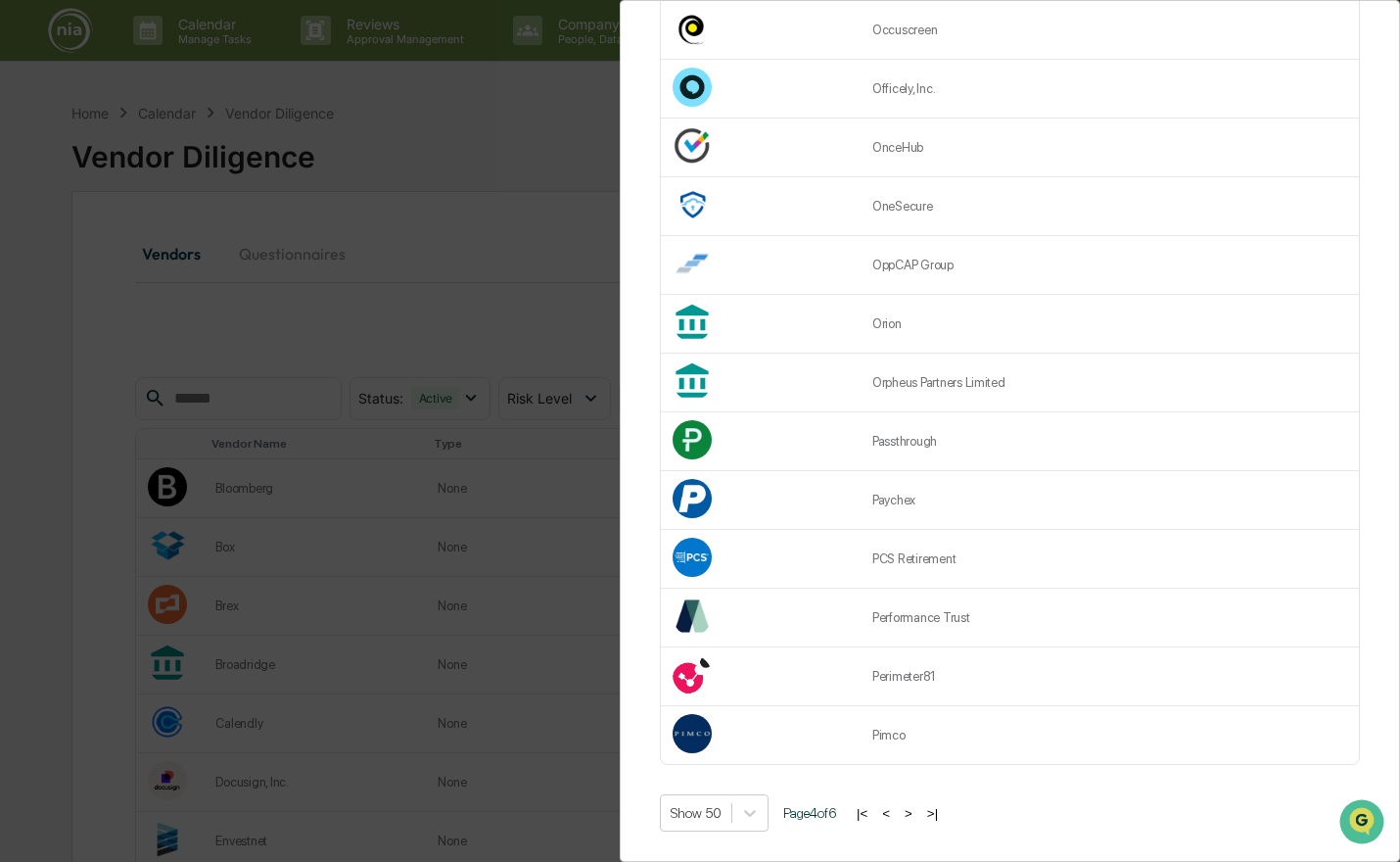 click on ">" at bounding box center [909, 813] 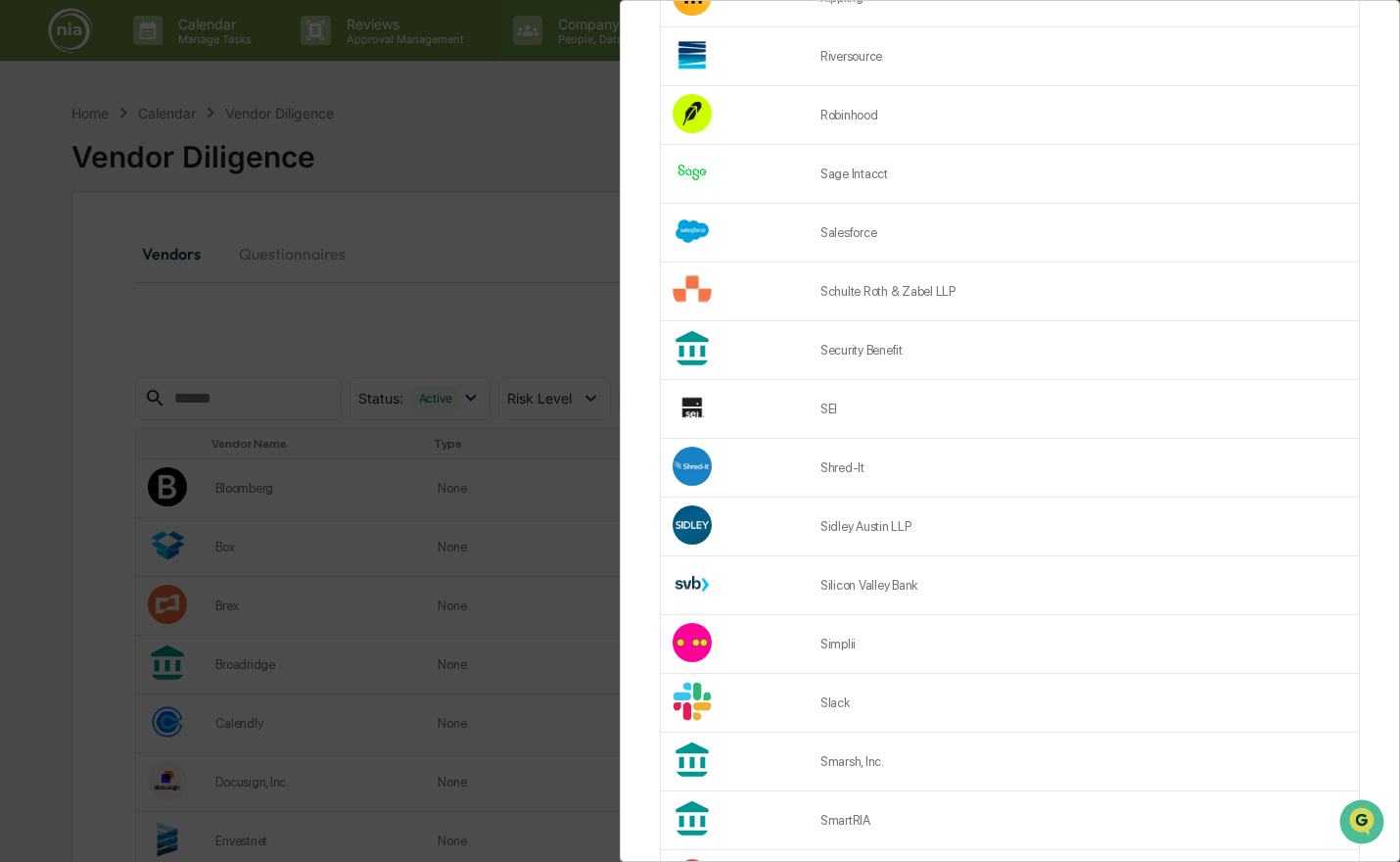 scroll, scrollTop: 1462, scrollLeft: 0, axis: vertical 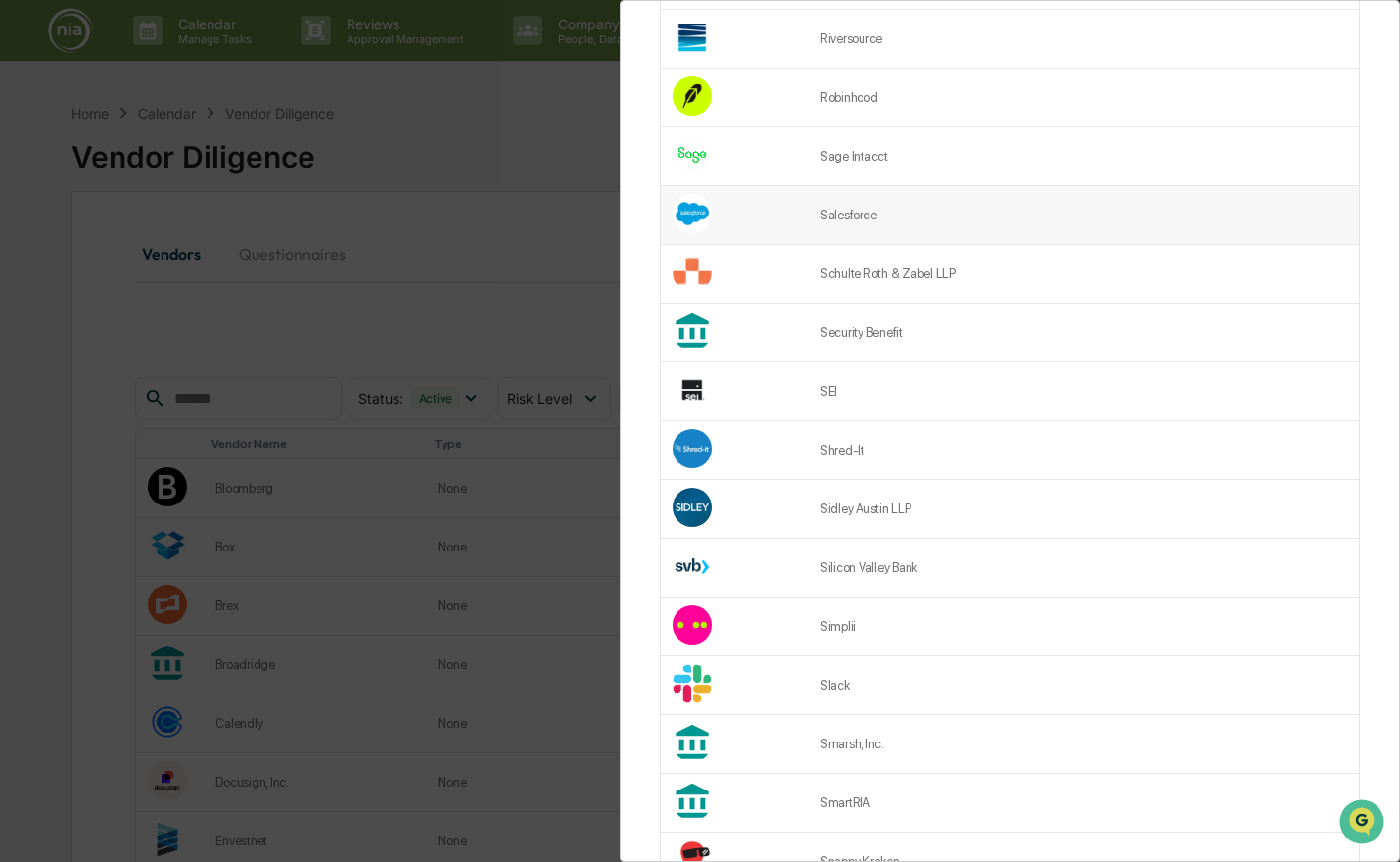 click on "Salesforce" at bounding box center [1084, 216] 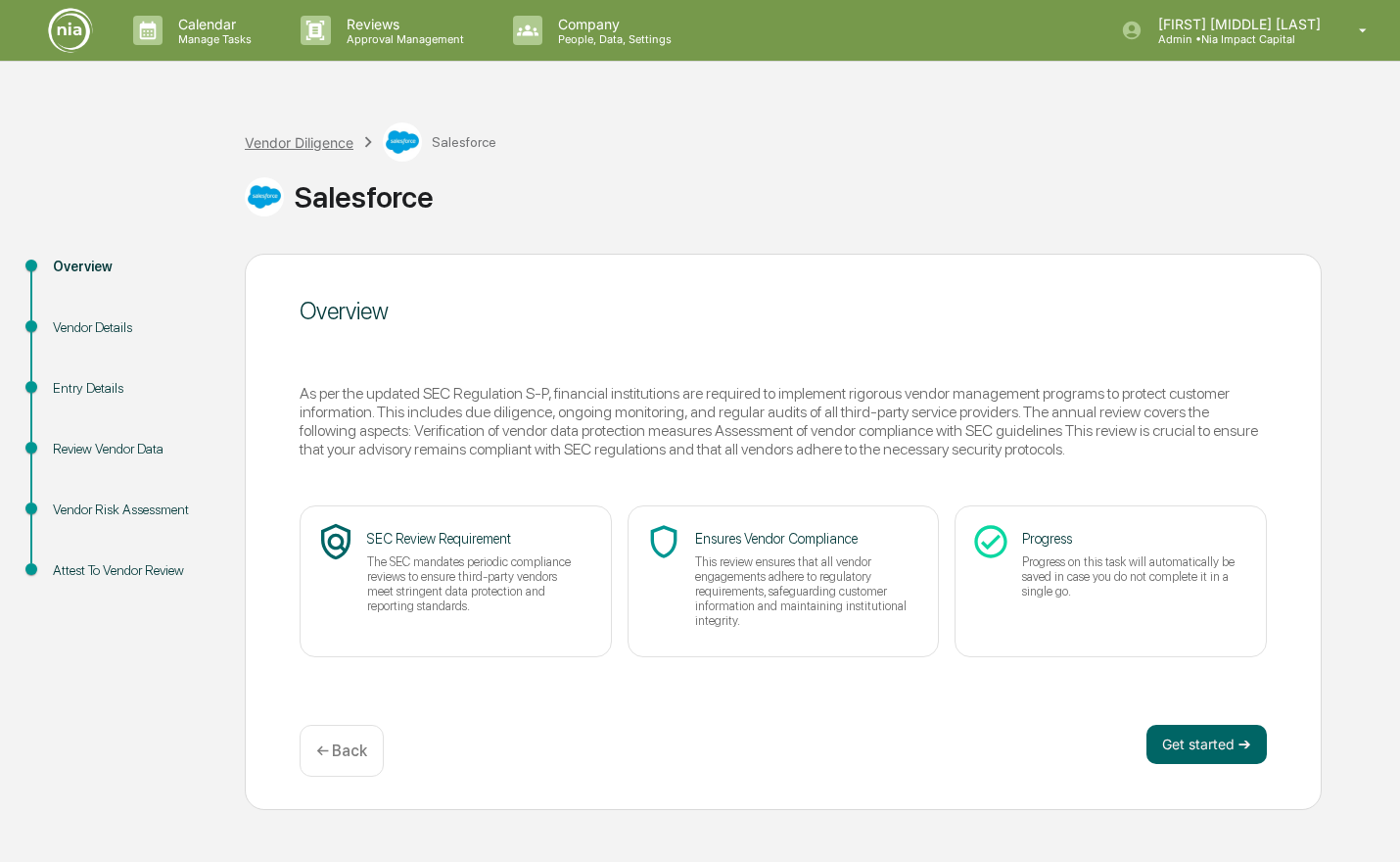 scroll, scrollTop: 0, scrollLeft: 0, axis: both 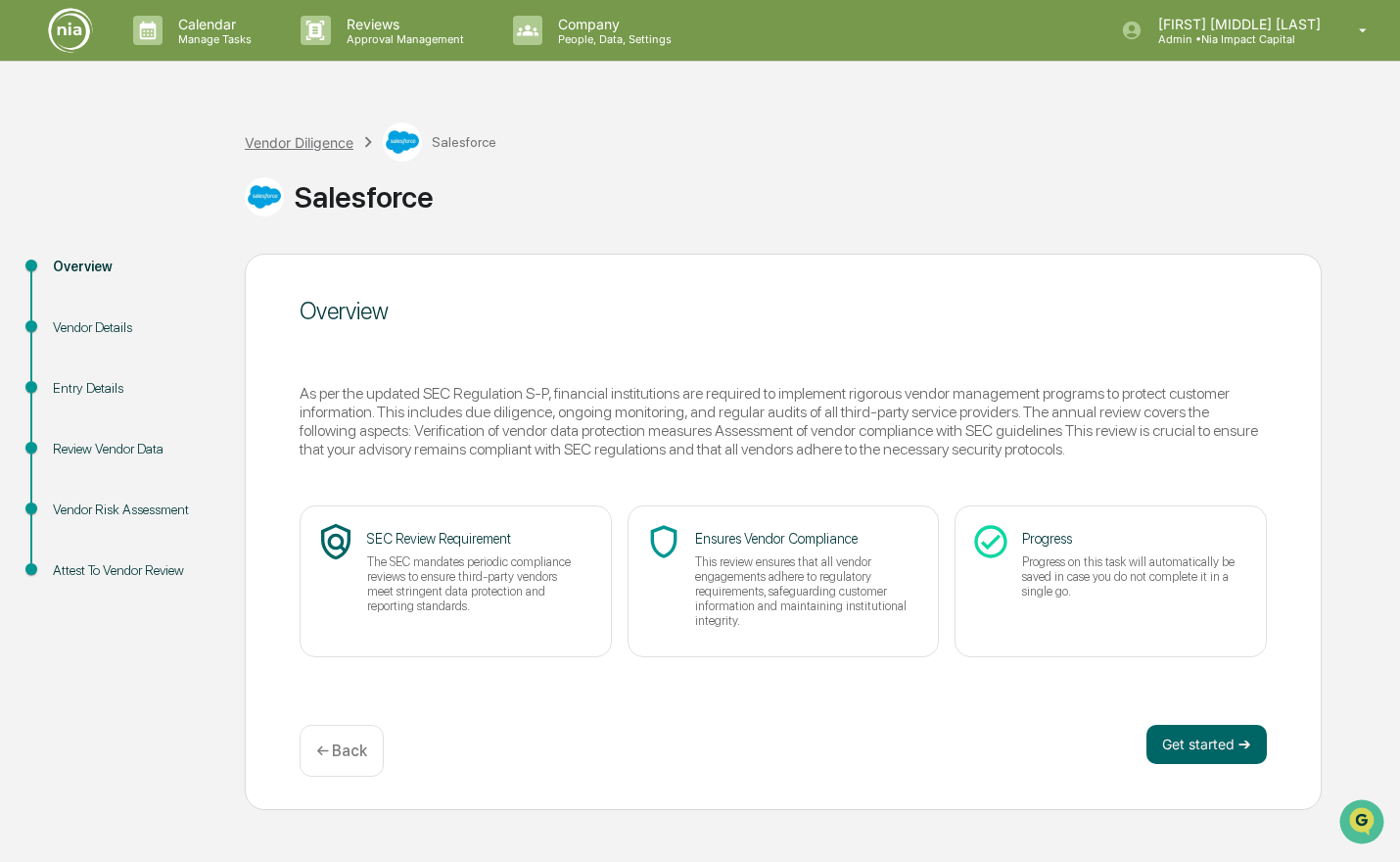 click on "Vendor Diligence" at bounding box center (299, 142) 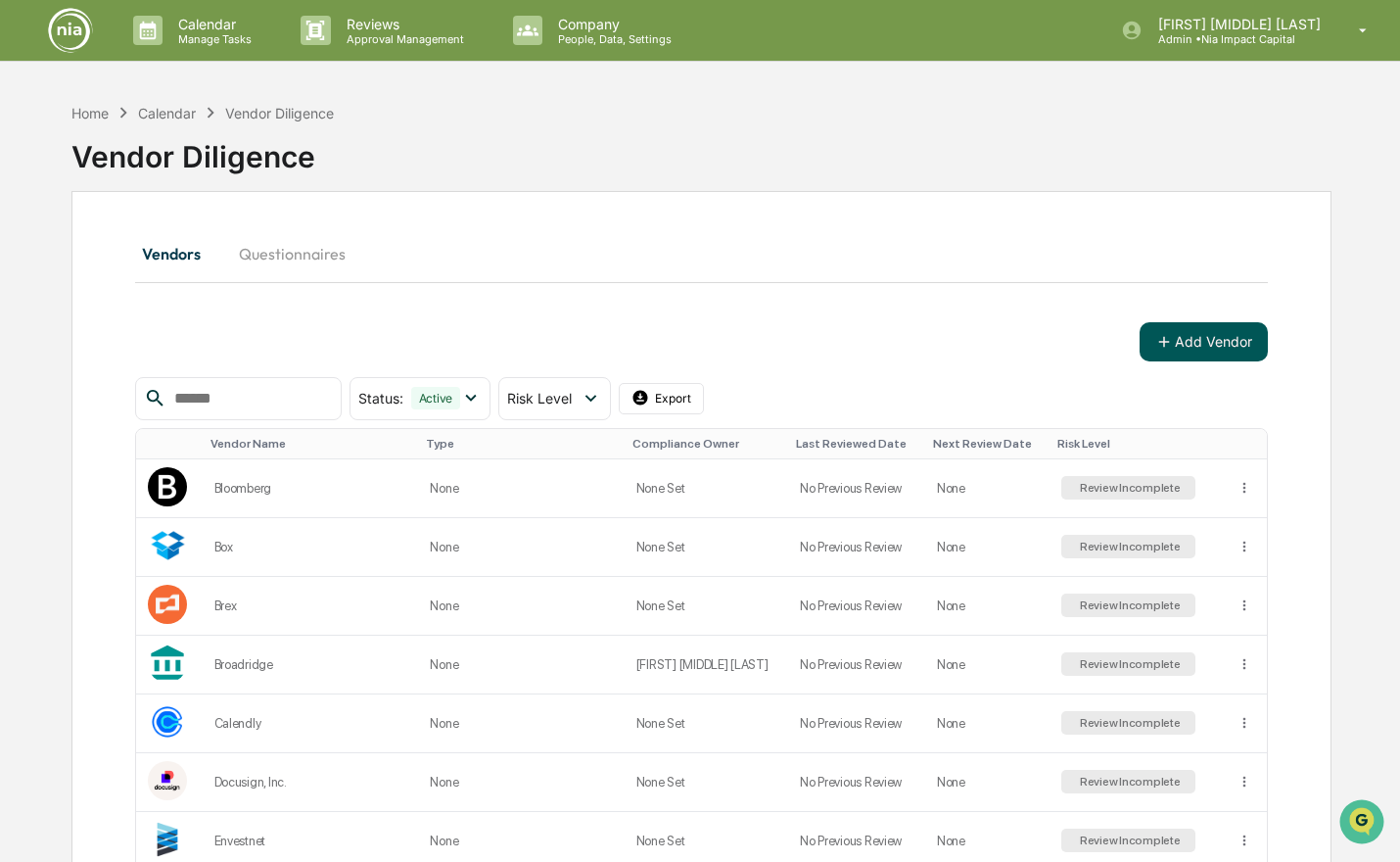 click on "Add Vendor" at bounding box center [1203, 342] 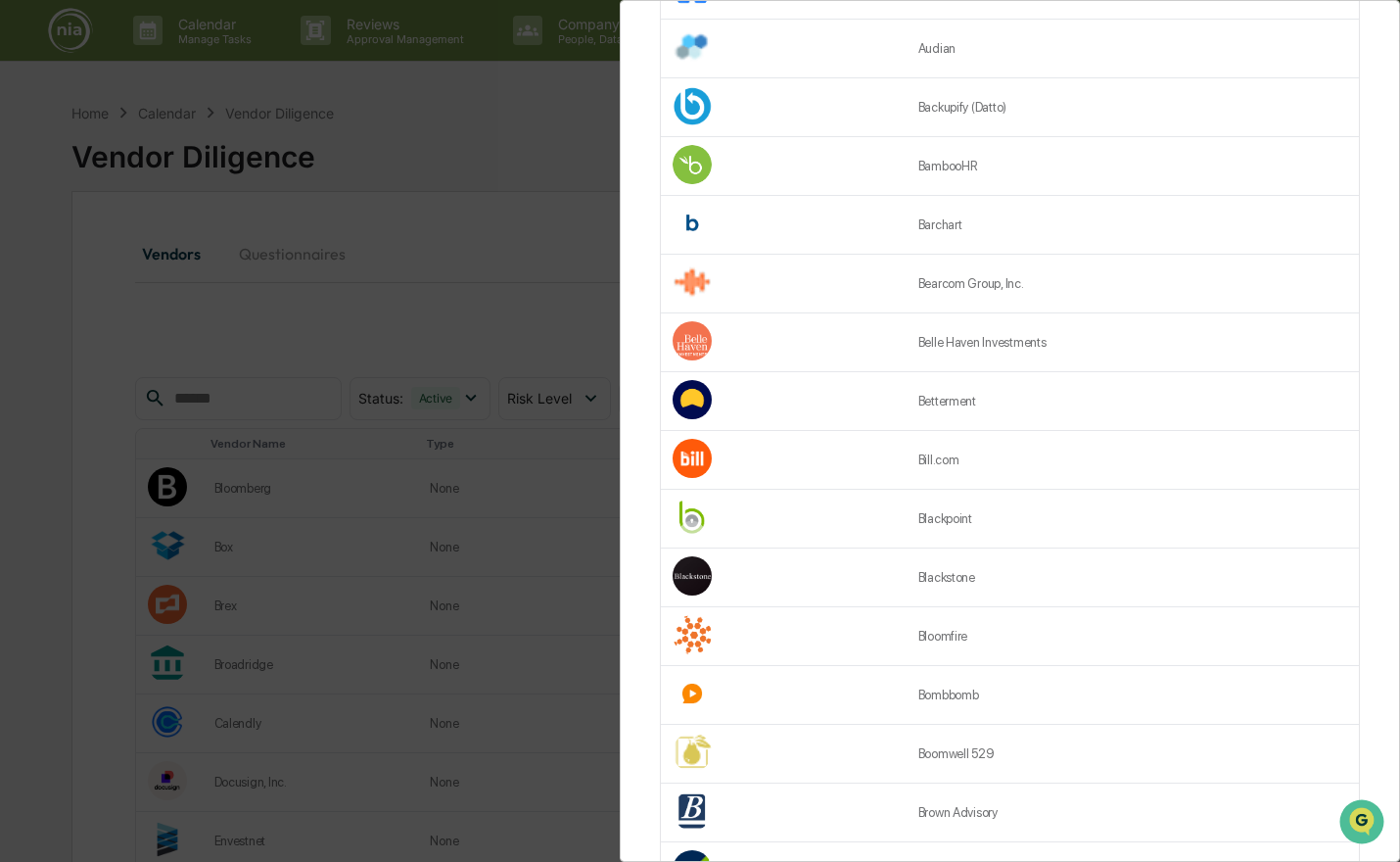 scroll, scrollTop: 2413, scrollLeft: 0, axis: vertical 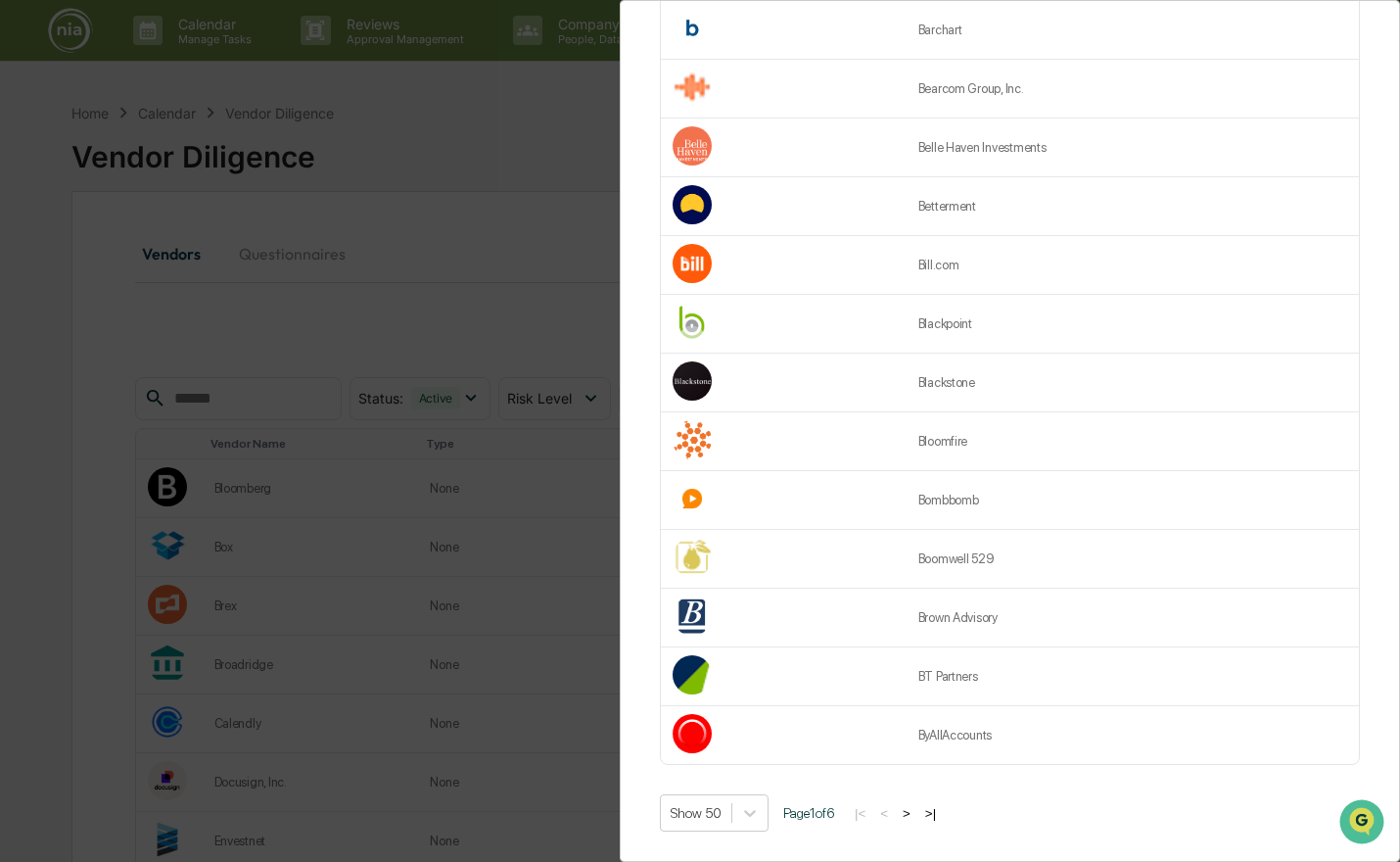 click on ">" at bounding box center (907, 813) 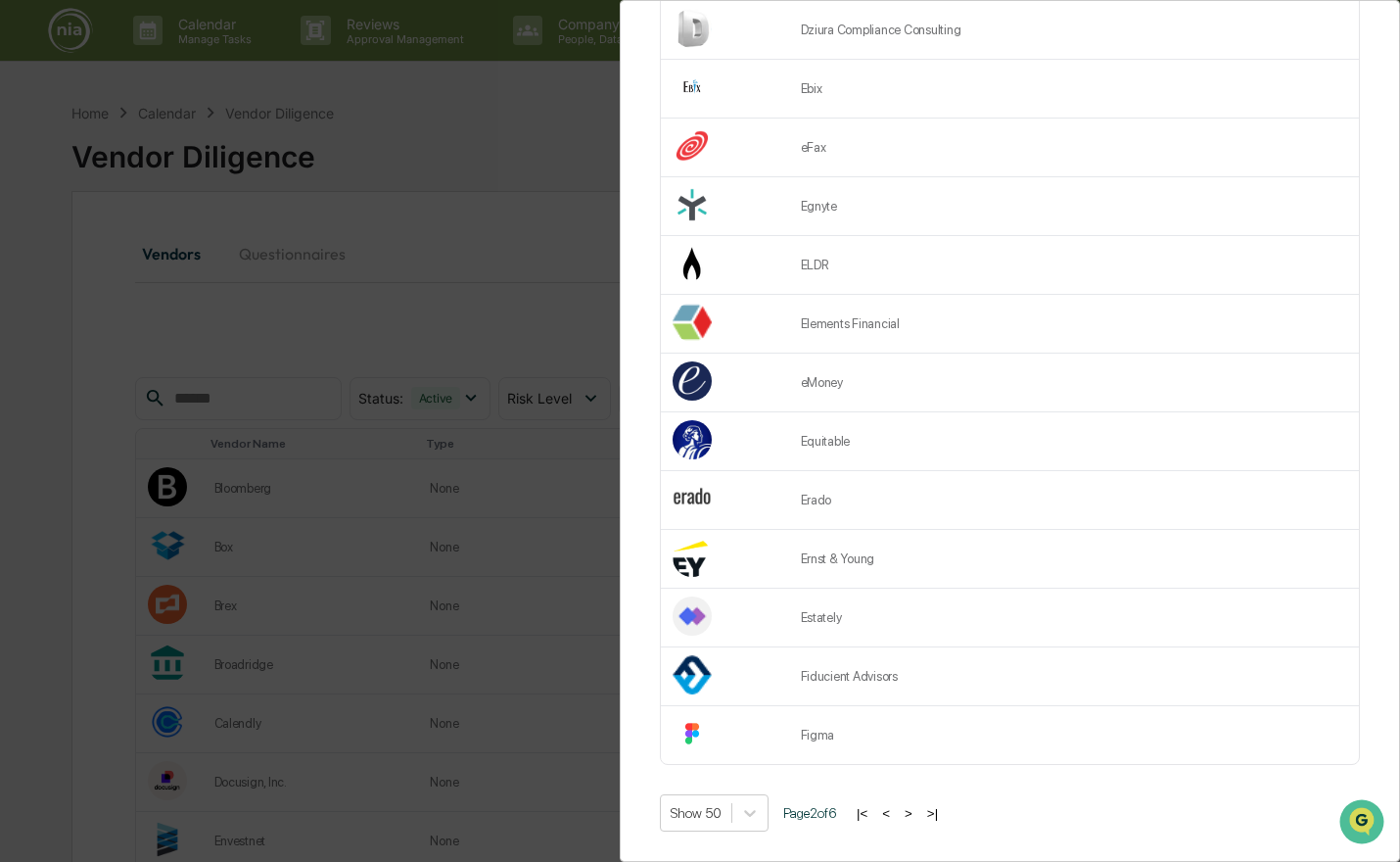 click on ">" at bounding box center [909, 813] 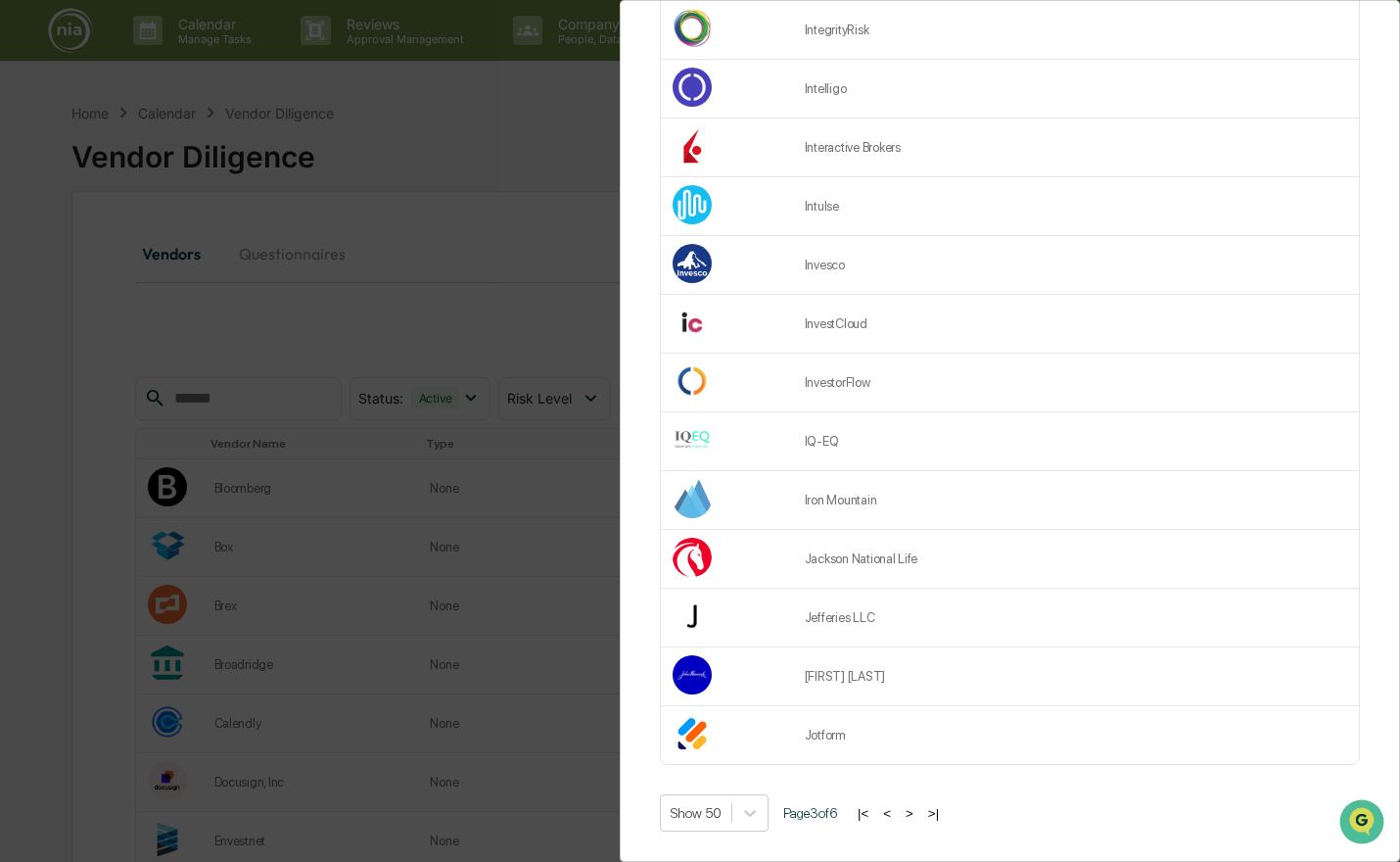 click on ">" at bounding box center (910, 813) 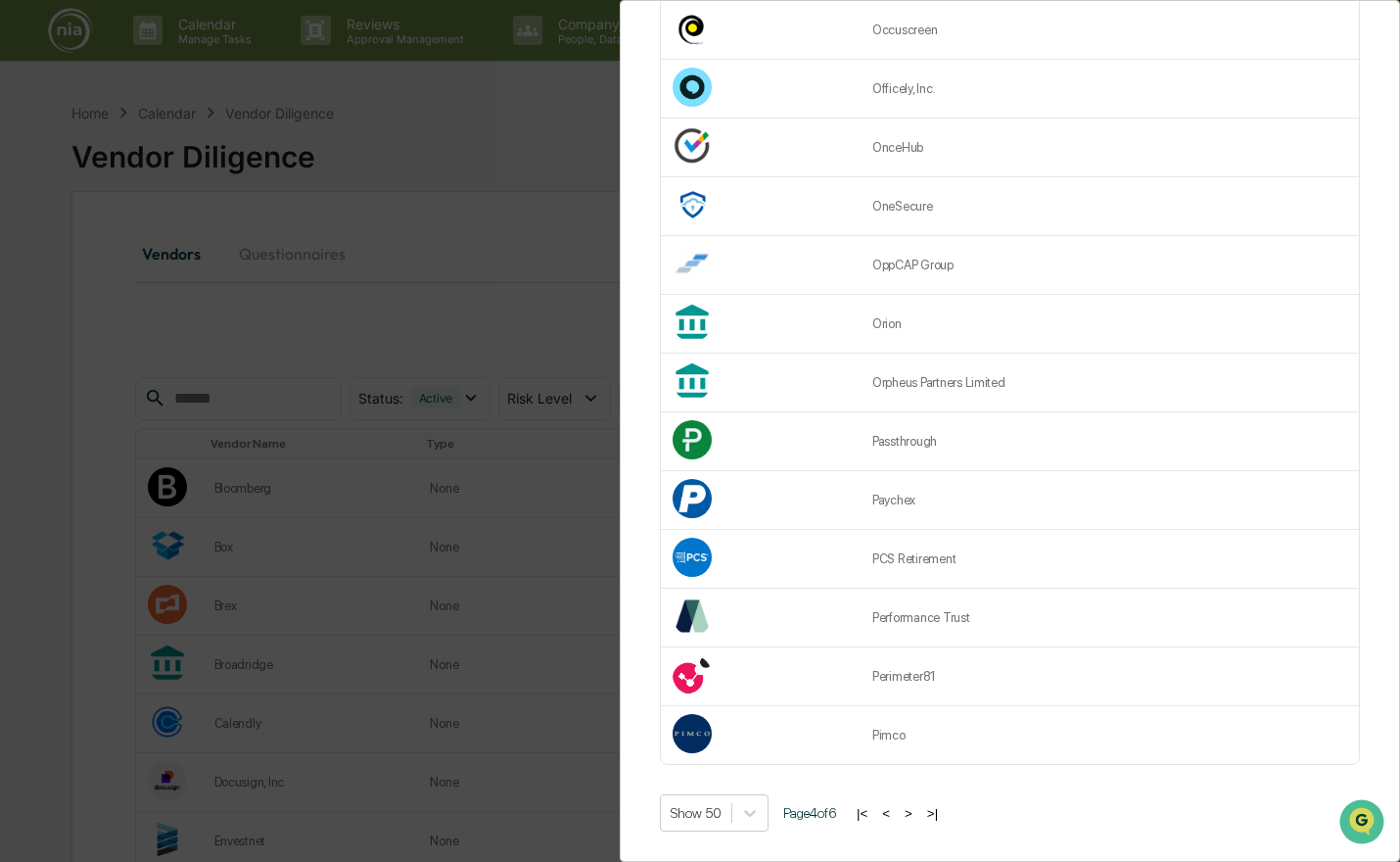 click on ">" at bounding box center (909, 813) 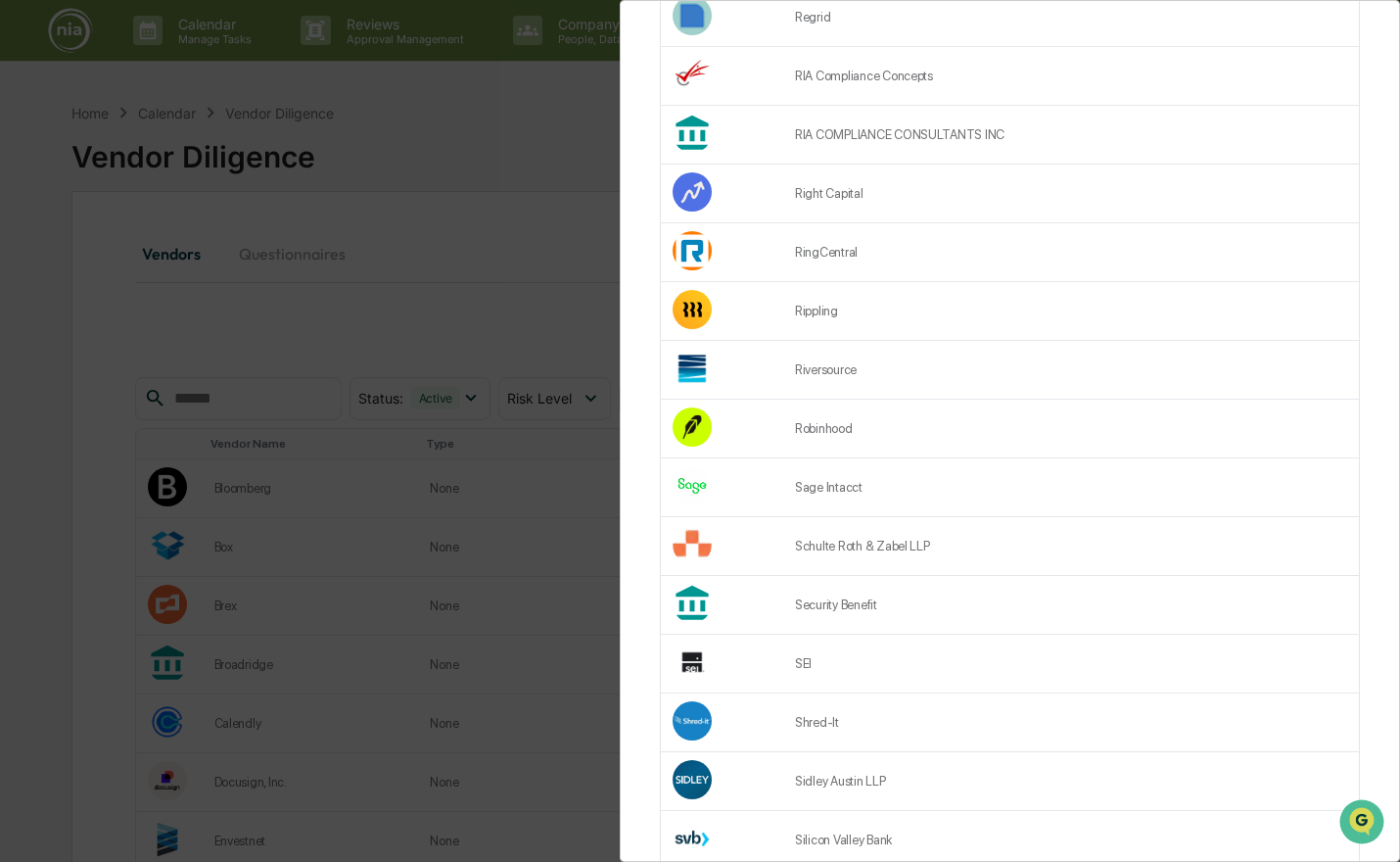 scroll, scrollTop: 1123, scrollLeft: 0, axis: vertical 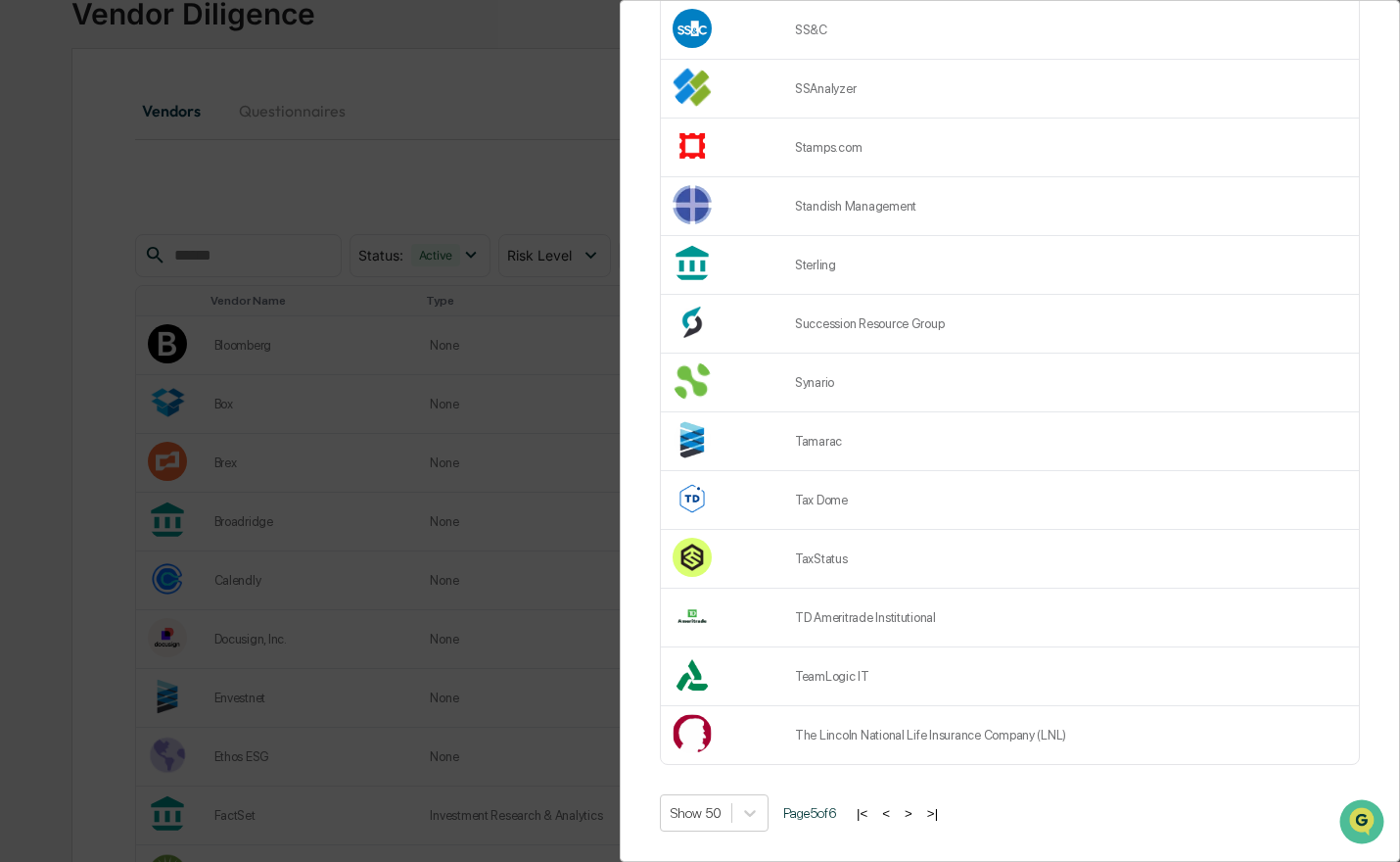 click on ">" at bounding box center [909, 813] 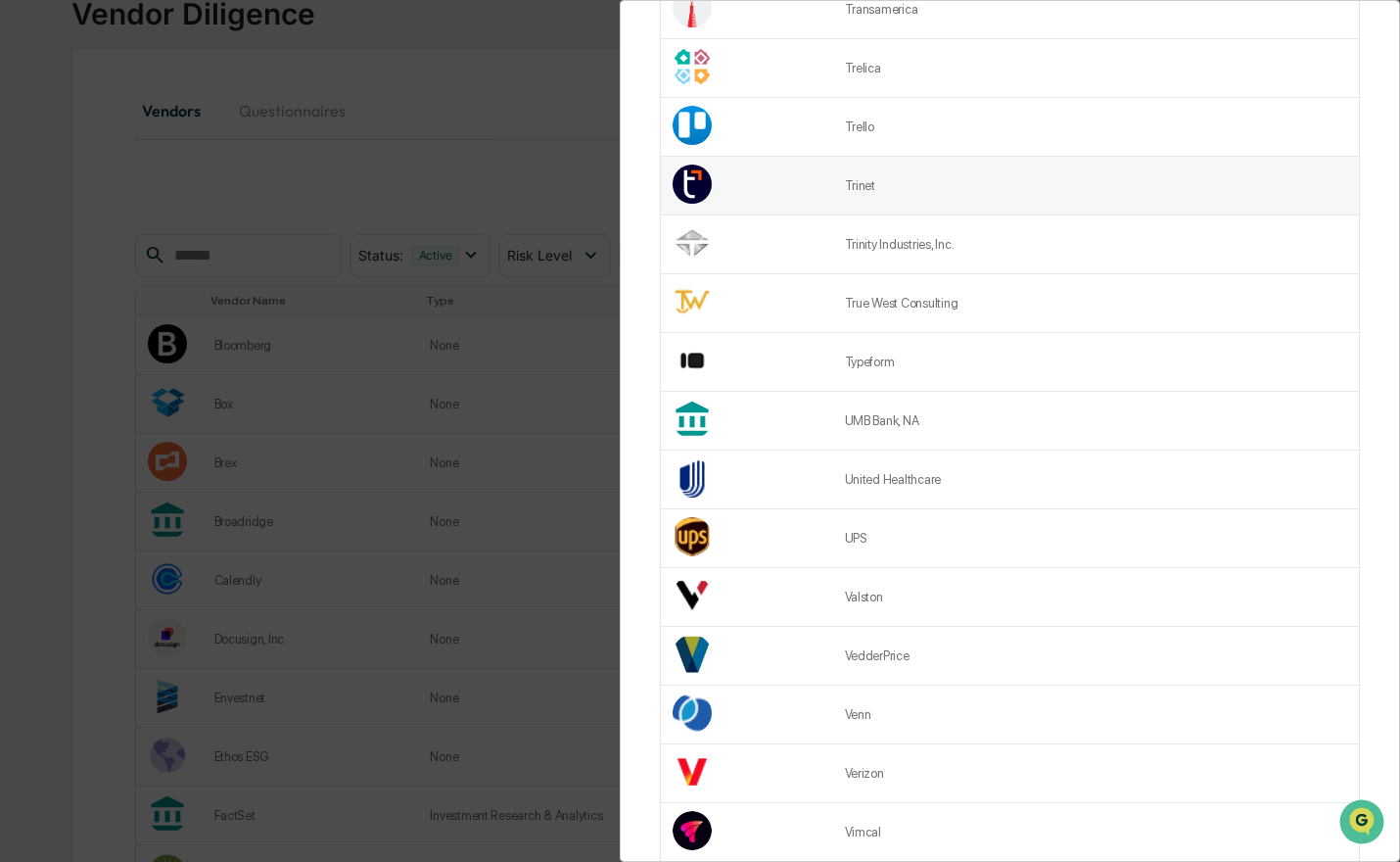 scroll, scrollTop: 0, scrollLeft: 0, axis: both 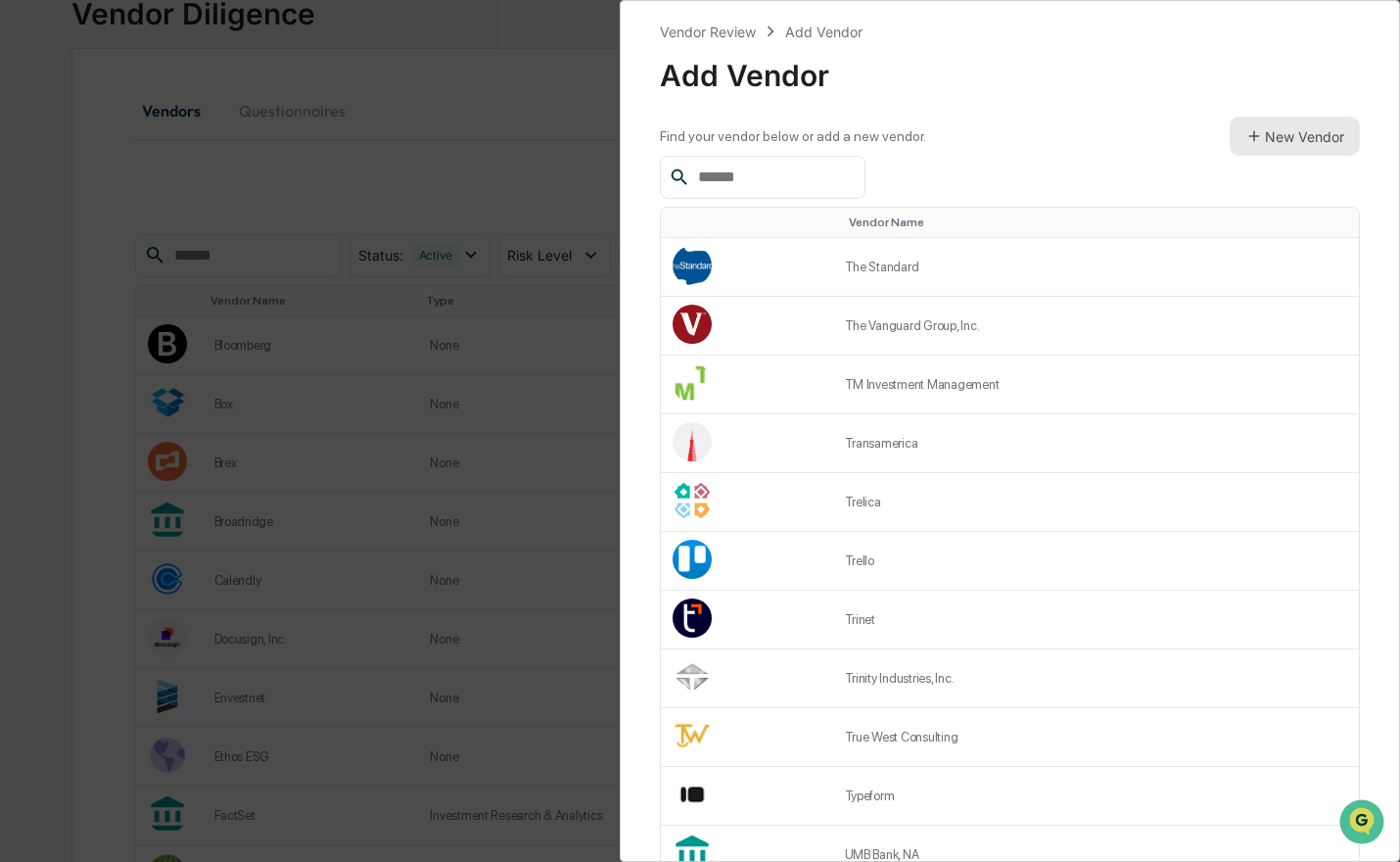 click on "New Vendor" at bounding box center [1294, 136] 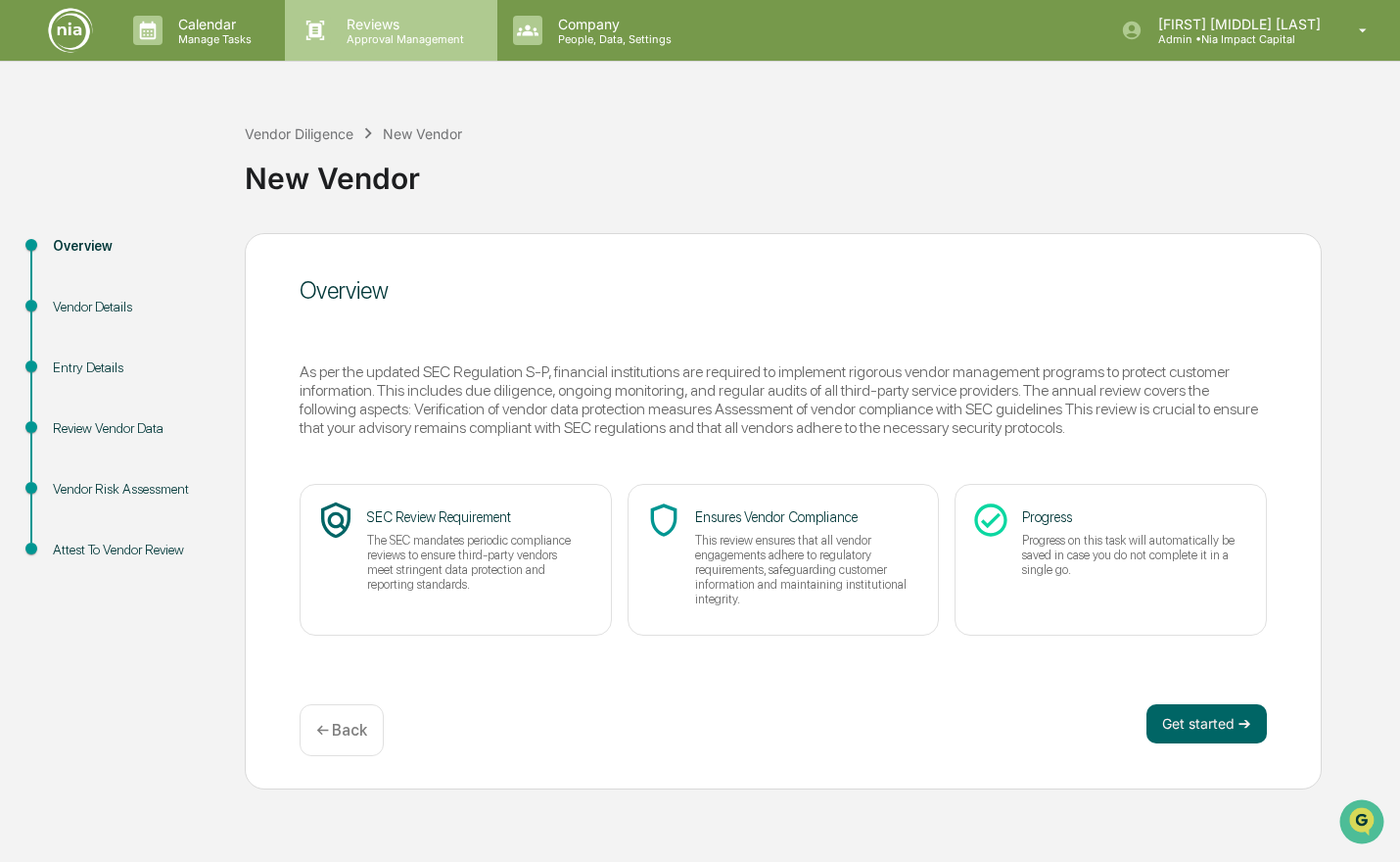 scroll, scrollTop: 0, scrollLeft: 0, axis: both 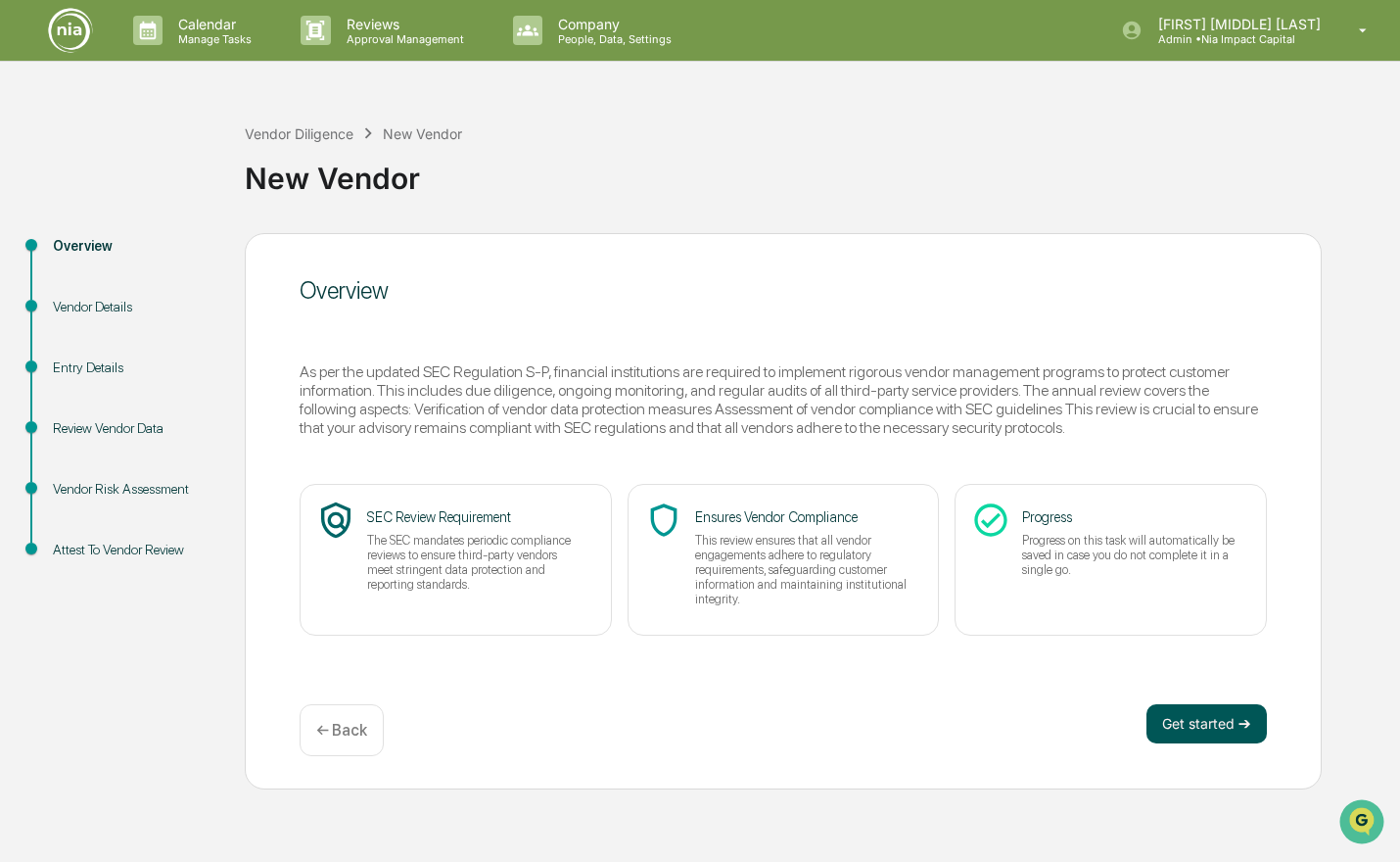 click on "Get started ➔" at bounding box center [1206, 724] 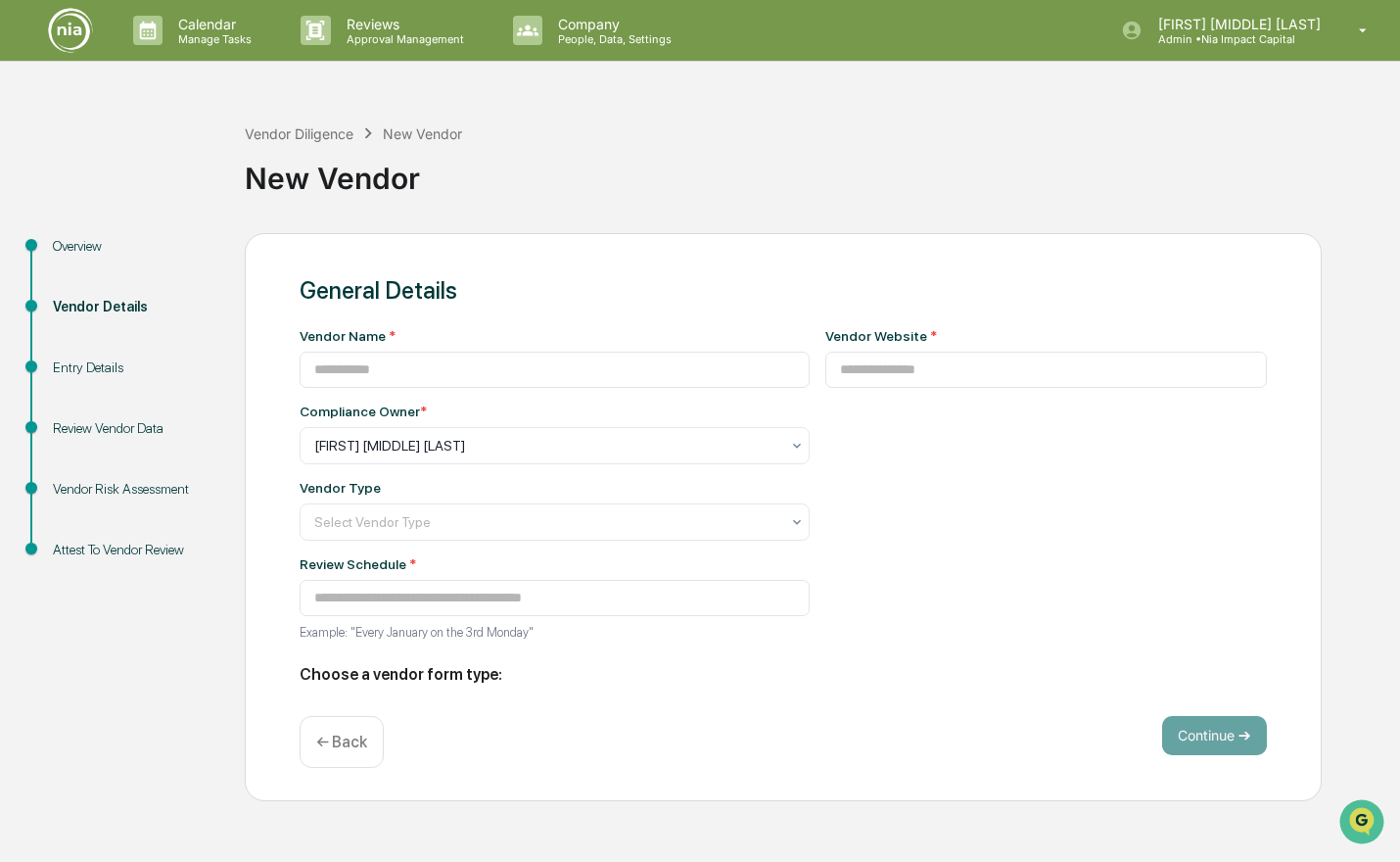 type on "**********" 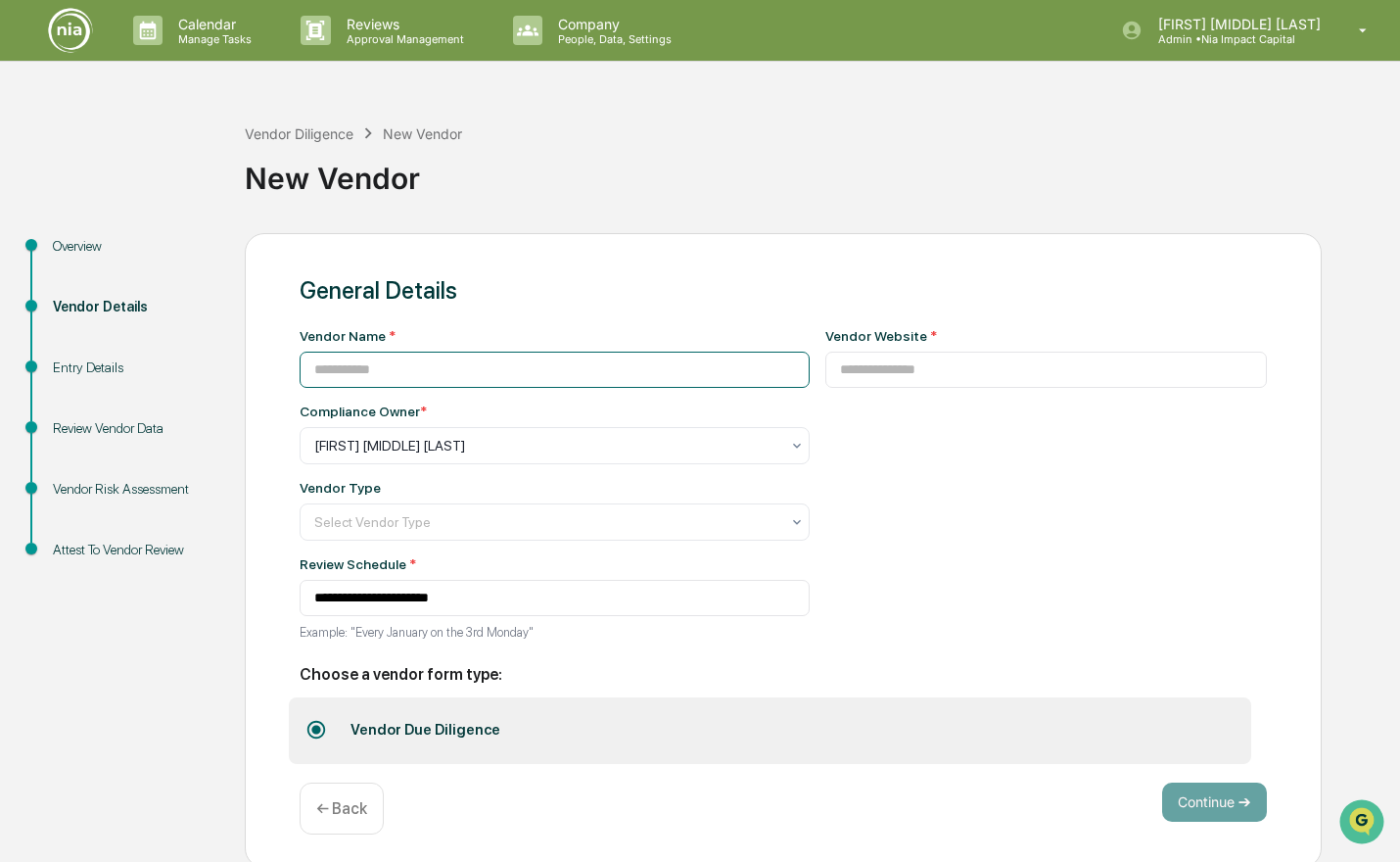 click at bounding box center (554, 369) 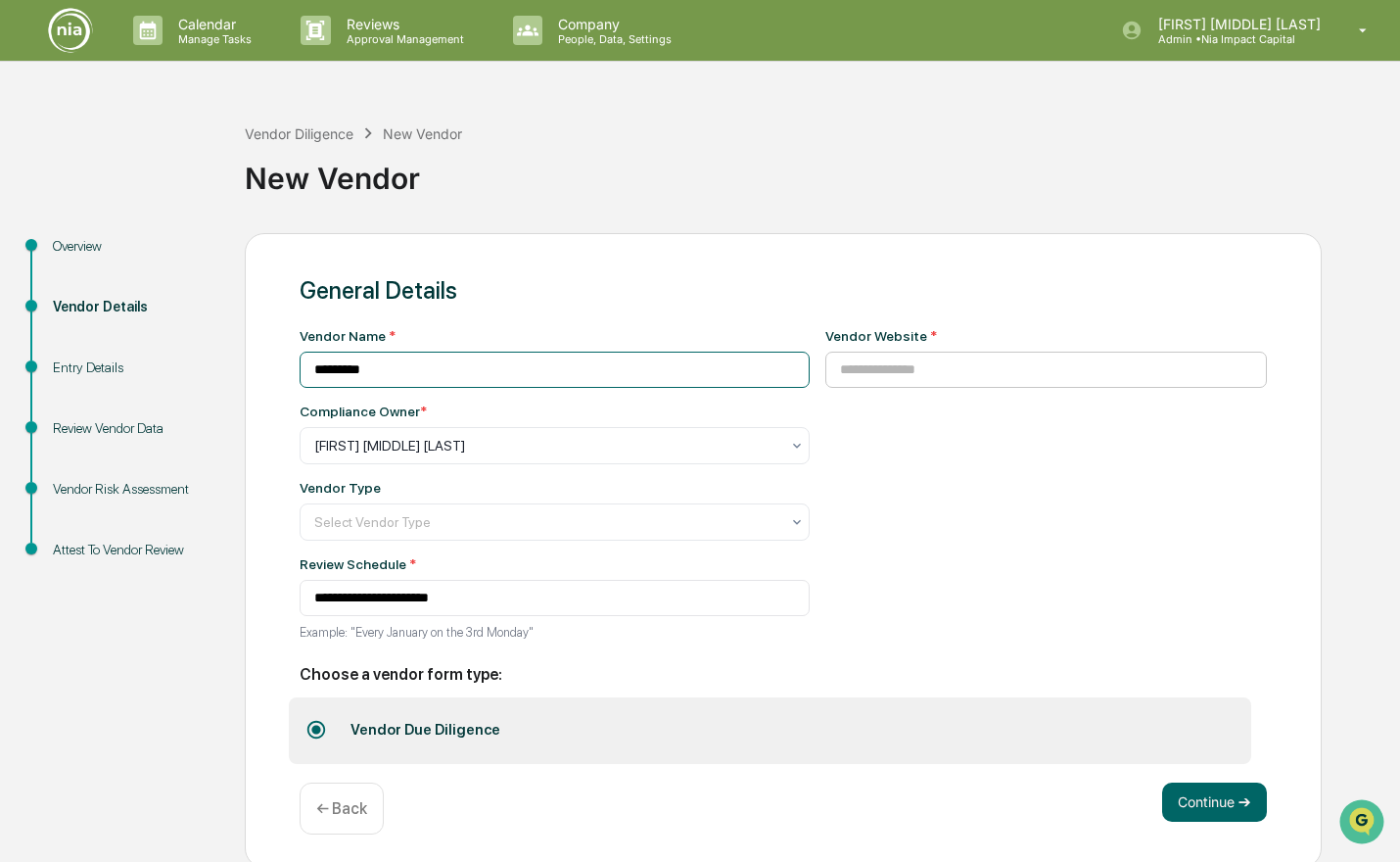 type on "*********" 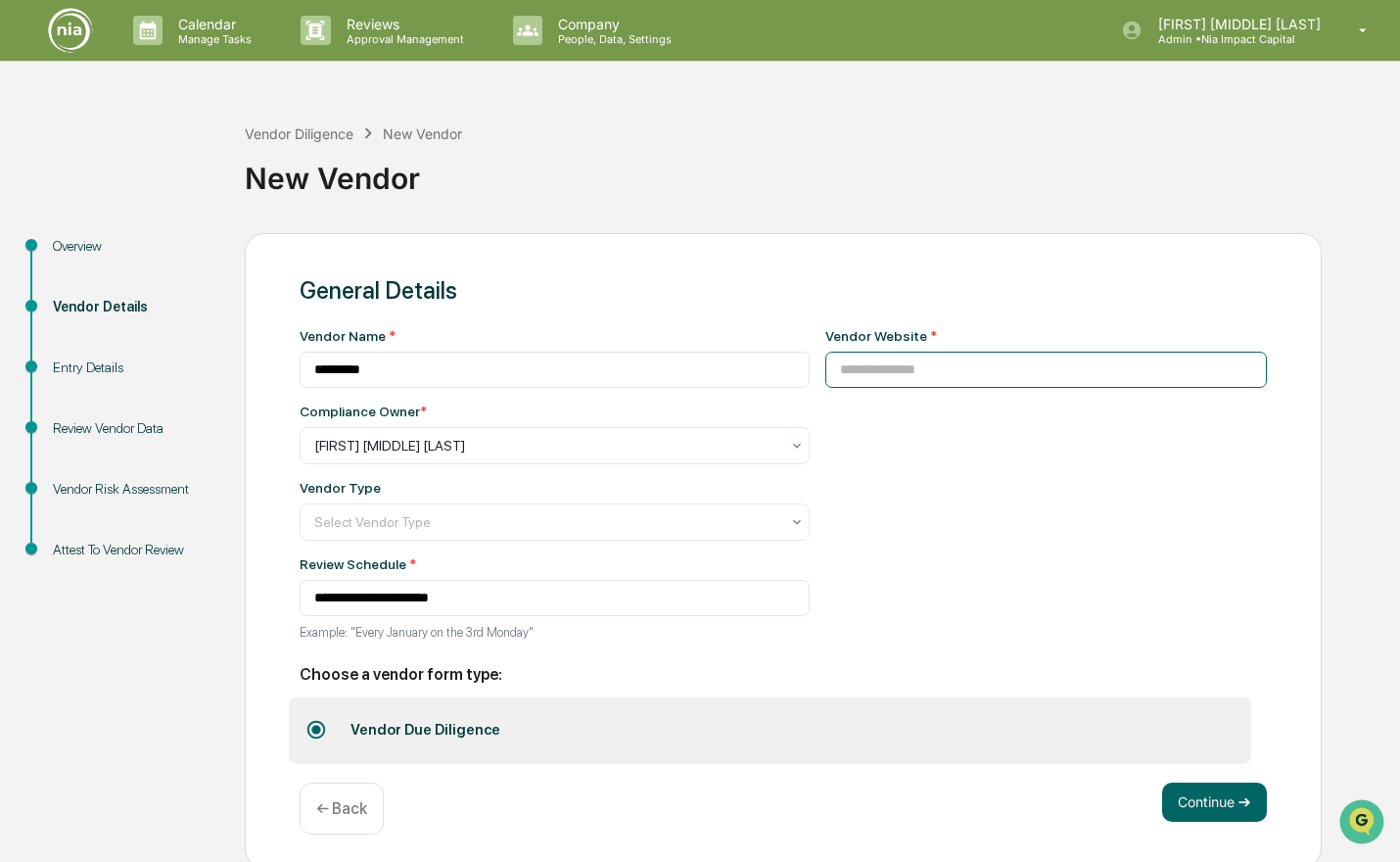 click at bounding box center (1047, 369) 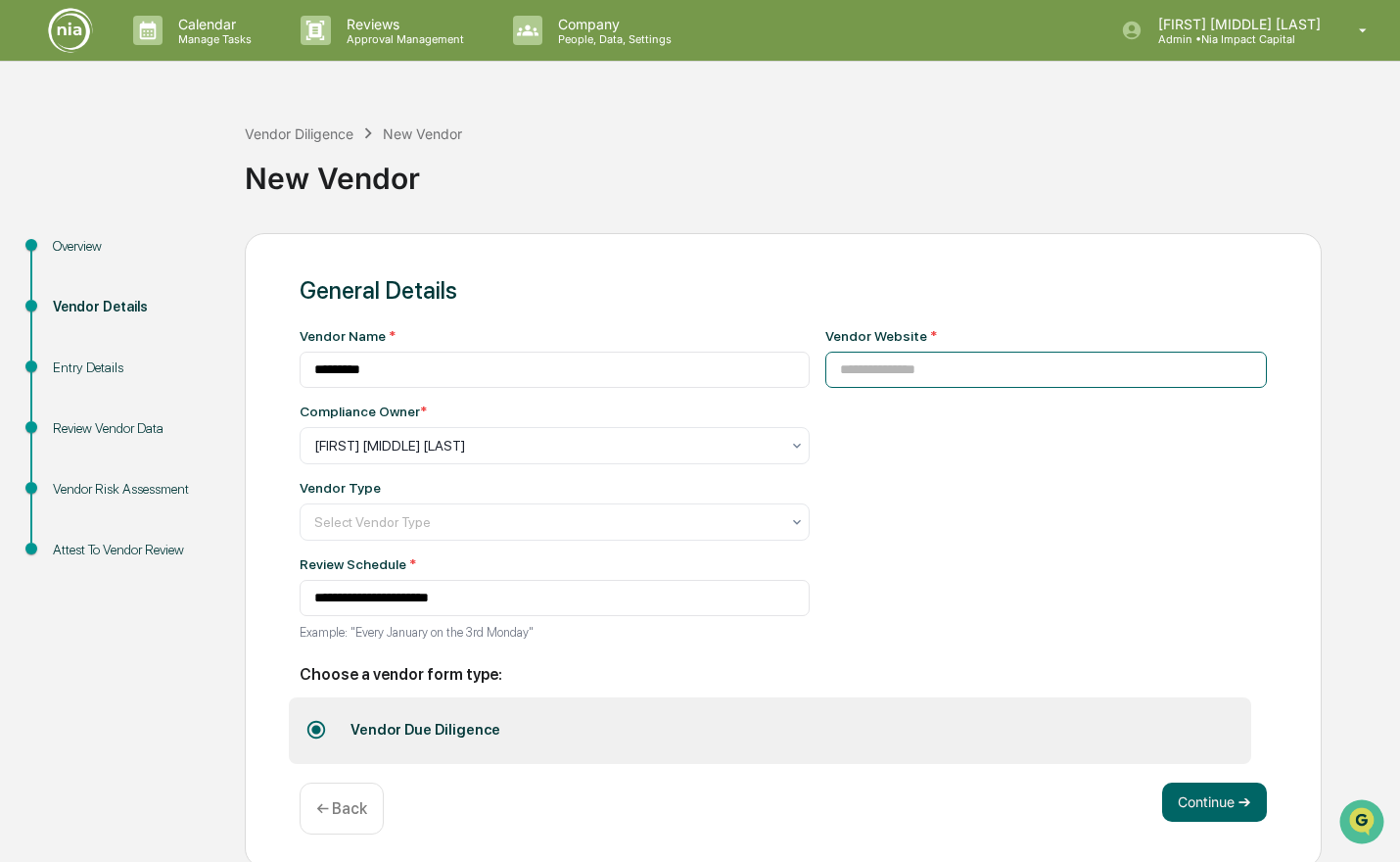 paste on "**********" 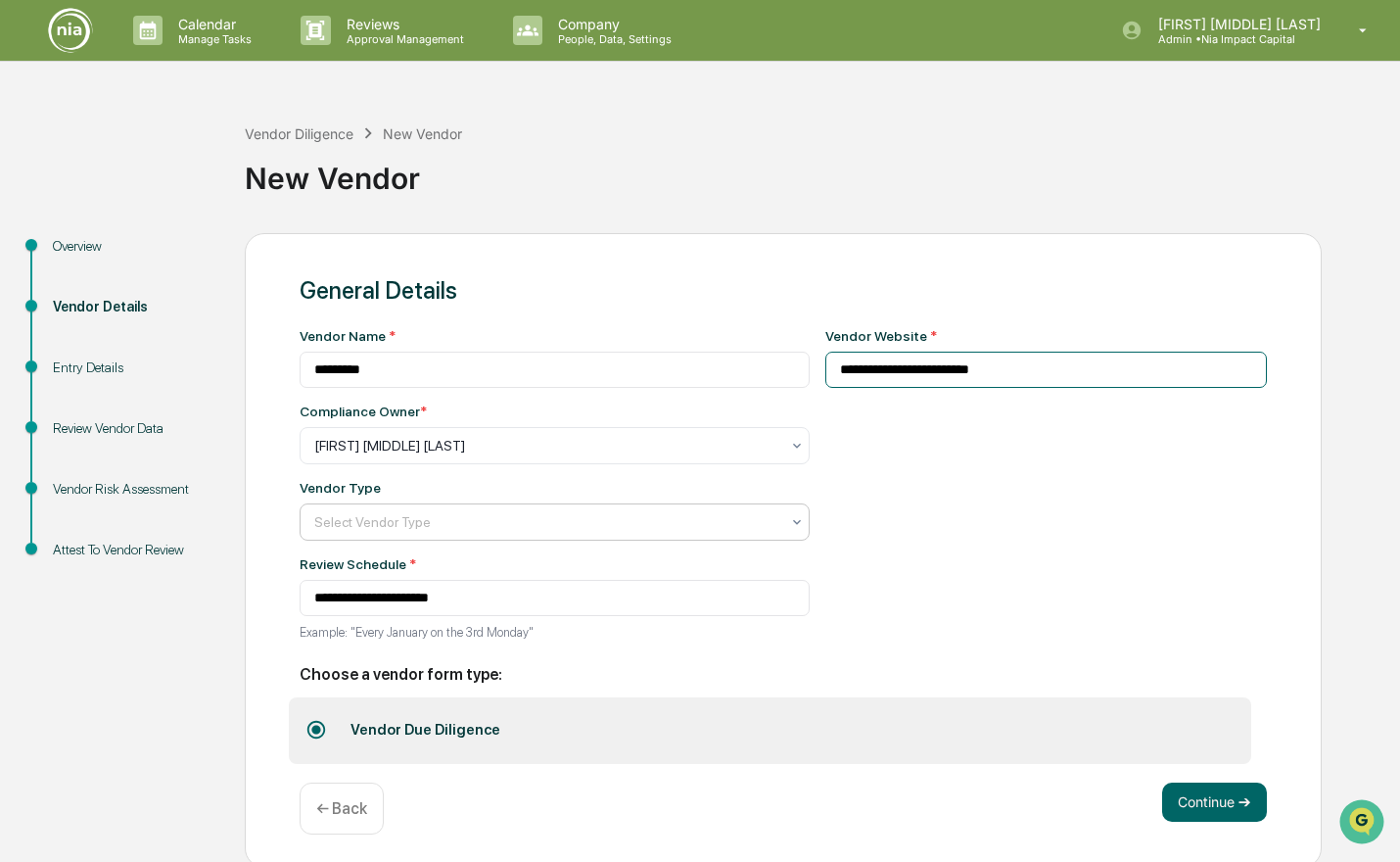 type on "**********" 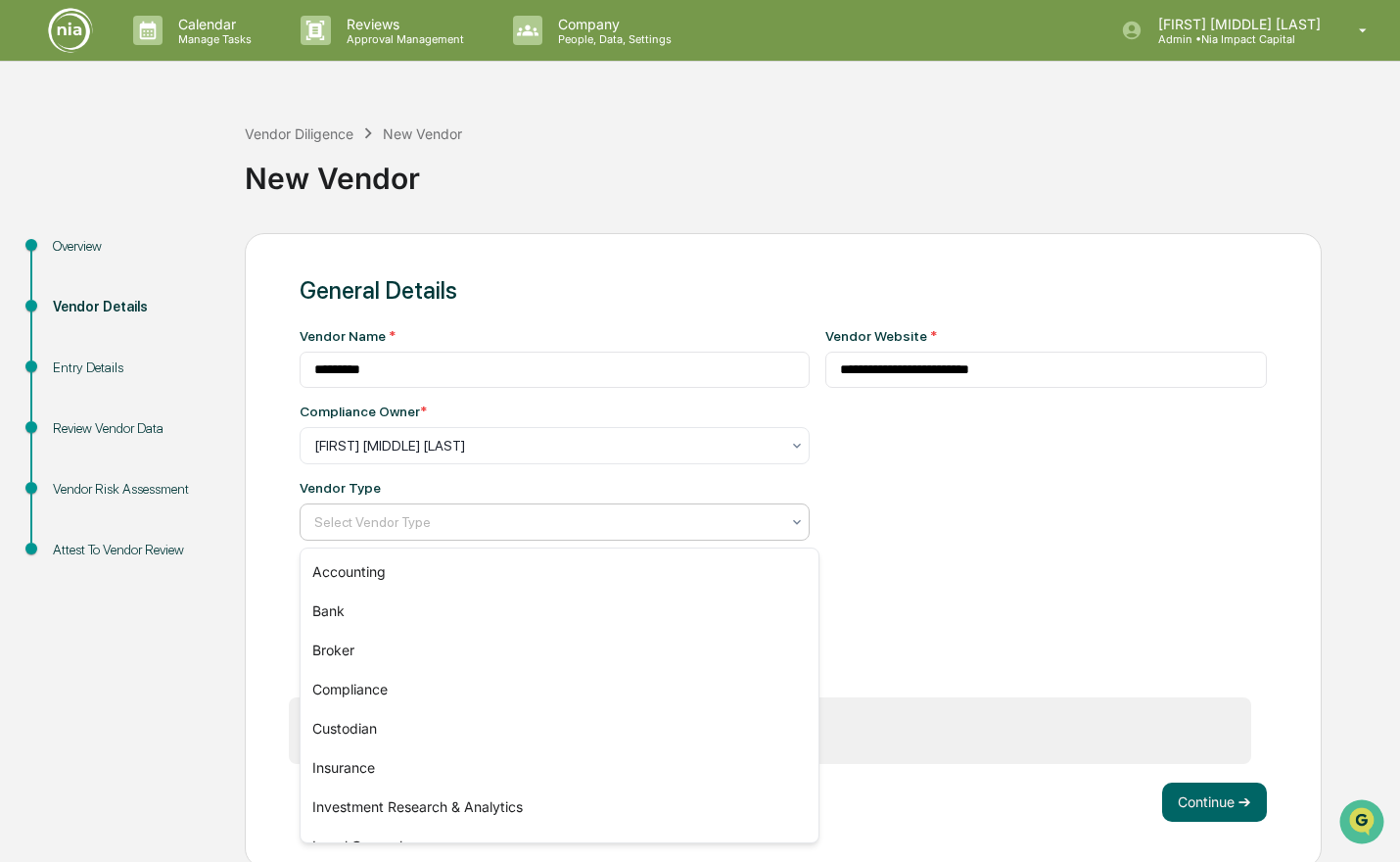 click at bounding box center [546, 522] 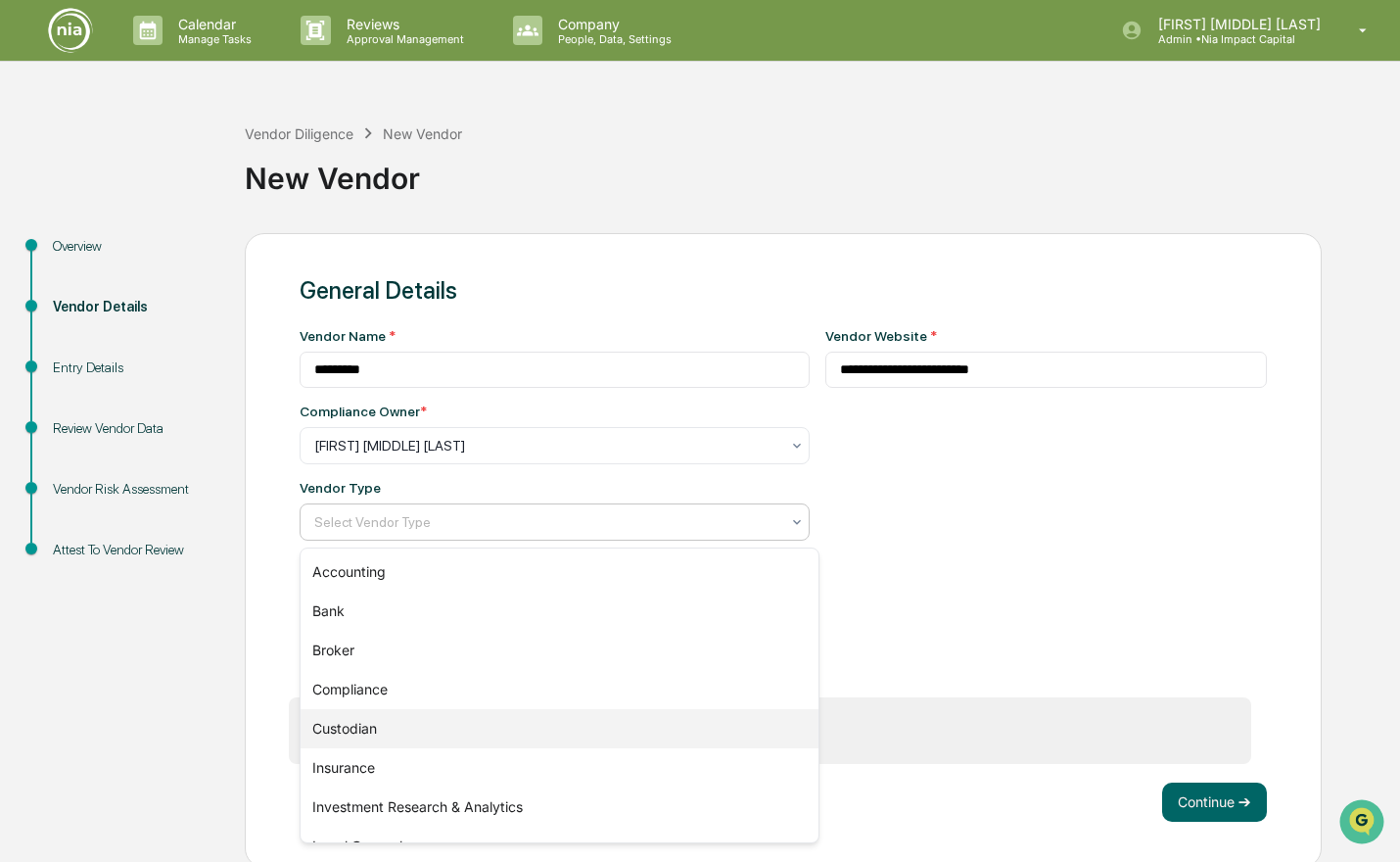 scroll, scrollTop: 223, scrollLeft: 0, axis: vertical 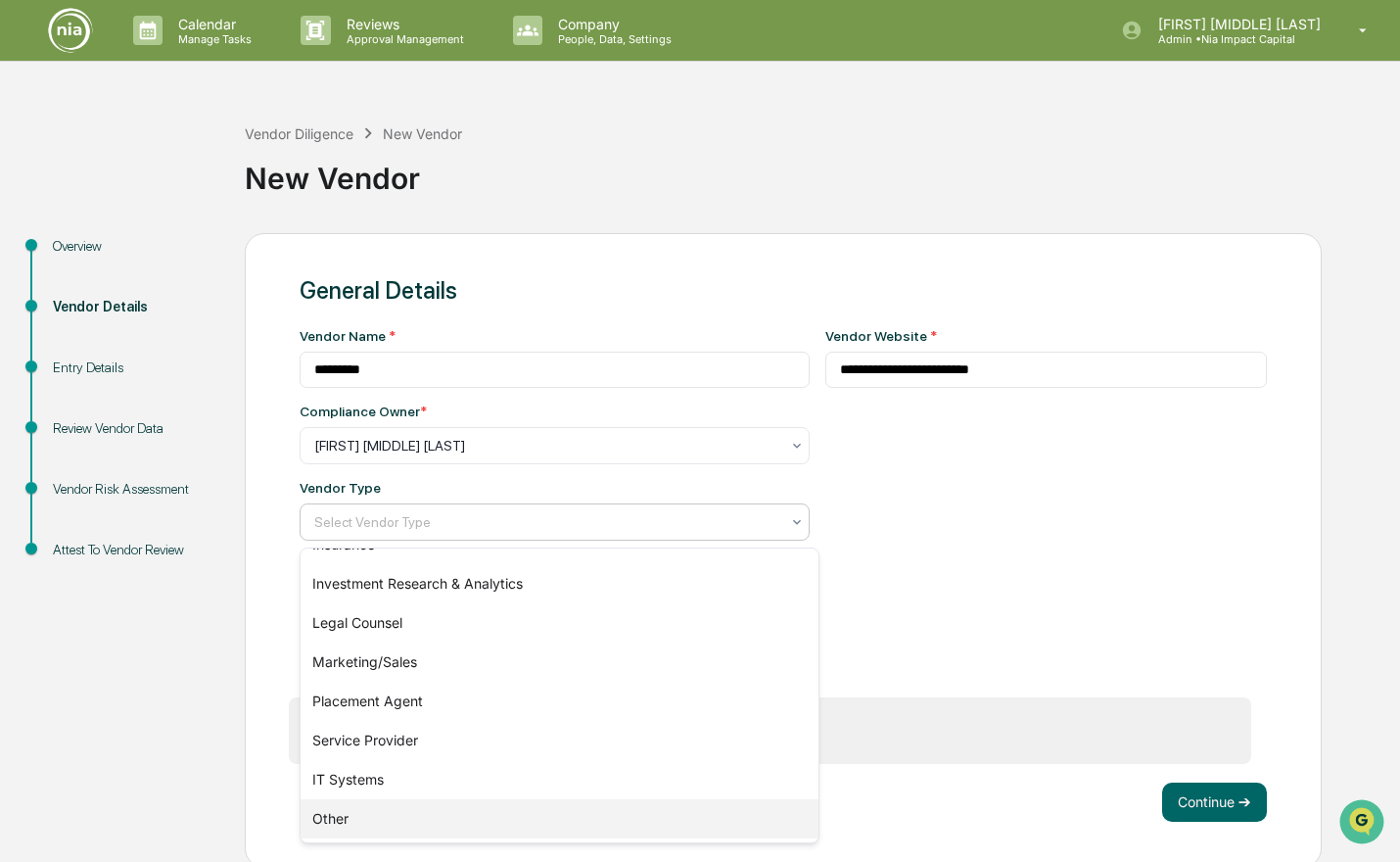 click on "Other" at bounding box center [559, 819] 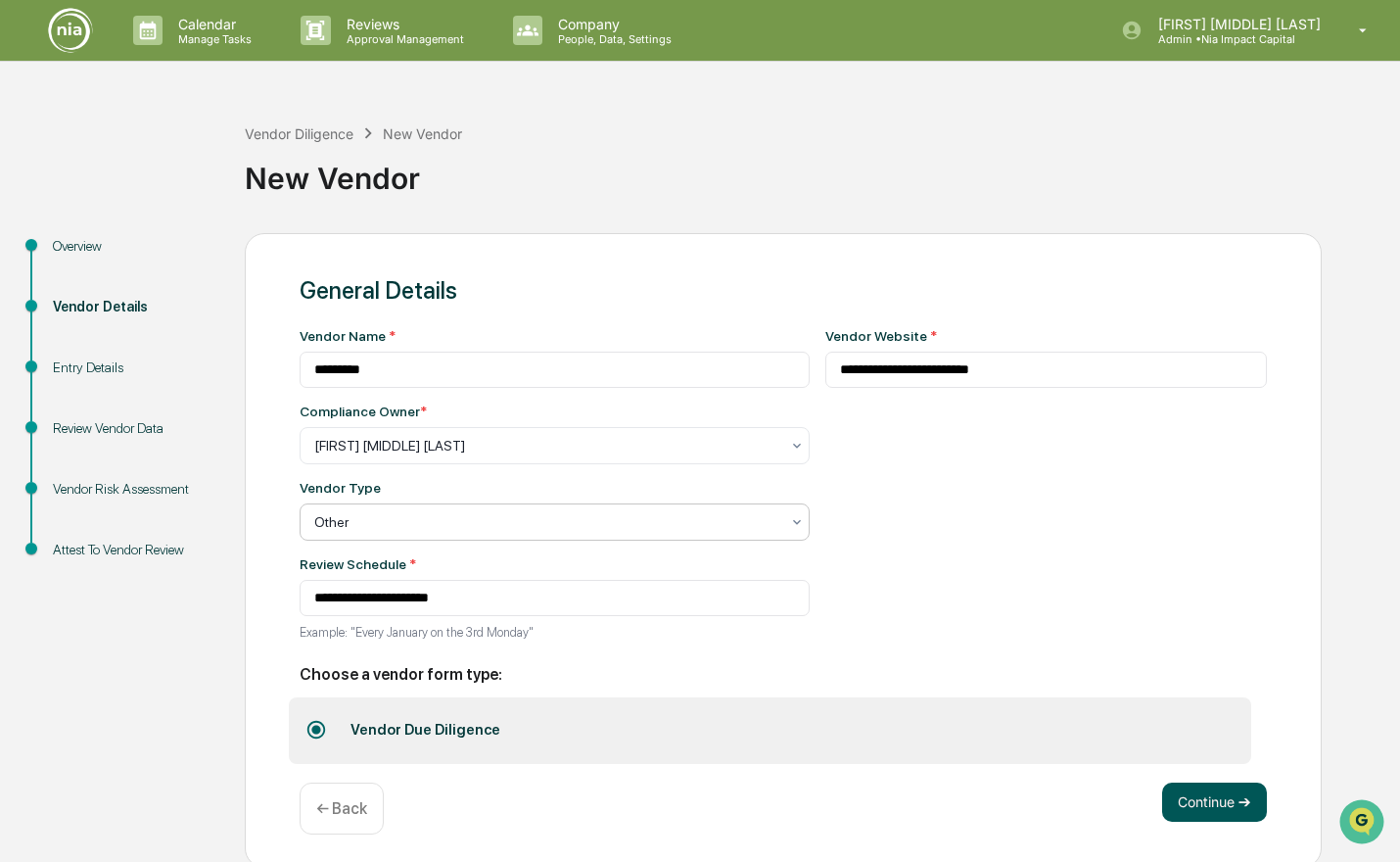 click on "Continue ➔" at bounding box center [1214, 802] 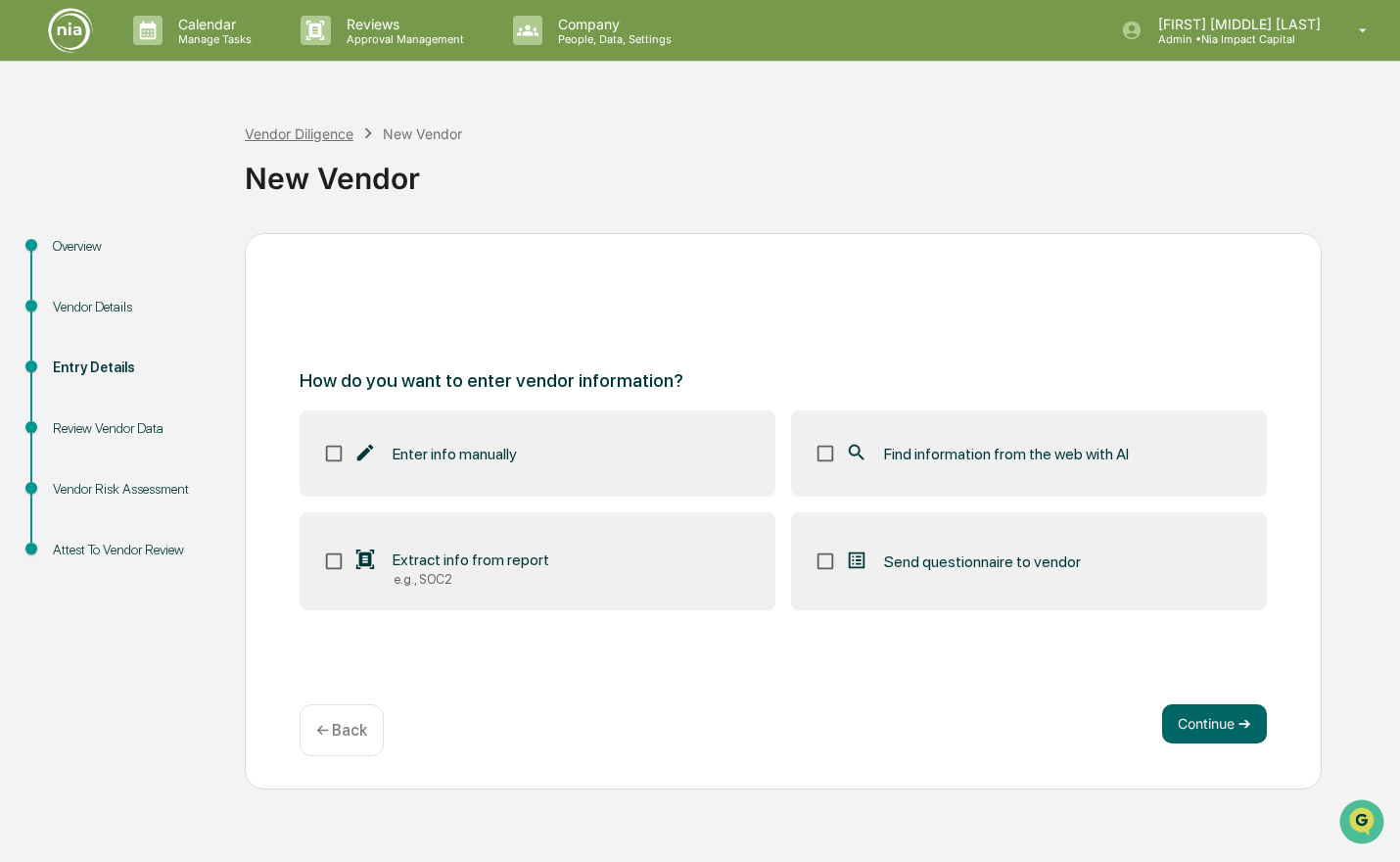click on "Vendor Diligence" at bounding box center [299, 133] 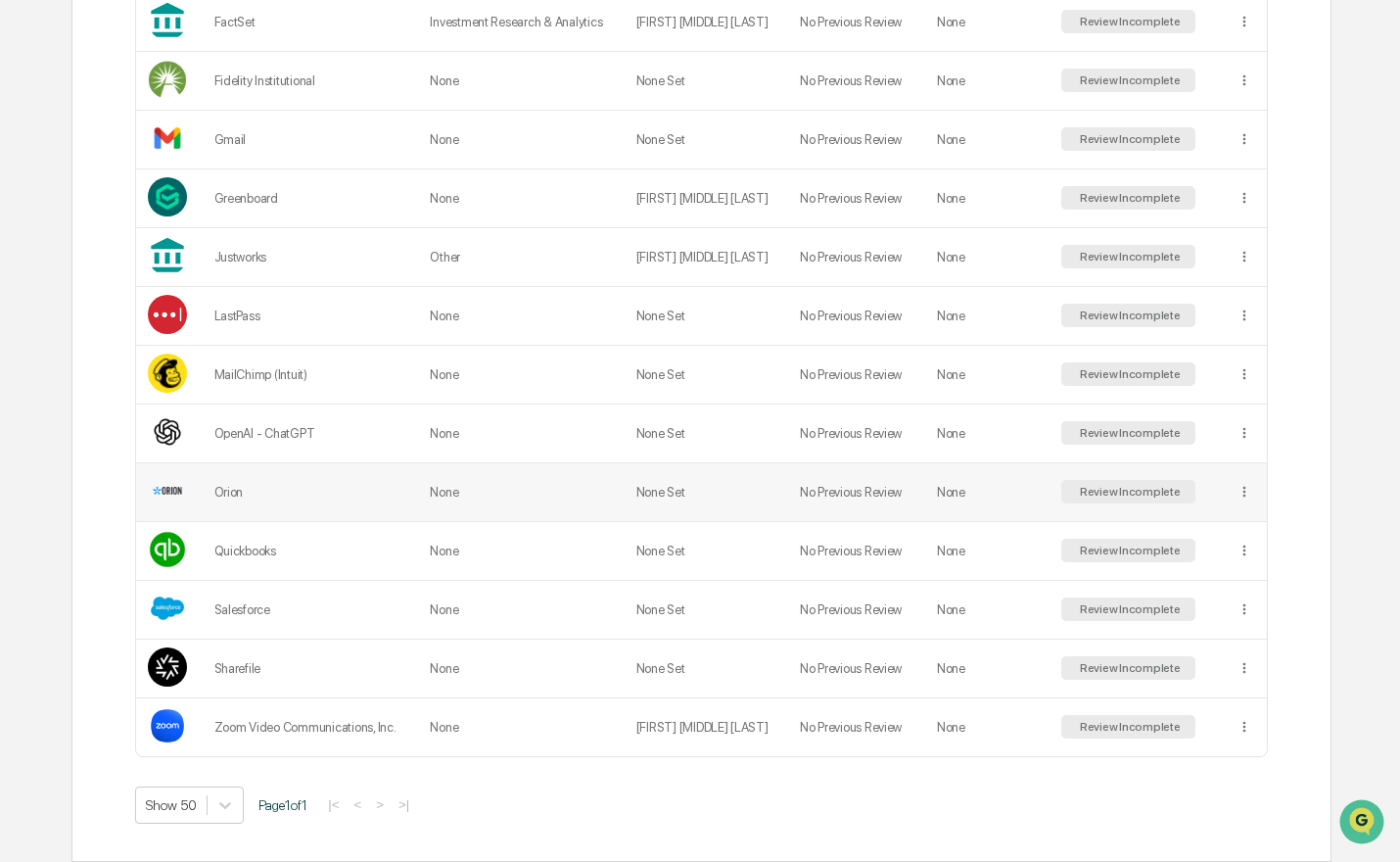 scroll, scrollTop: 0, scrollLeft: 0, axis: both 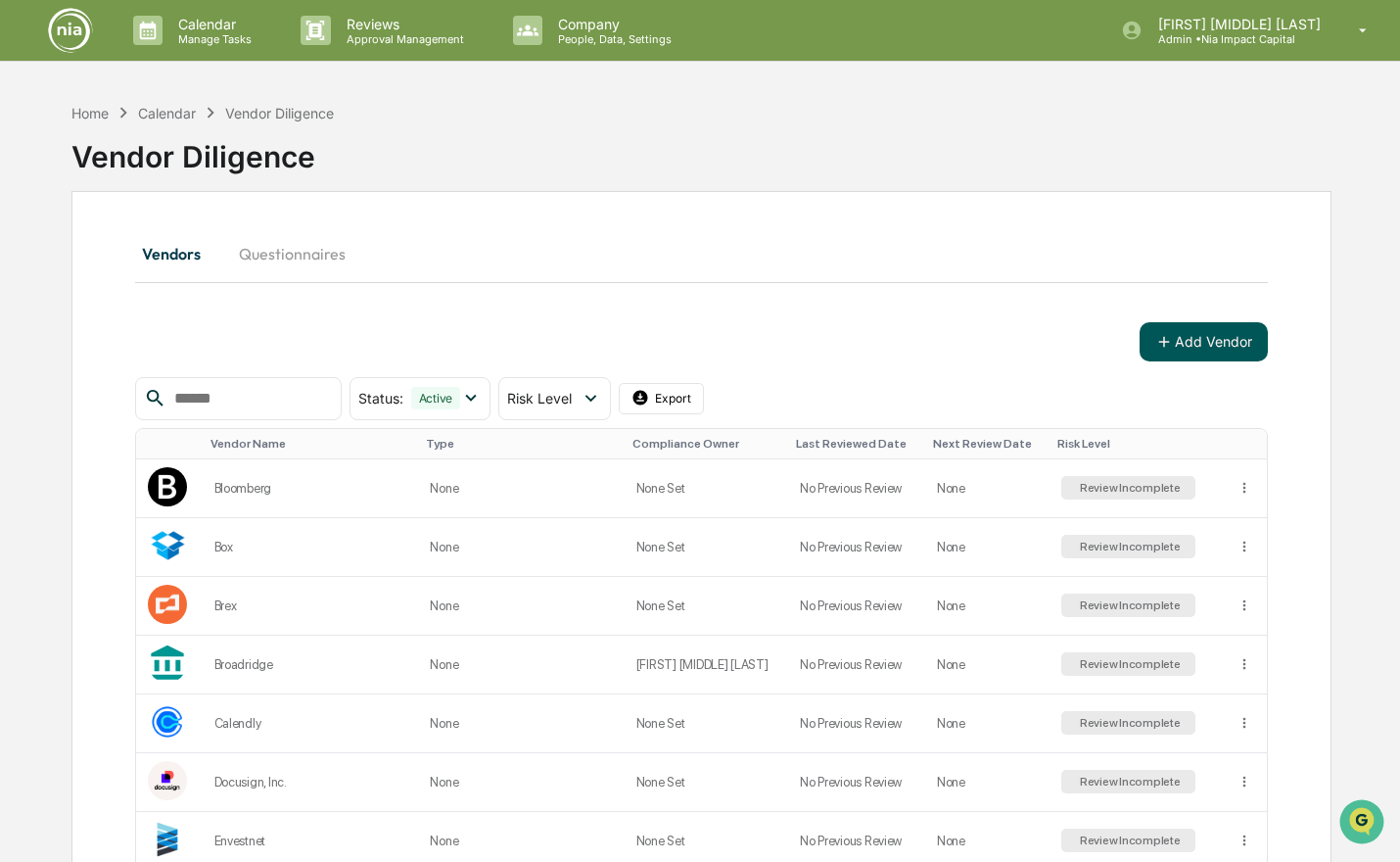 click on "Add Vendor" at bounding box center [1203, 342] 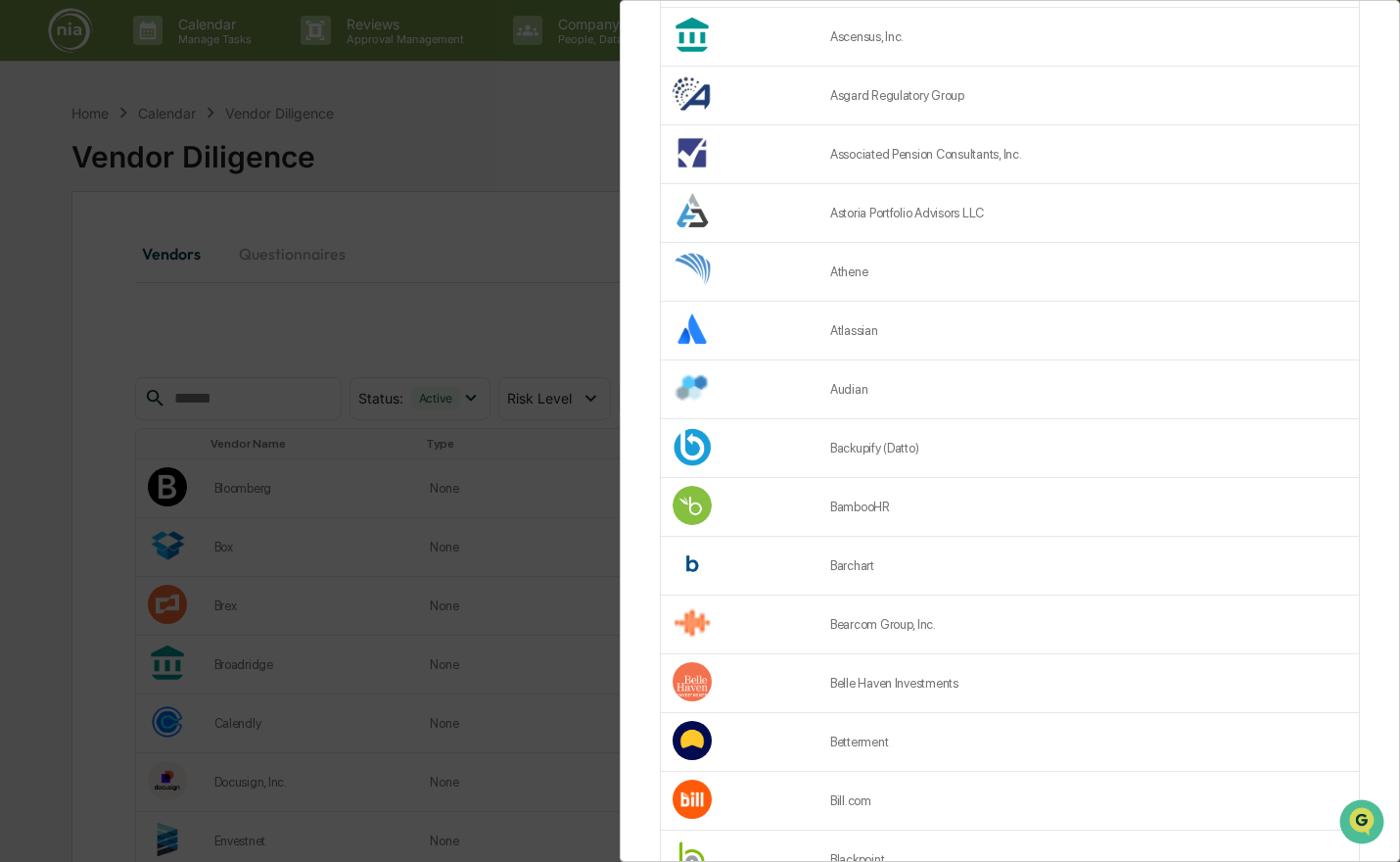 scroll, scrollTop: 2413, scrollLeft: 0, axis: vertical 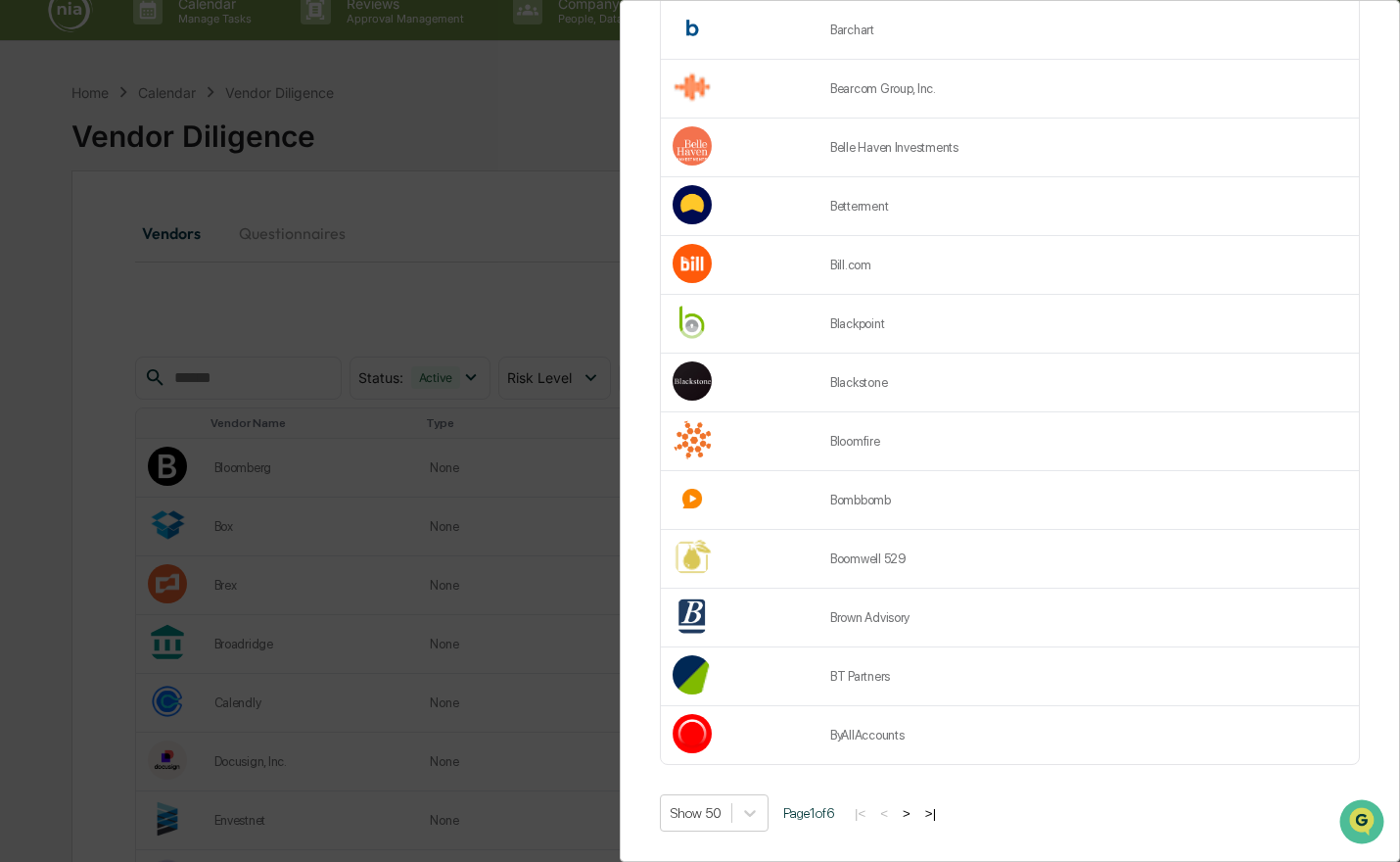 click on ">" at bounding box center [907, 813] 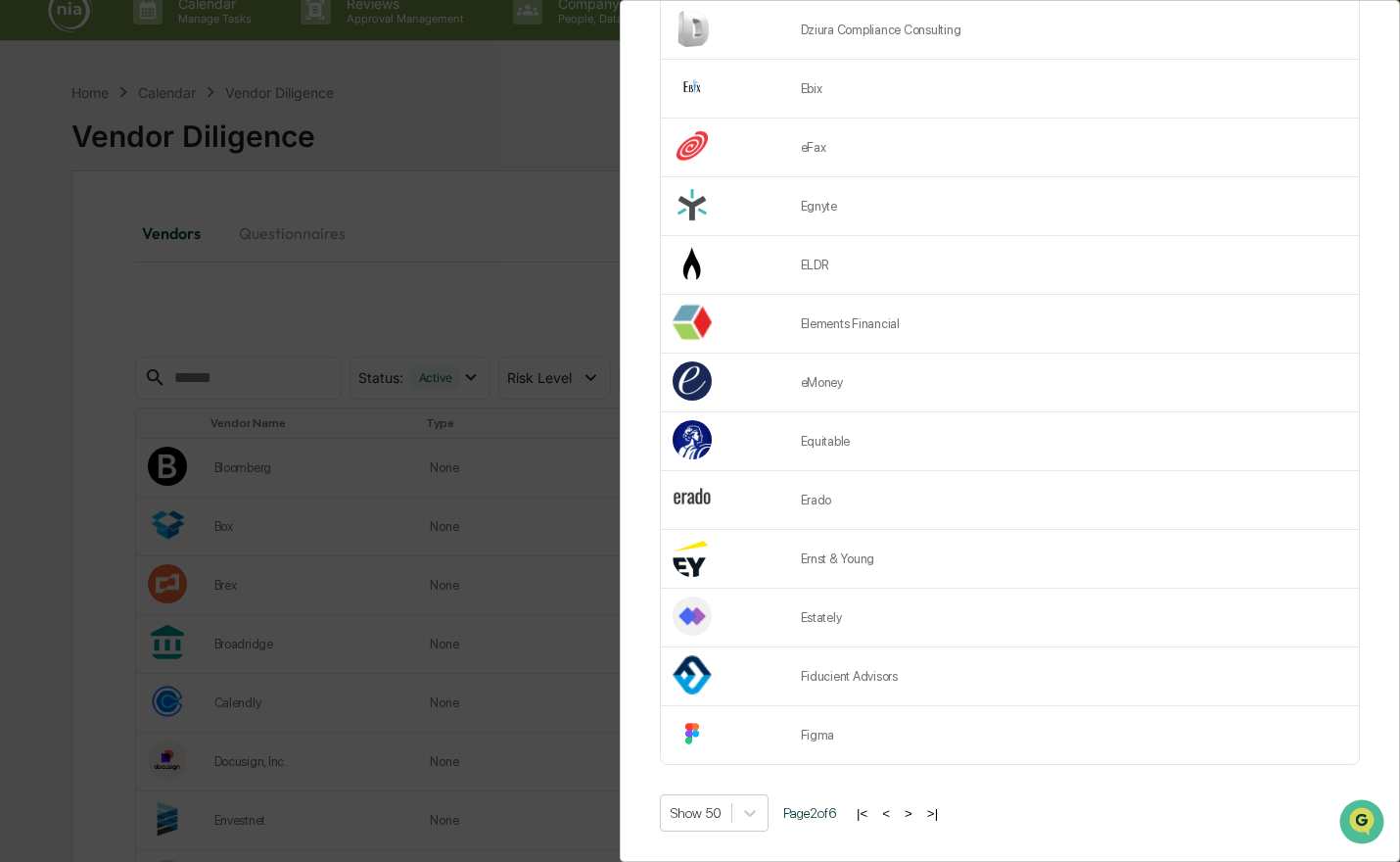 click on ">" at bounding box center [909, 813] 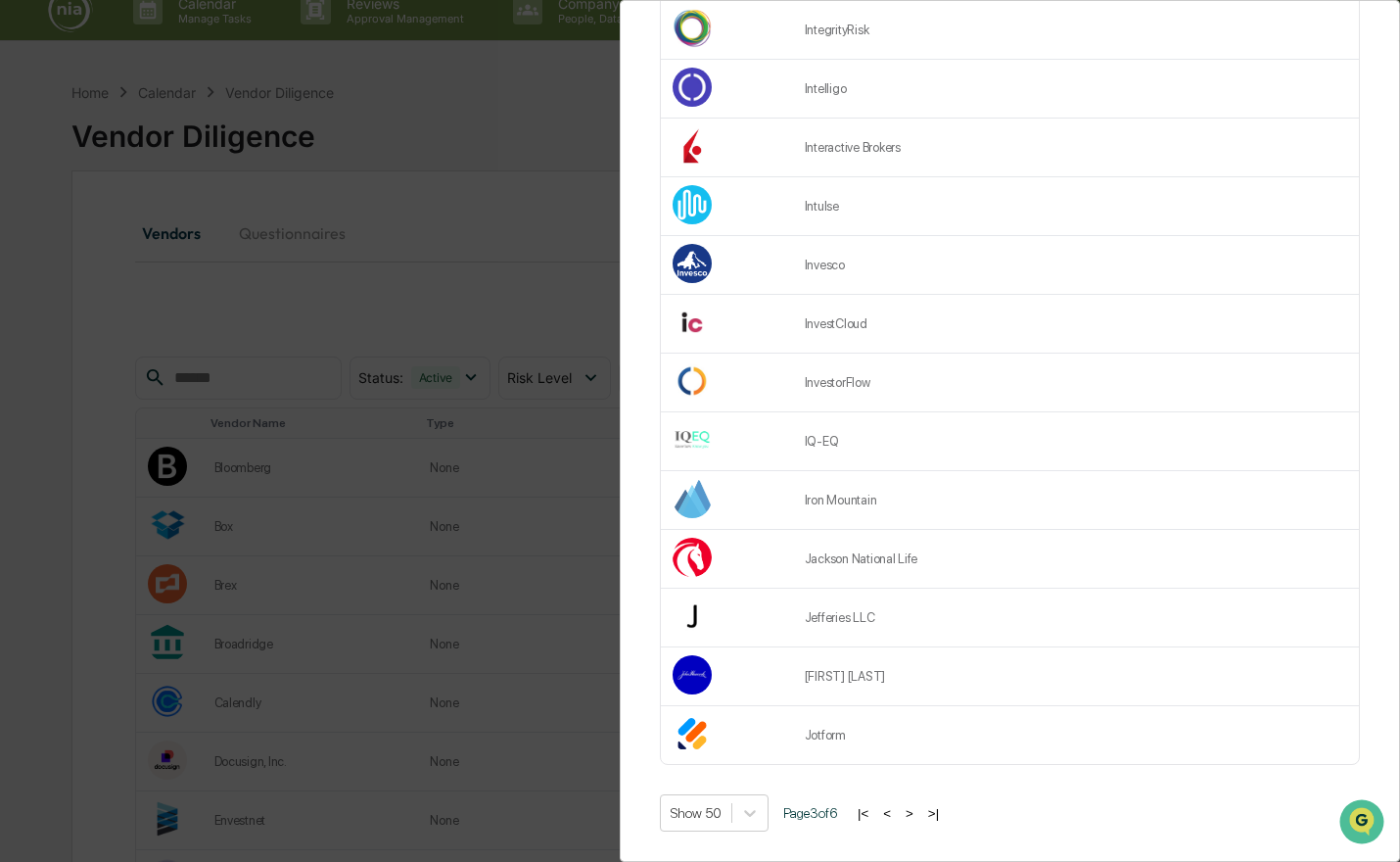 click on ">" at bounding box center (910, 813) 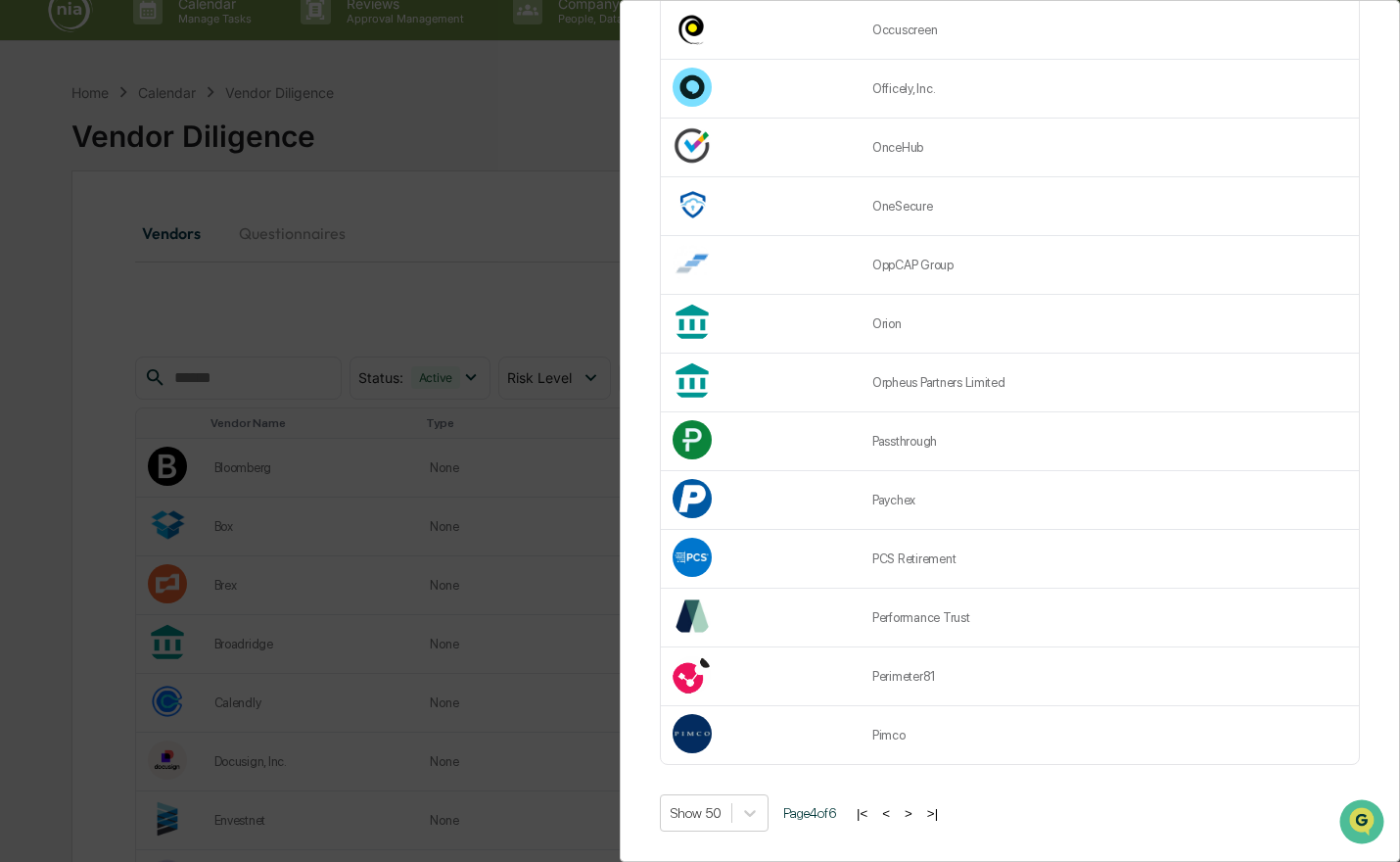 click on ">" at bounding box center (909, 813) 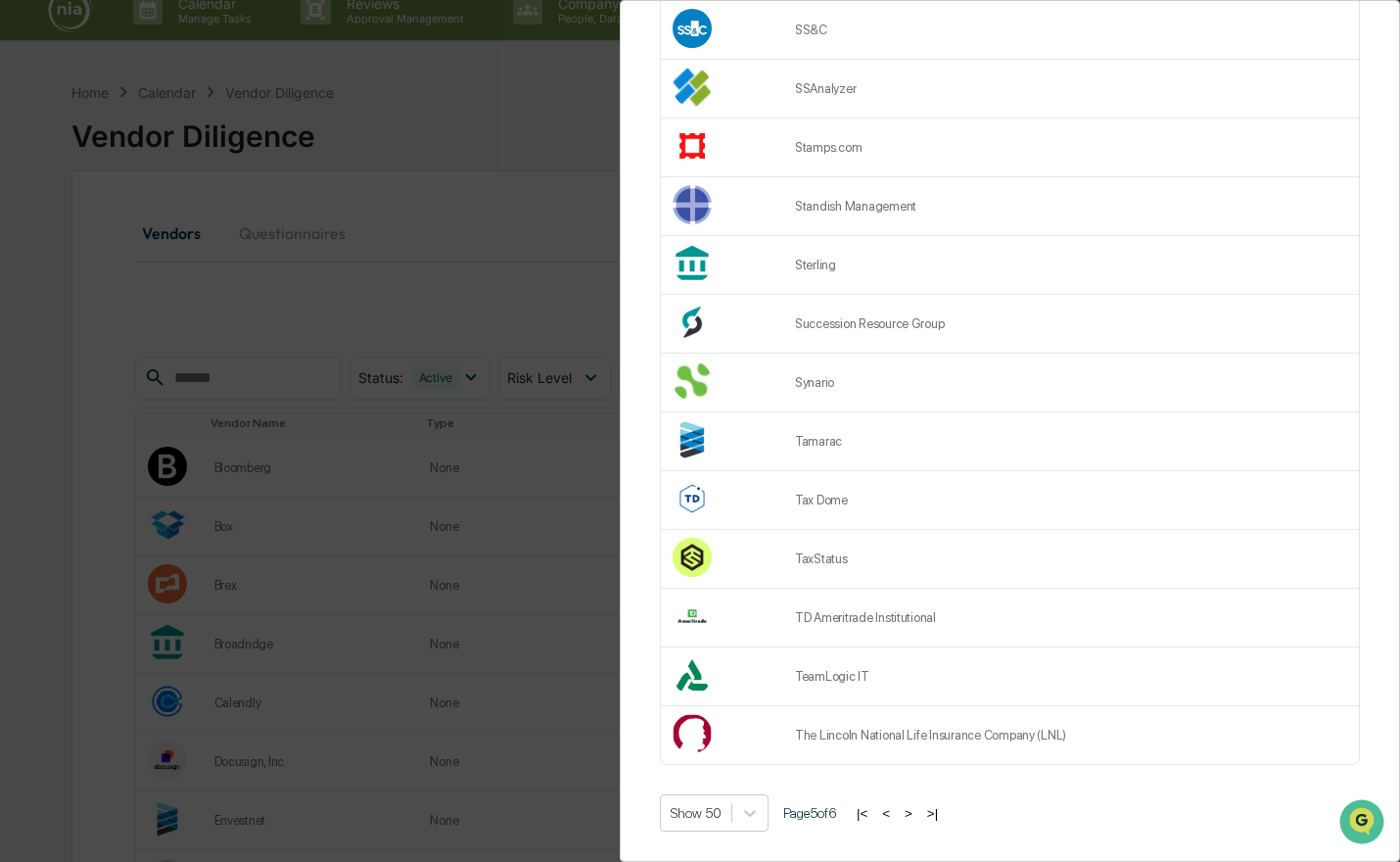 click on ">" at bounding box center (909, 813) 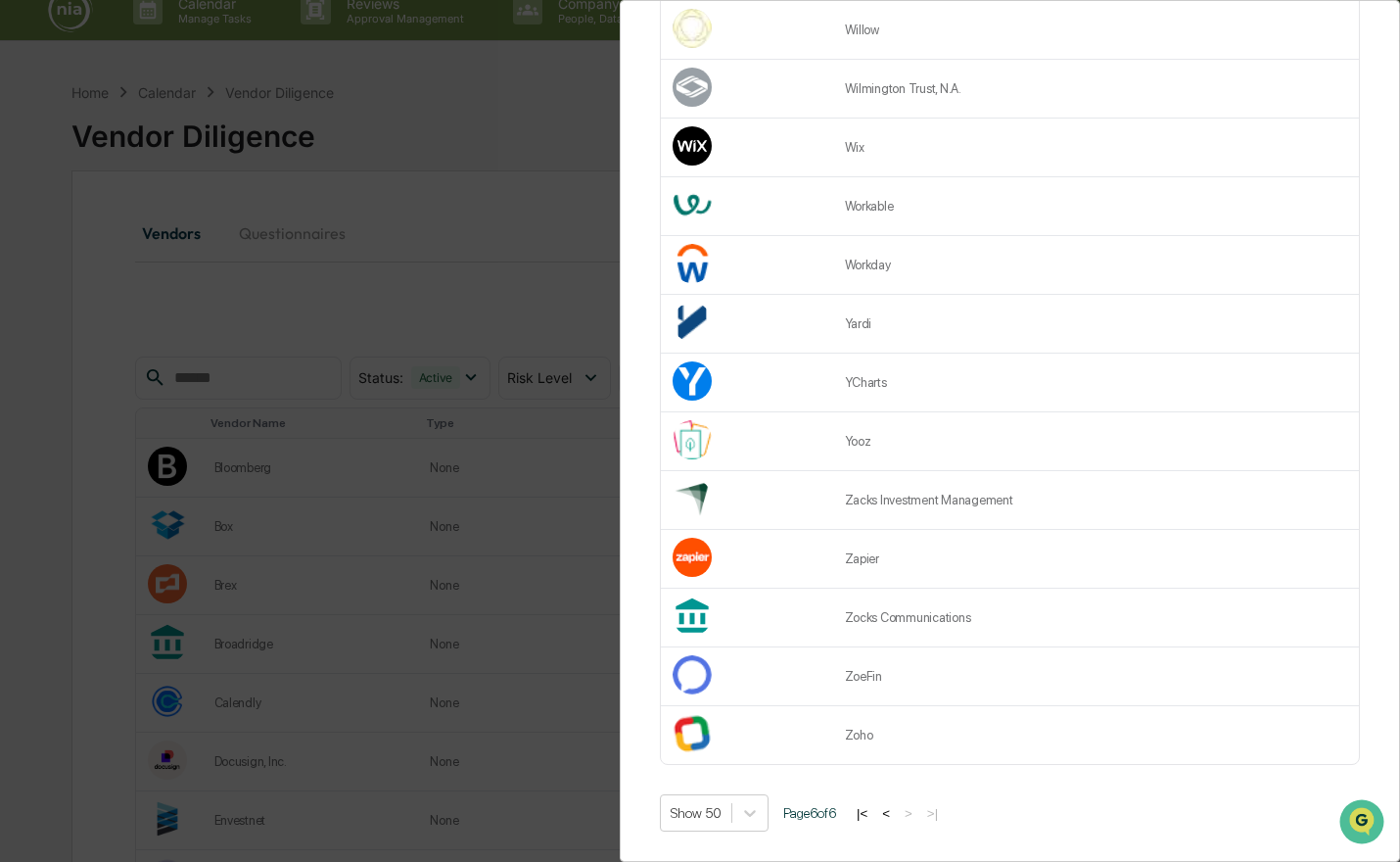 scroll, scrollTop: 1649, scrollLeft: 0, axis: vertical 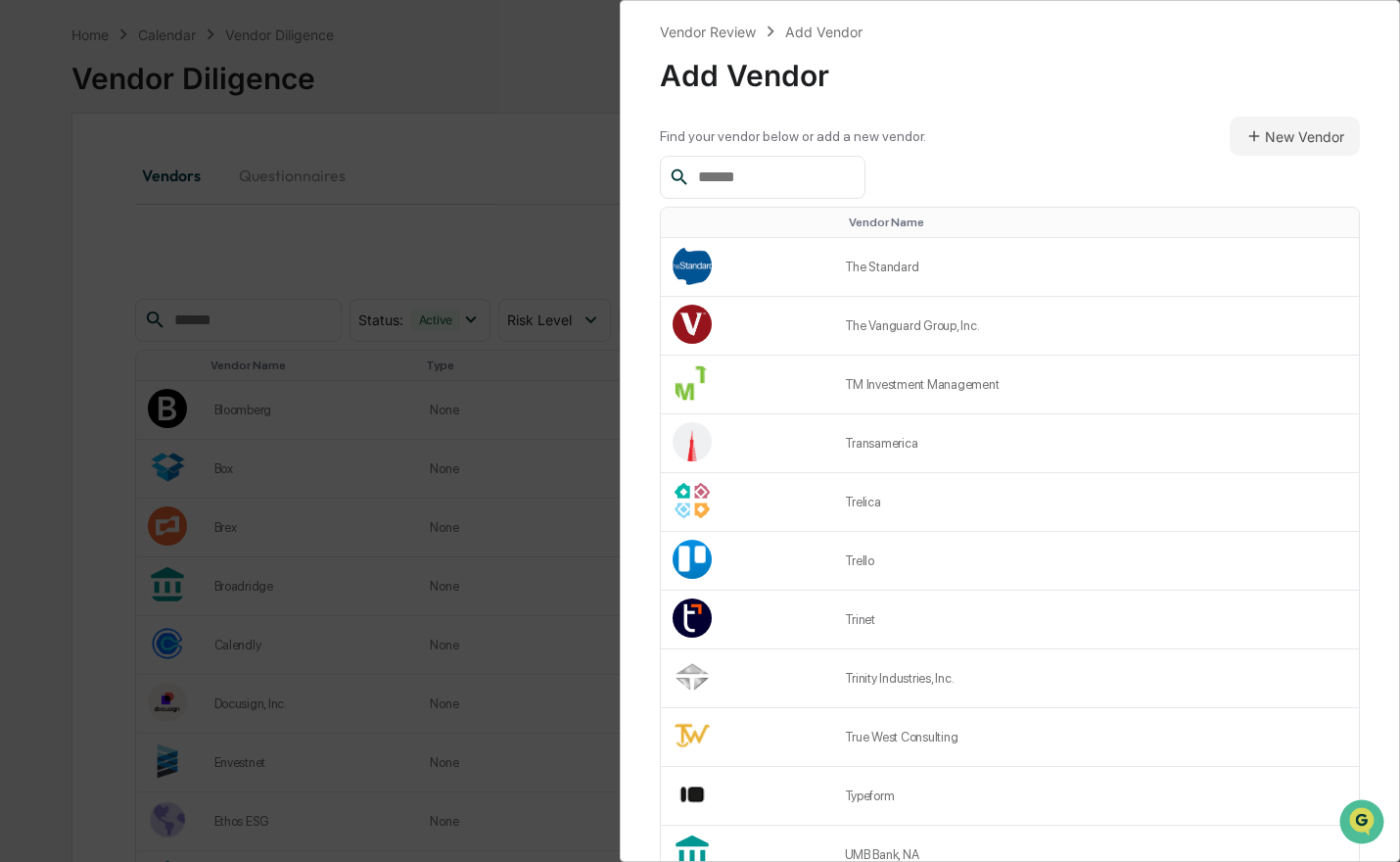 click at bounding box center [773, 177] 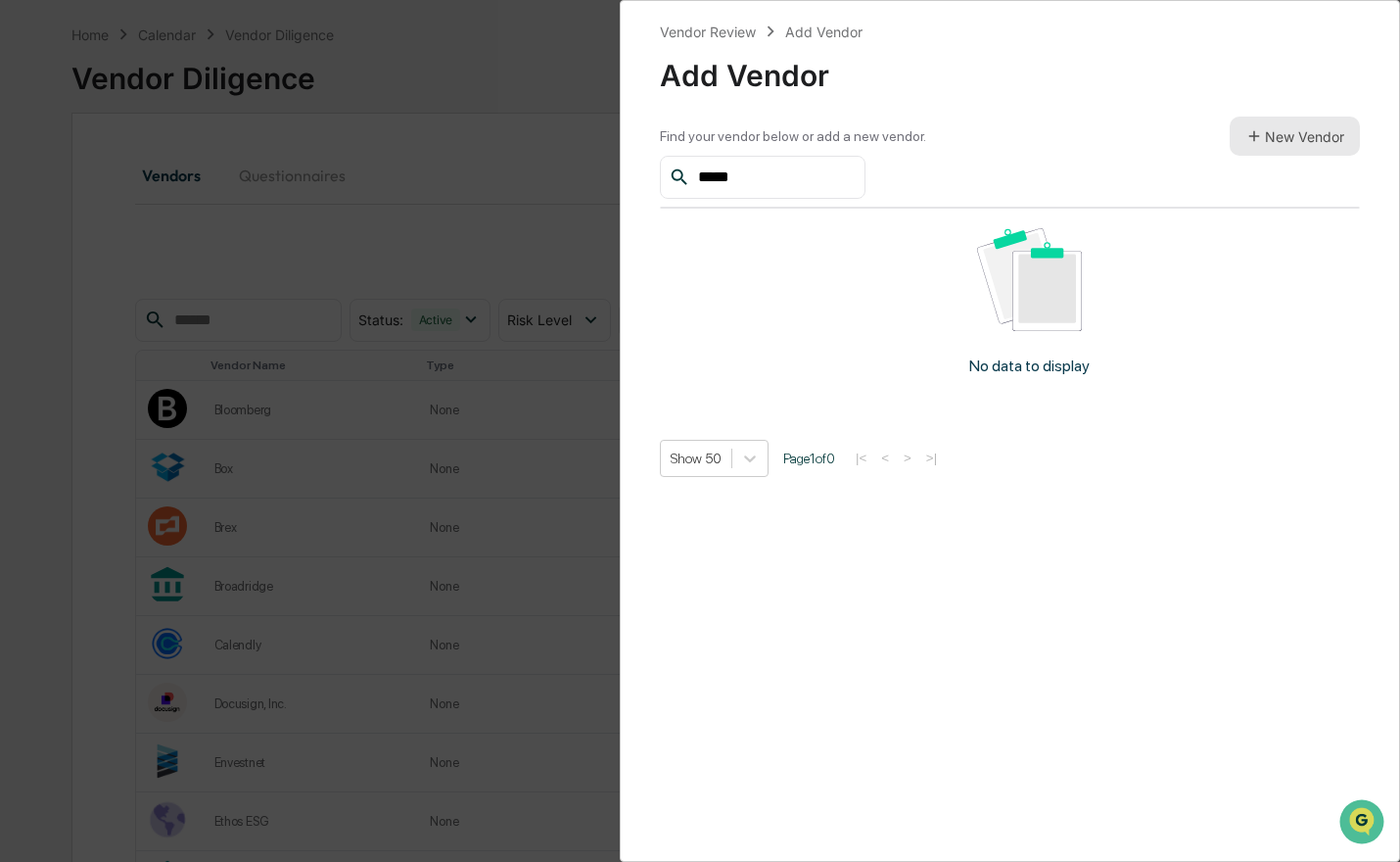 type on "*****" 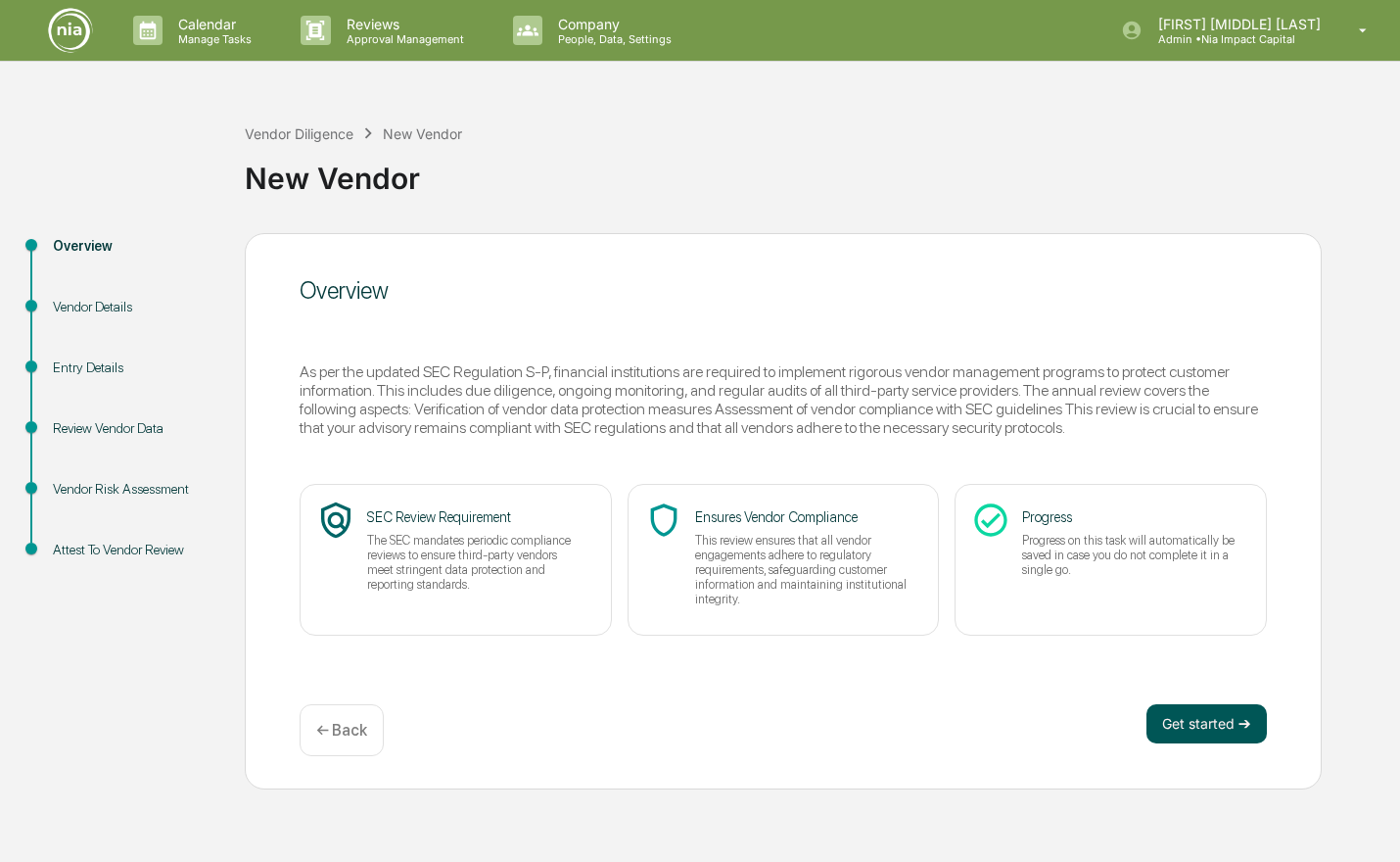 scroll, scrollTop: 0, scrollLeft: 0, axis: both 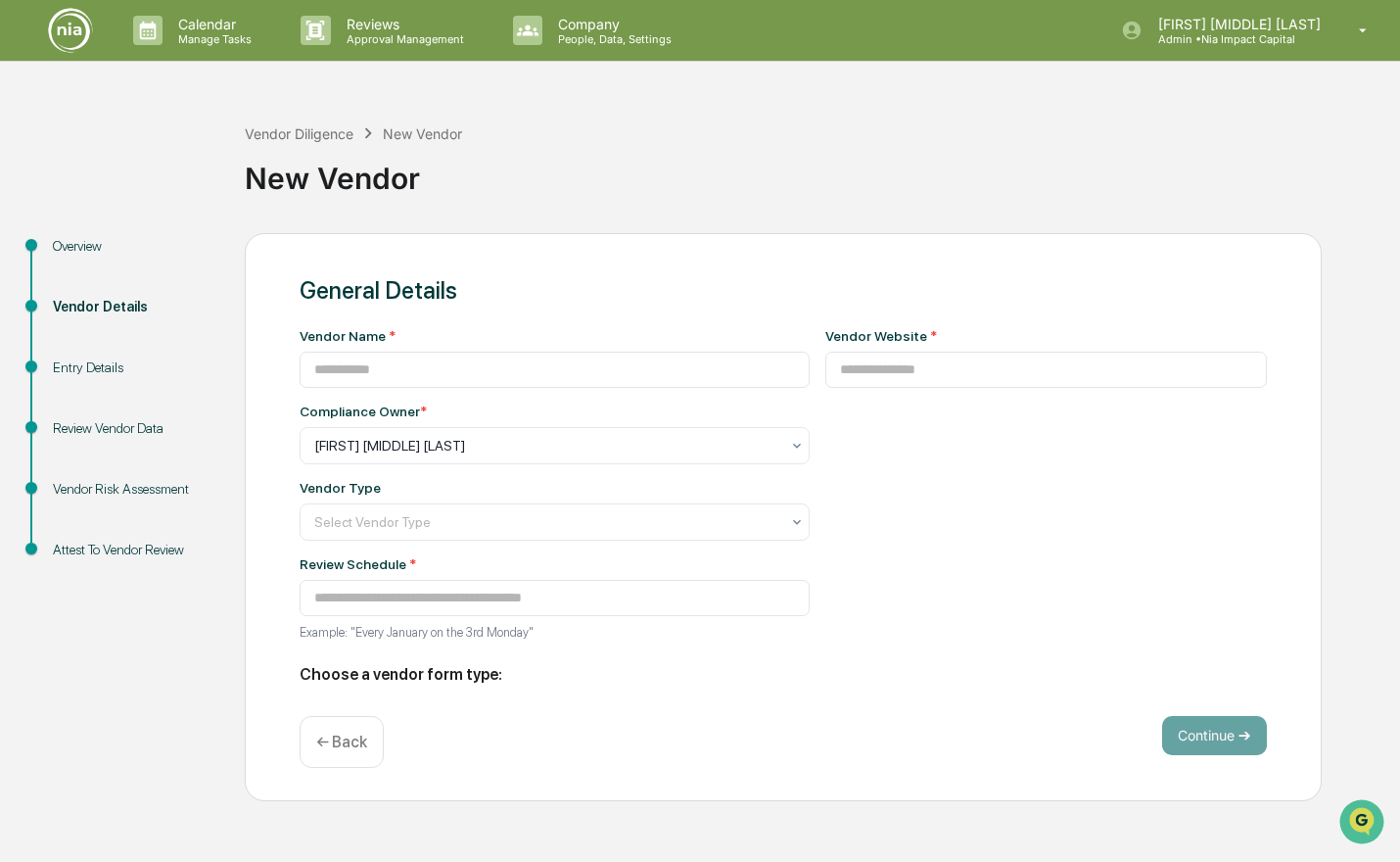 type on "**********" 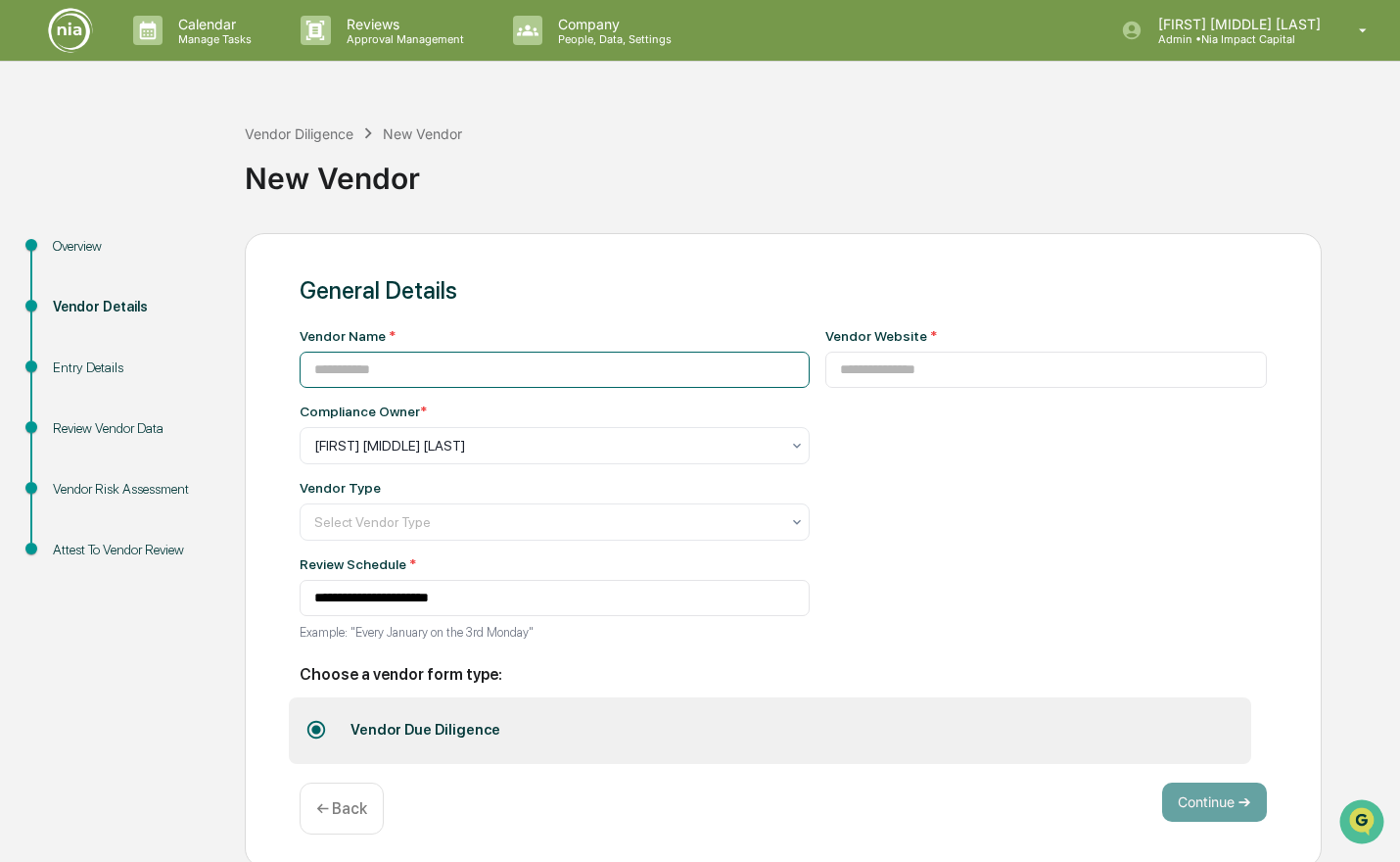 click at bounding box center (554, 369) 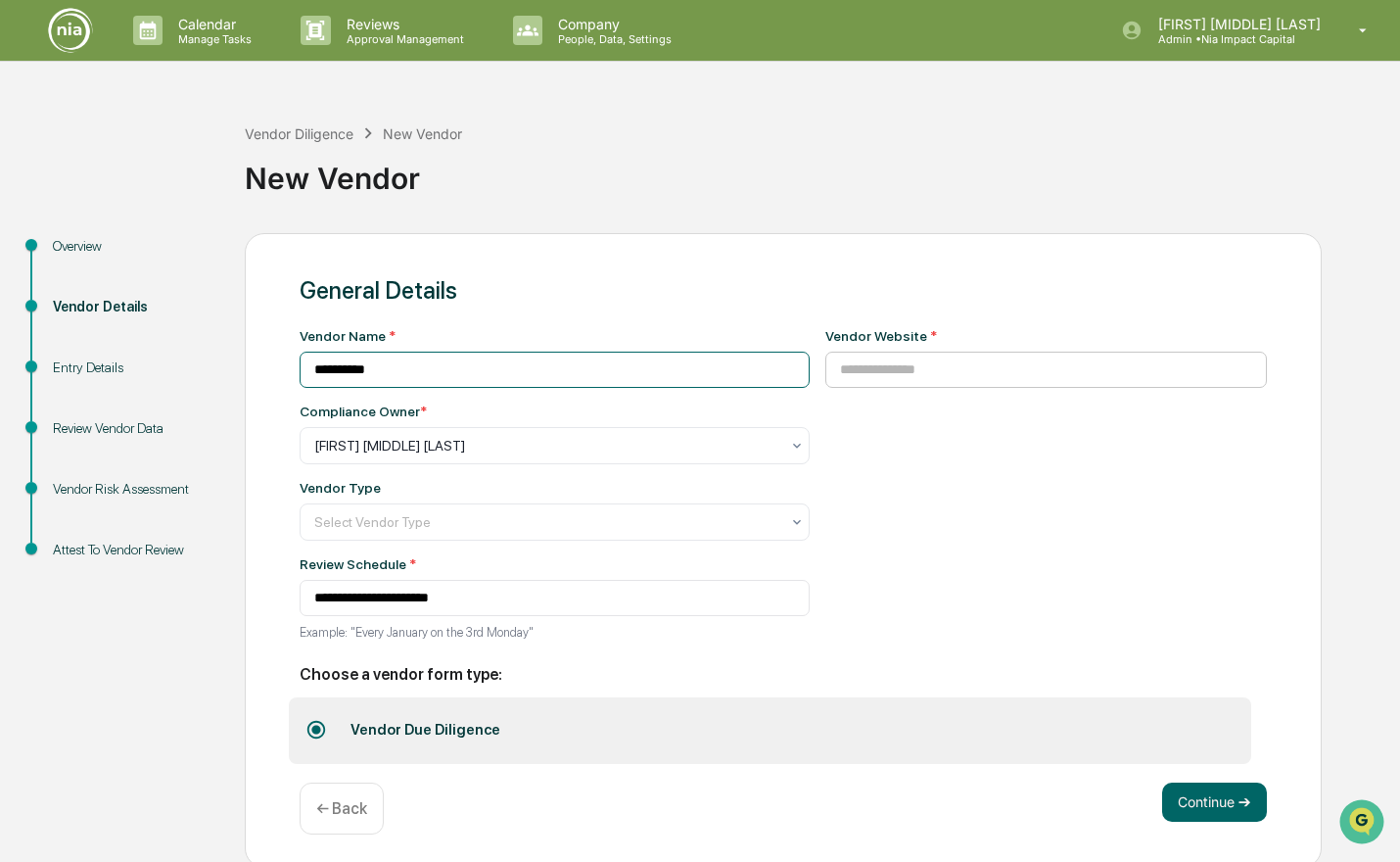 type on "**********" 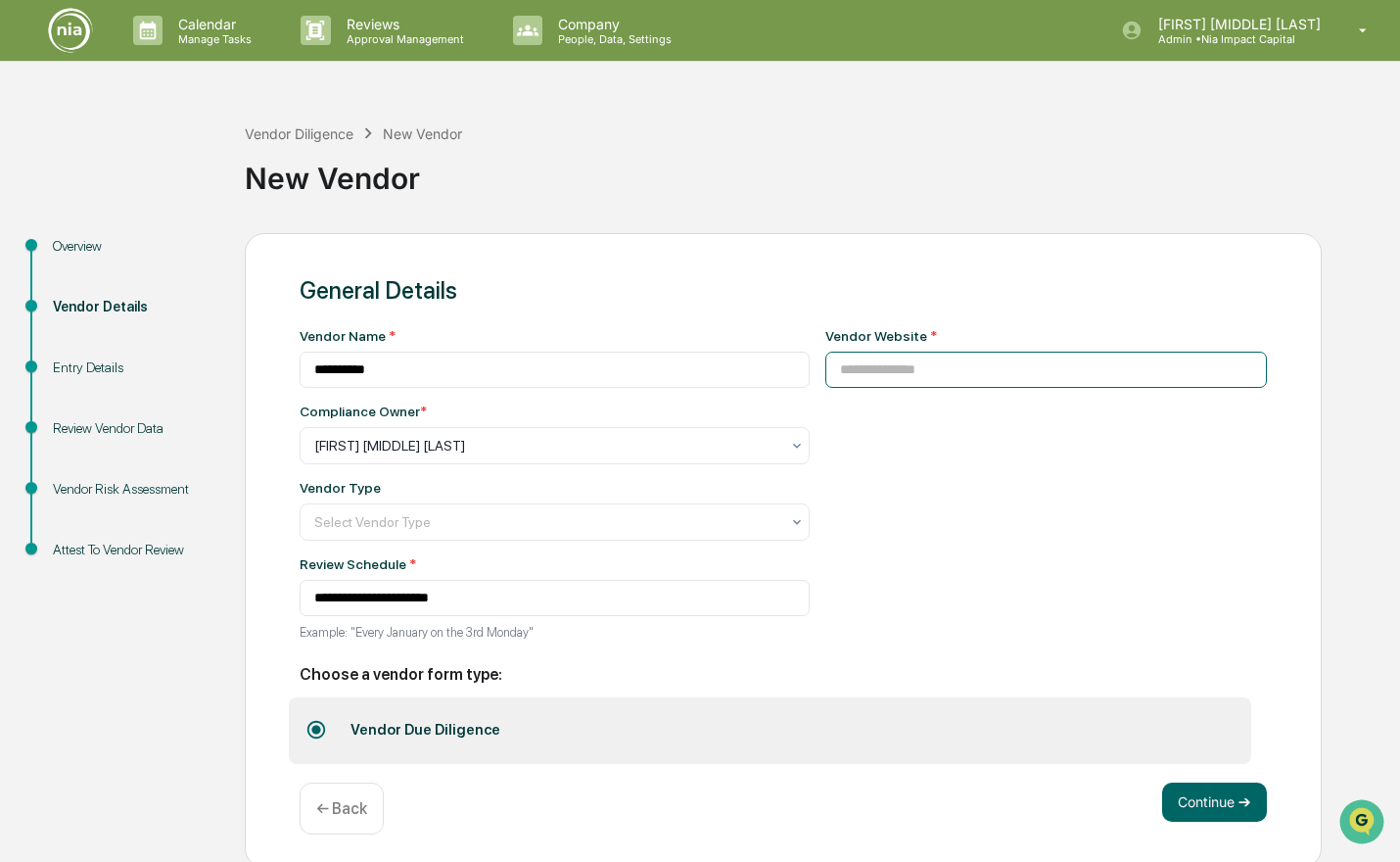 click at bounding box center (1047, 369) 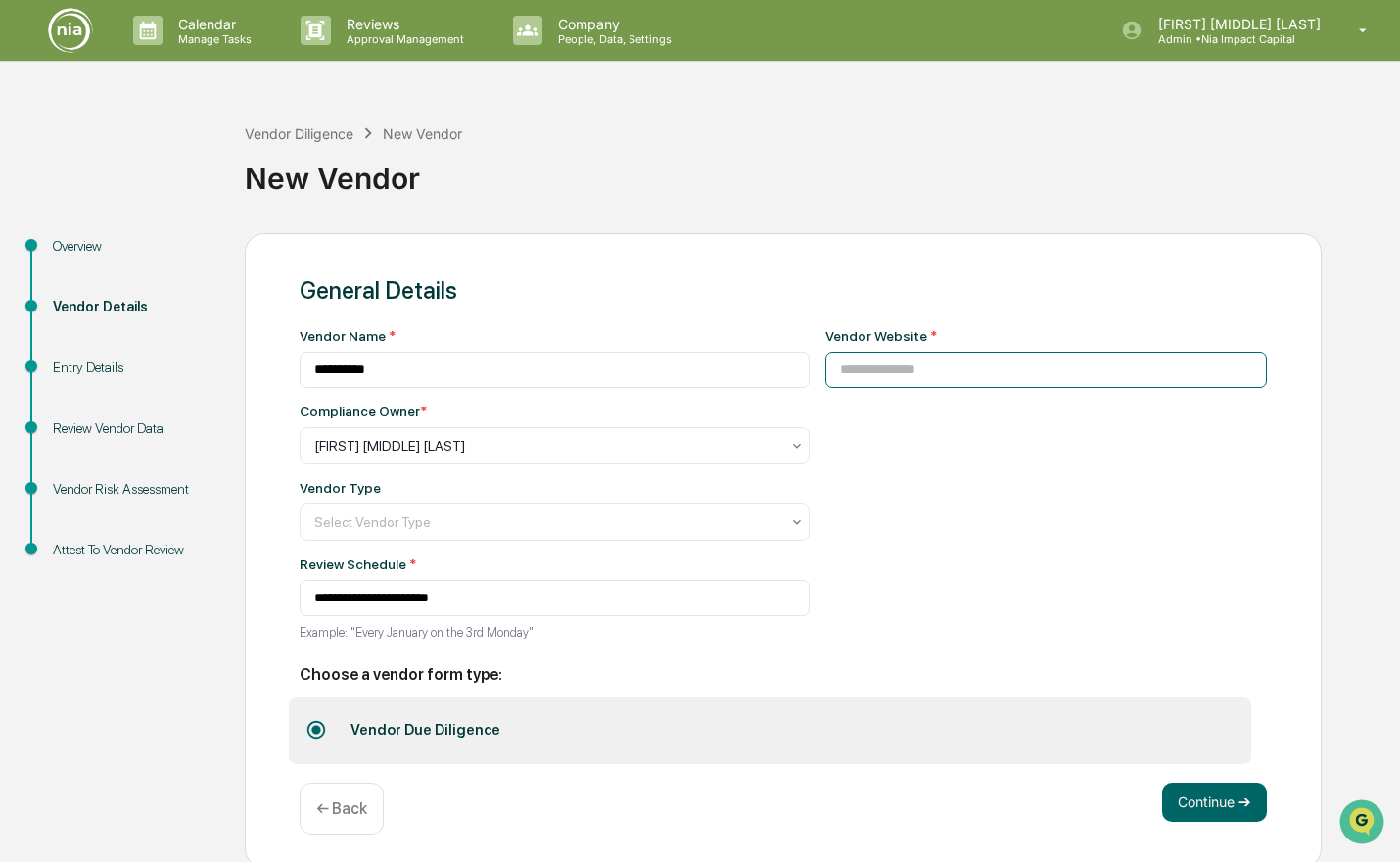 paste on "**********" 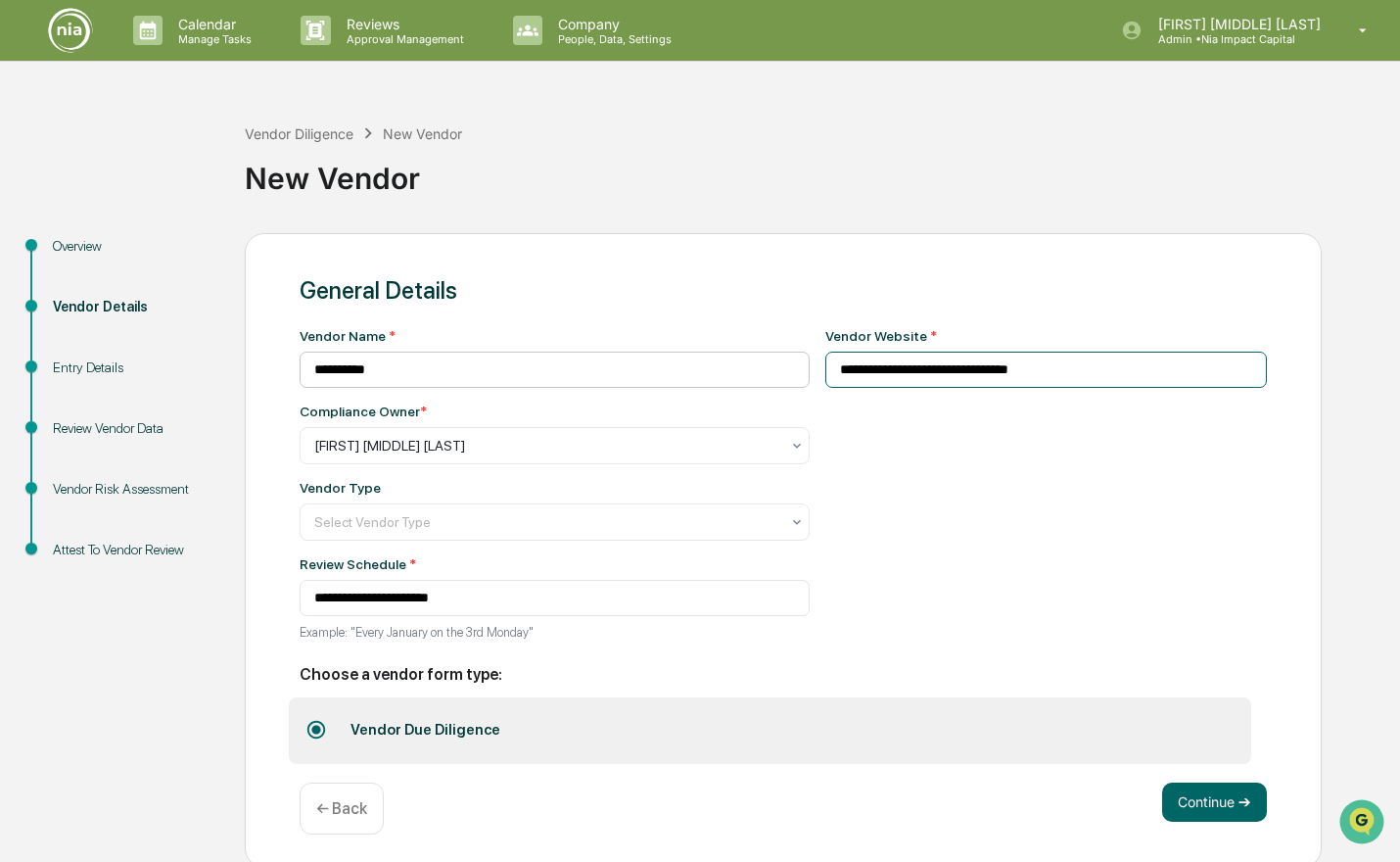 type on "**********" 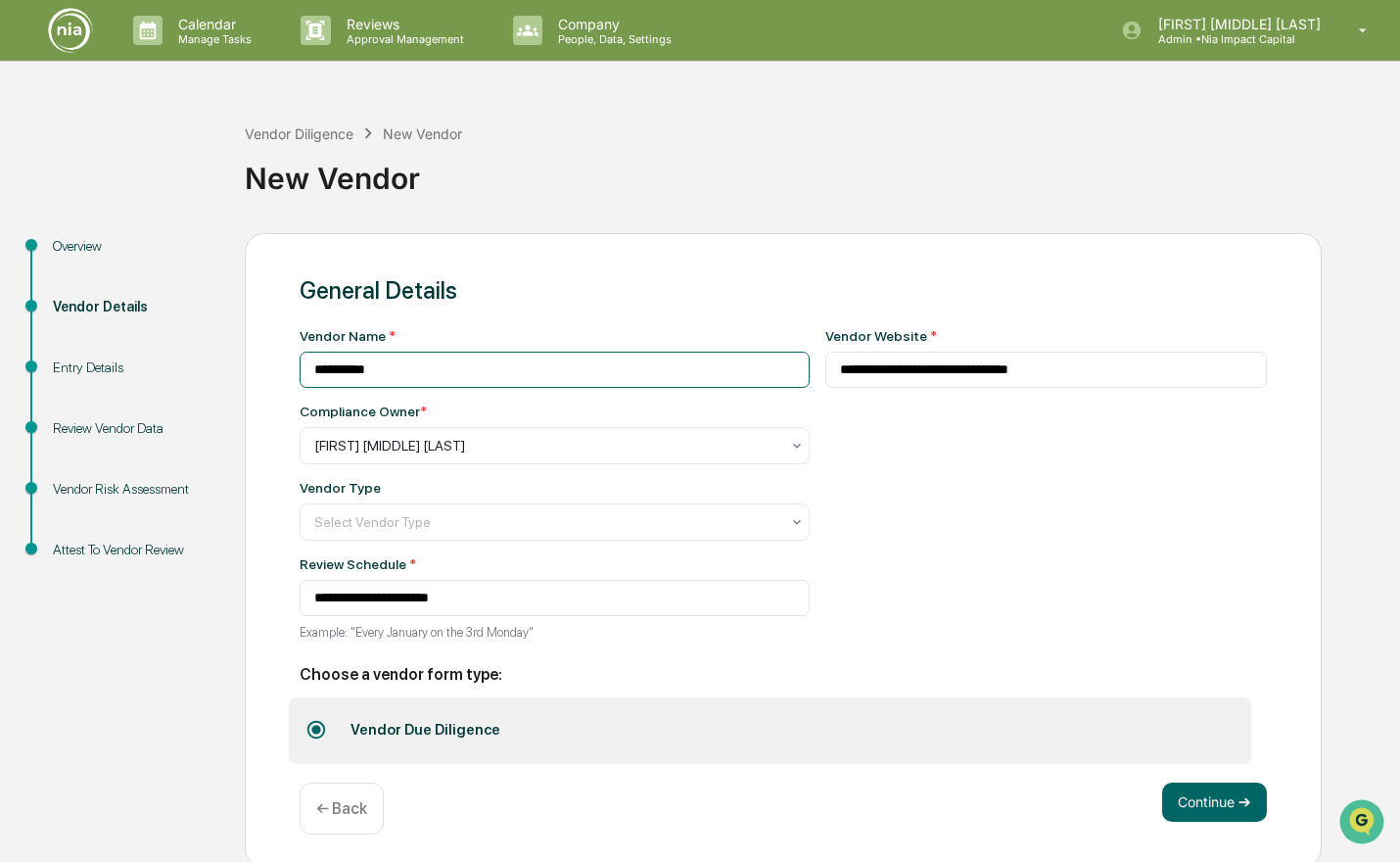 click on "**********" at bounding box center [554, 369] 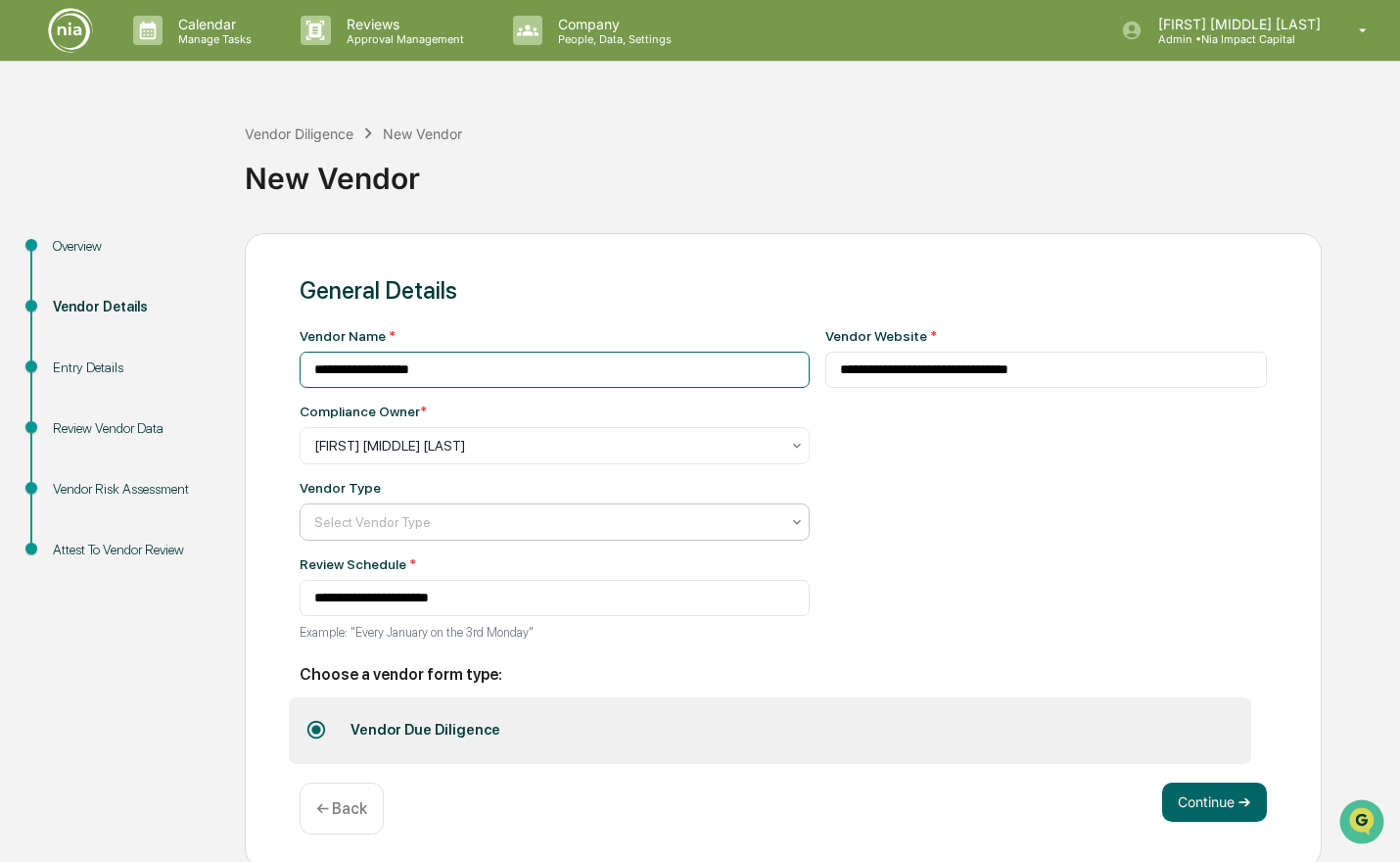 type on "**********" 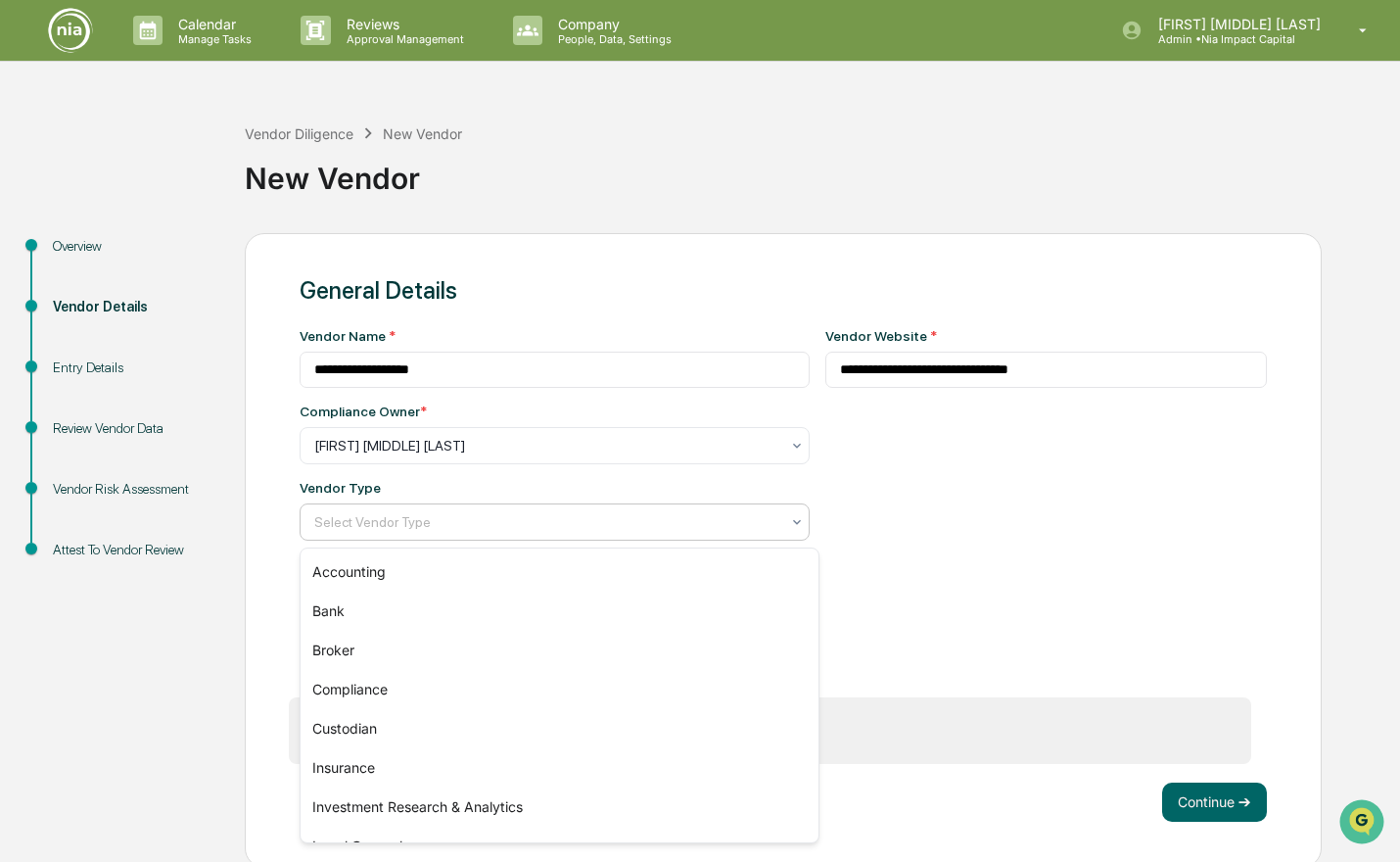 click at bounding box center [546, 522] 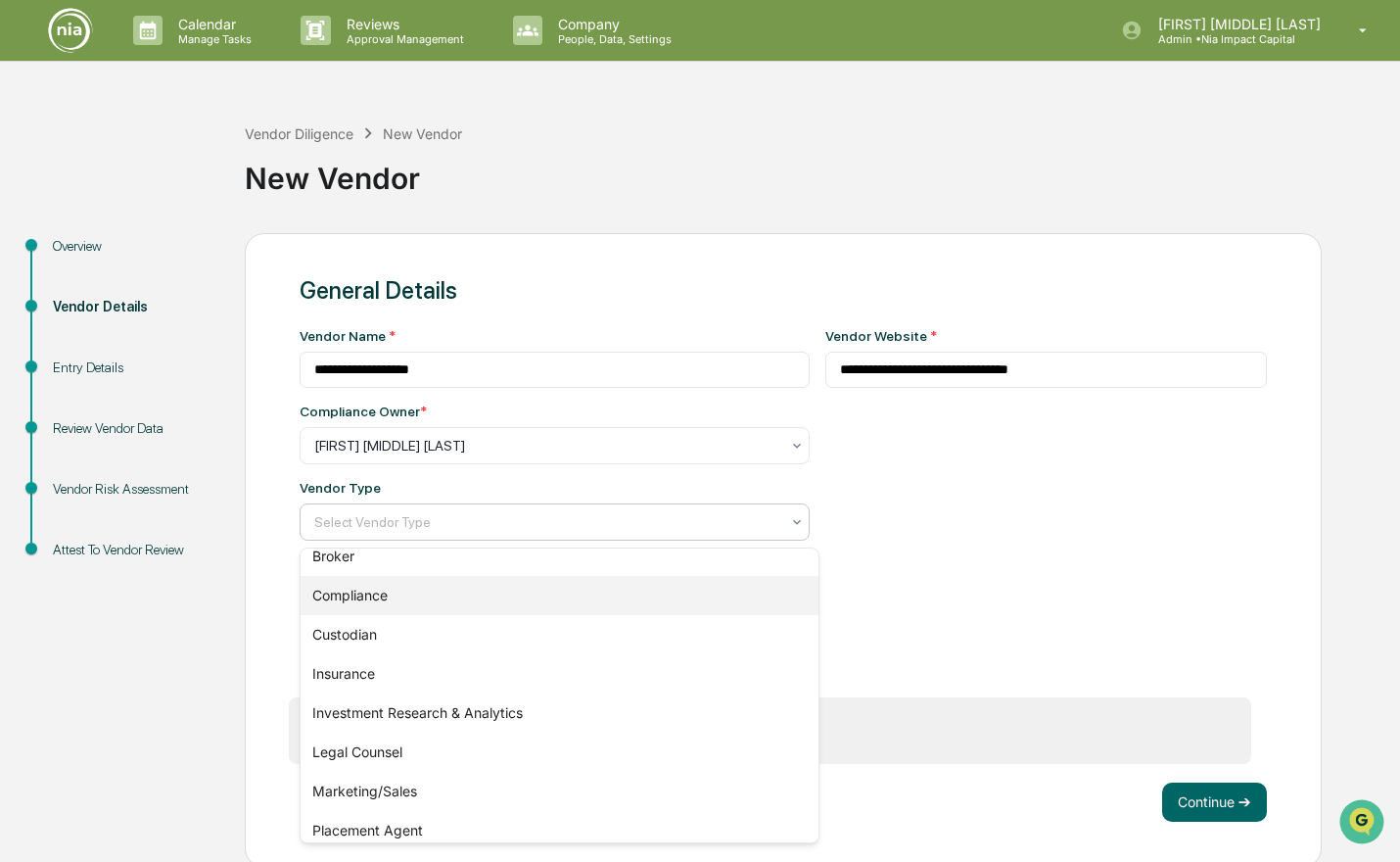 scroll, scrollTop: 96, scrollLeft: 0, axis: vertical 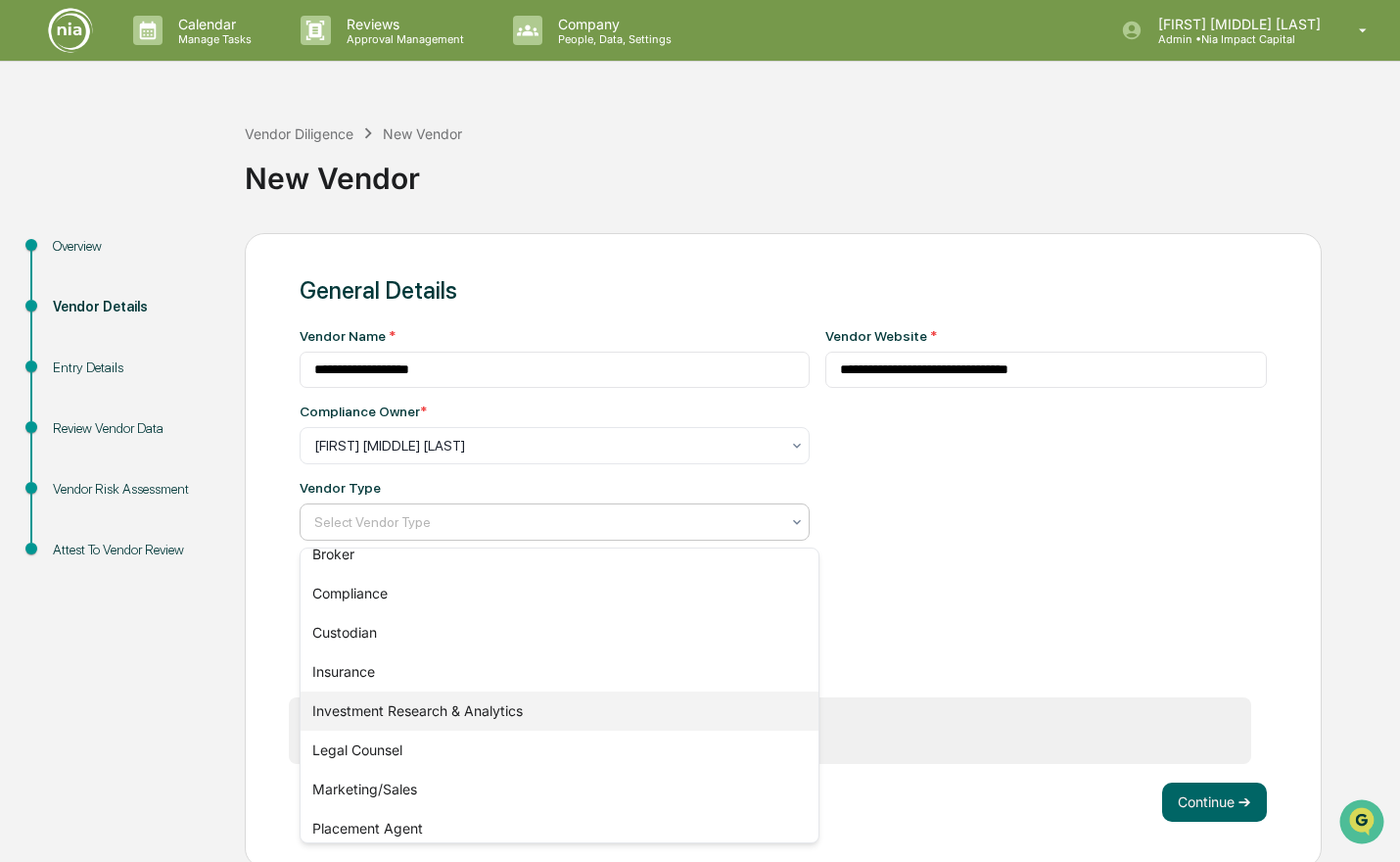 click on "Investment Research & Analytics" at bounding box center (559, 711) 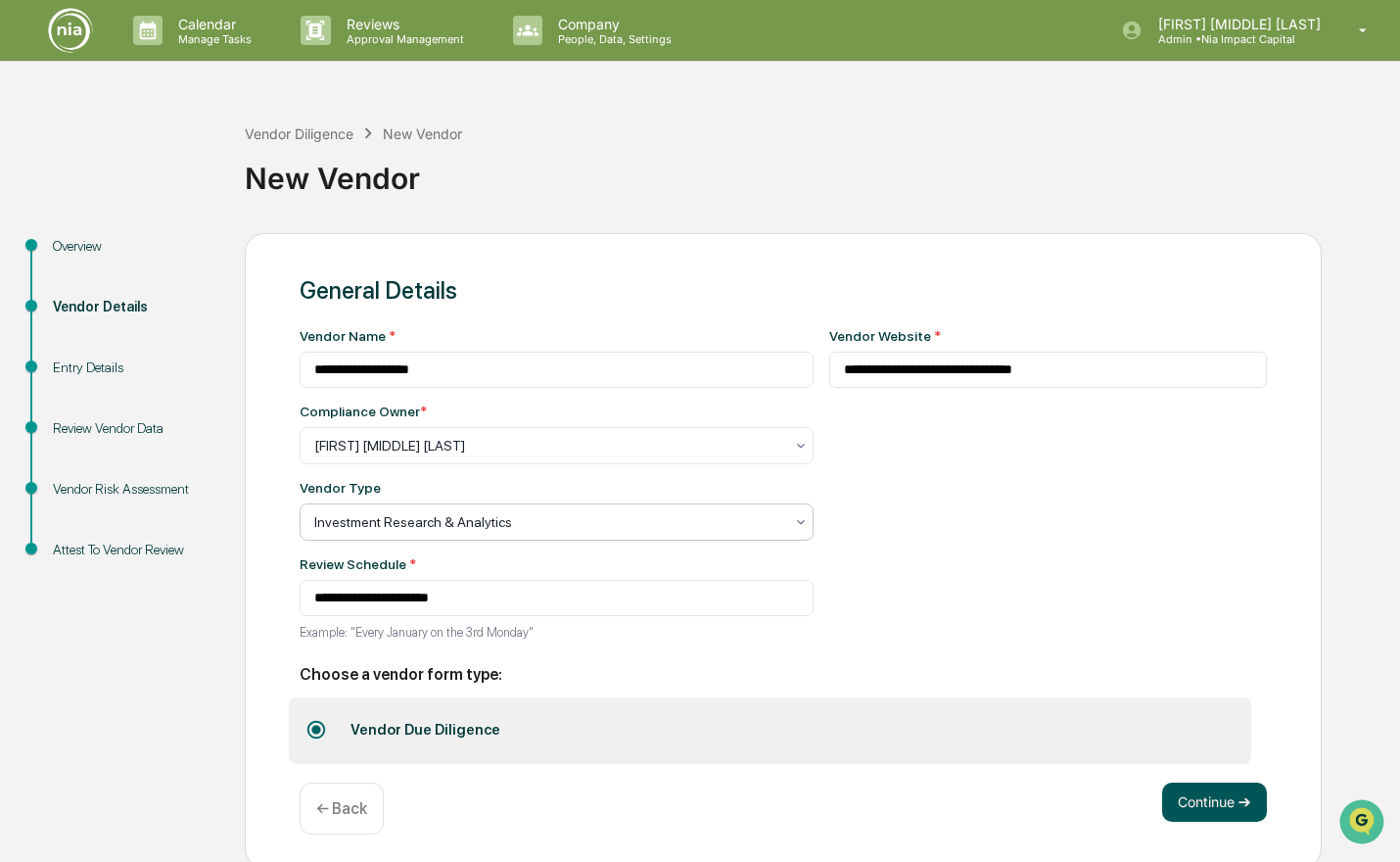 click on "Continue ➔" at bounding box center (1214, 802) 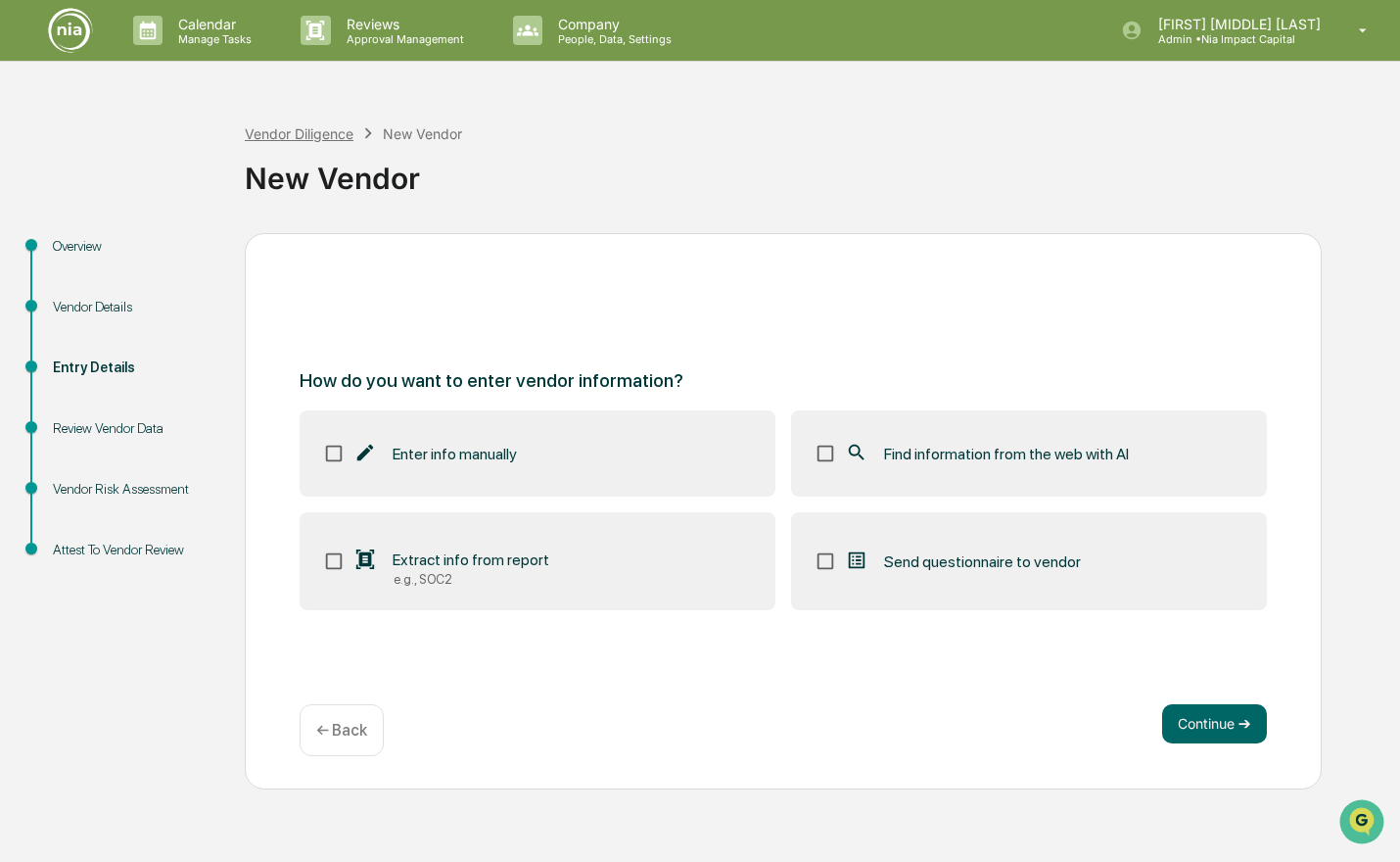 click on "Vendor Diligence" at bounding box center [299, 133] 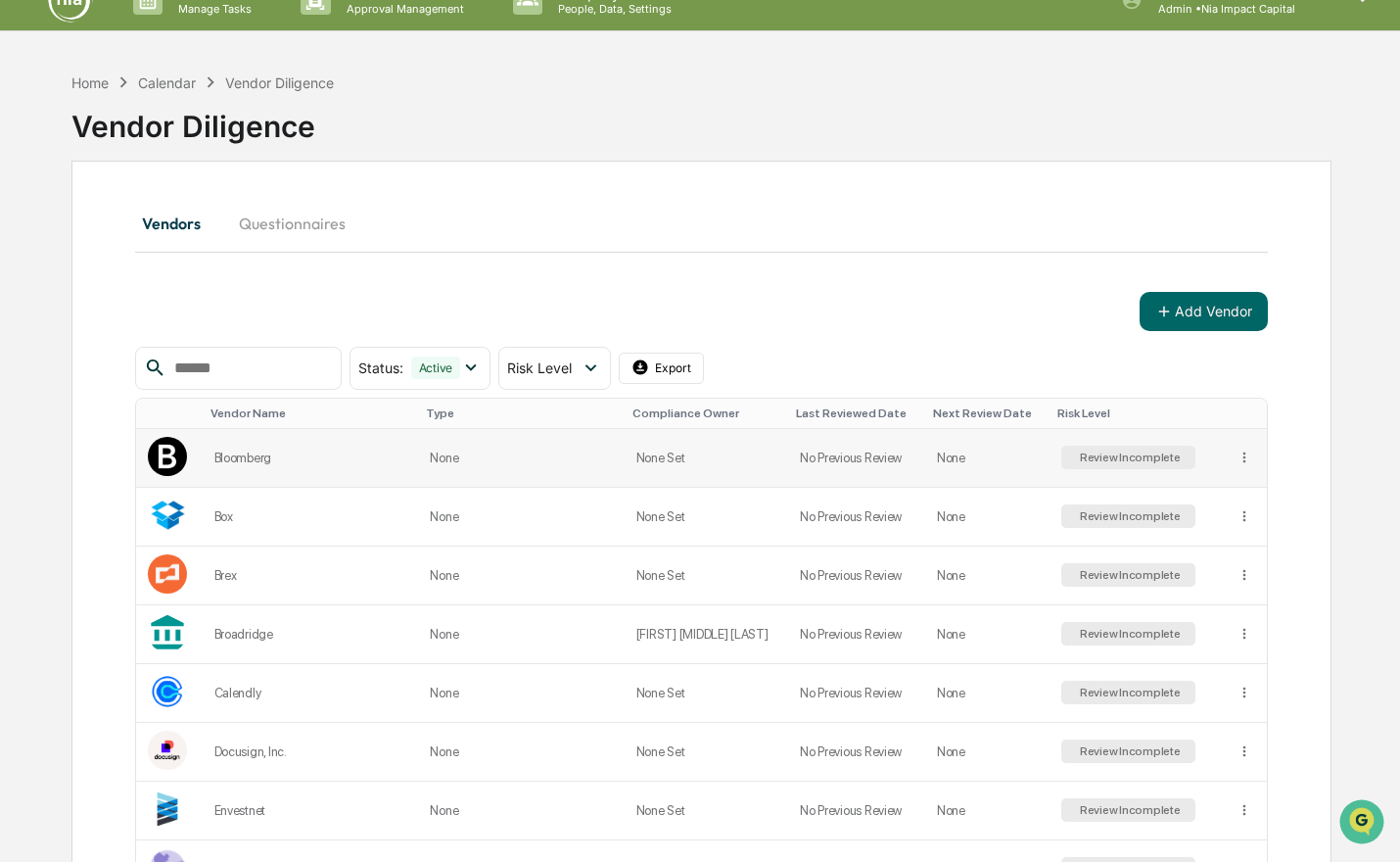 scroll, scrollTop: 0, scrollLeft: 0, axis: both 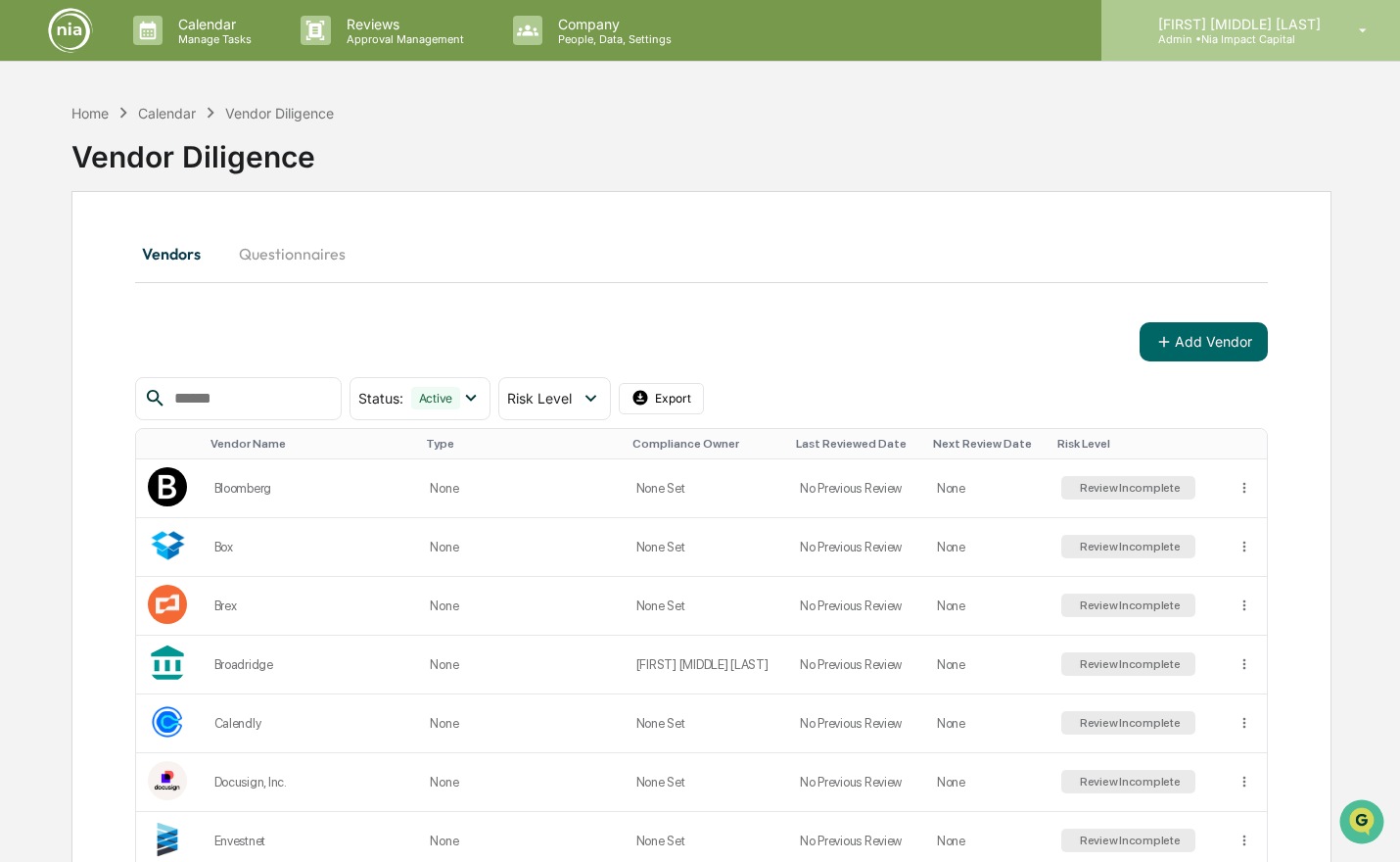 click on "[FIRST] [MIDDLE] [LAST]" at bounding box center (1237, 24) 